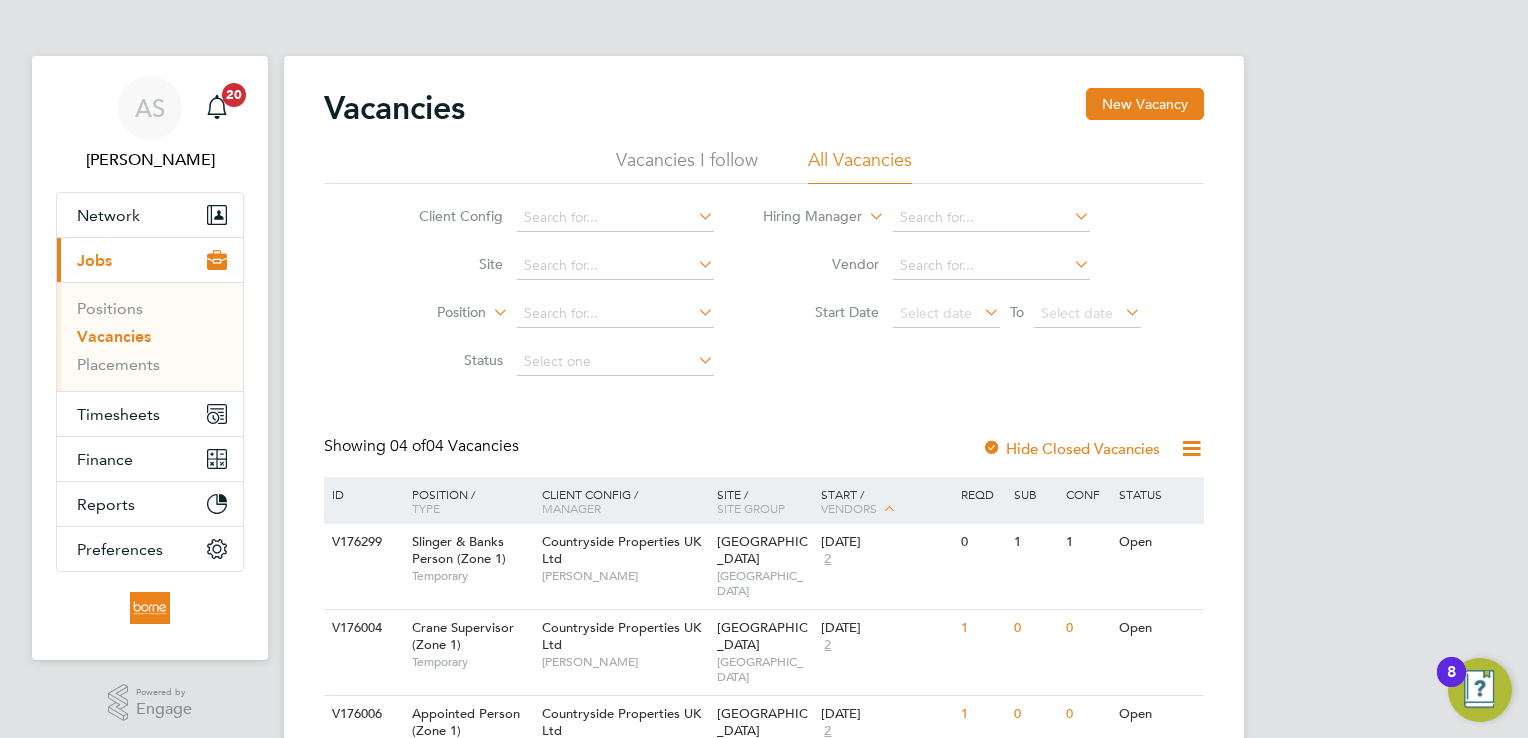 scroll, scrollTop: 0, scrollLeft: 0, axis: both 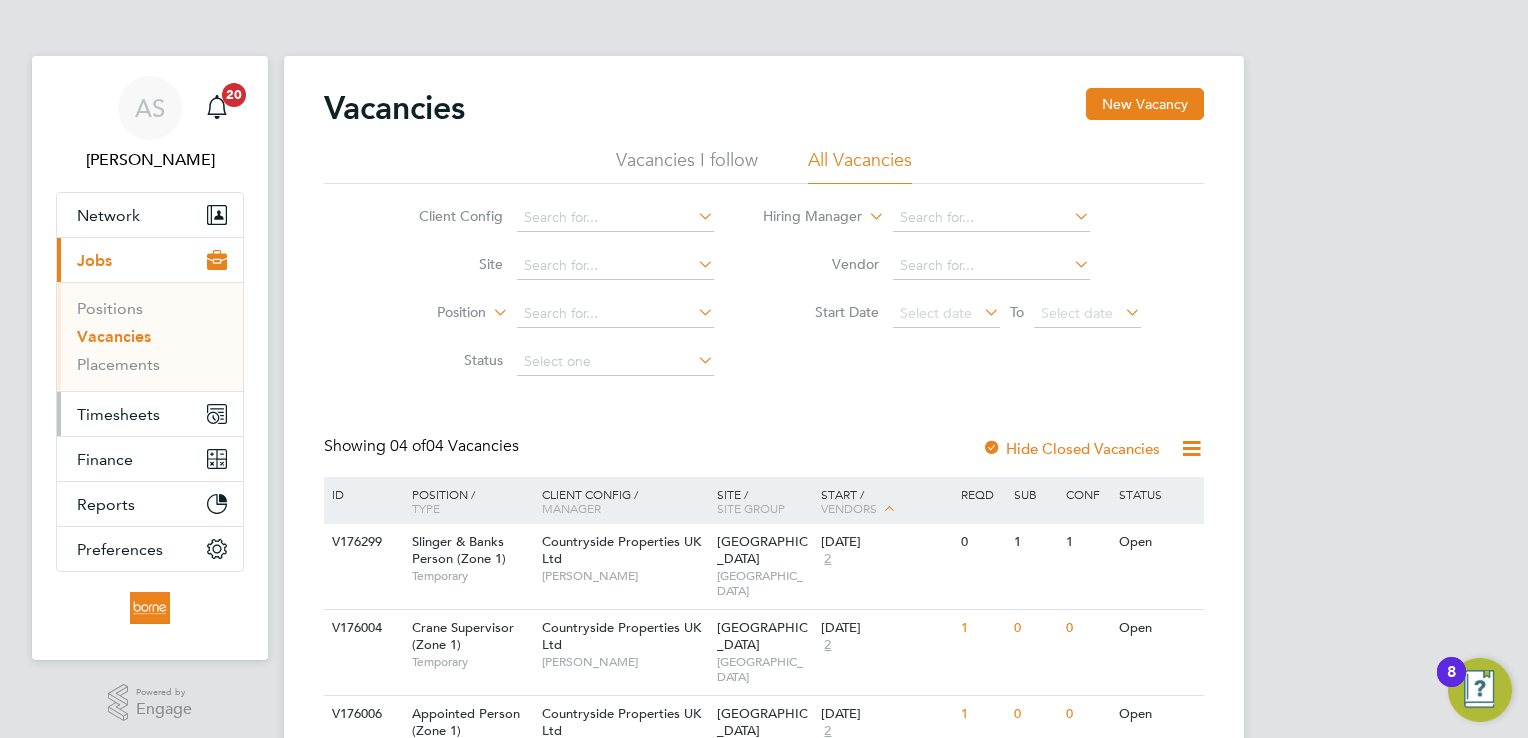 click on "Timesheets" at bounding box center (118, 414) 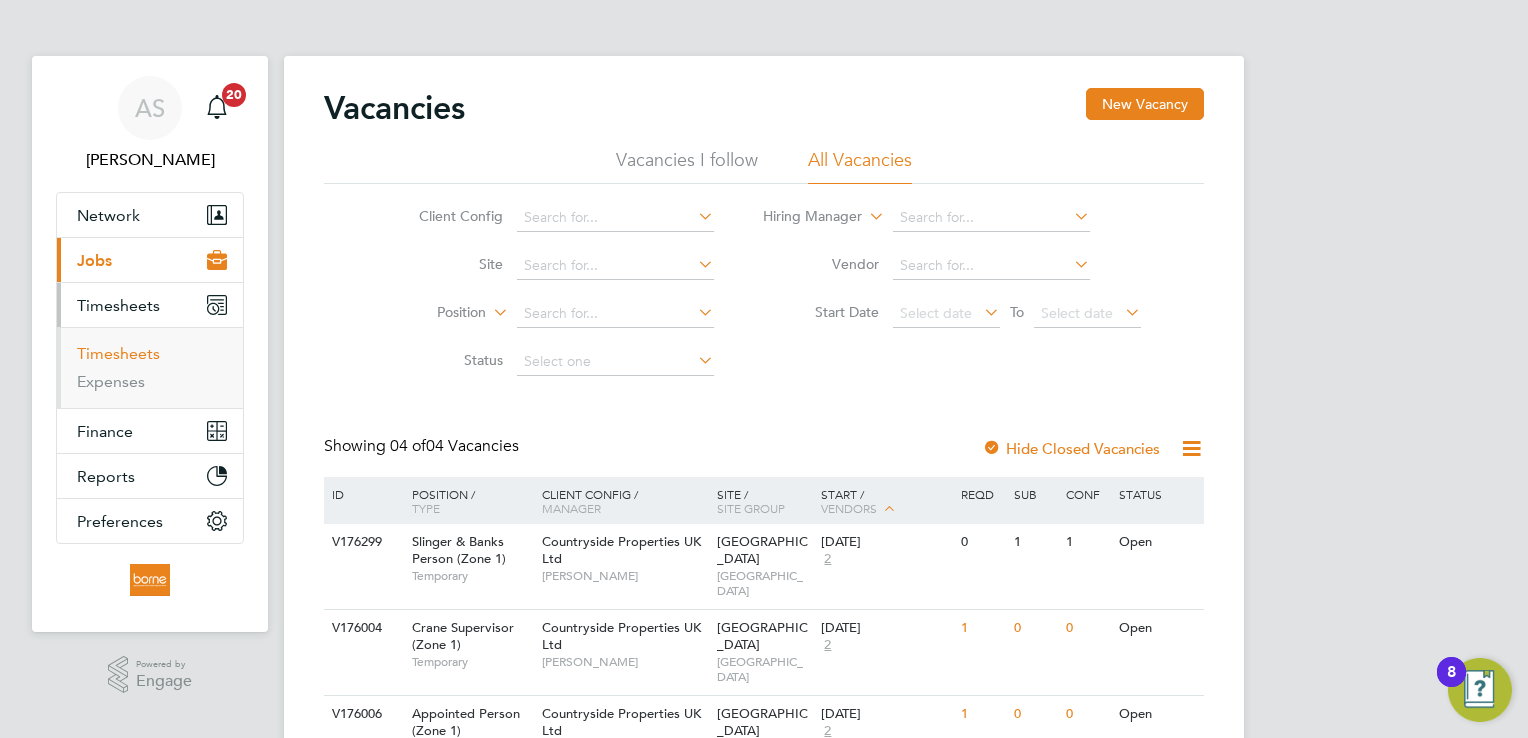 click on "Timesheets" at bounding box center (118, 353) 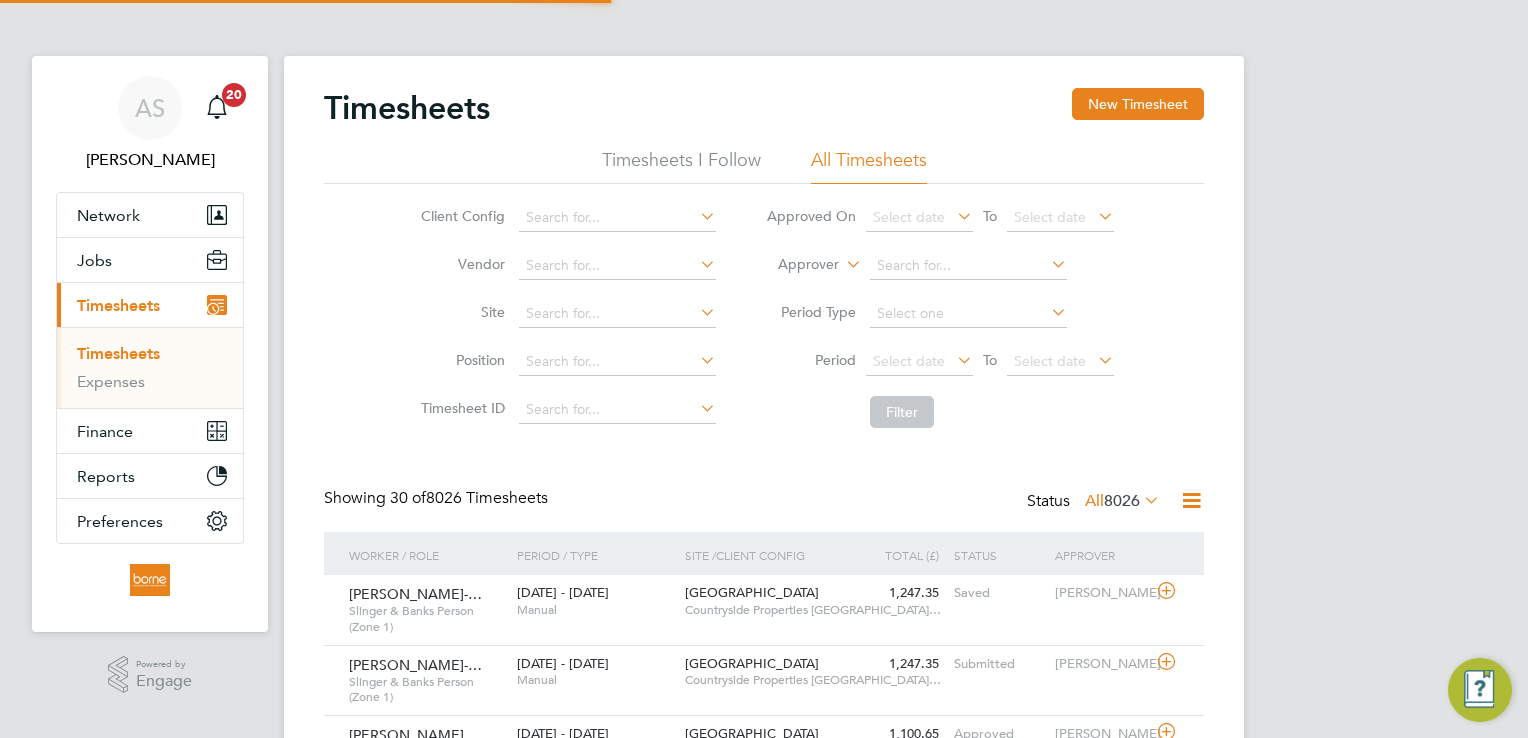 scroll, scrollTop: 9, scrollLeft: 10, axis: both 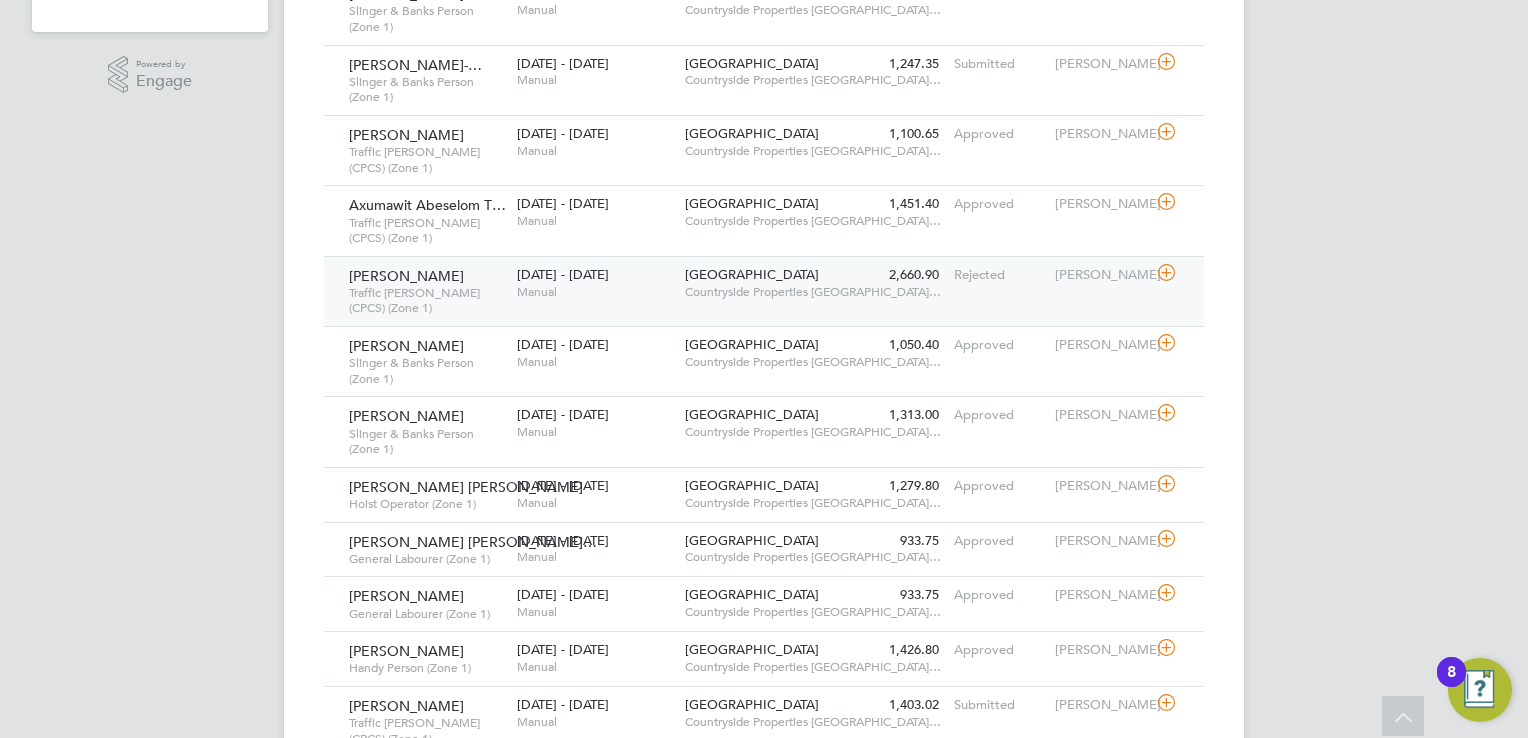 click on "Manual" 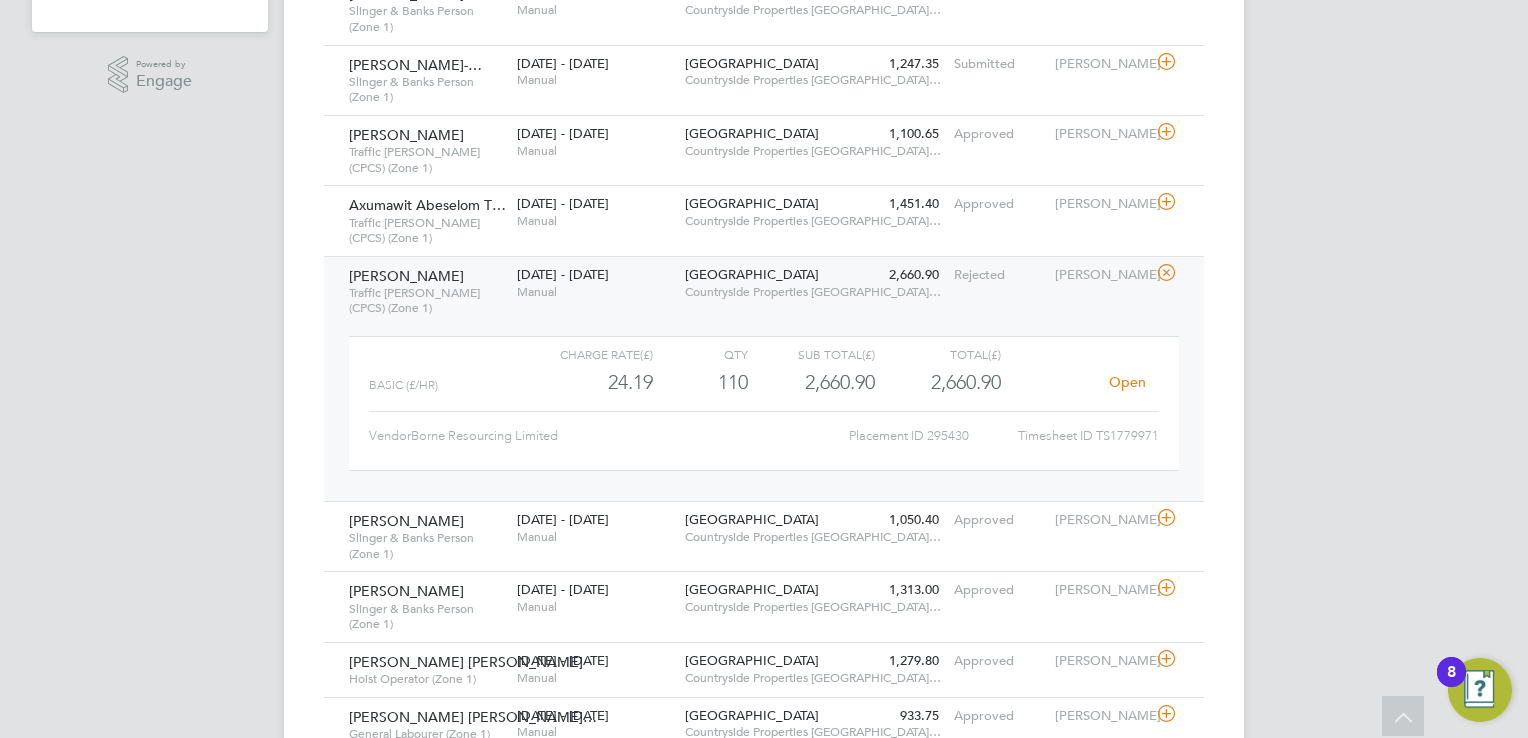 click on "Open" 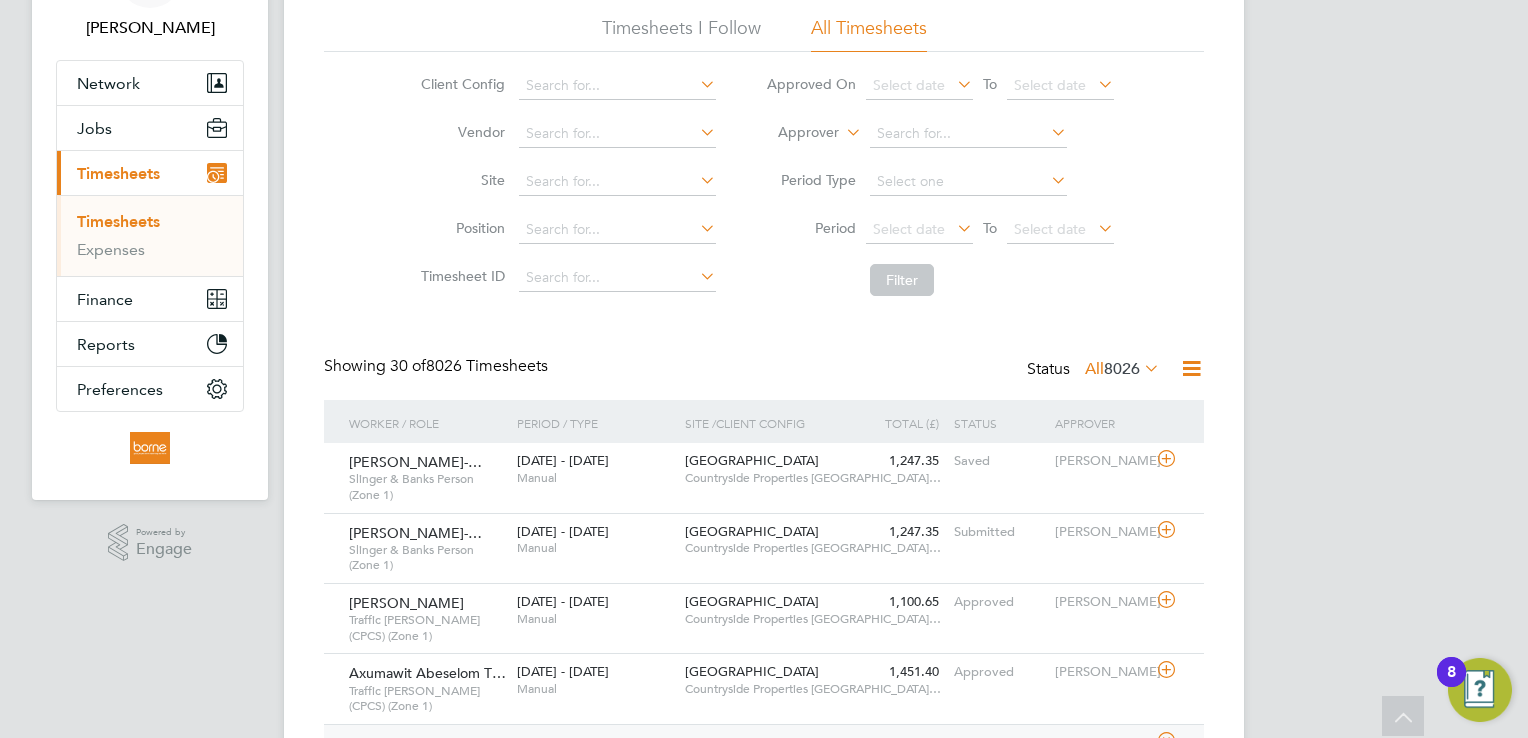 scroll, scrollTop: 0, scrollLeft: 0, axis: both 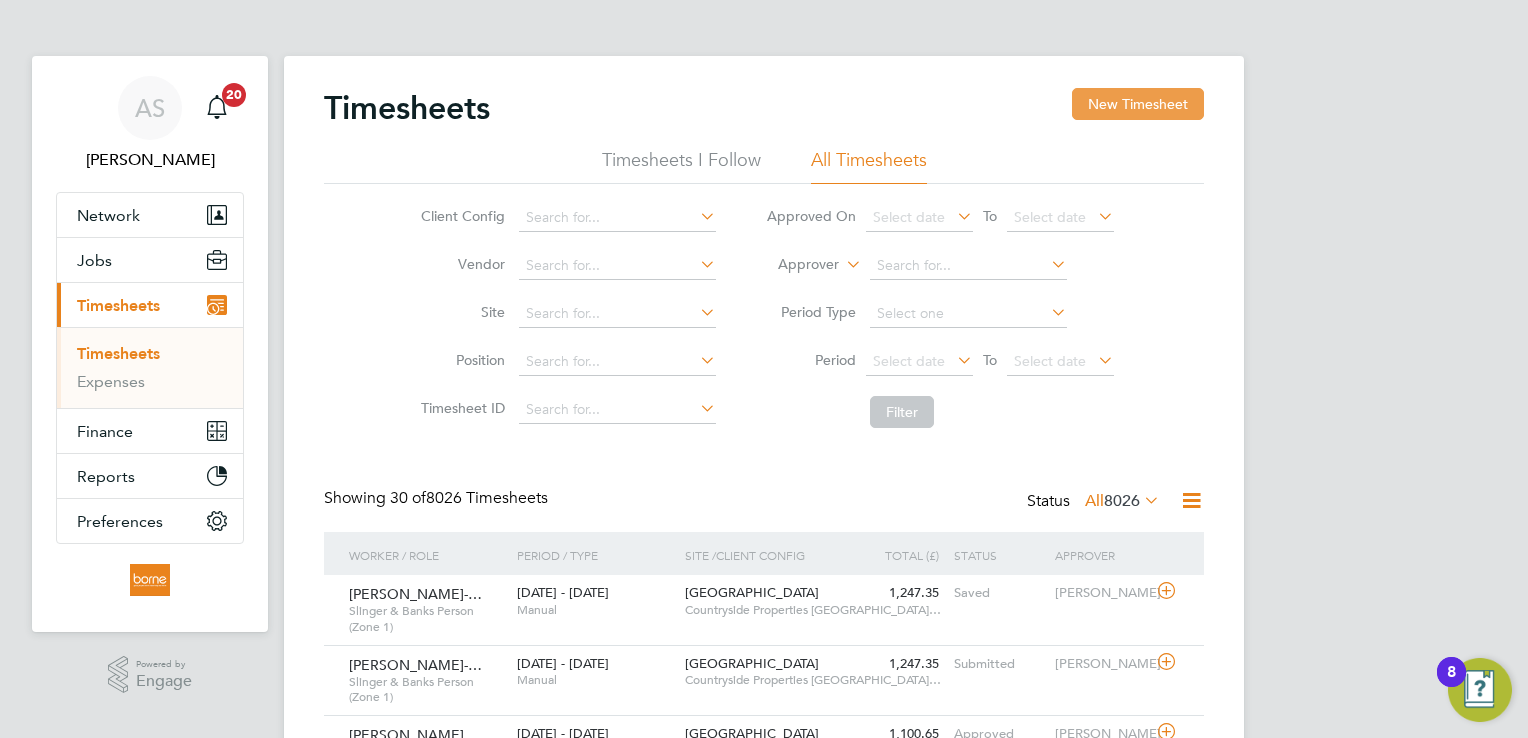 click on "New Timesheet" 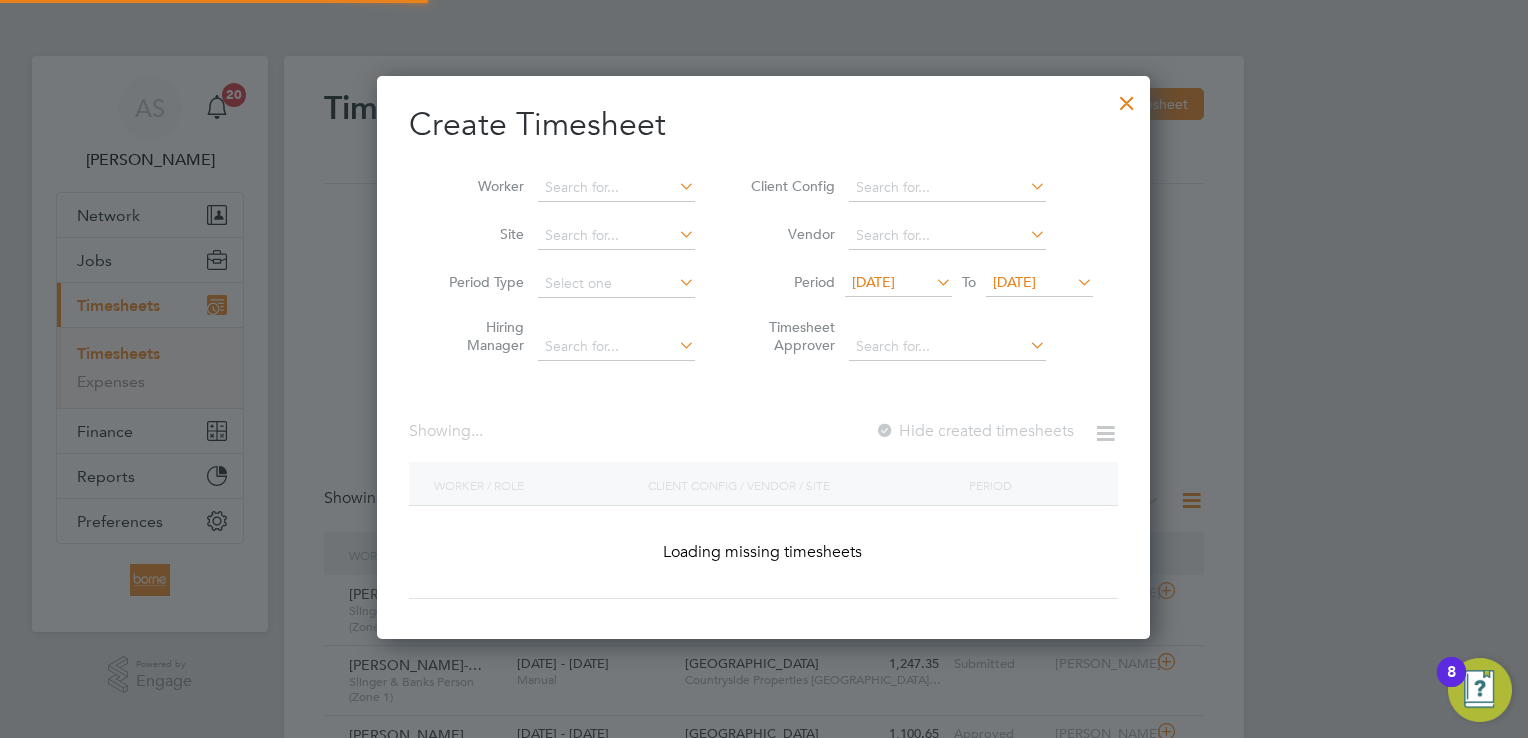 scroll, scrollTop: 10, scrollLeft: 10, axis: both 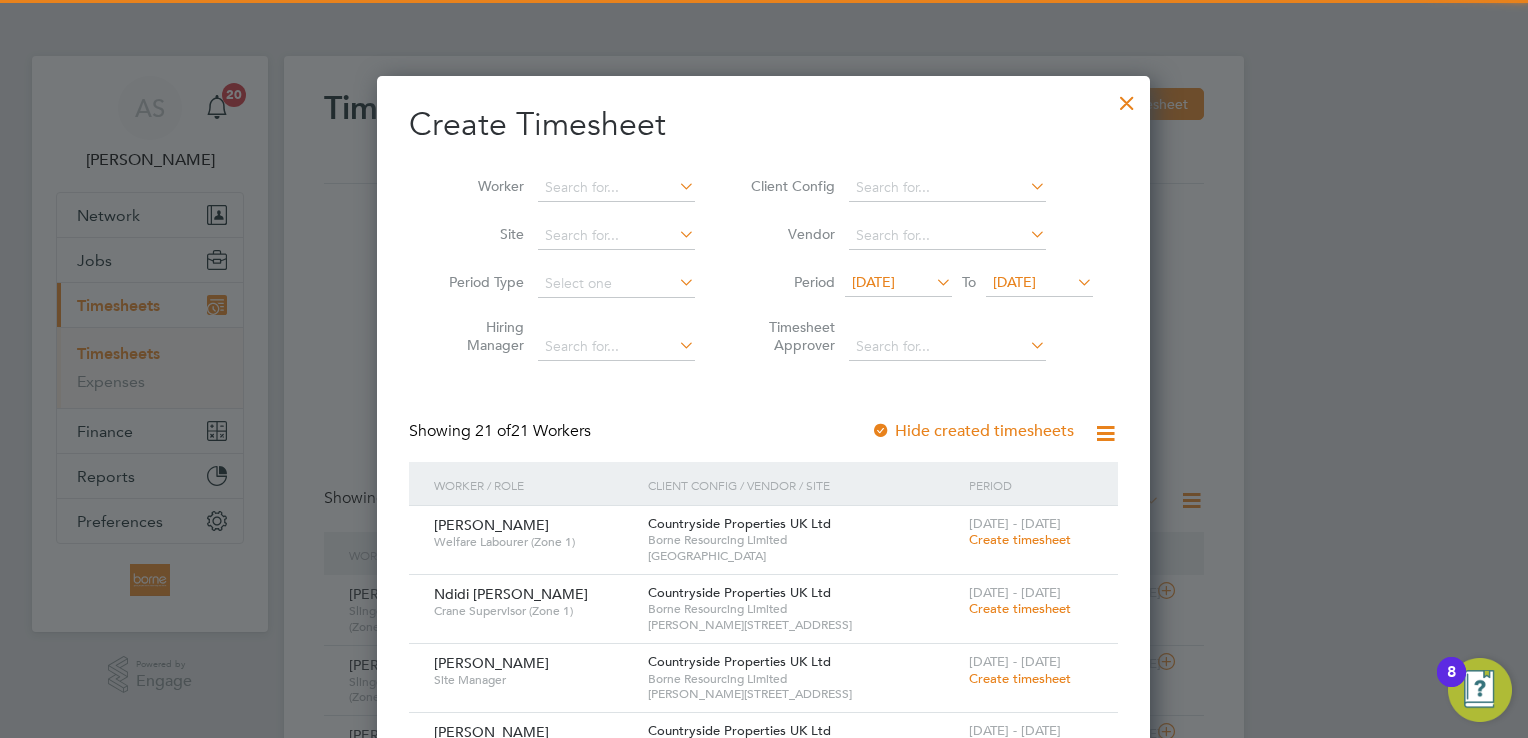 click on "[DATE]" at bounding box center [1014, 282] 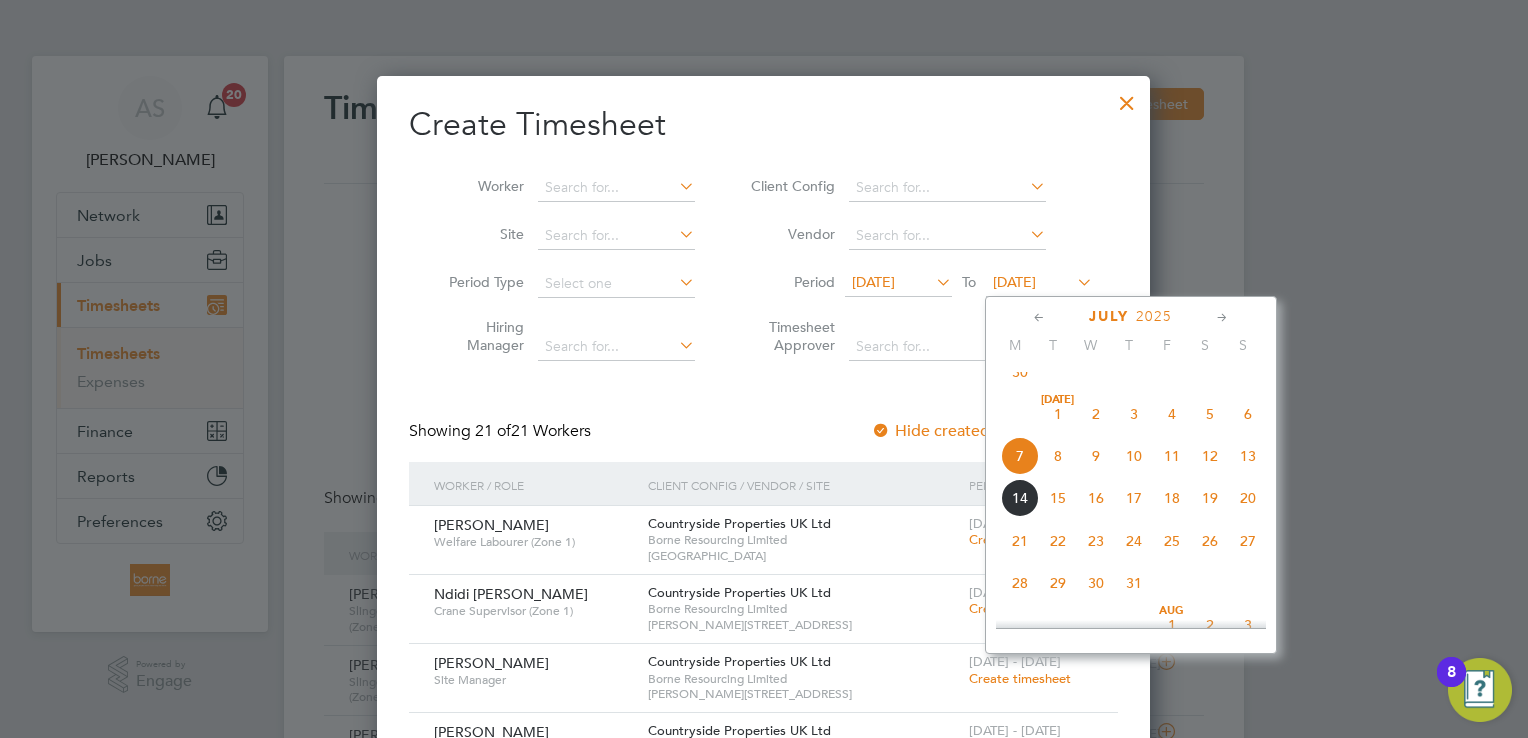 click on "13" 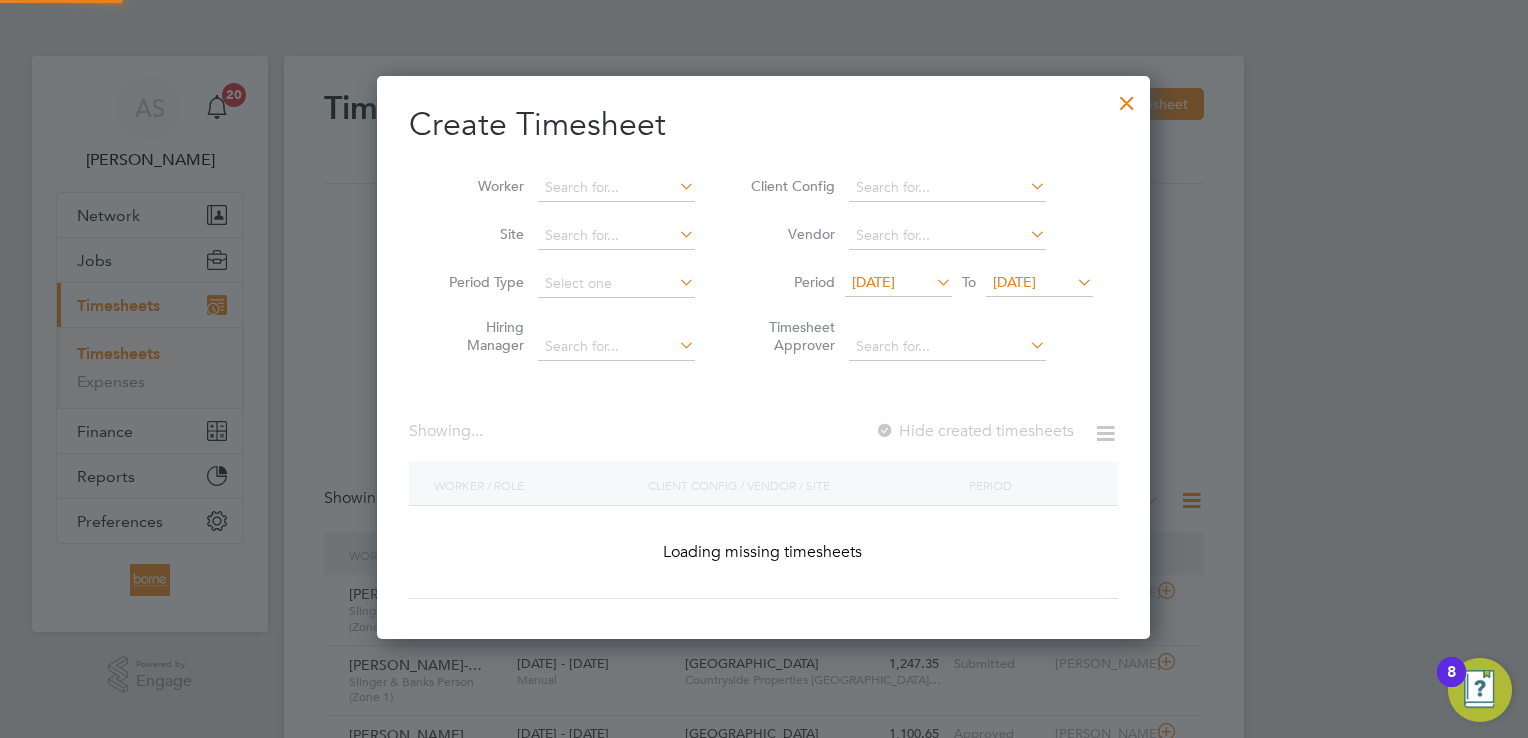 scroll, scrollTop: 10, scrollLeft: 10, axis: both 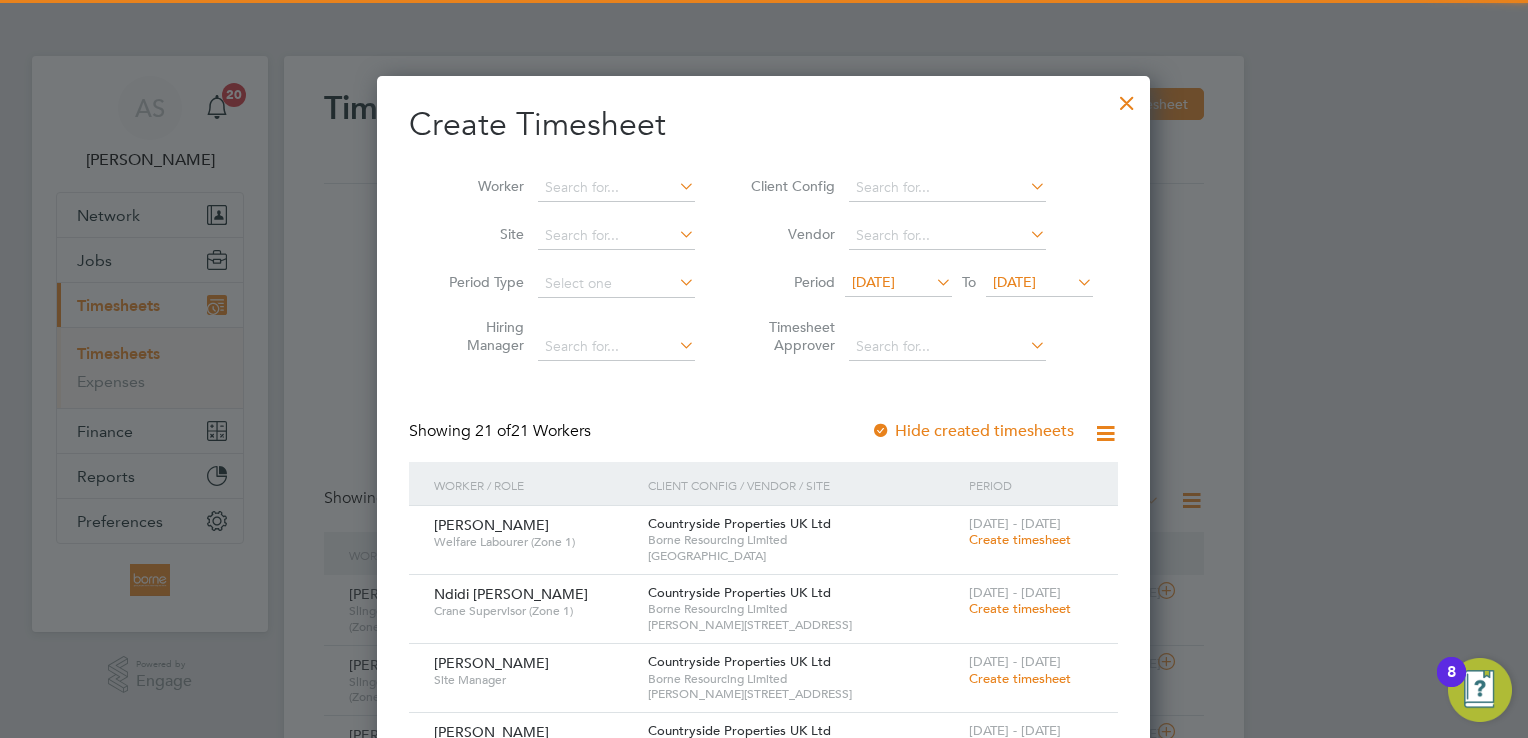 click on "[DATE]" at bounding box center (873, 282) 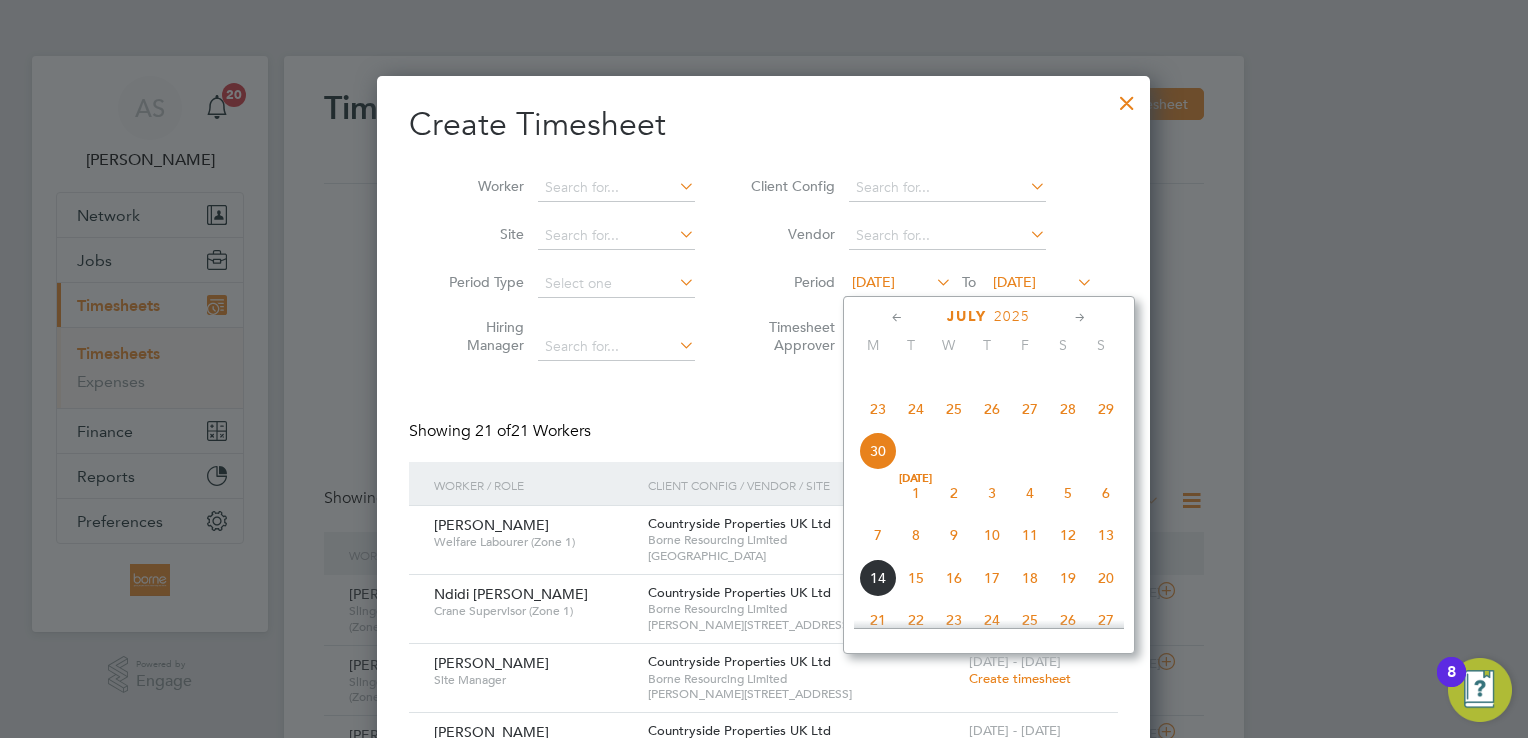 click on "7" 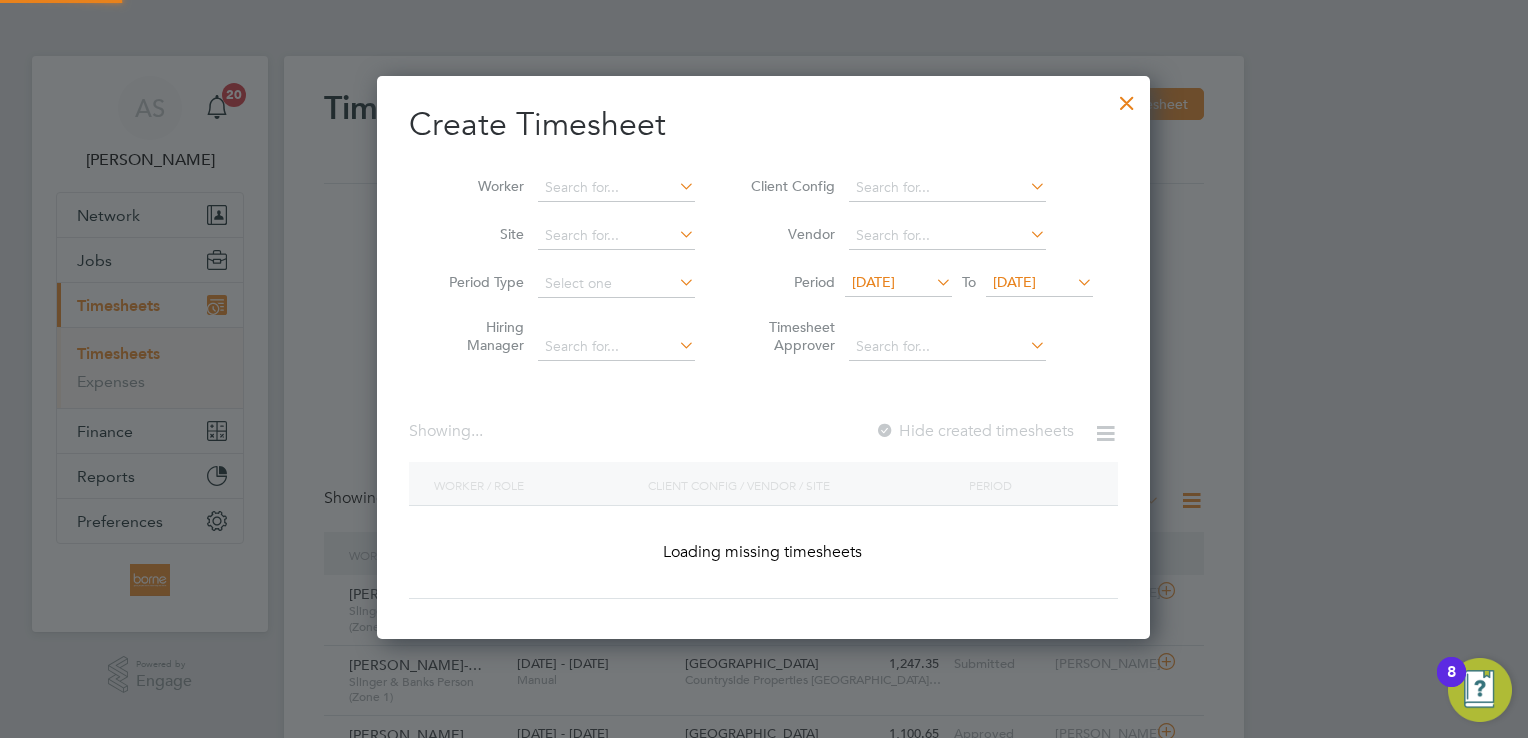 scroll, scrollTop: 9, scrollLeft: 10, axis: both 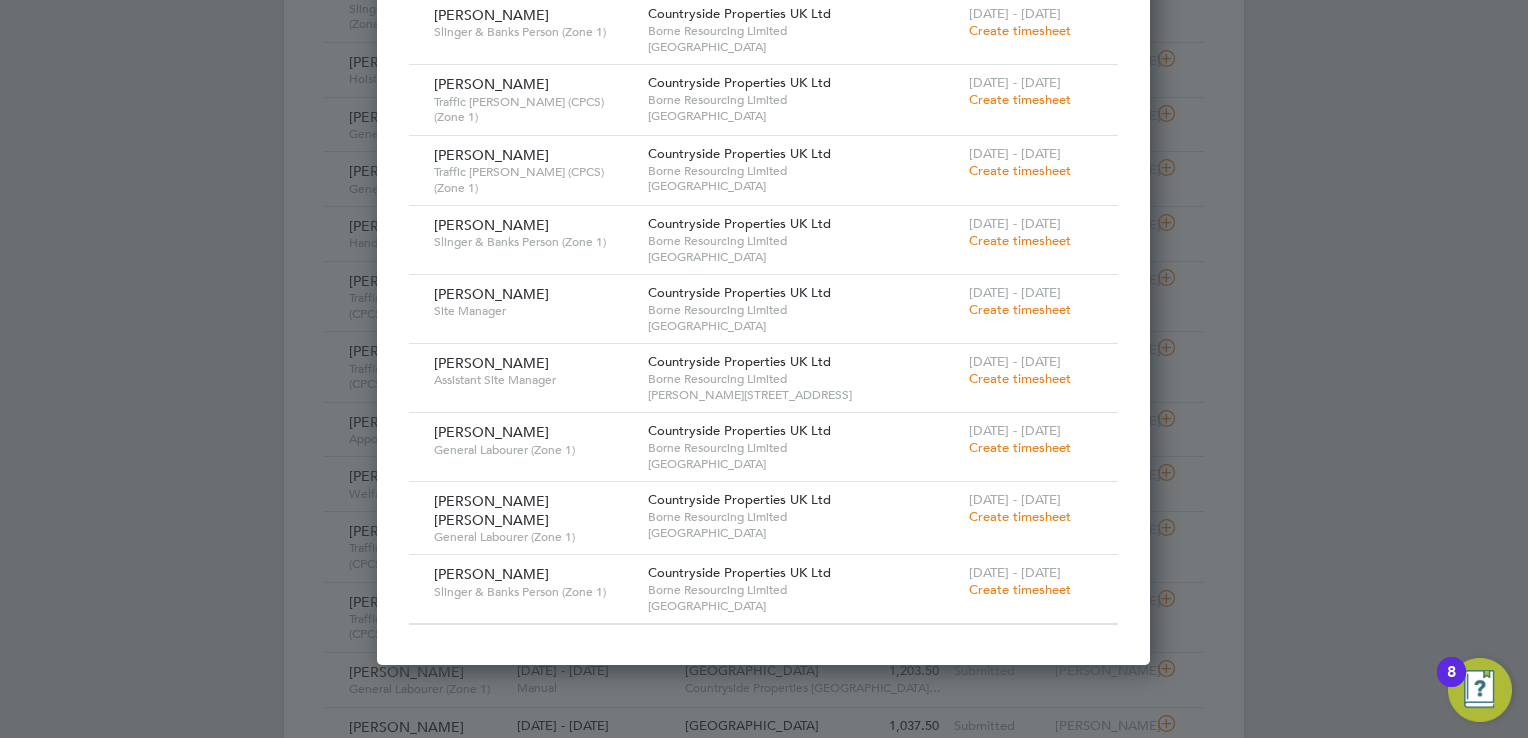 click on "Create timesheet" at bounding box center [1020, 447] 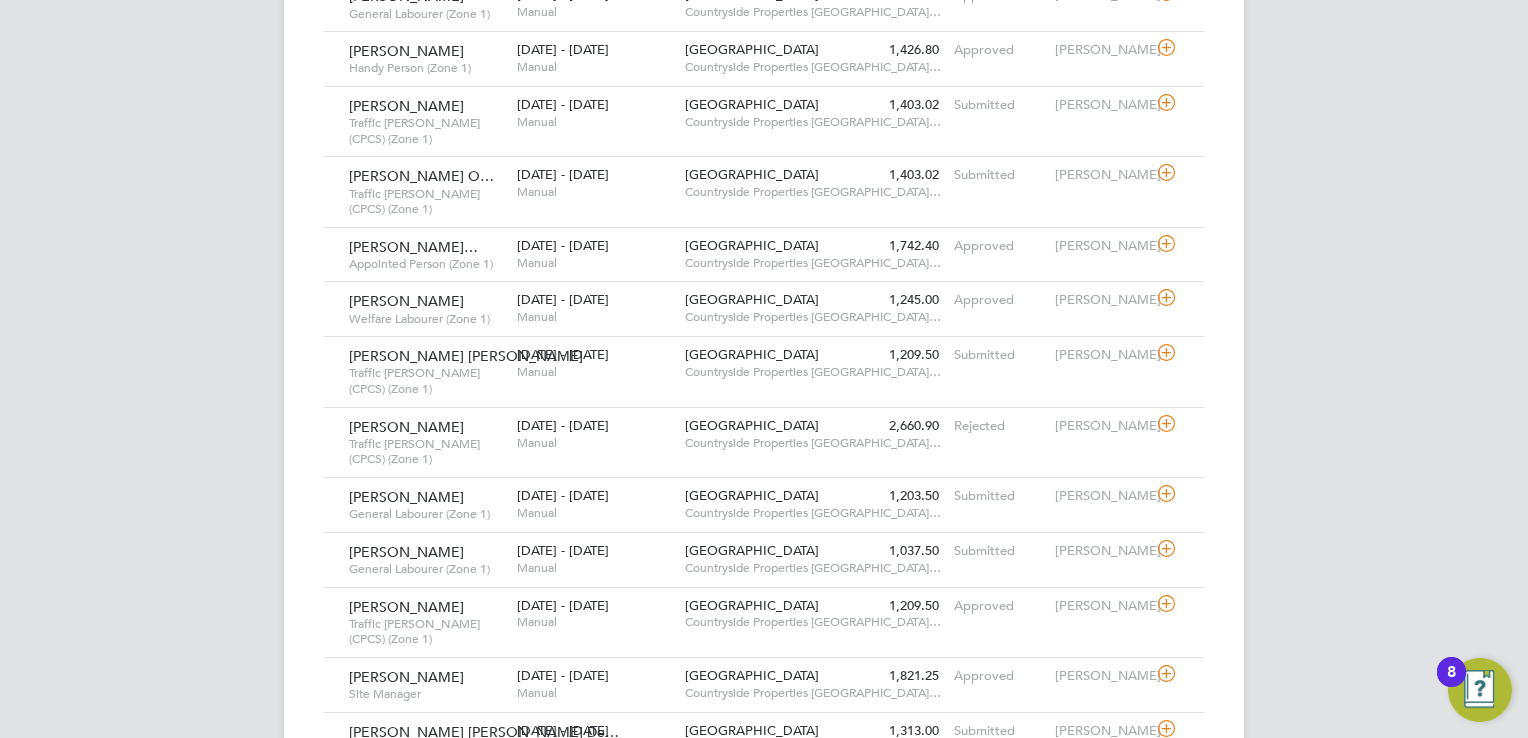 scroll, scrollTop: 0, scrollLeft: 0, axis: both 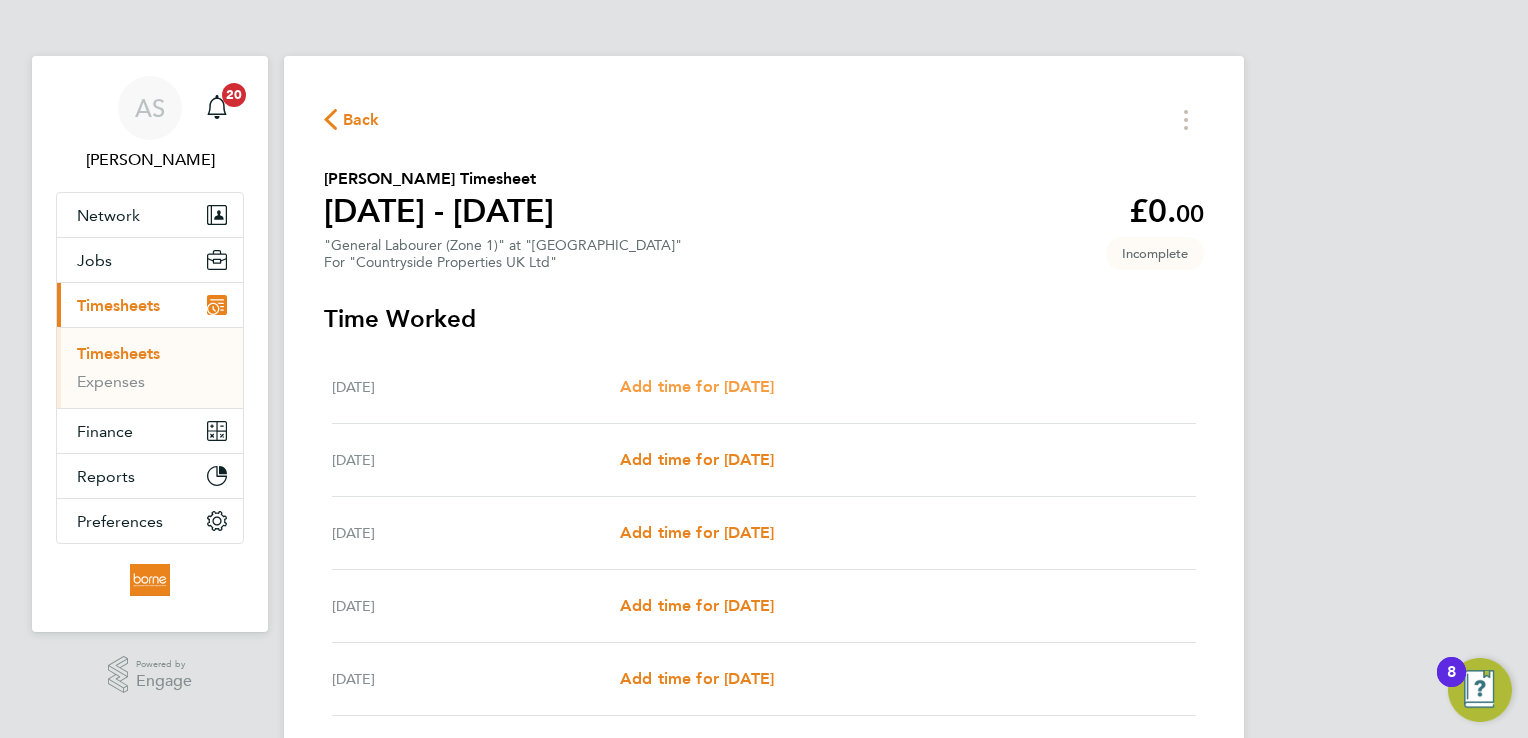 click on "Add time for [DATE]" at bounding box center [697, 386] 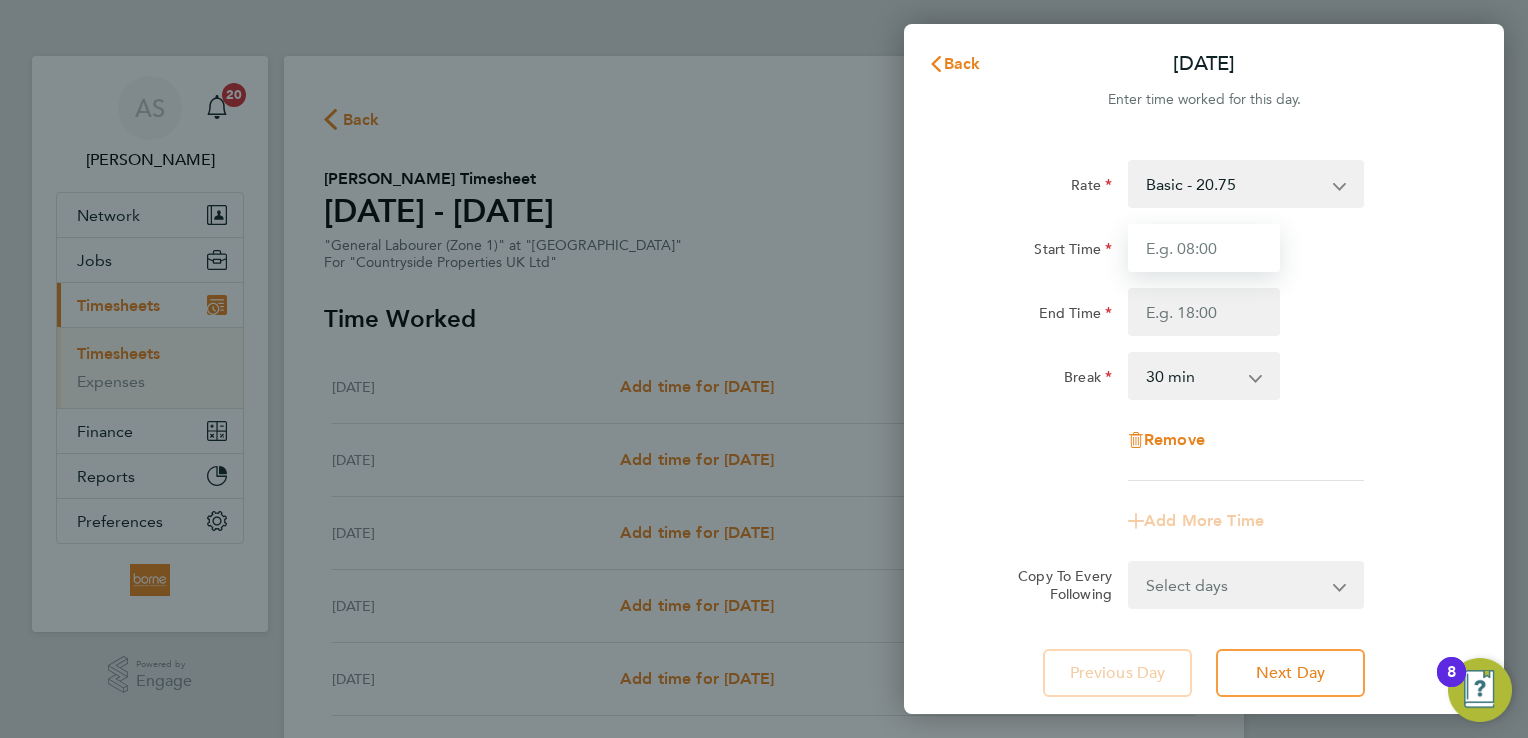 click on "Start Time" at bounding box center [1204, 248] 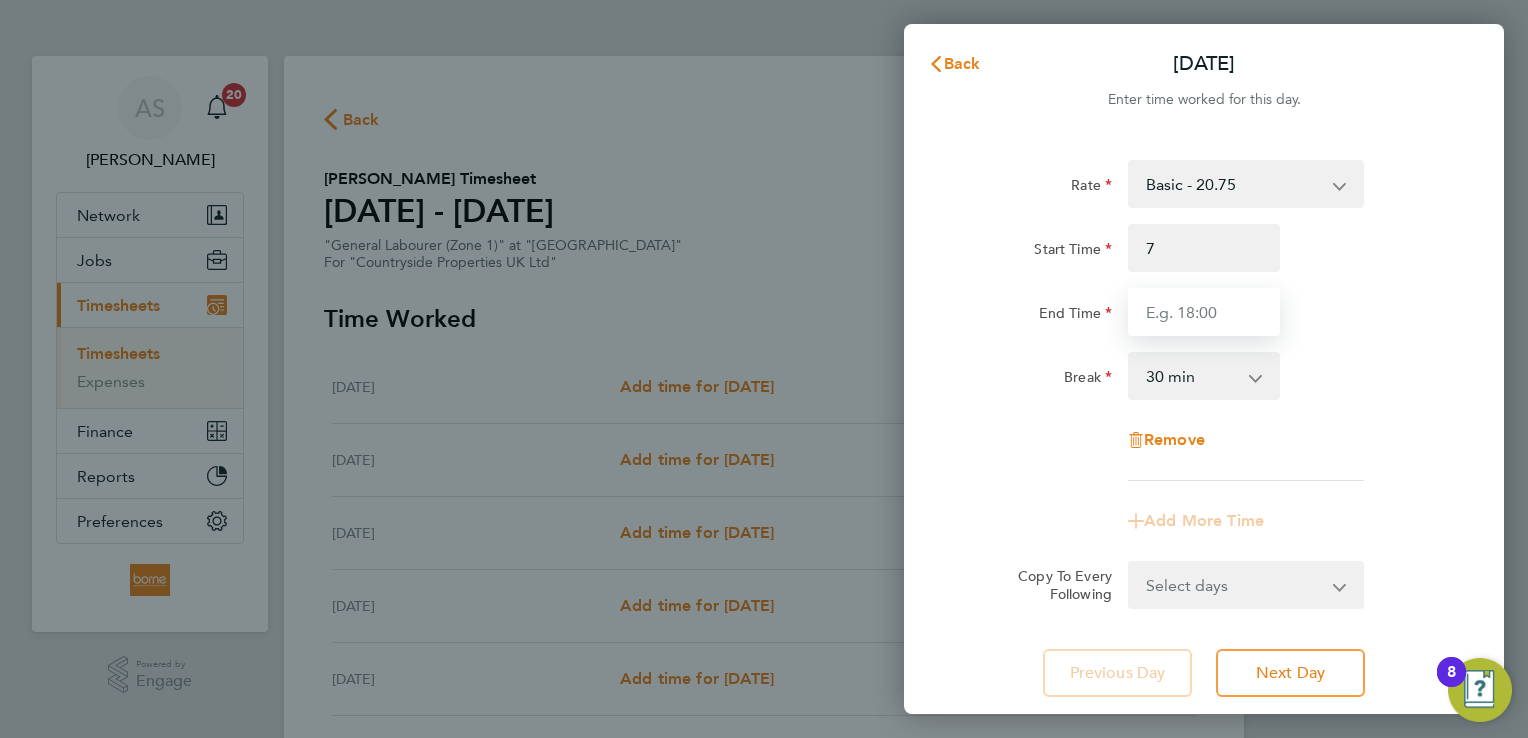 type on "07:00" 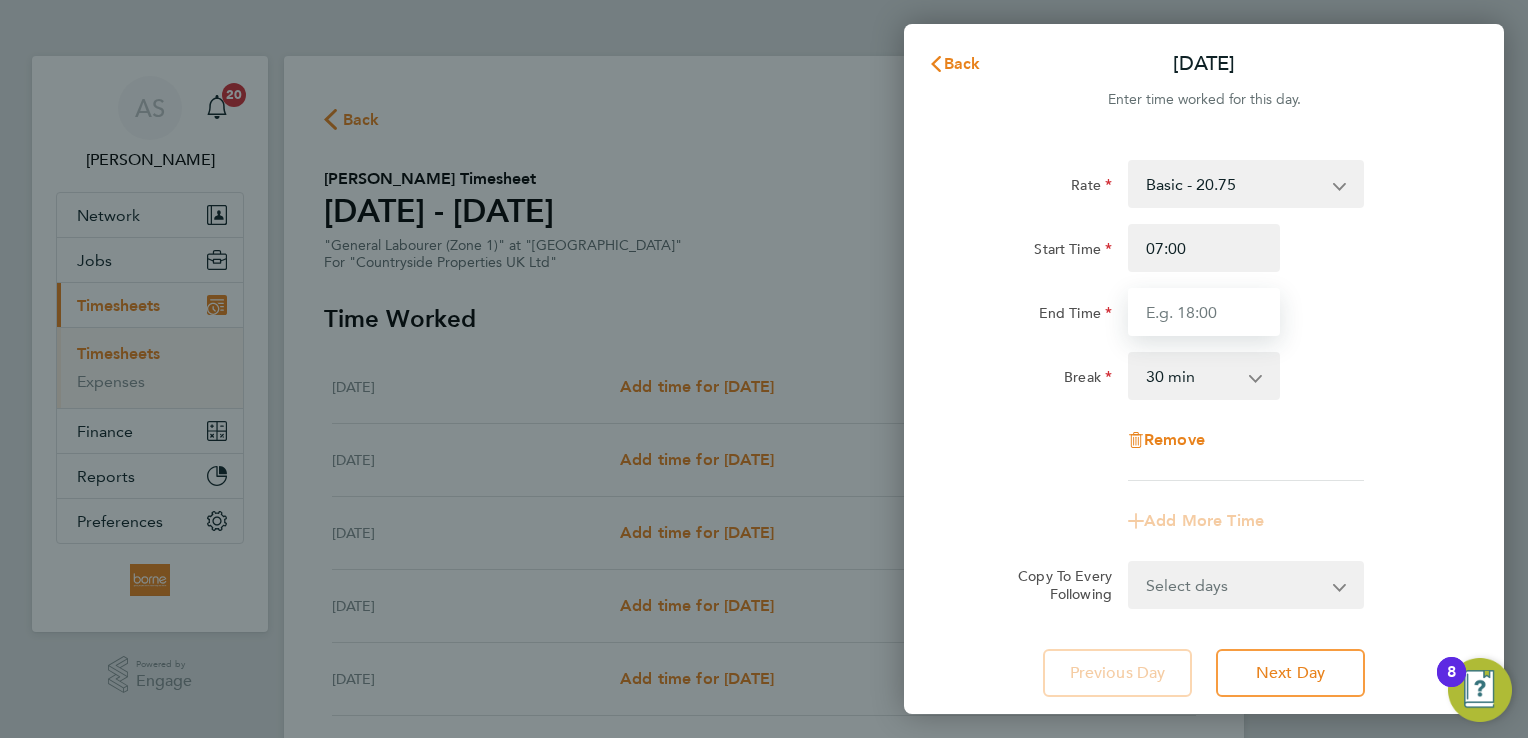 click on "End Time" at bounding box center [1204, 312] 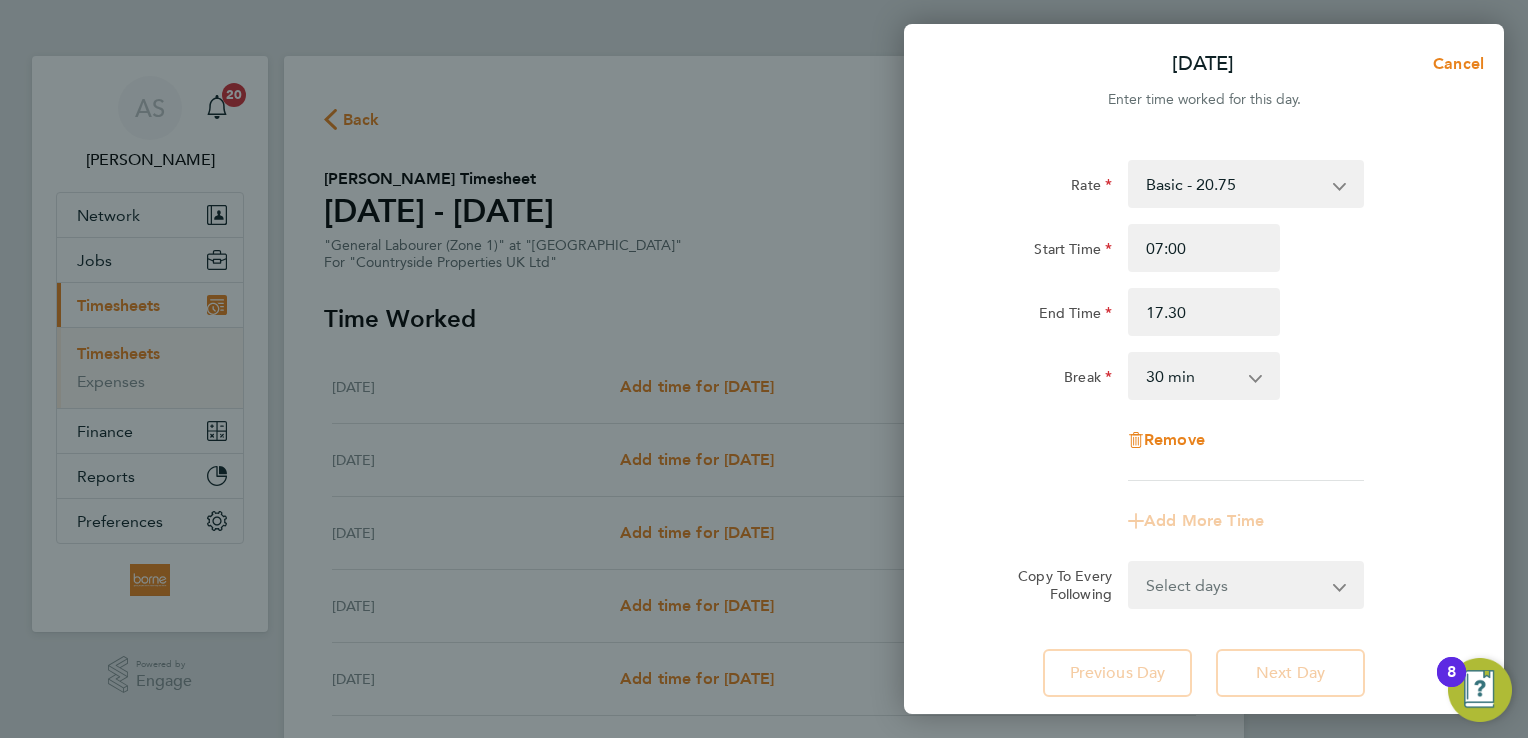 type on "17:30" 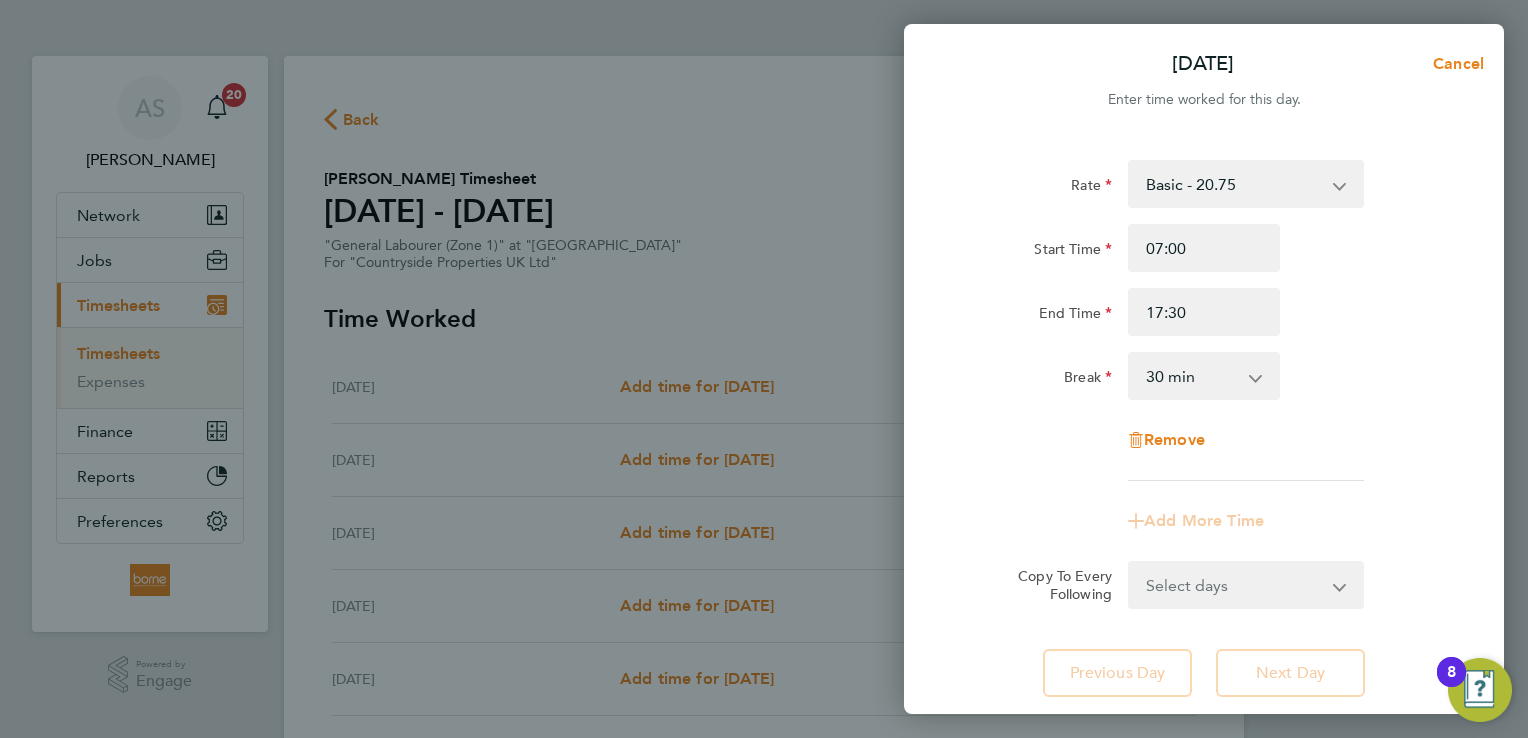 click on "Rate  Basic - 20.75
Start Time 07:00 End Time 17:30 Break  0 min   15 min   30 min   45 min   60 min   75 min   90 min
Remove" 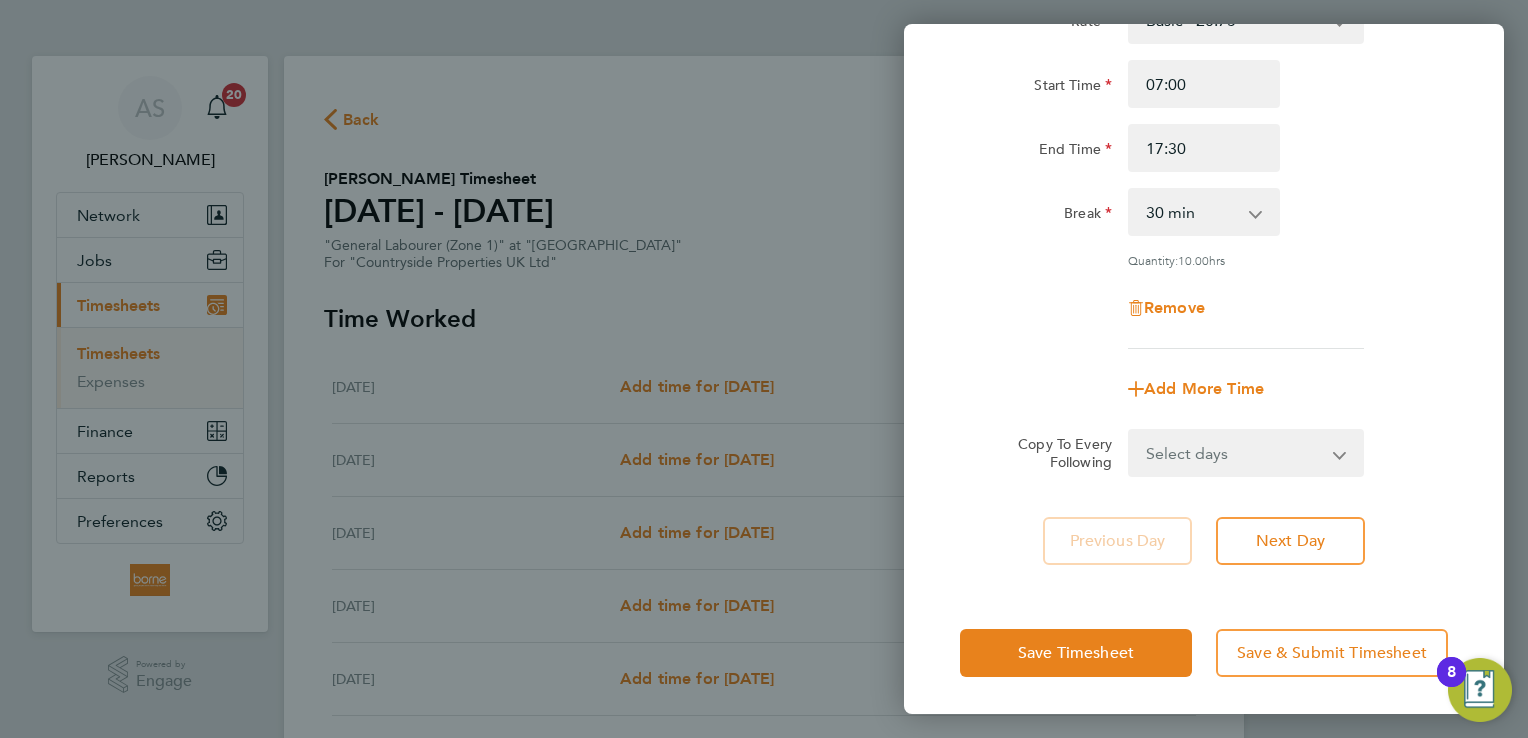 click on "Select days   Day   Weekday (Mon-Fri)   Weekend (Sat-Sun)   [DATE]   [DATE]   [DATE]   [DATE]   [DATE]   [DATE]" at bounding box center [1235, 453] 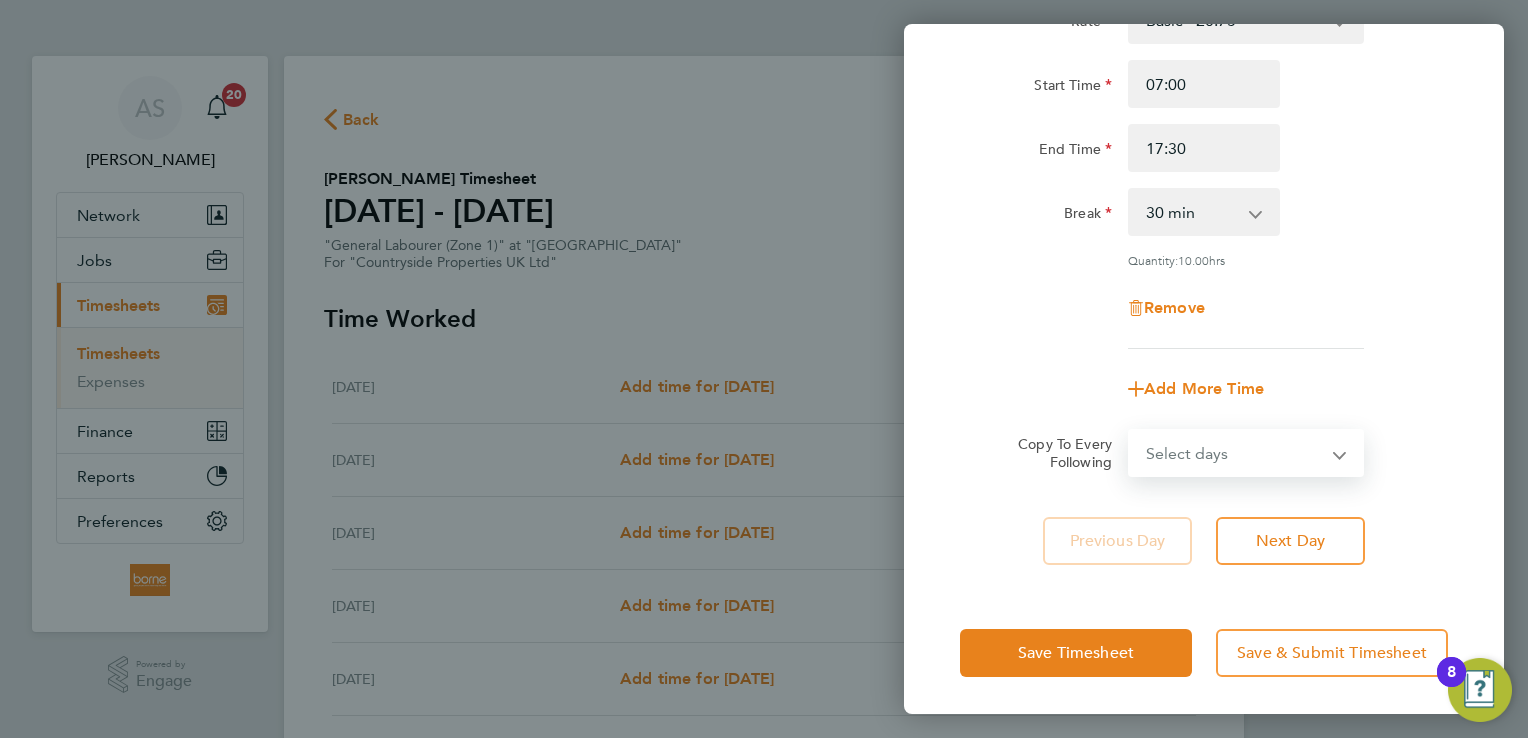 select on "WEEKDAY" 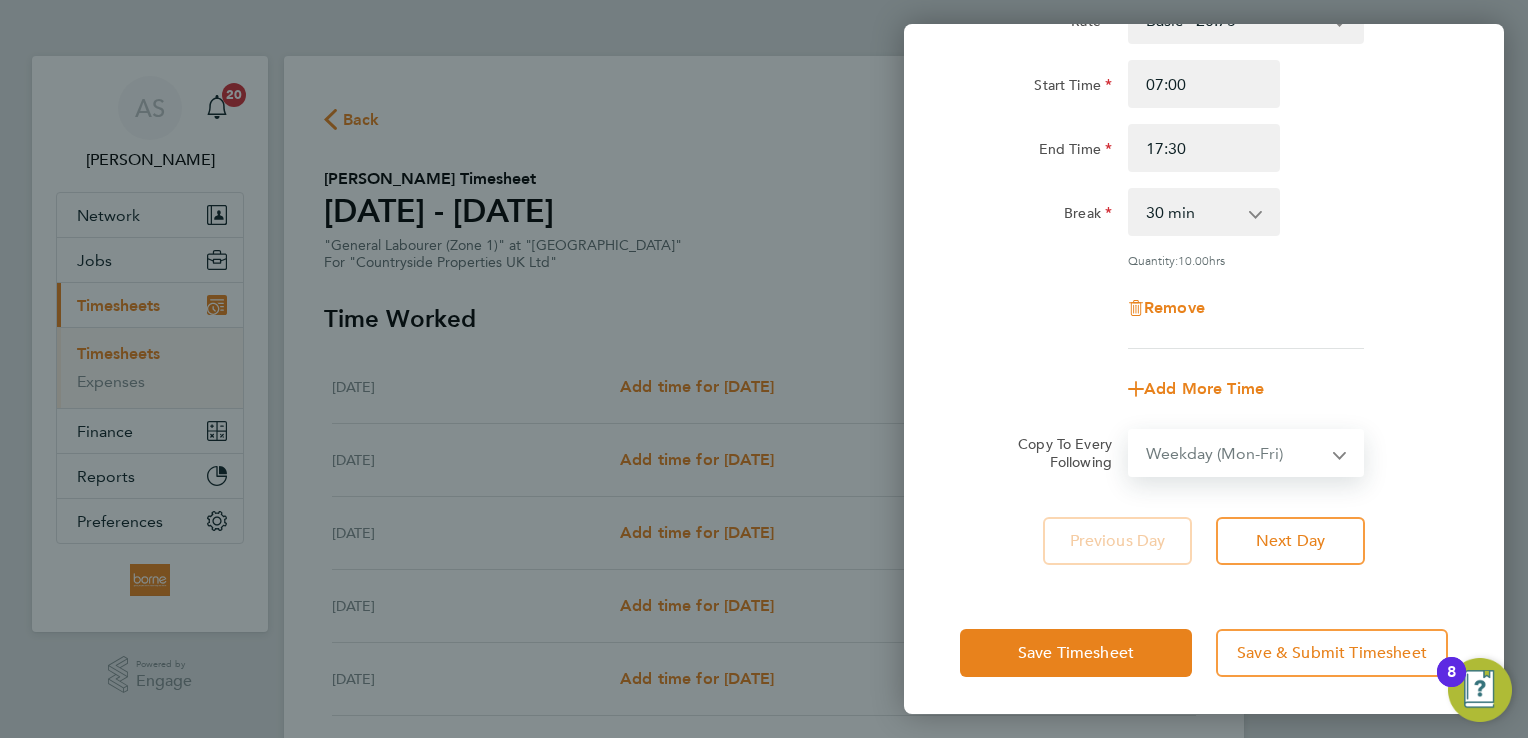 click on "Select days   Day   Weekday (Mon-Fri)   Weekend (Sat-Sun)   [DATE]   [DATE]   [DATE]   [DATE]   [DATE]   [DATE]" at bounding box center (1235, 453) 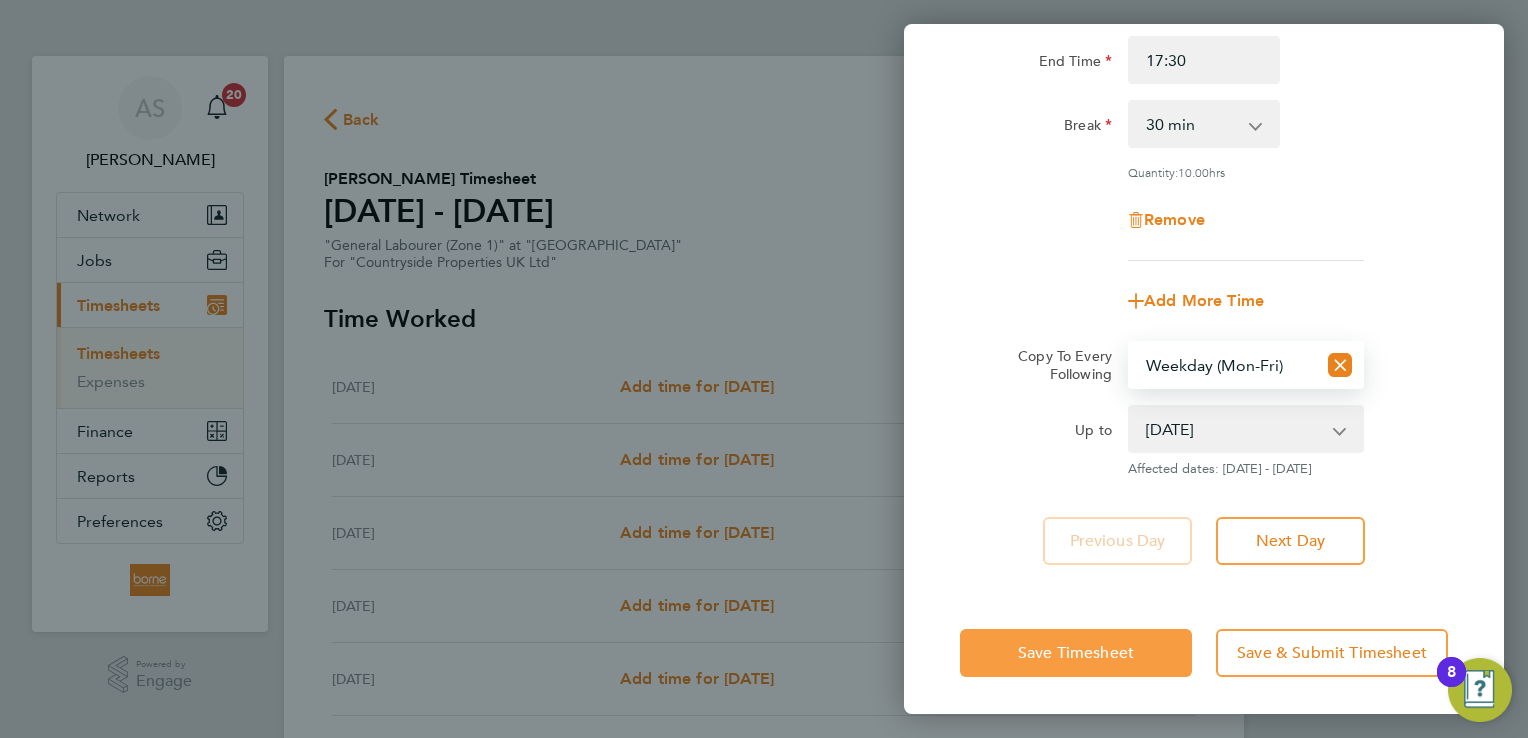 click on "Save Timesheet" 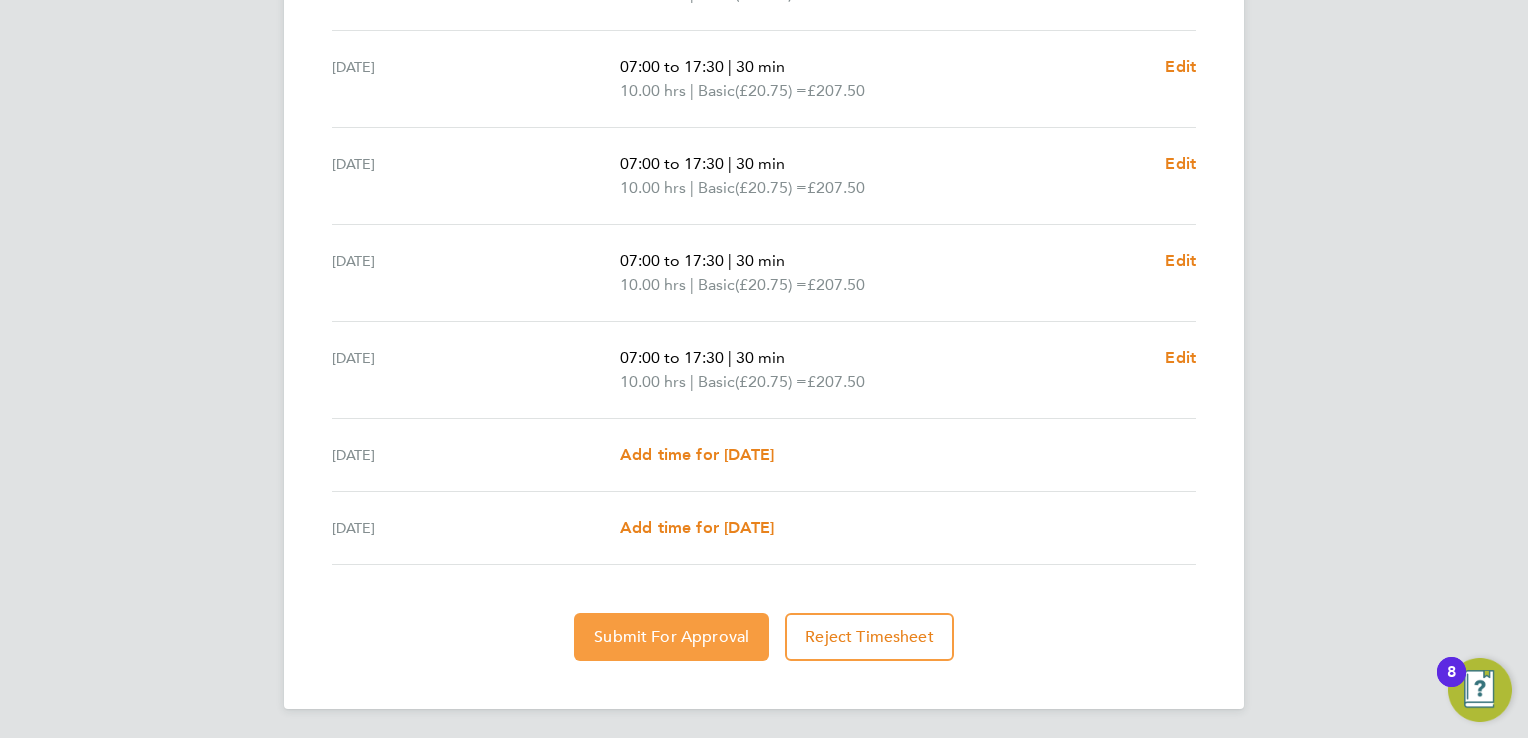 click on "Submit For Approval" 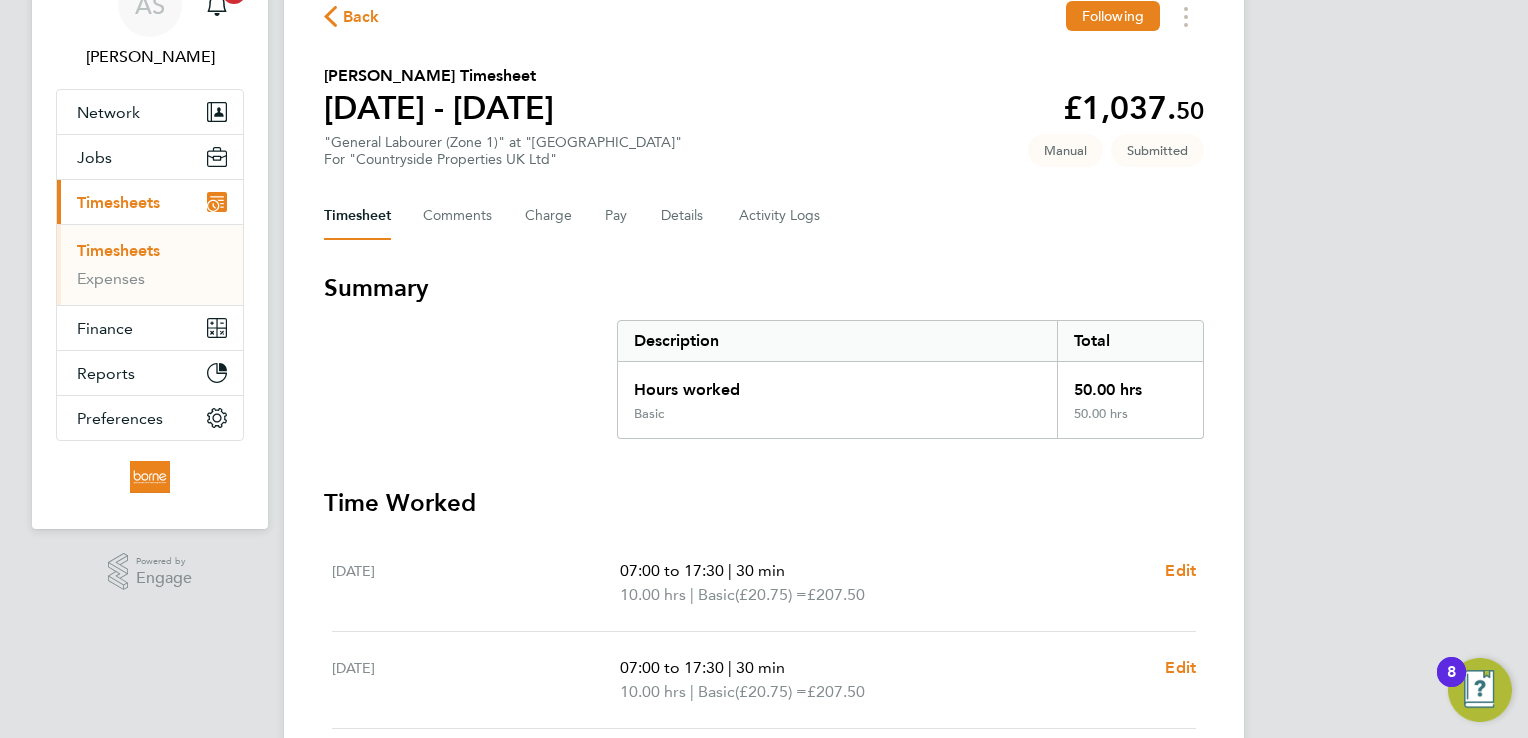 click on "Back" 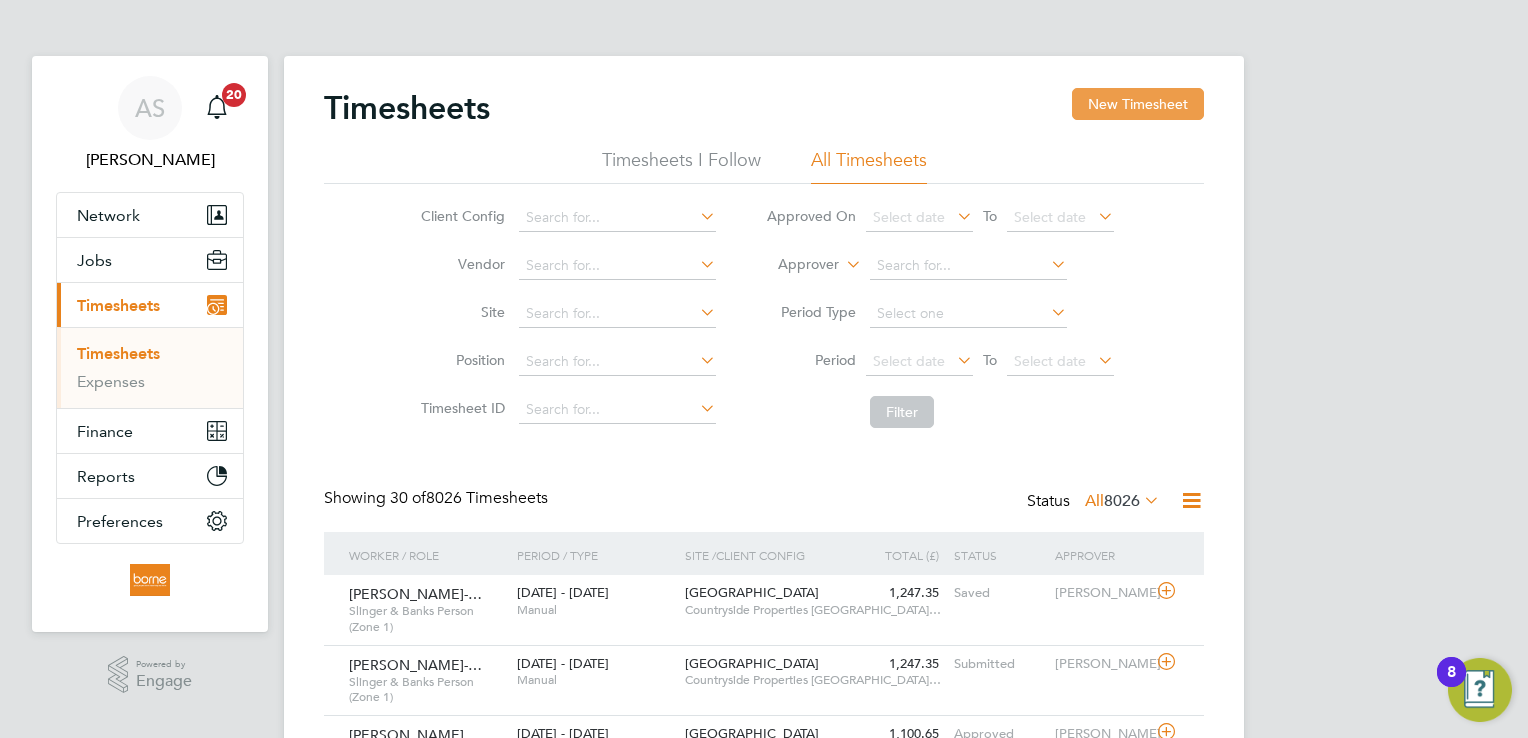 click on "New Timesheet" 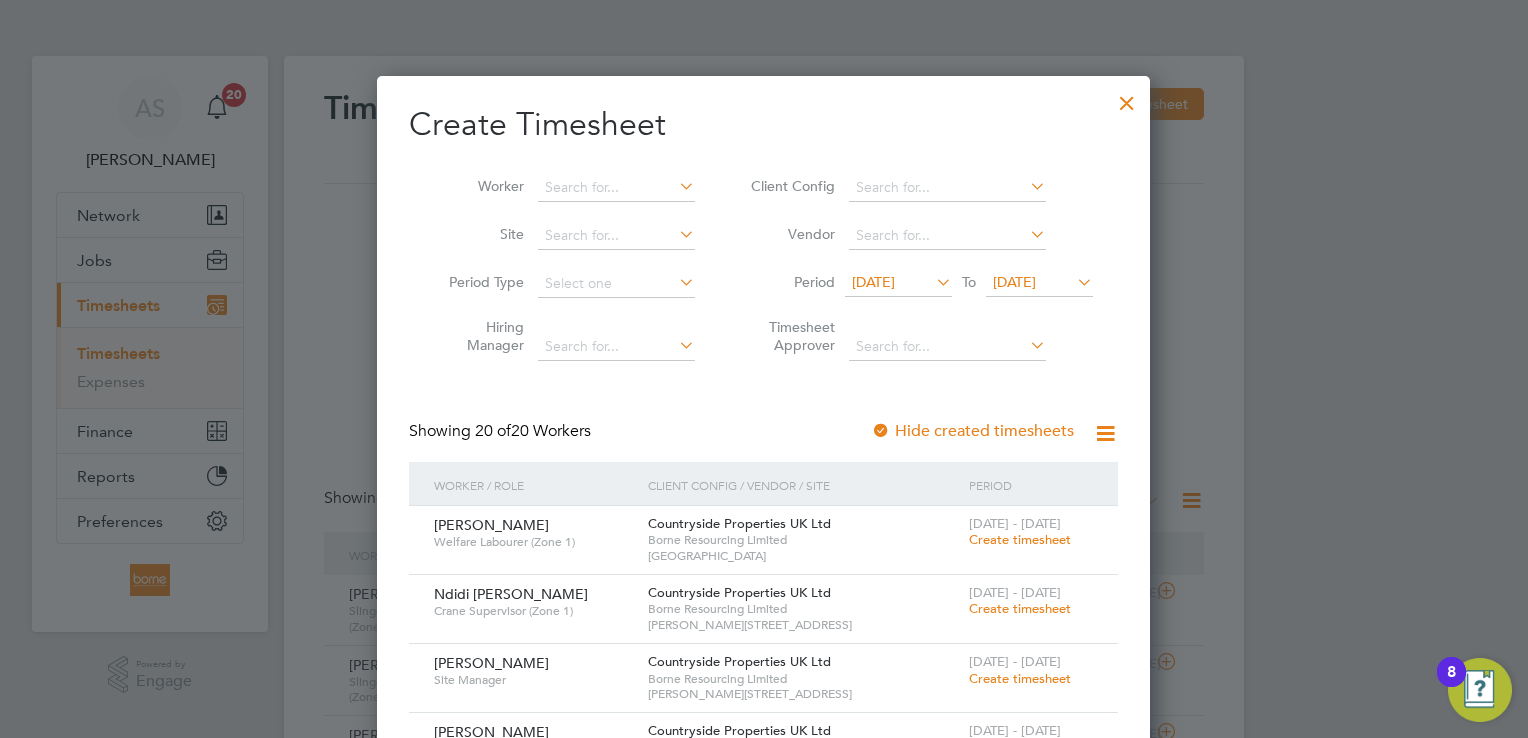 click on "[DATE]" at bounding box center [1014, 282] 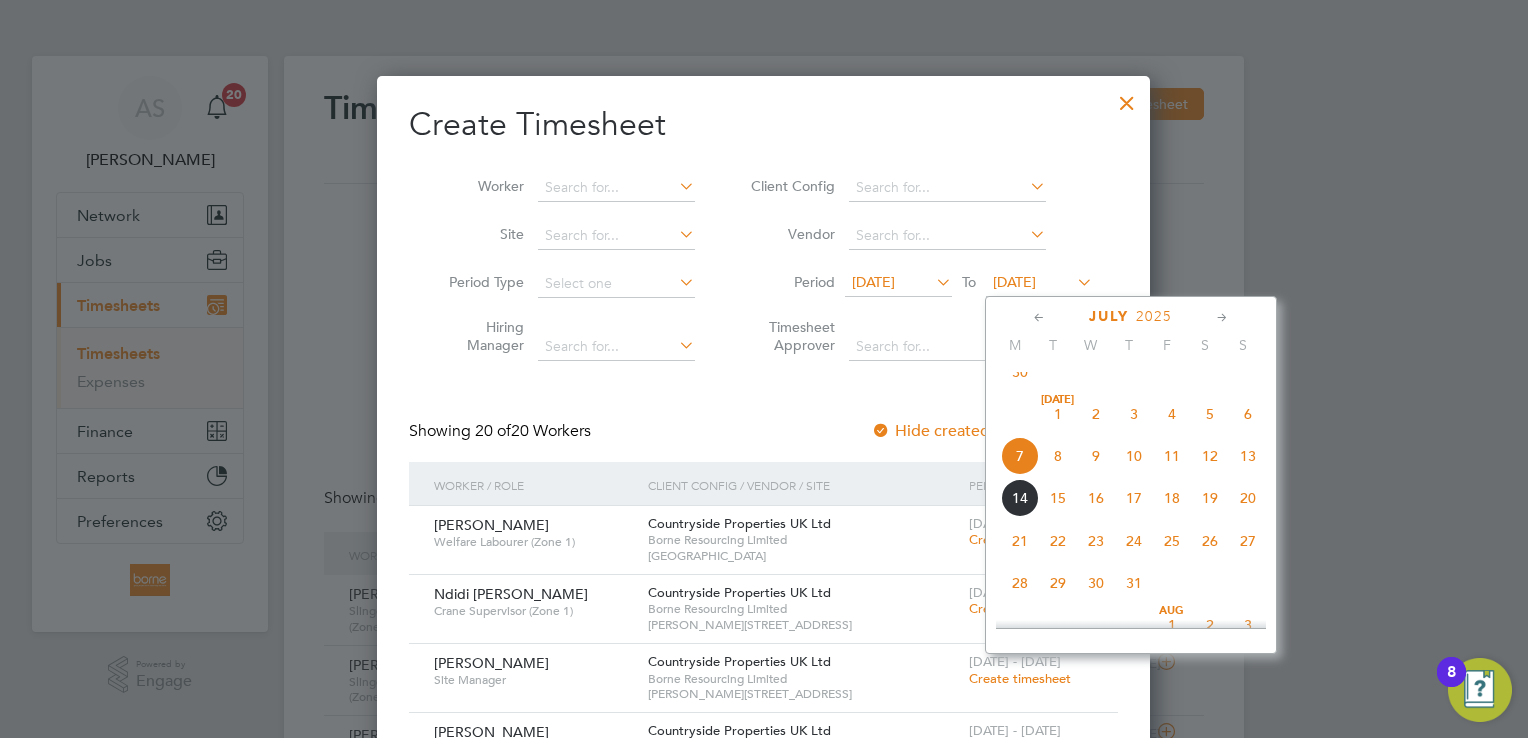 click on "13" 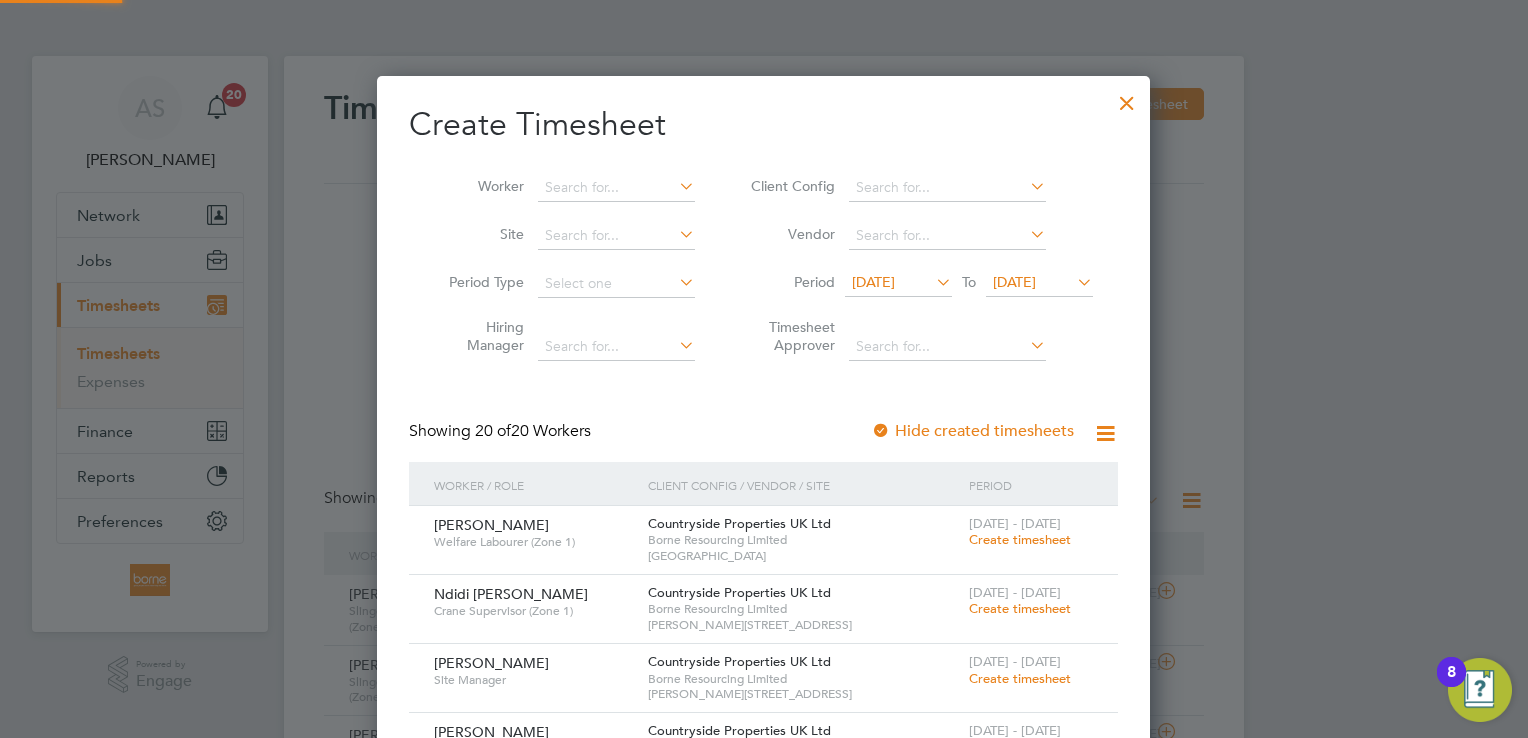 click on "[DATE]" at bounding box center (873, 282) 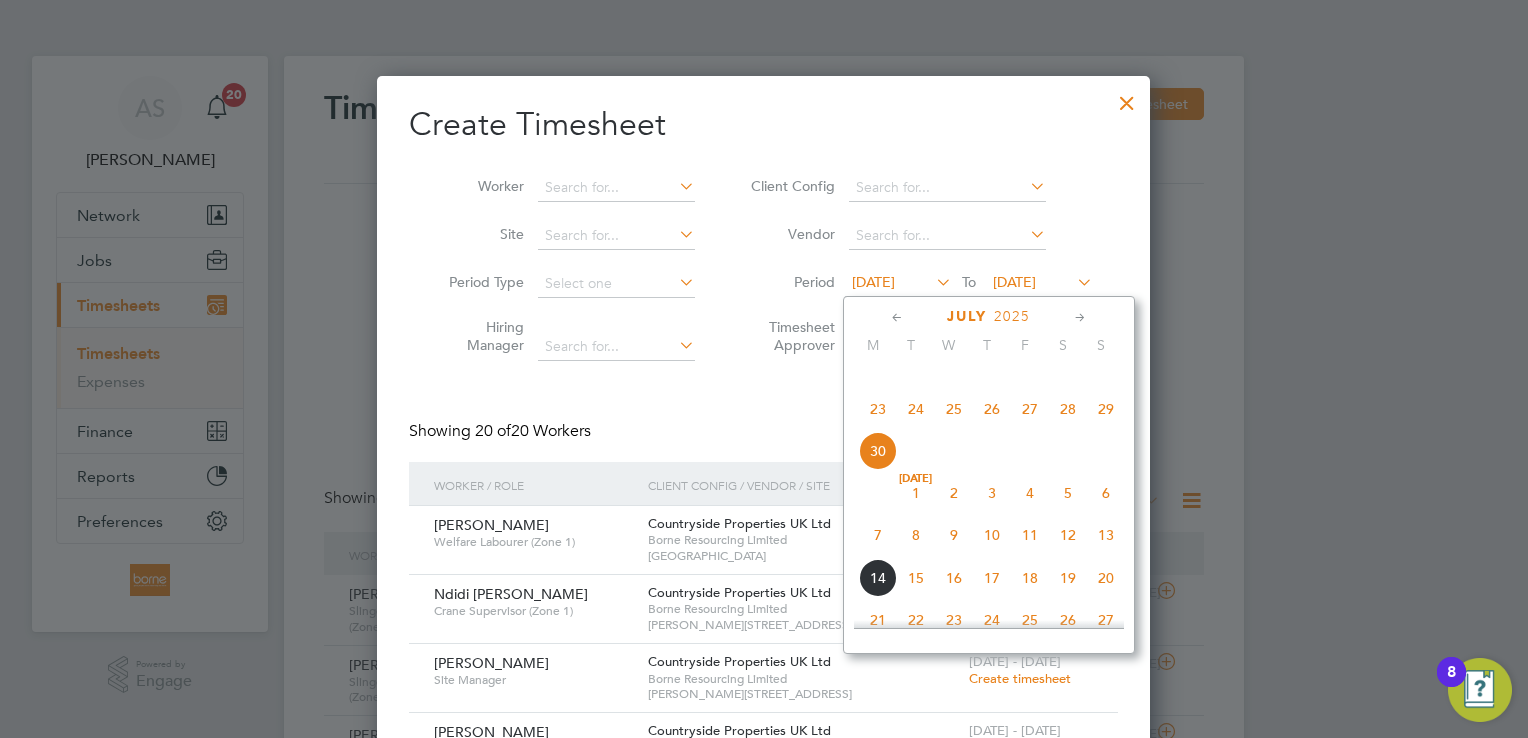 click on "7" 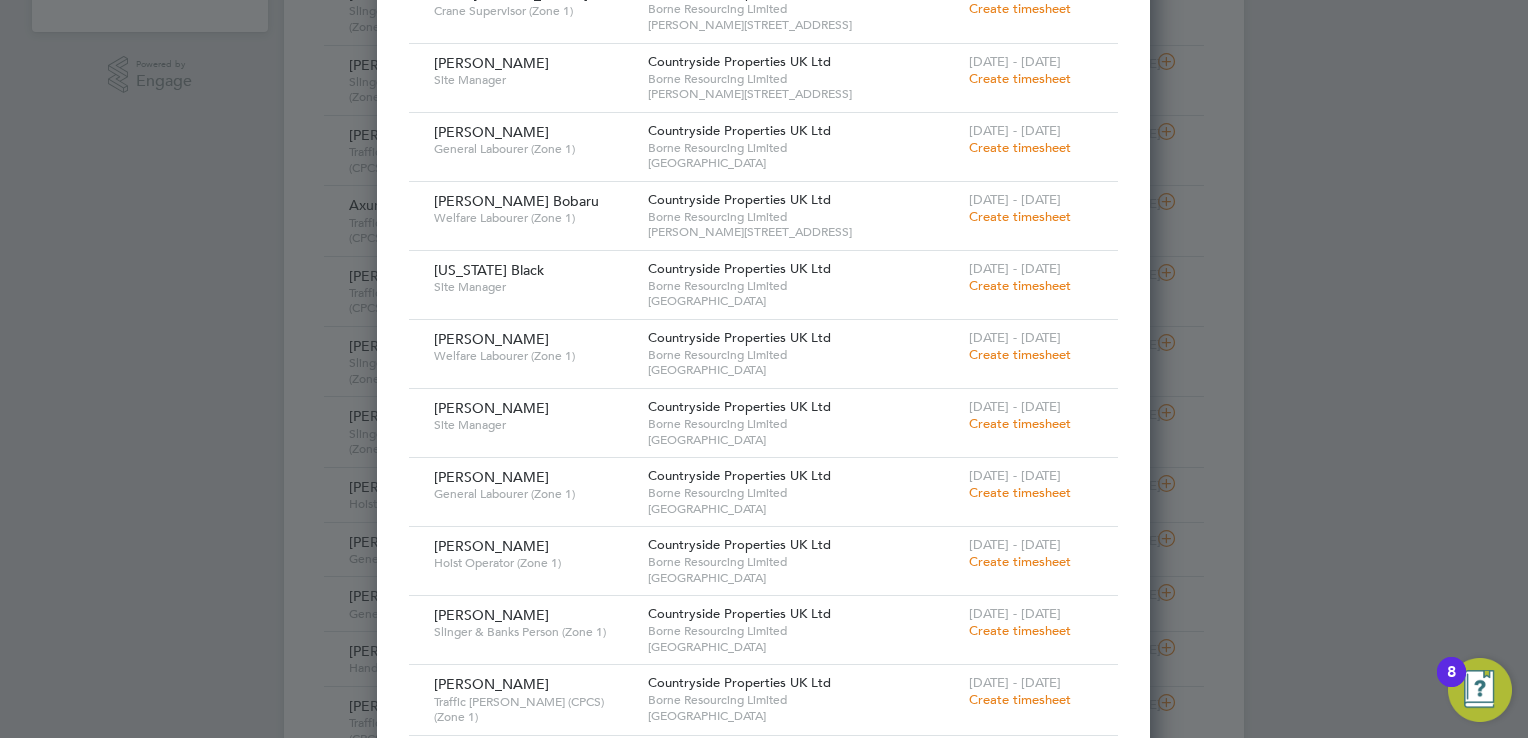 click on "Create timesheet" at bounding box center (1020, 354) 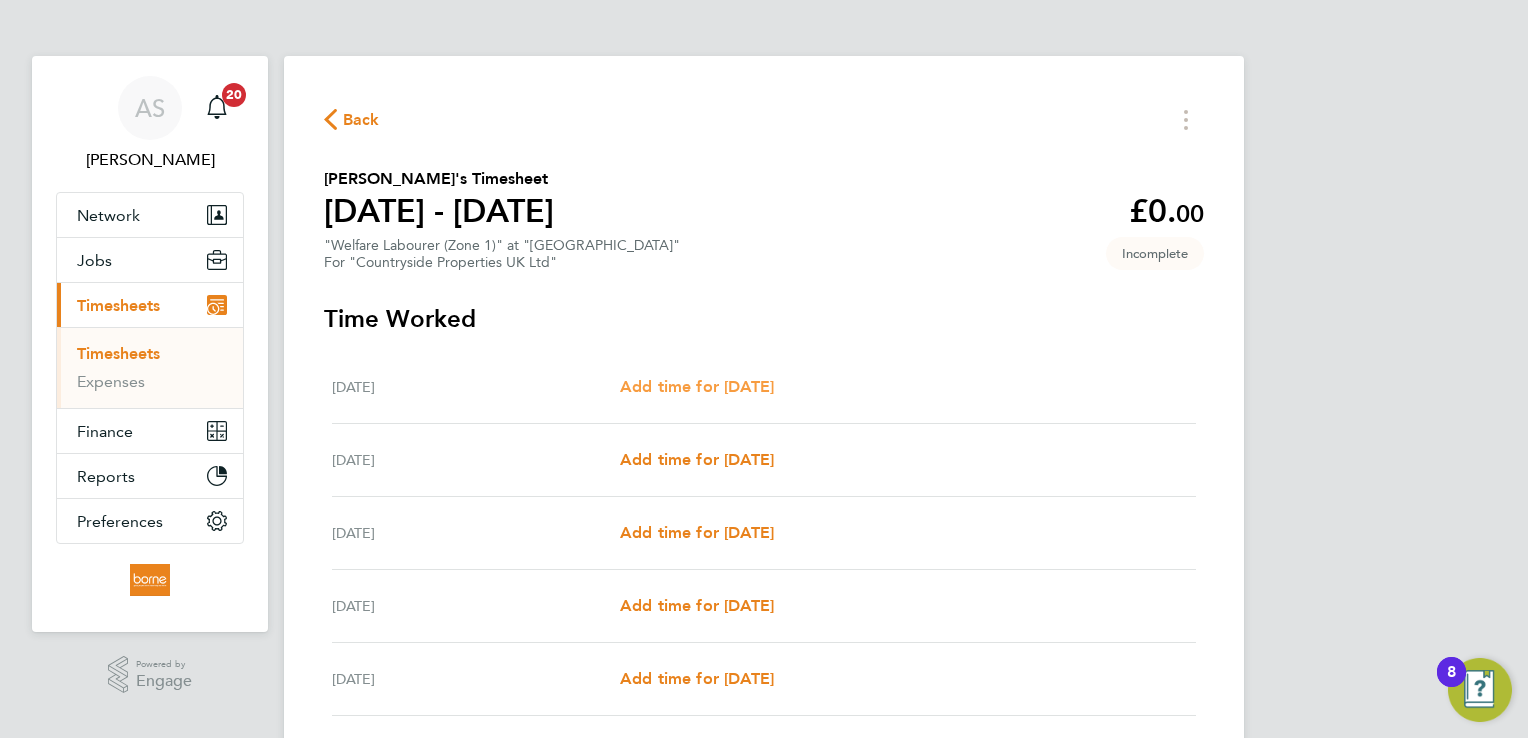 click on "Add time for [DATE]" at bounding box center (697, 386) 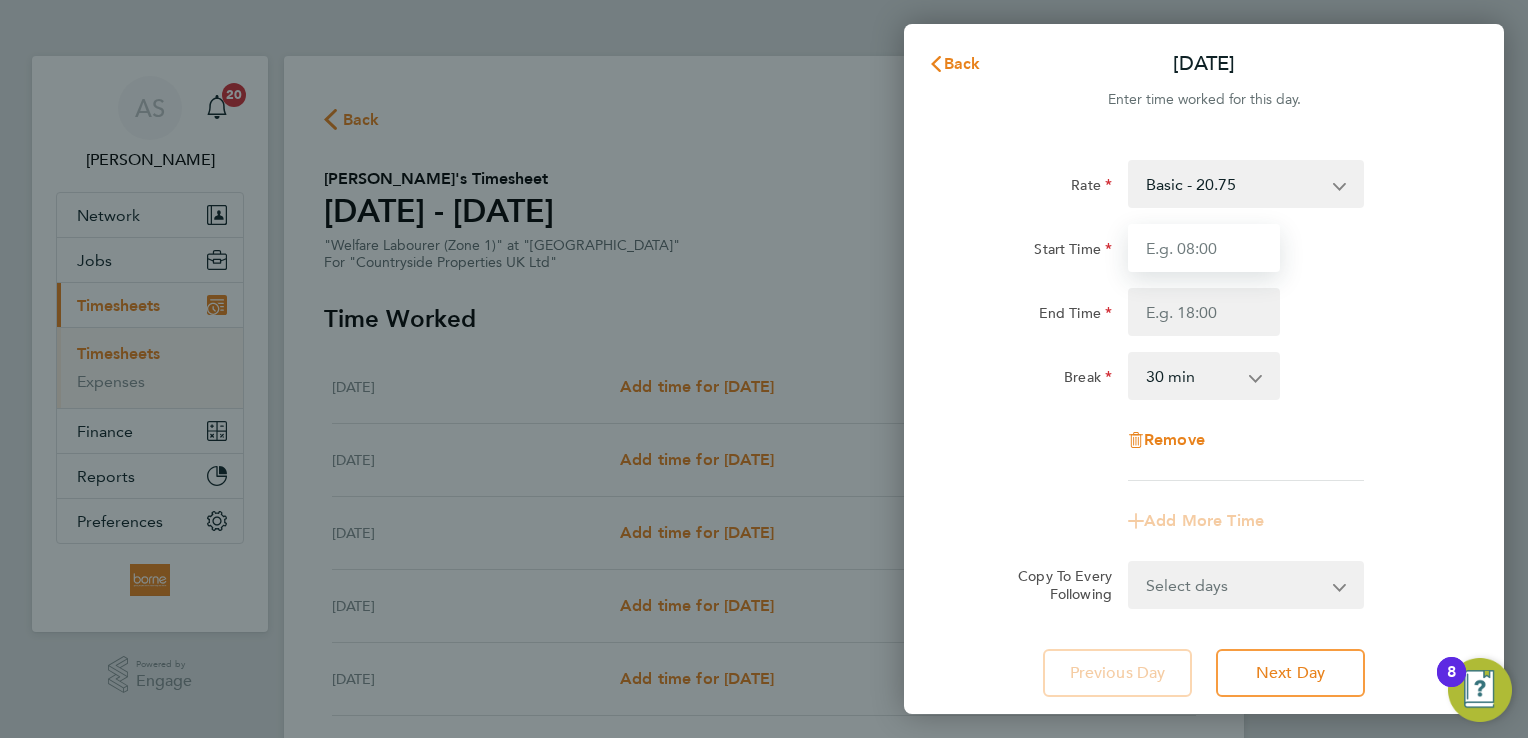 click on "Start Time" at bounding box center (1204, 248) 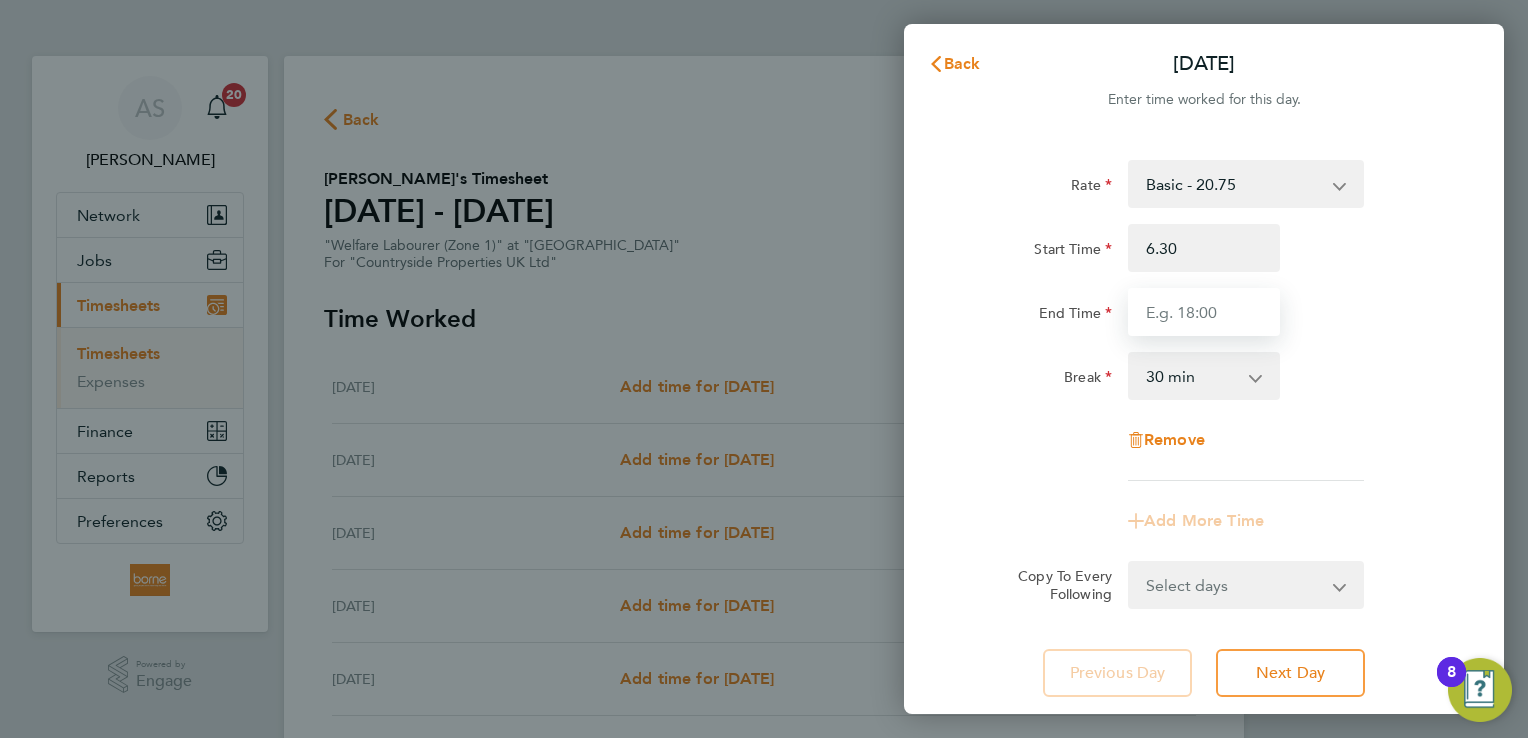 type on "06:30" 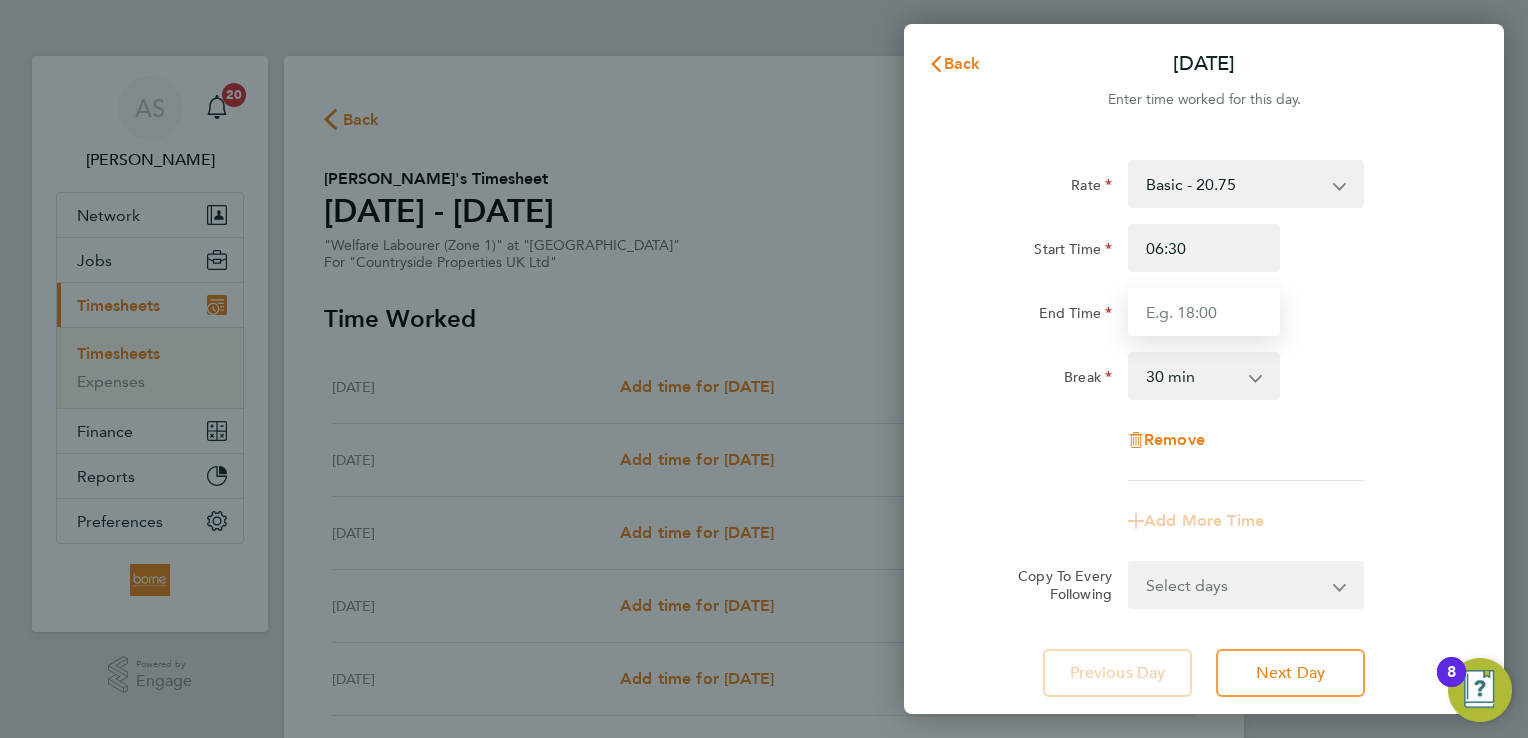 click on "End Time" at bounding box center (1204, 312) 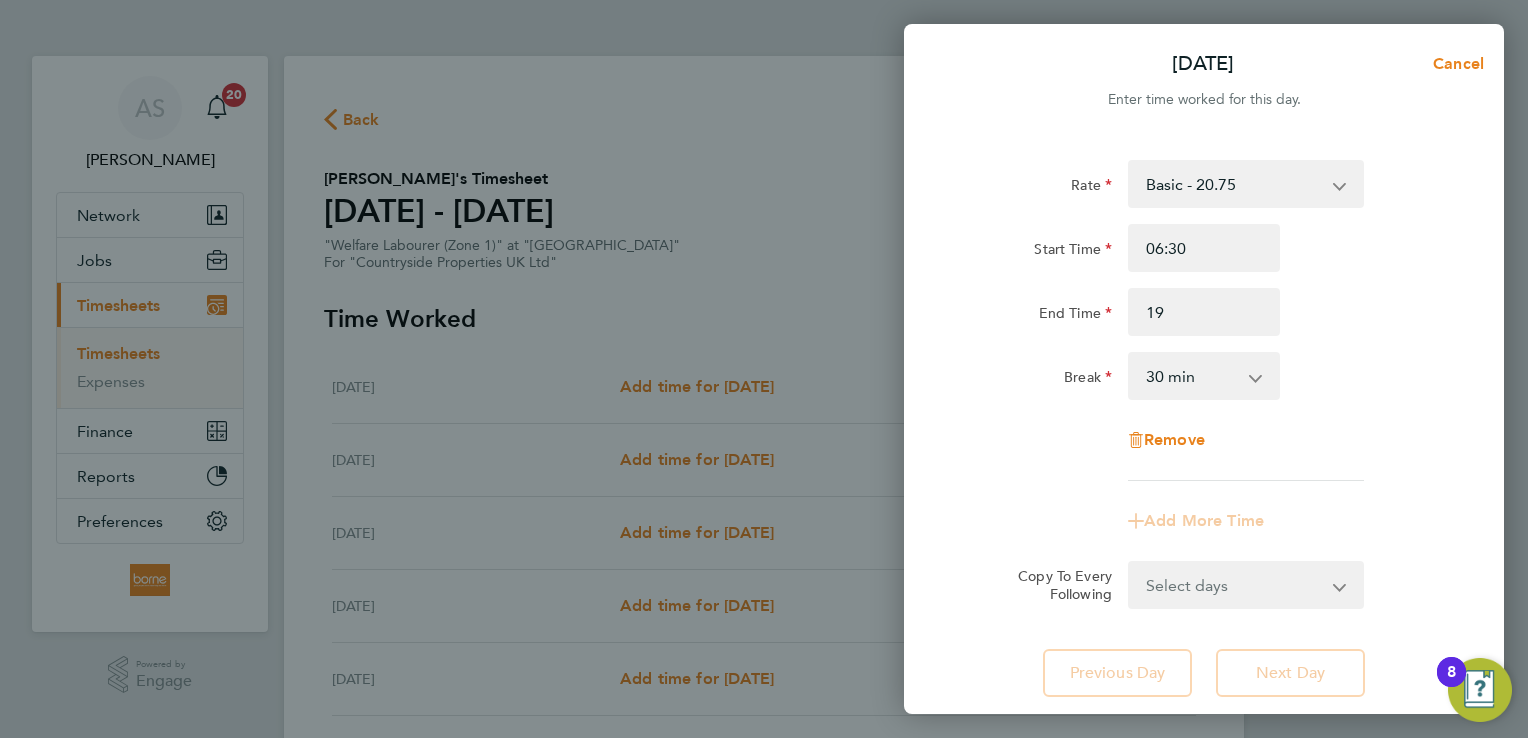 type on "19:00" 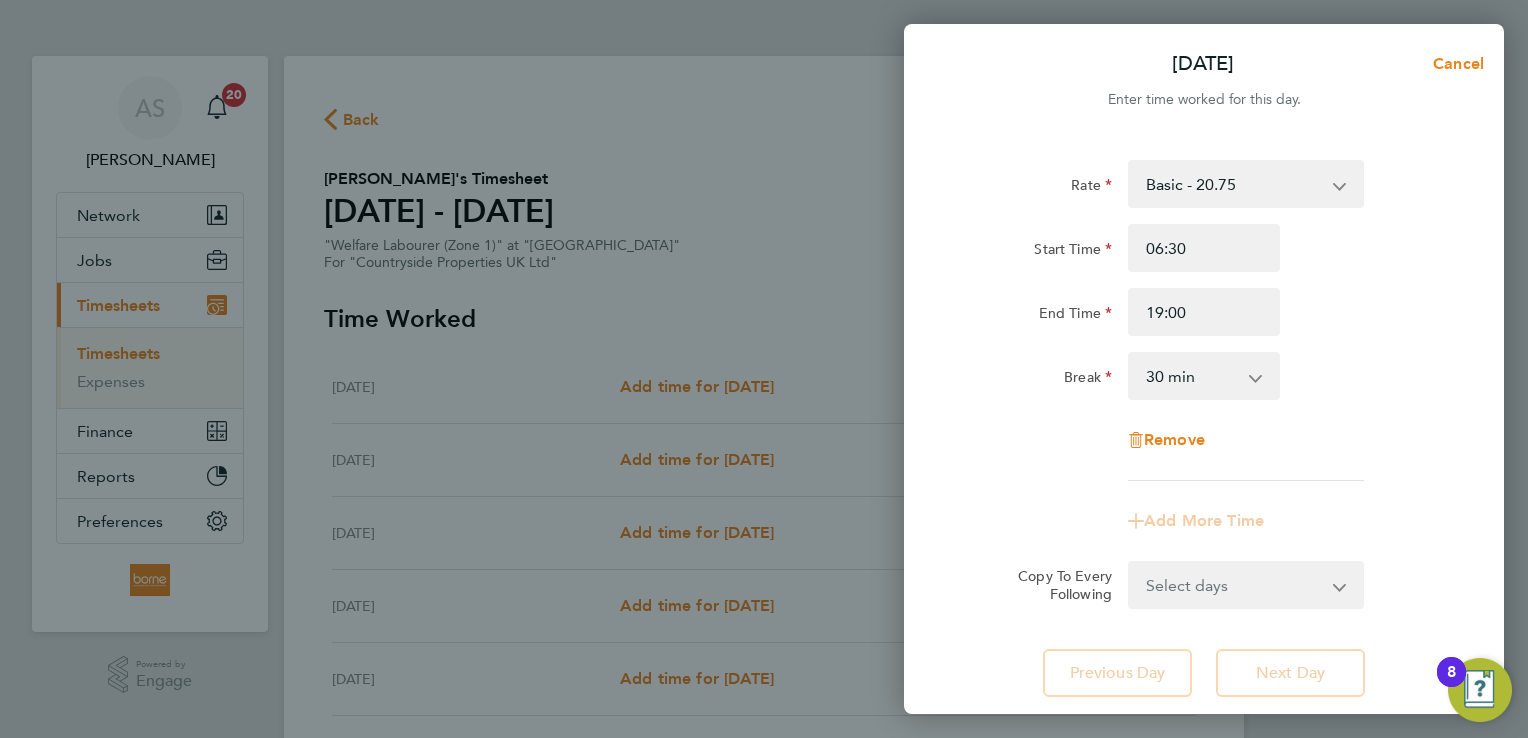 click on "Start Time 06:30 End Time 19:00" 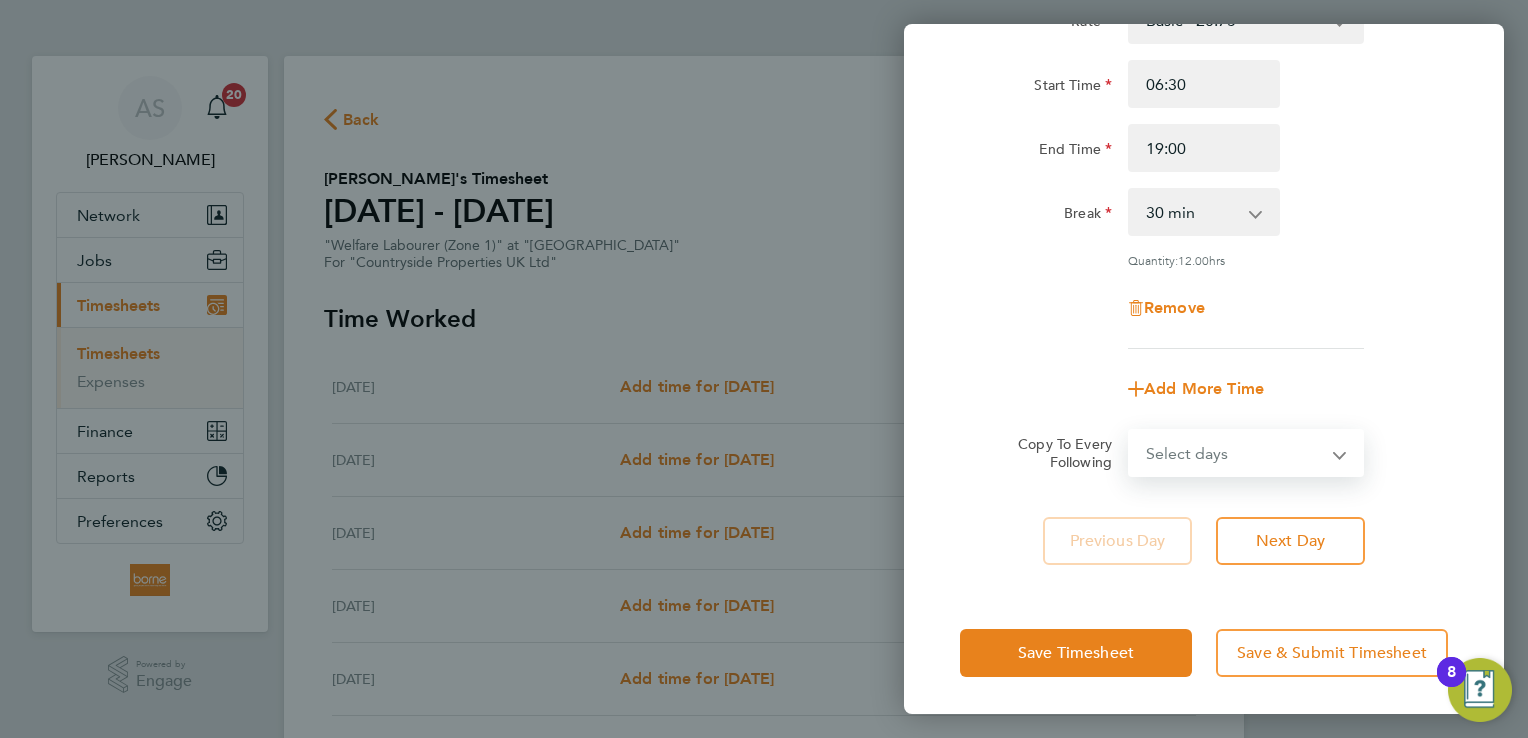 click on "Select days   Day   Weekday (Mon-Fri)   Weekend (Sat-Sun)   [DATE]   [DATE]   [DATE]   [DATE]   [DATE]   [DATE]" at bounding box center [1235, 453] 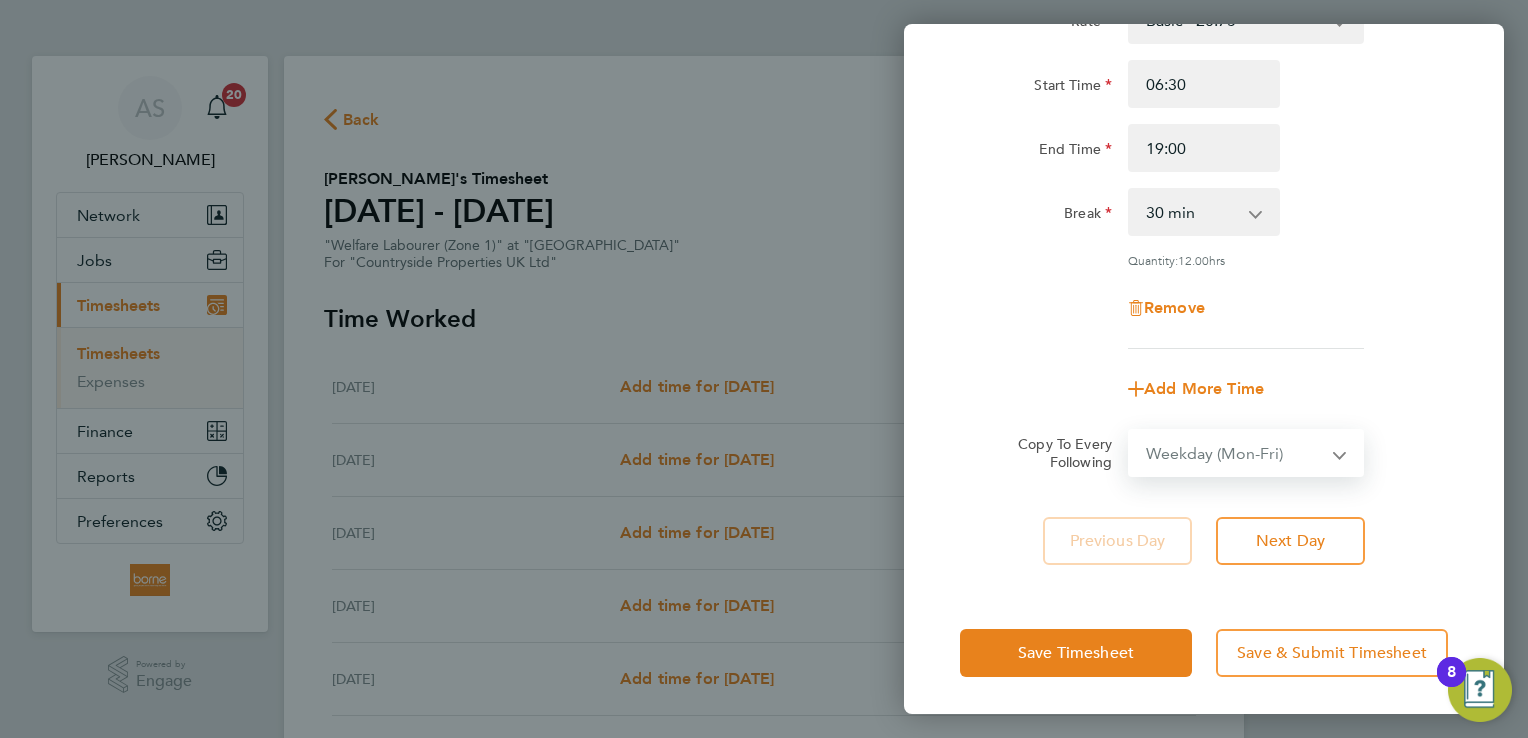 click on "Select days   Day   Weekday (Mon-Fri)   Weekend (Sat-Sun)   [DATE]   [DATE]   [DATE]   [DATE]   [DATE]   [DATE]" at bounding box center [1235, 453] 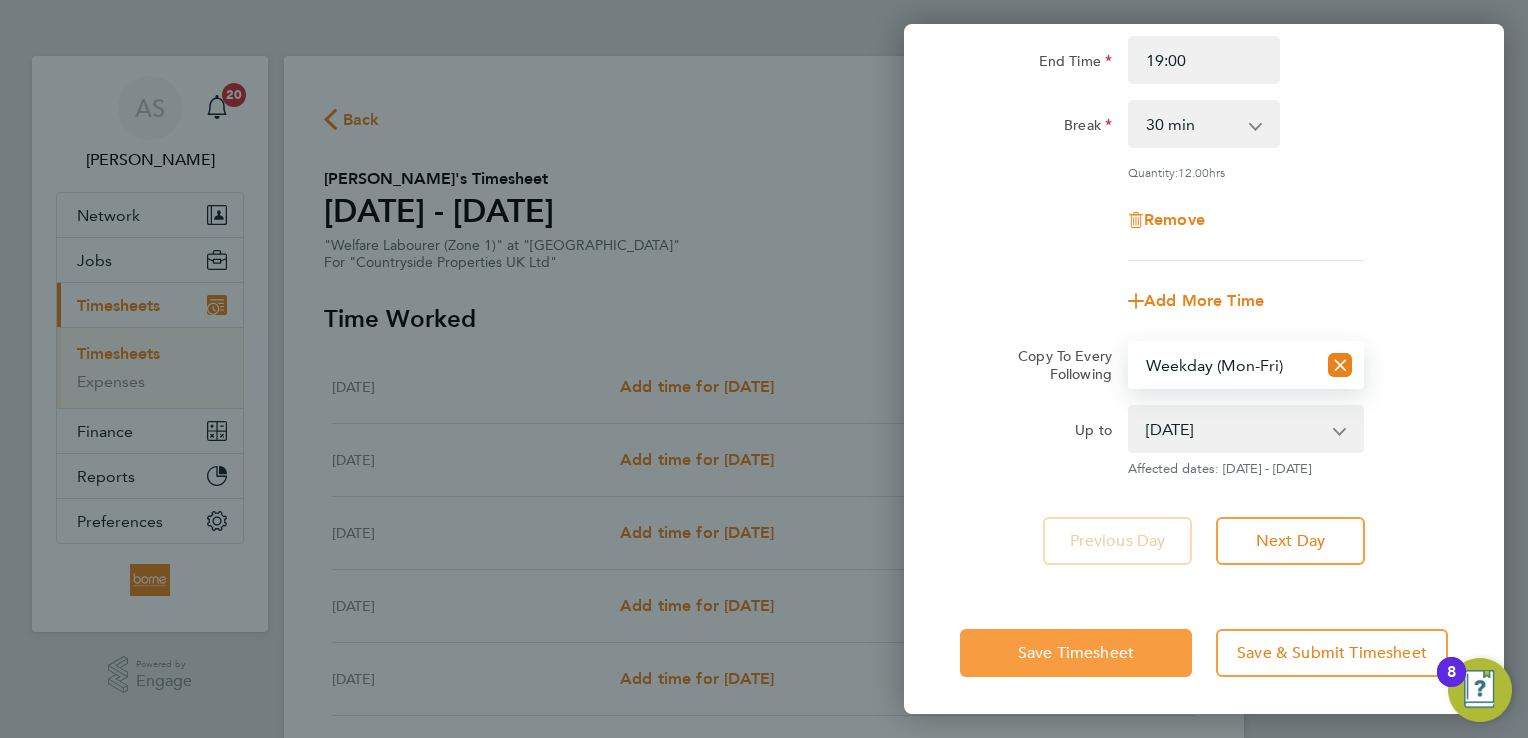 click on "Save Timesheet" 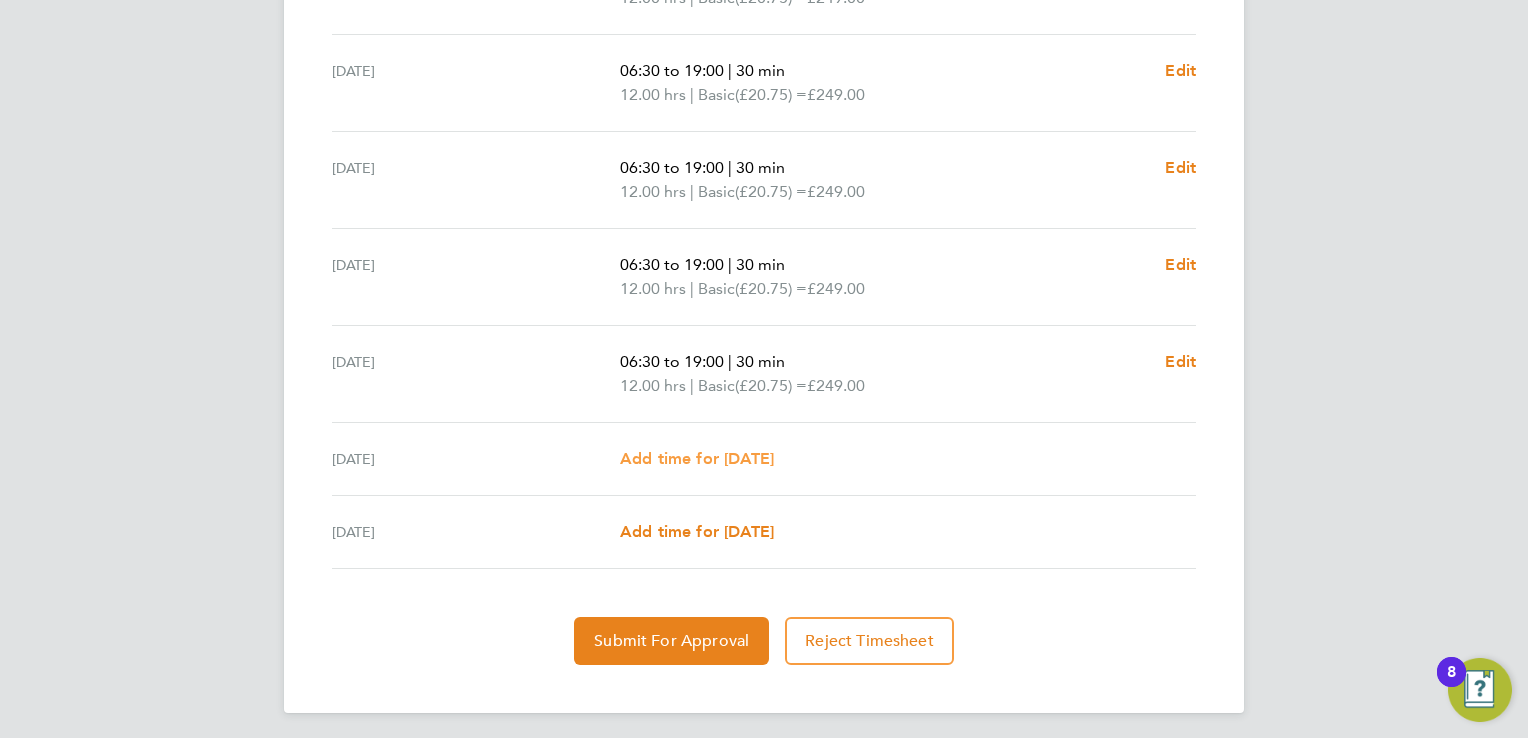 click on "Add time for [DATE]" at bounding box center [697, 458] 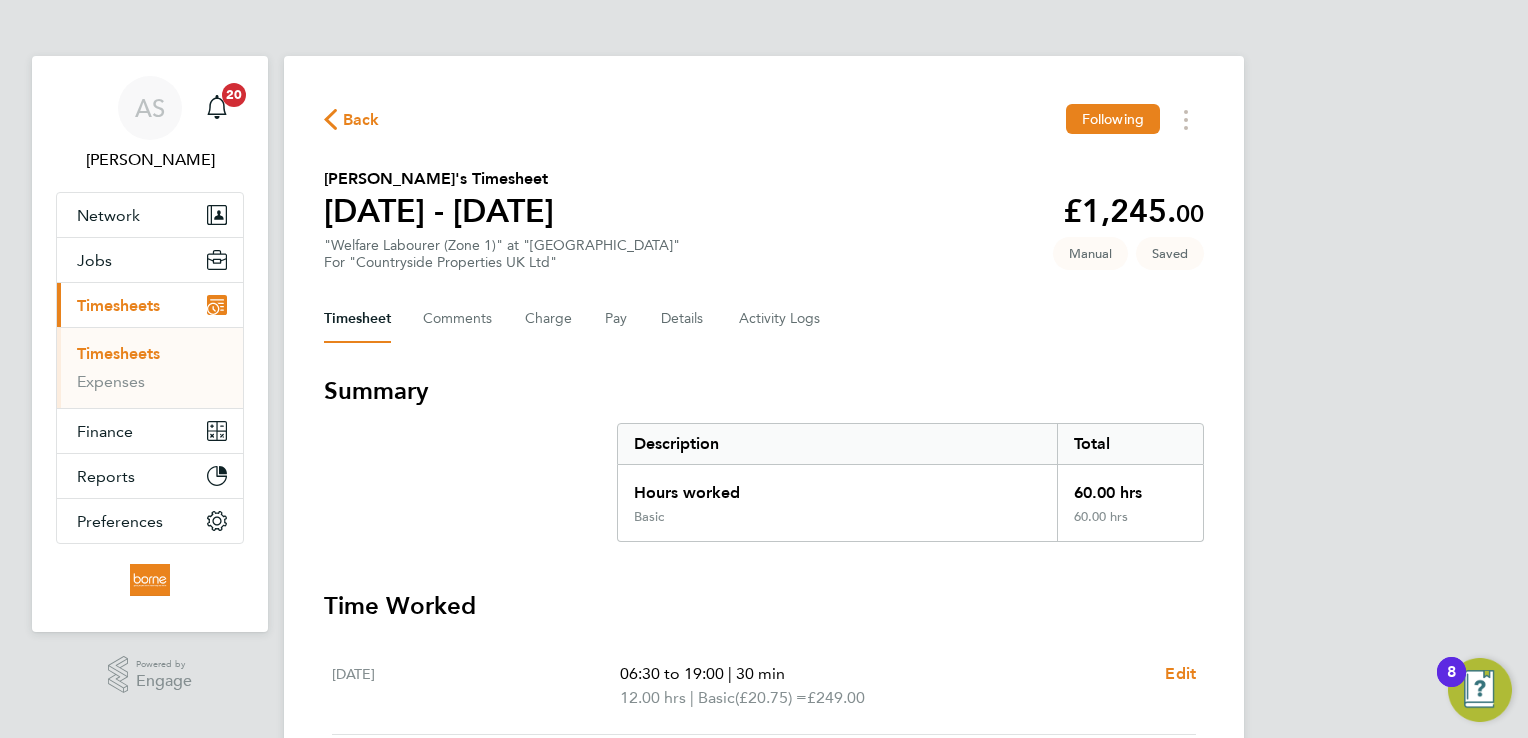 select on "30" 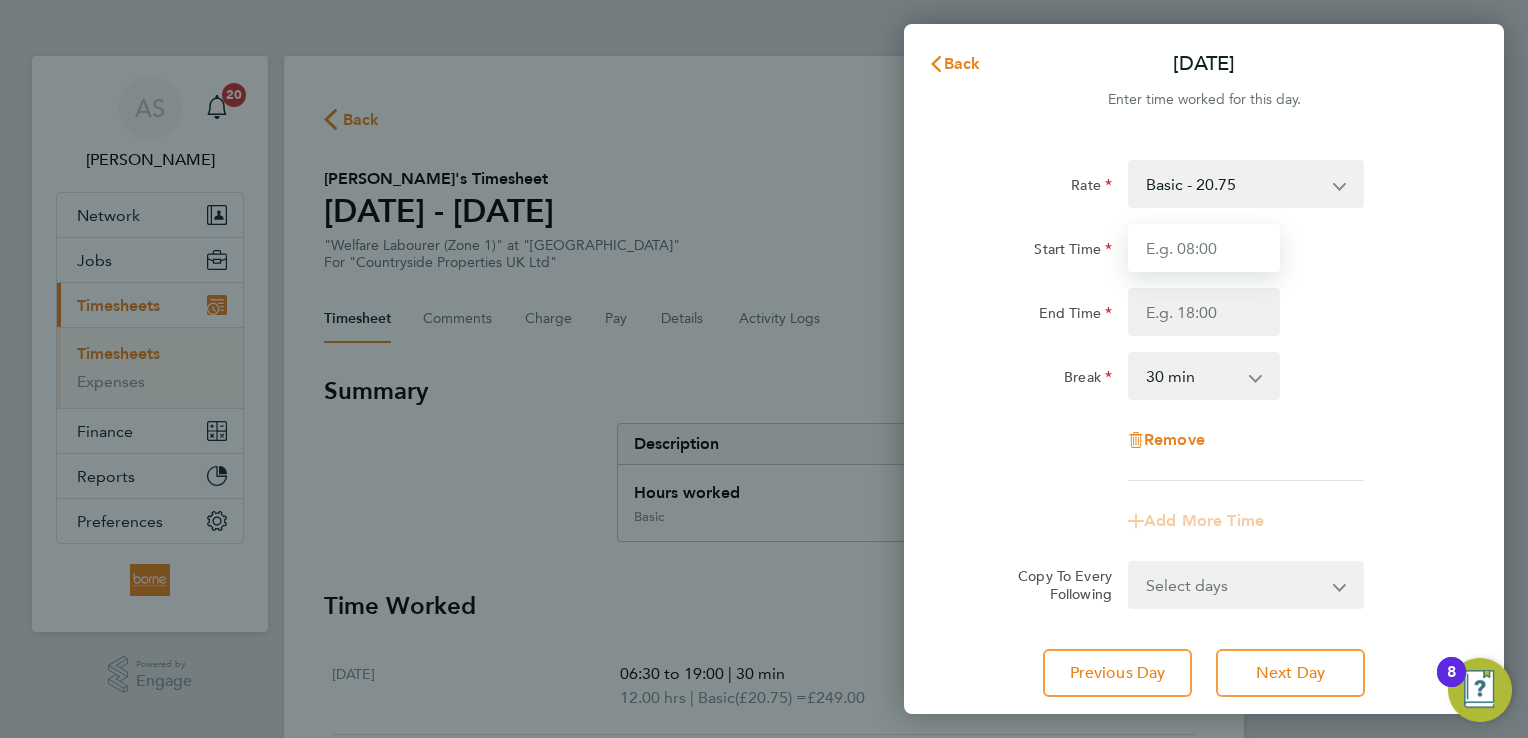 click on "Start Time" at bounding box center [1204, 248] 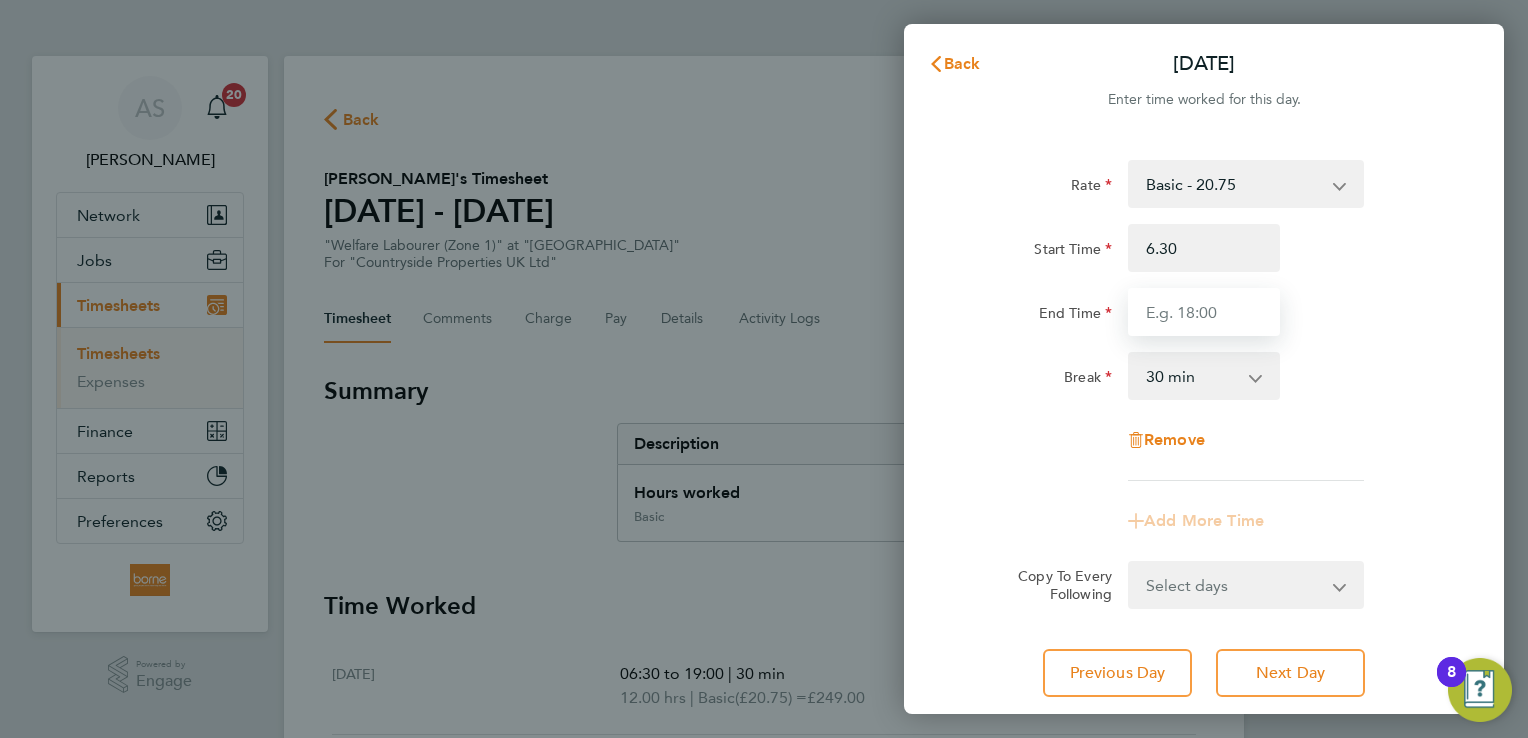 type on "06:30" 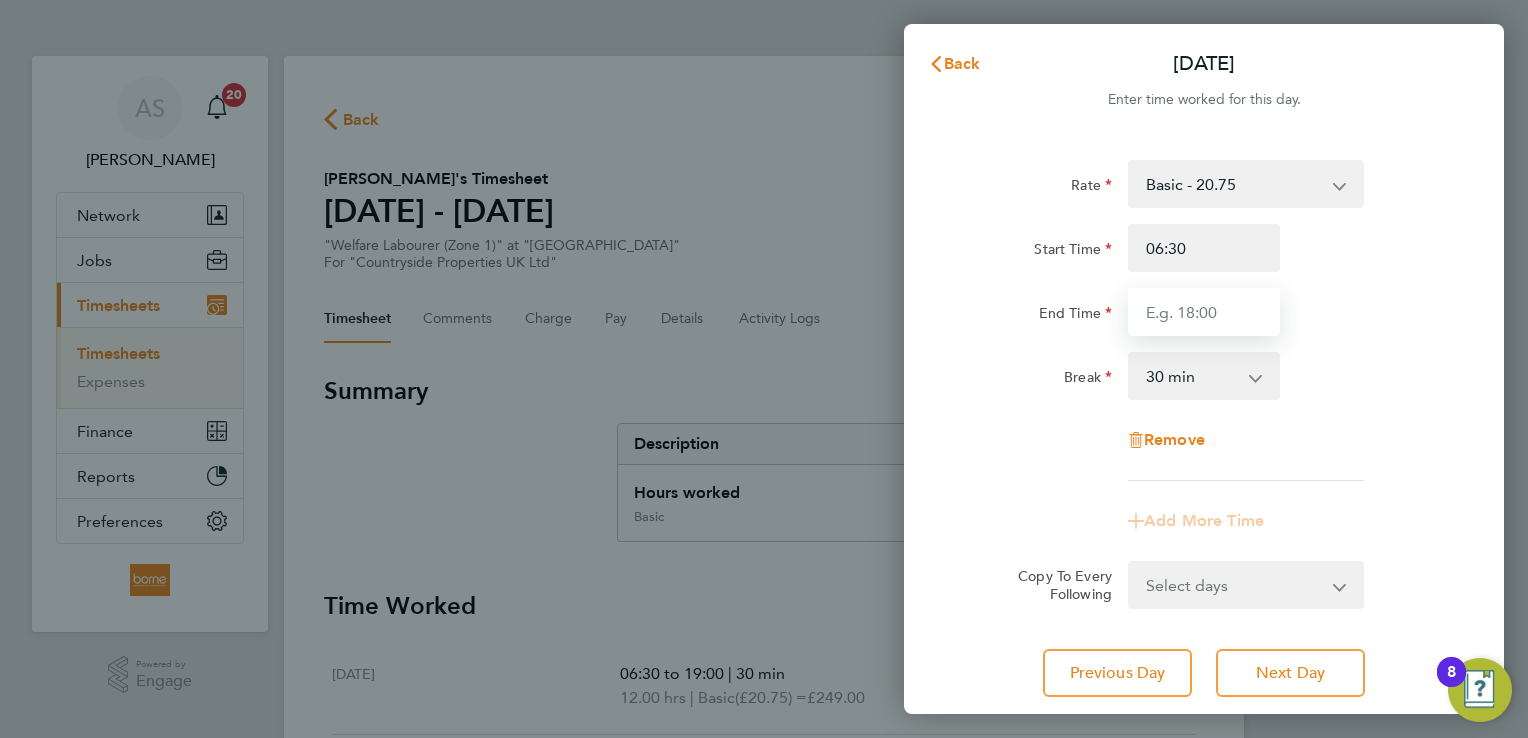 click on "End Time" at bounding box center (1204, 312) 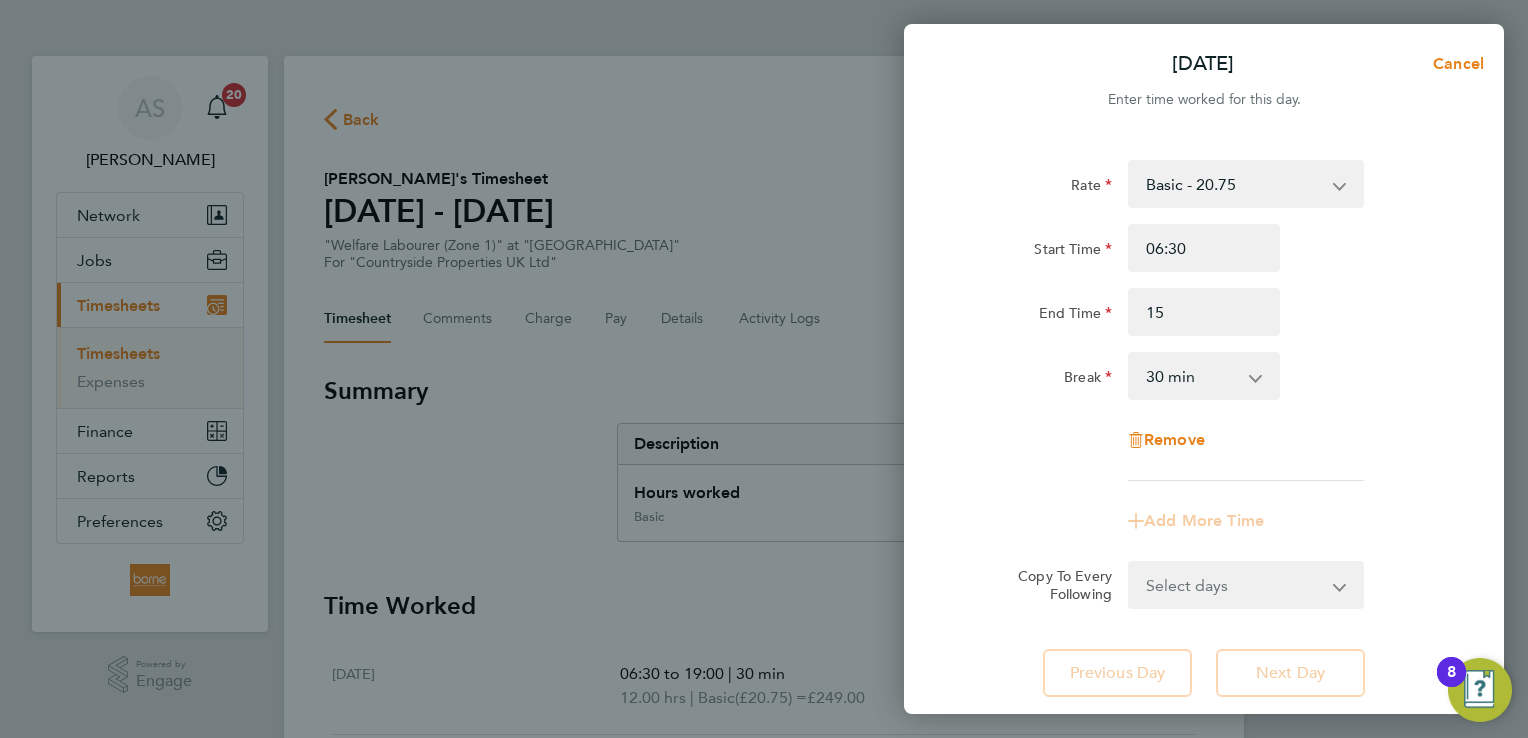type on "15:00" 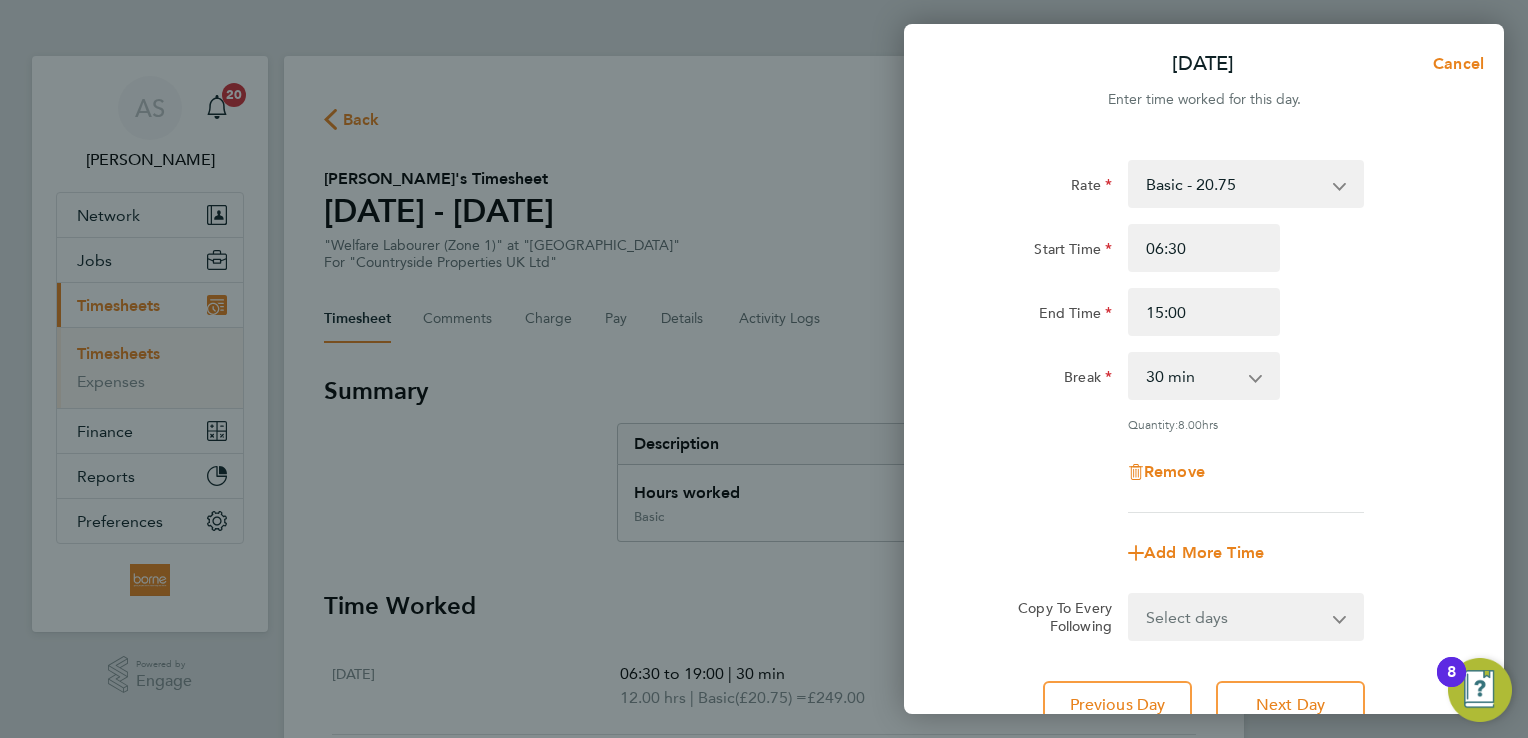 click on "End Time 15:00" 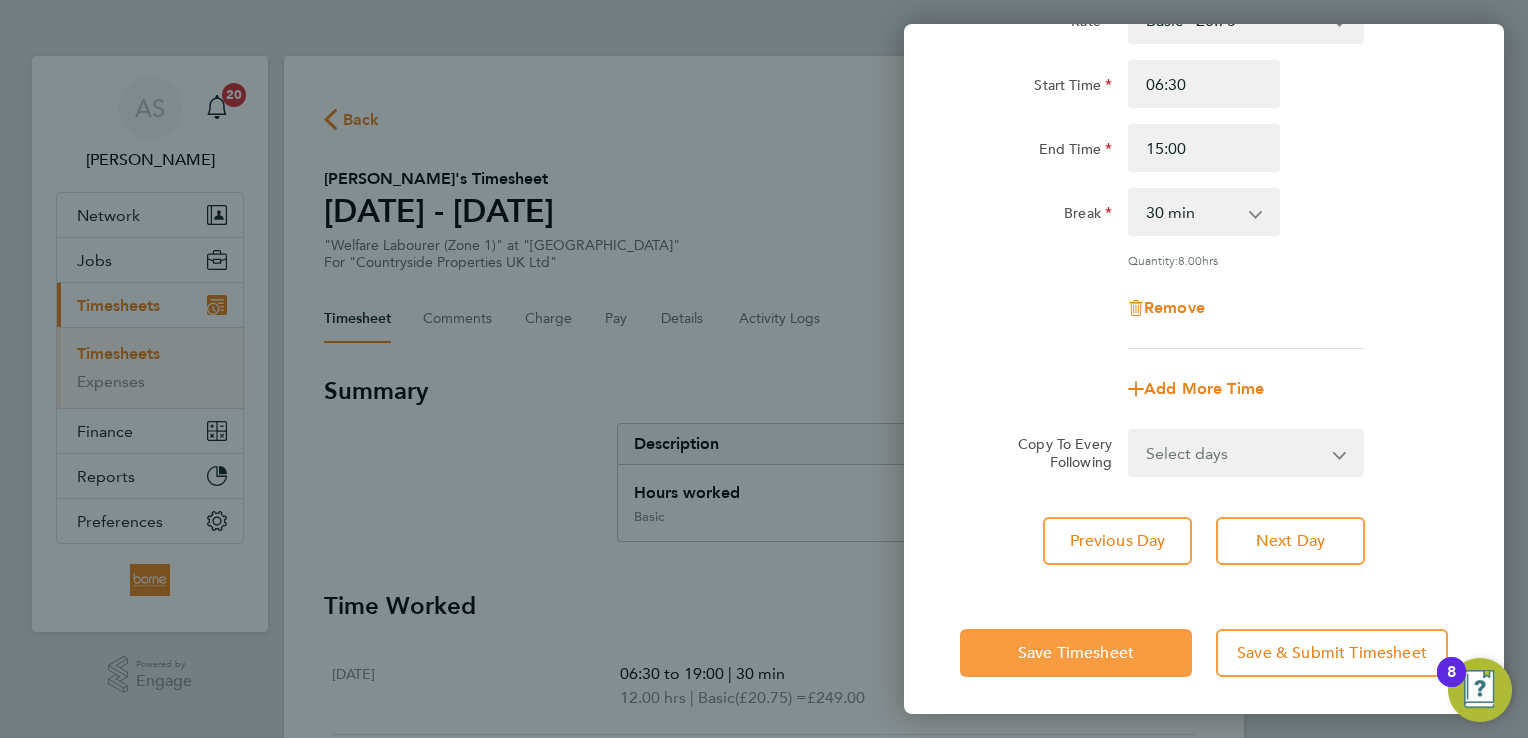 click on "Save Timesheet" 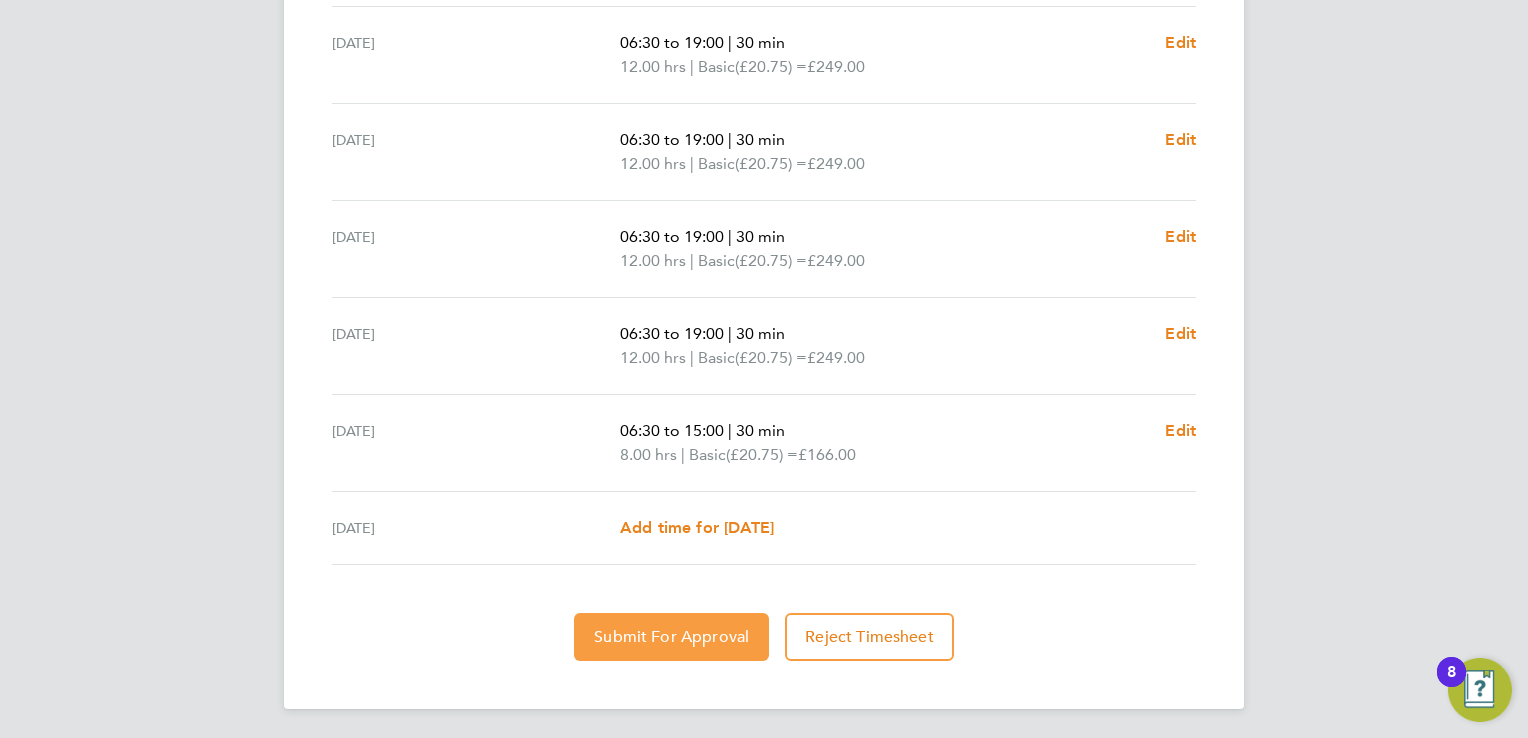 click on "Submit For Approval" 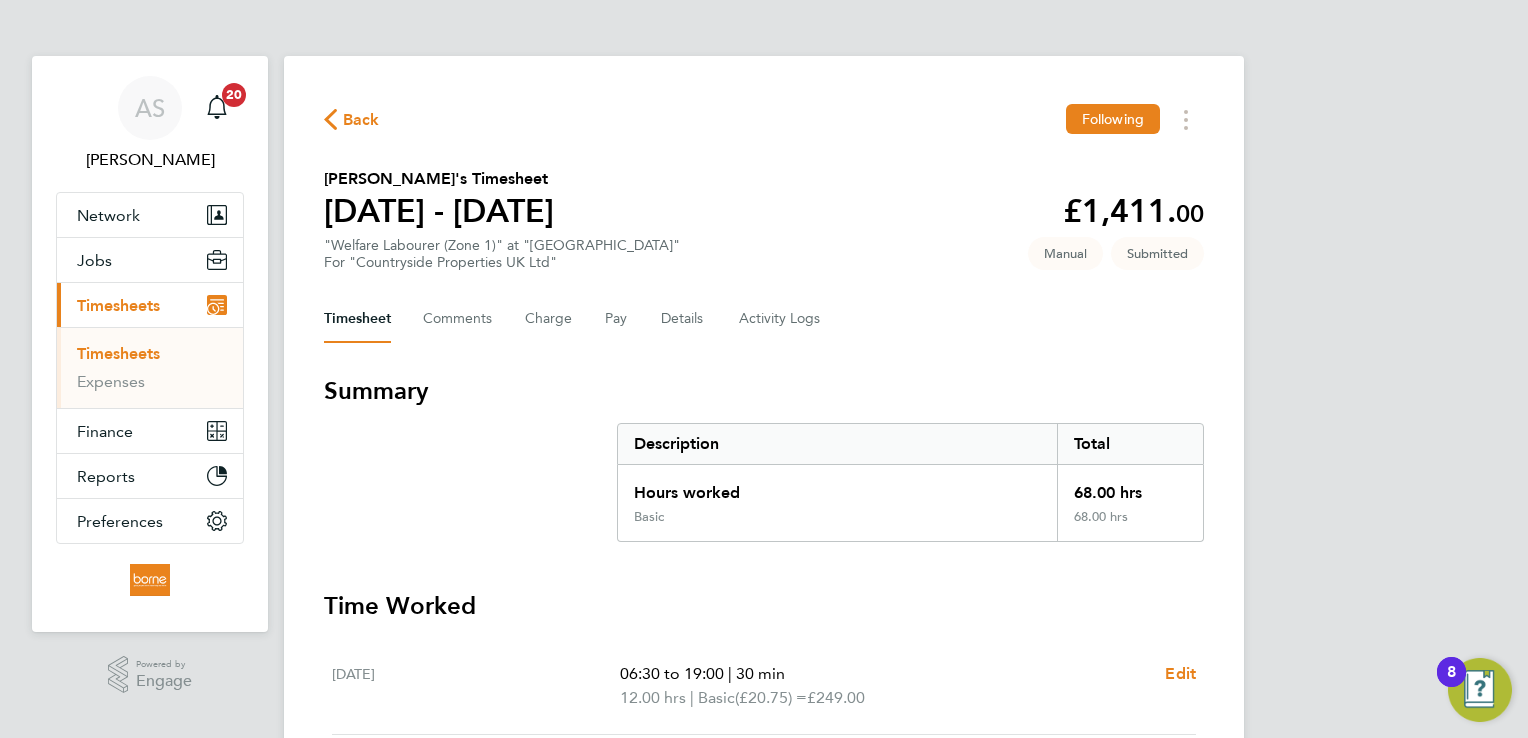 click on "Back" 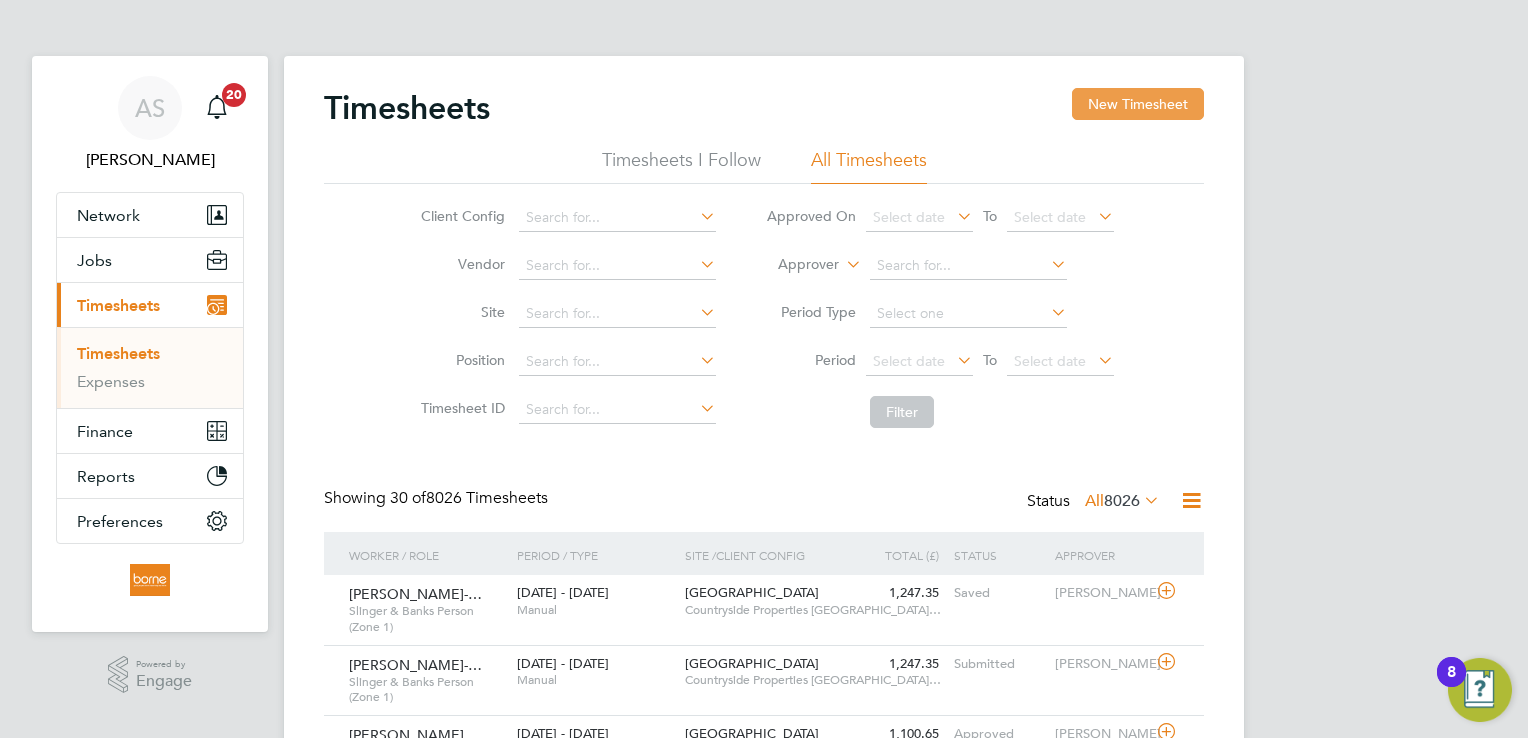 click on "New Timesheet" 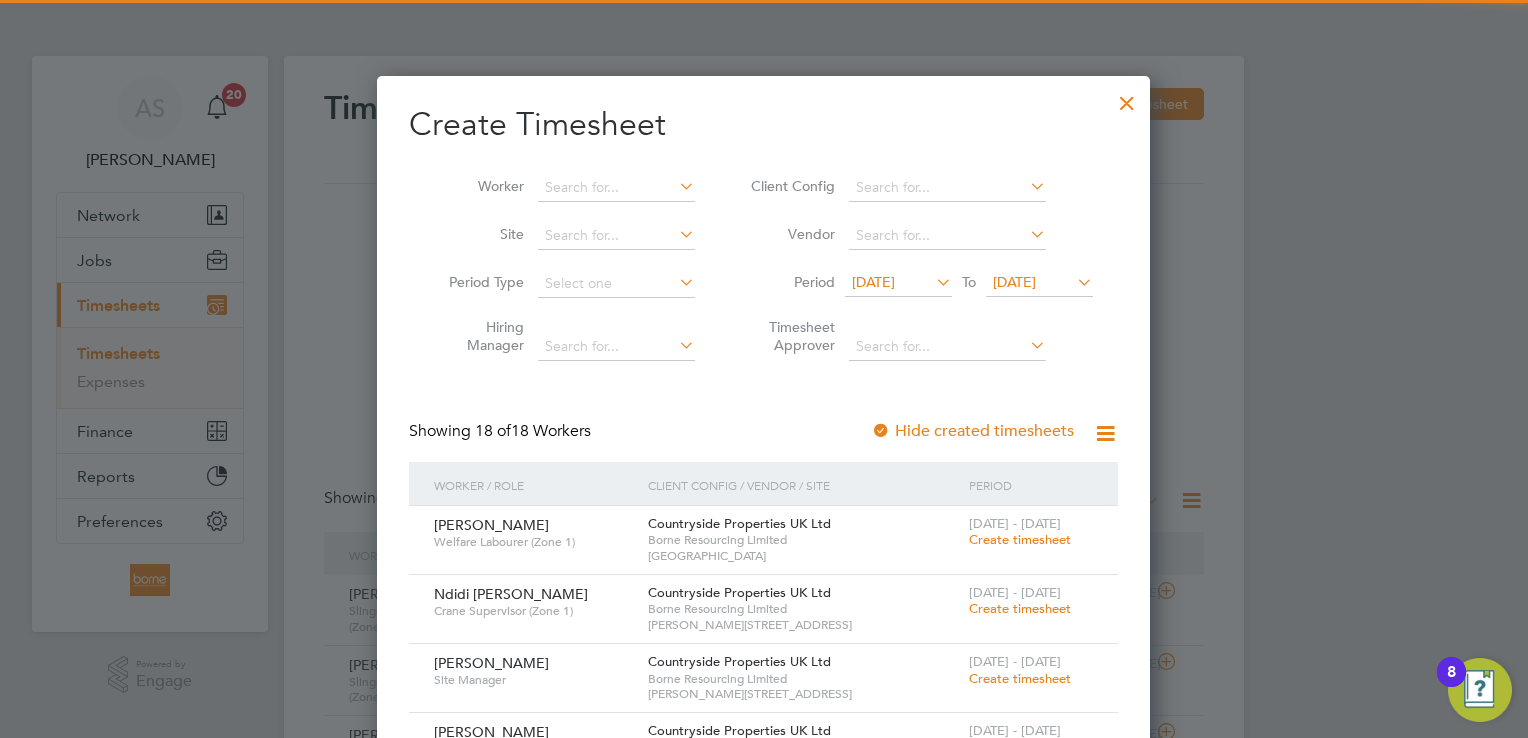 click on "[DATE]" at bounding box center [1014, 282] 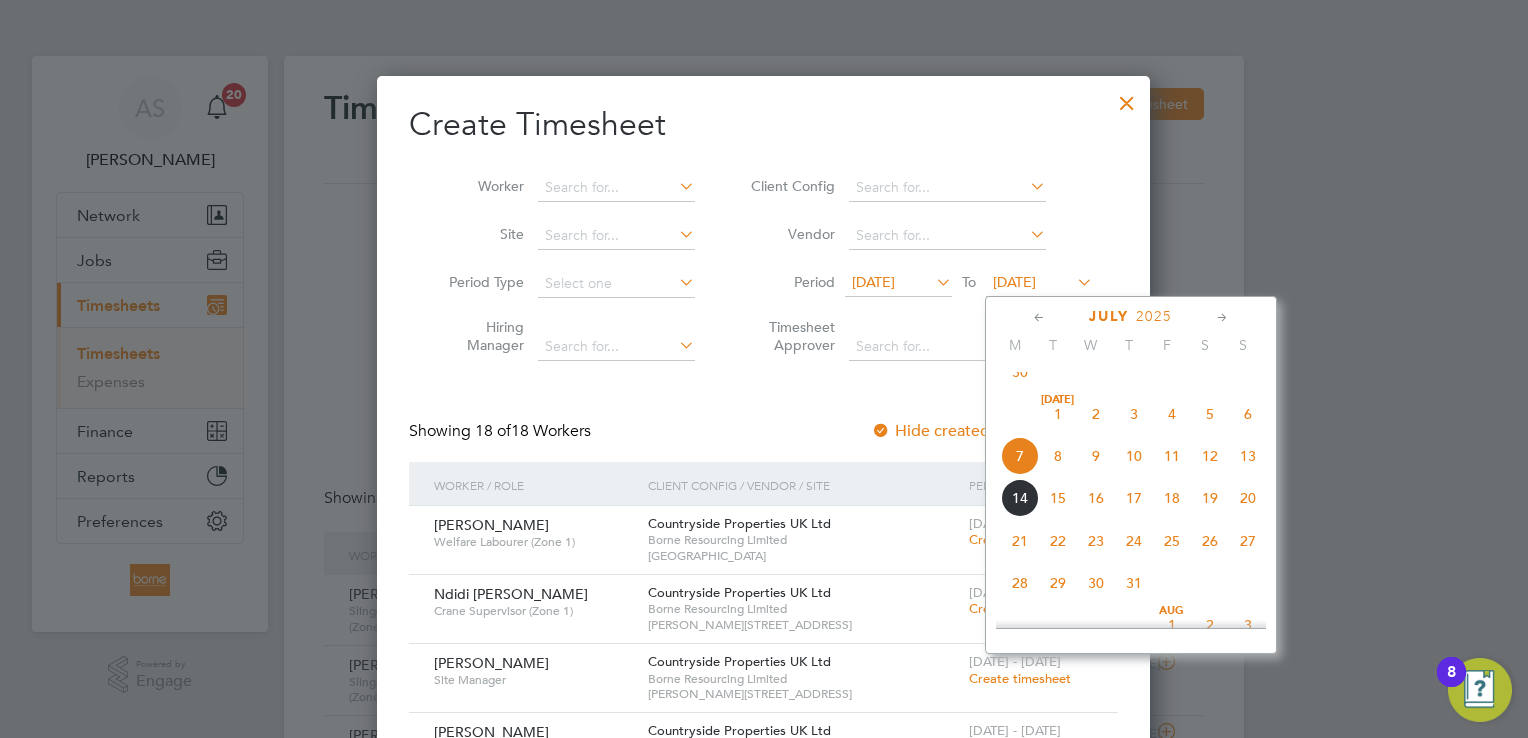 click on "13" 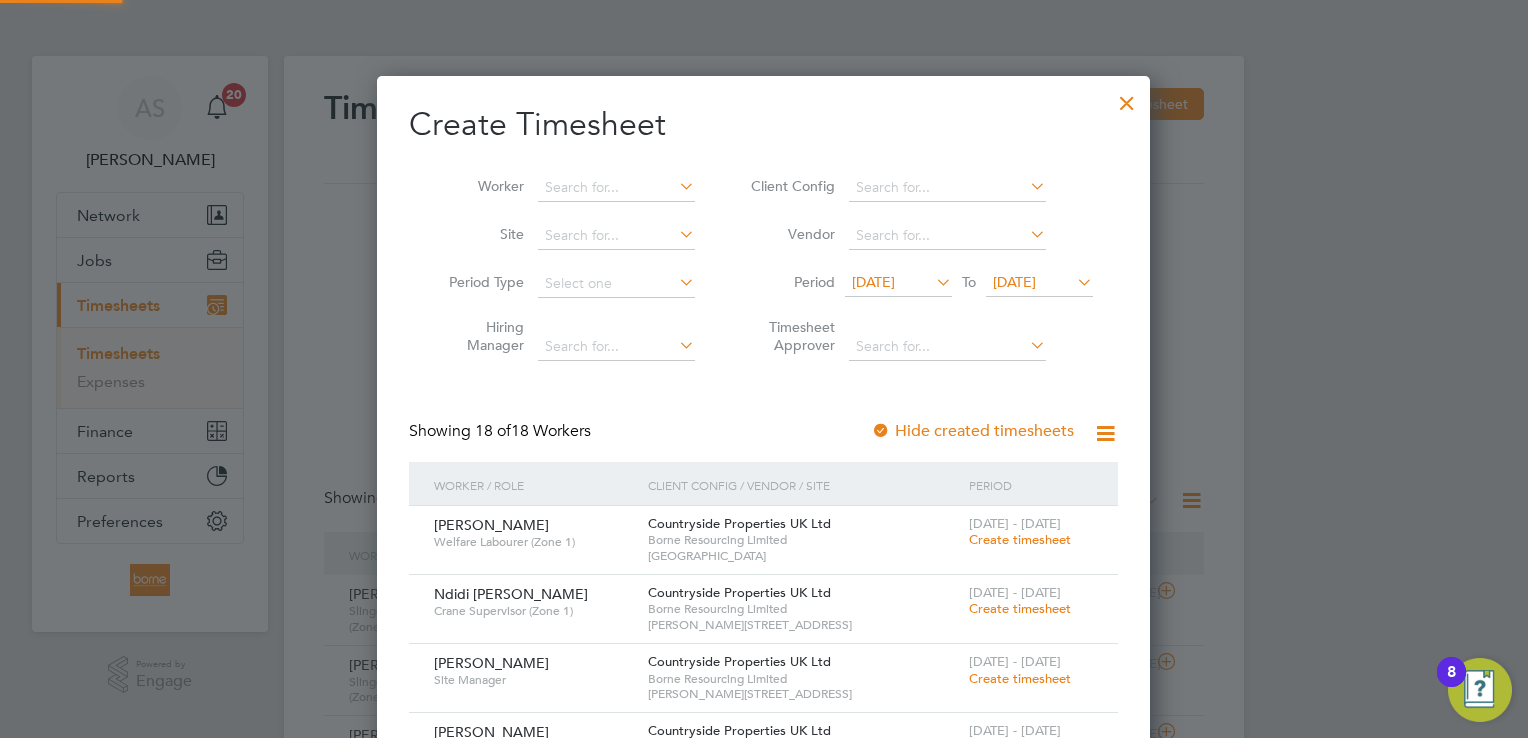 click on "[DATE]" at bounding box center (898, 283) 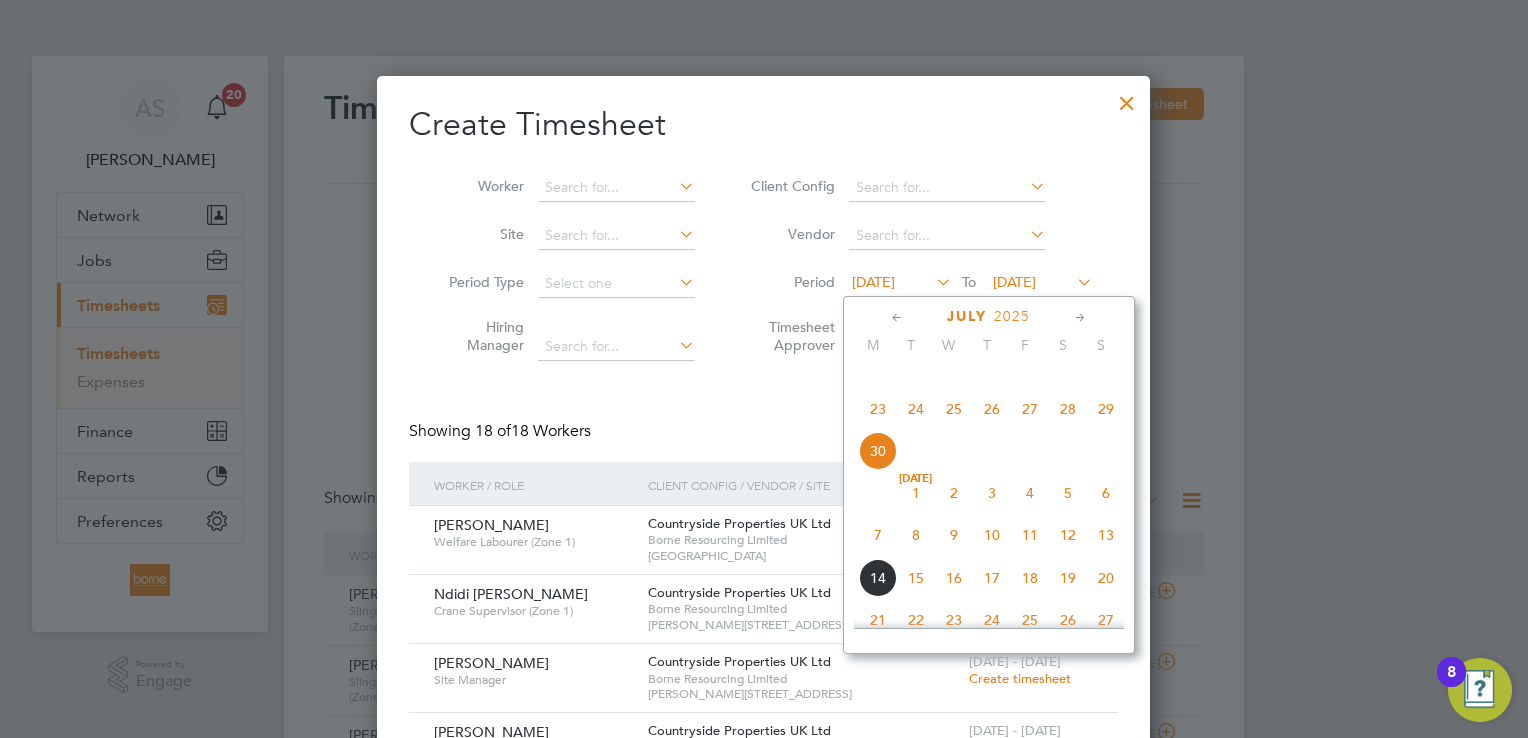 click on "7" 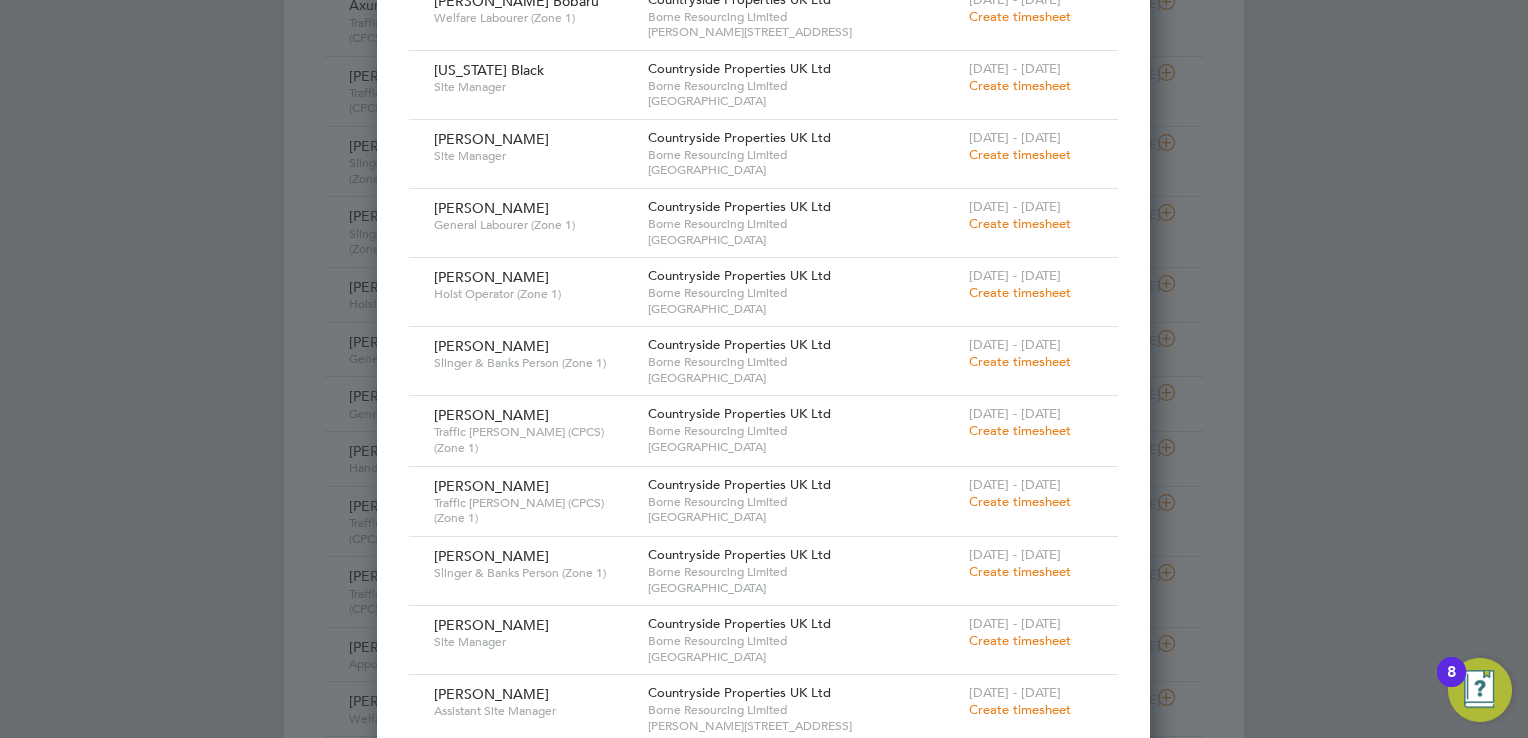 click on "Create timesheet" at bounding box center [1020, 361] 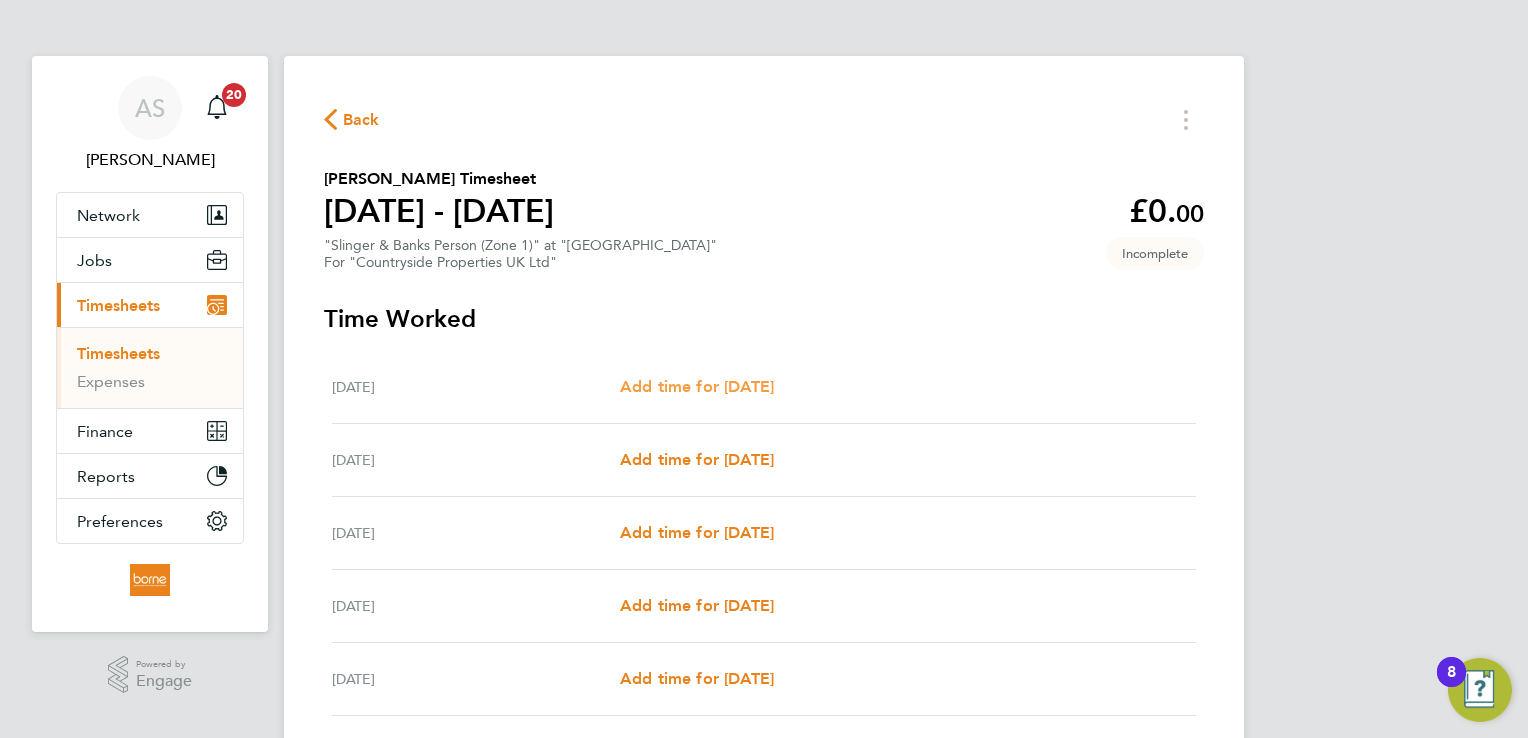 click on "Add time for [DATE]" at bounding box center [697, 386] 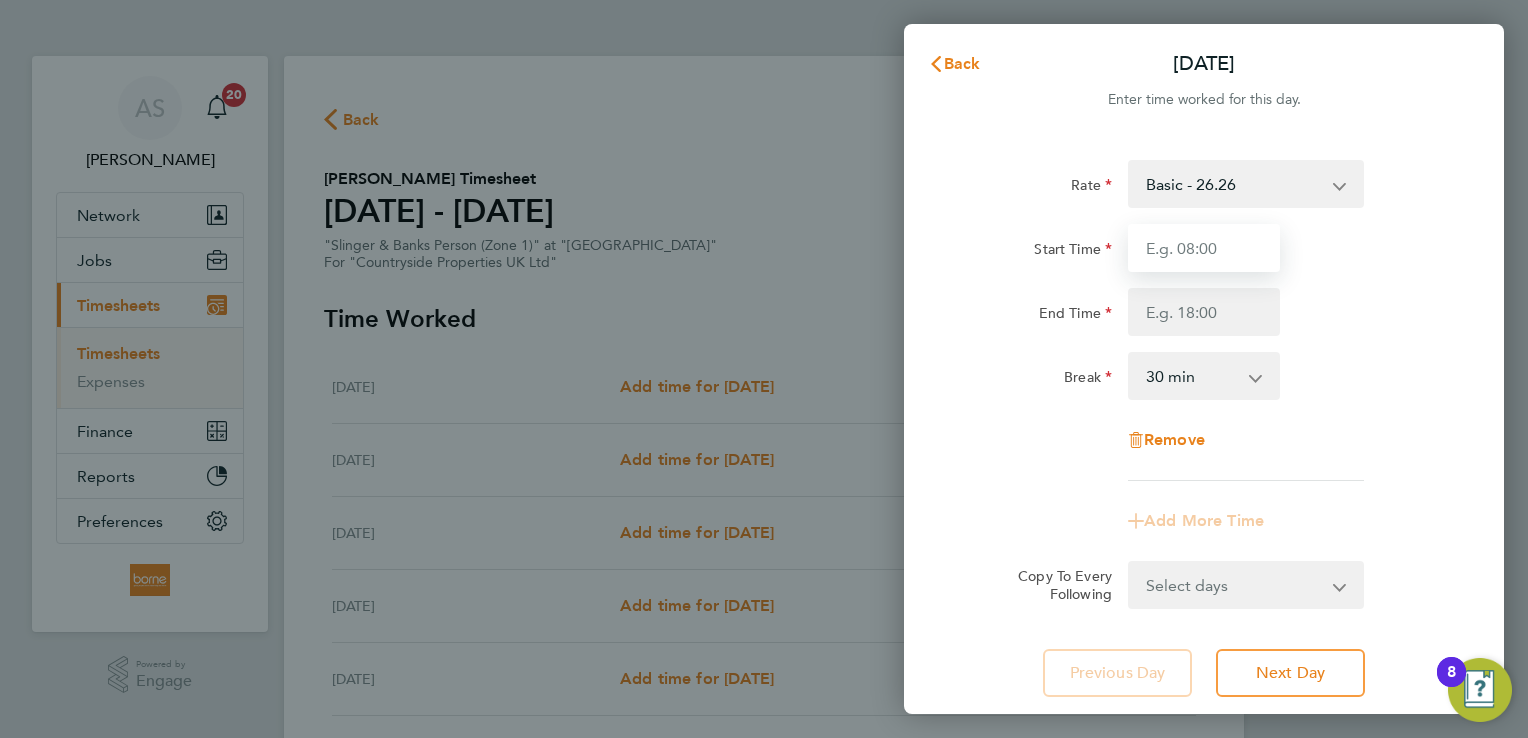 click on "Start Time" at bounding box center [1204, 248] 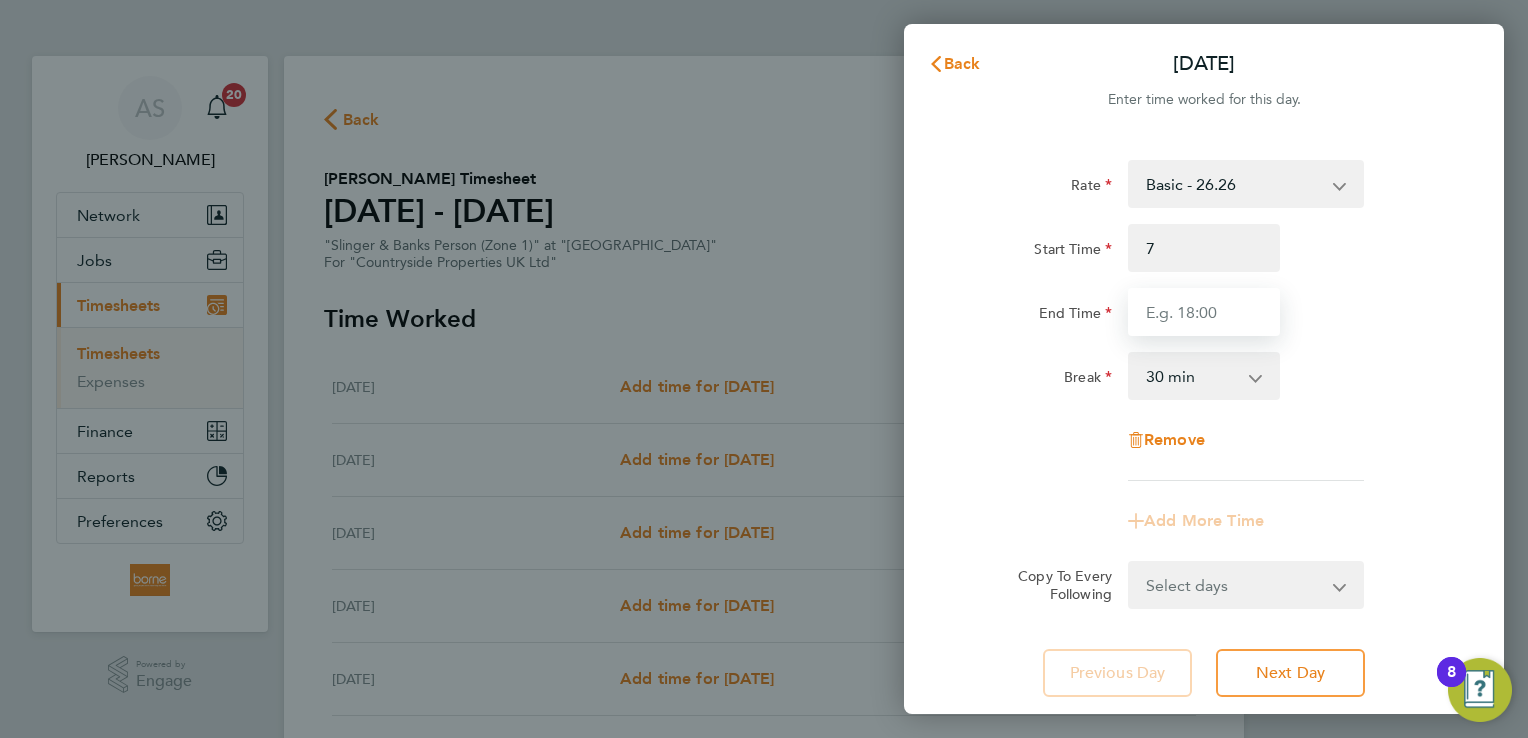 type on "07:00" 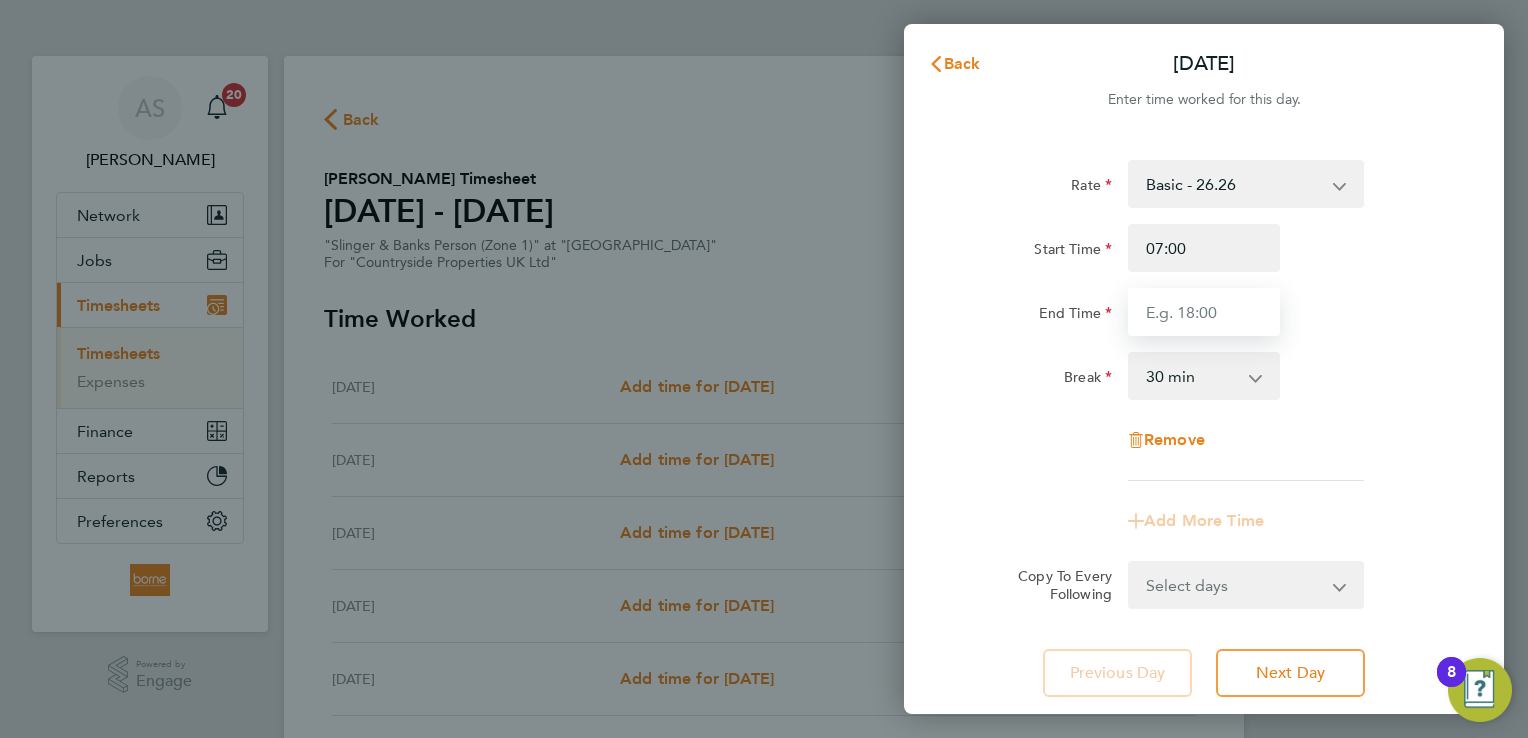 click on "End Time" at bounding box center [1204, 312] 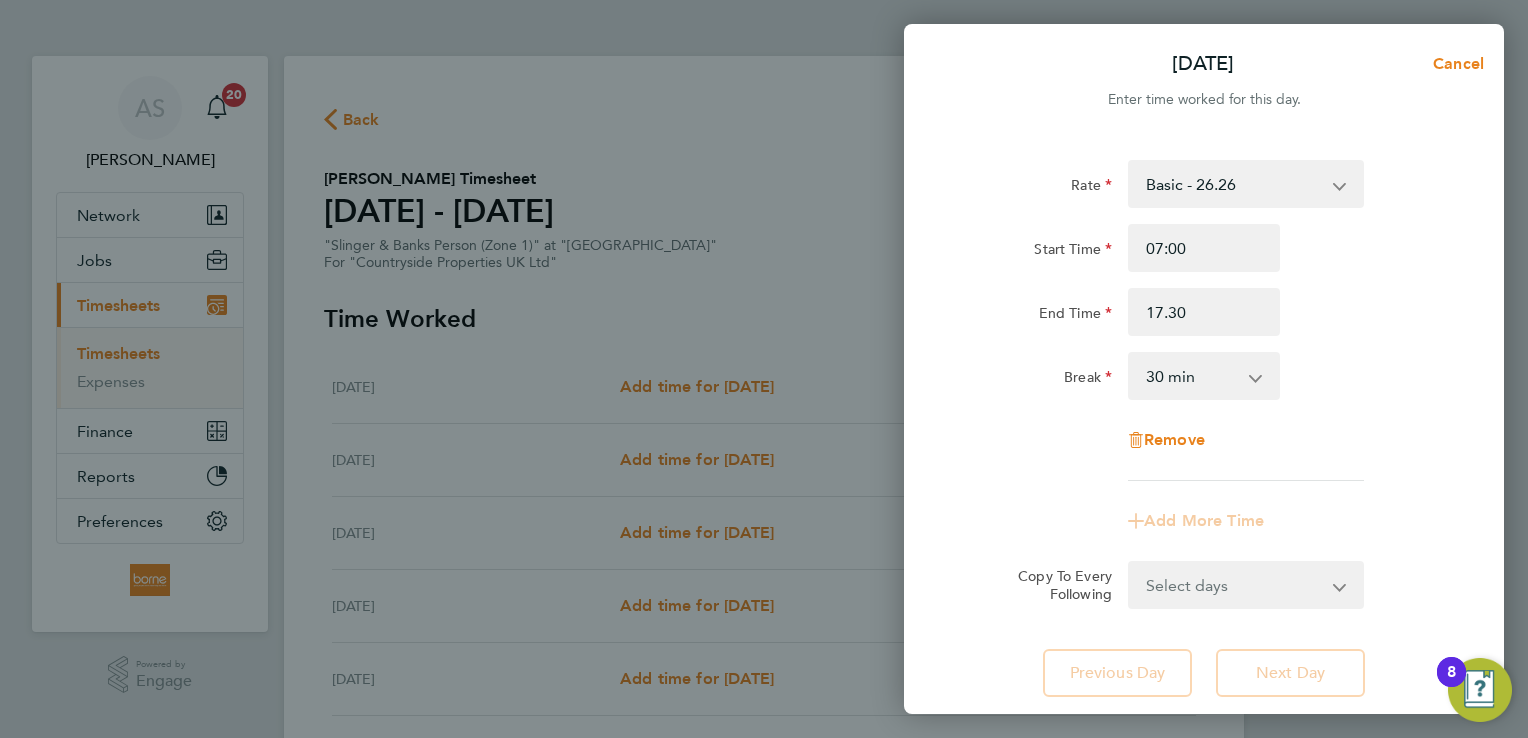 type on "17:30" 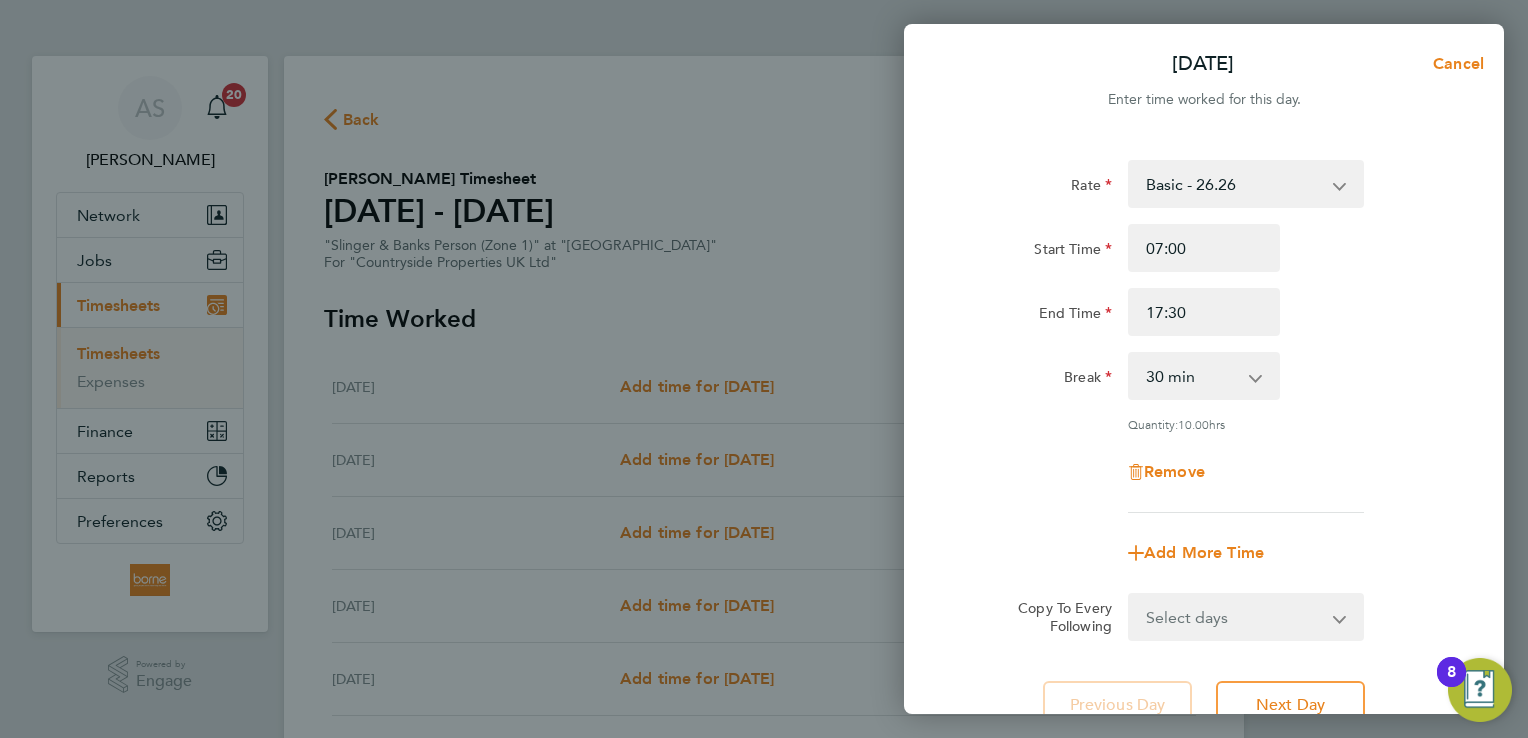 drag, startPoint x: 1389, startPoint y: 250, endPoint x: 1384, endPoint y: 259, distance: 10.29563 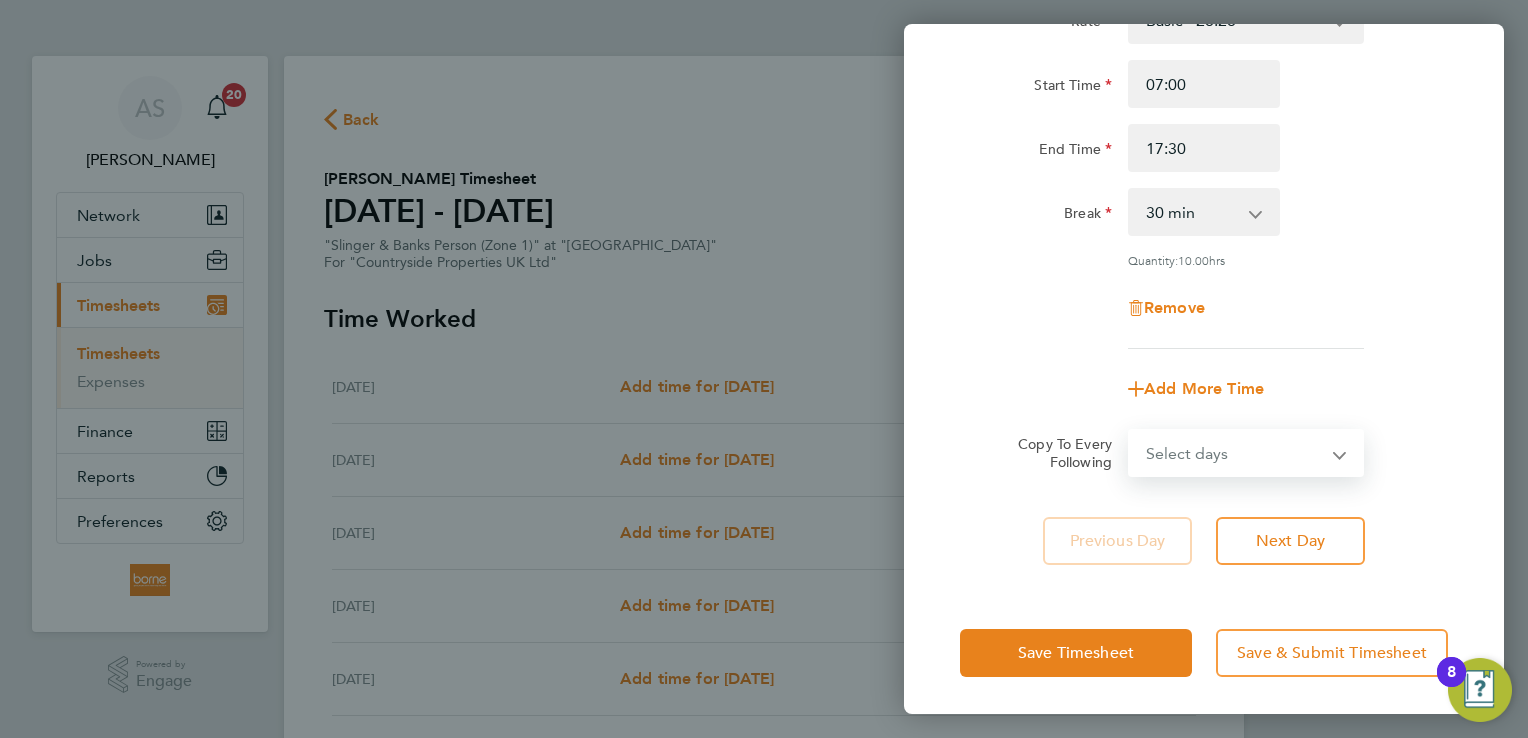 click on "Select days   Day   Weekday (Mon-Fri)   Weekend (Sat-Sun)   [DATE]   [DATE]   [DATE]   [DATE]   [DATE]   [DATE]" at bounding box center (1235, 453) 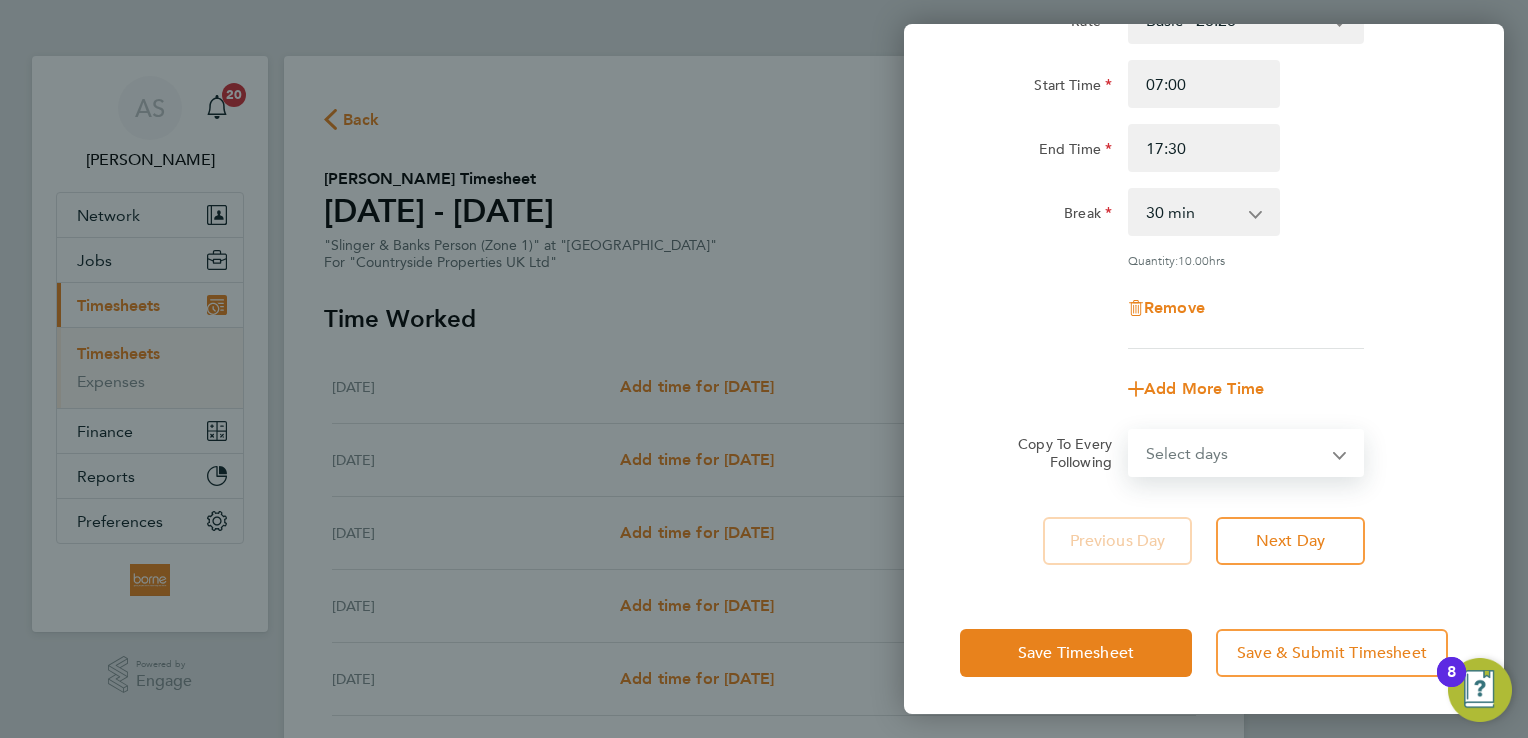 select on "WEEKDAY" 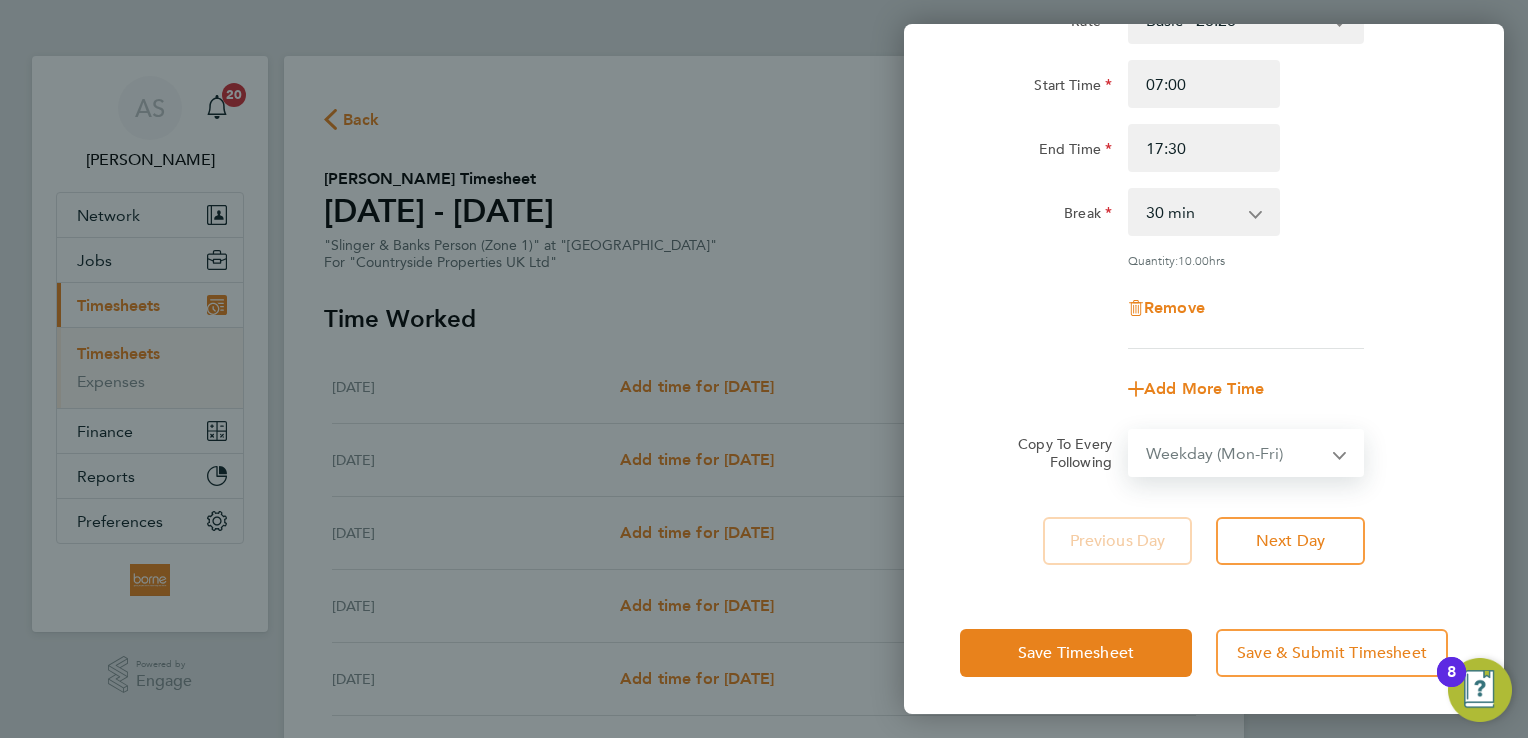 click on "Select days   Day   Weekday (Mon-Fri)   Weekend (Sat-Sun)   [DATE]   [DATE]   [DATE]   [DATE]   [DATE]   [DATE]" at bounding box center (1235, 453) 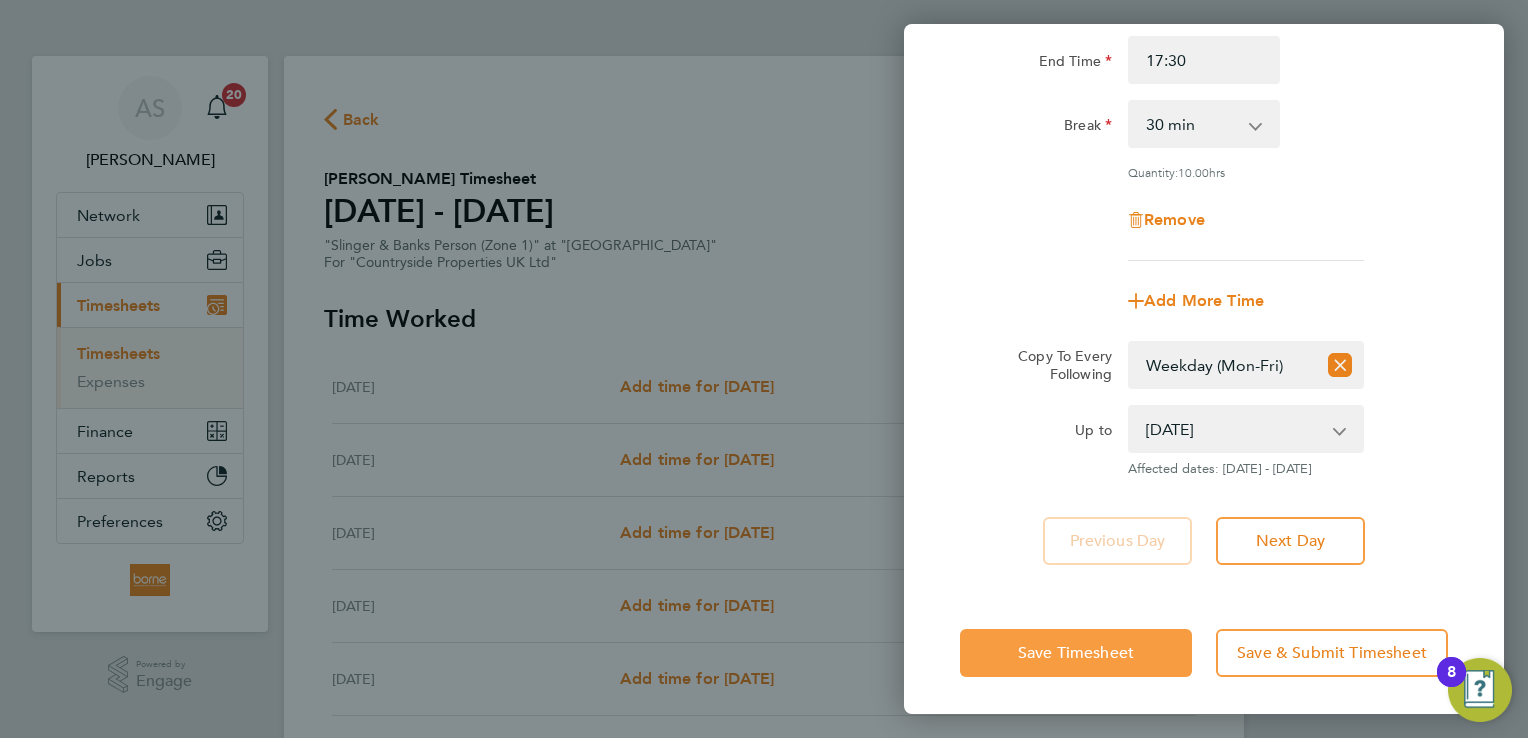 click on "Save Timesheet" 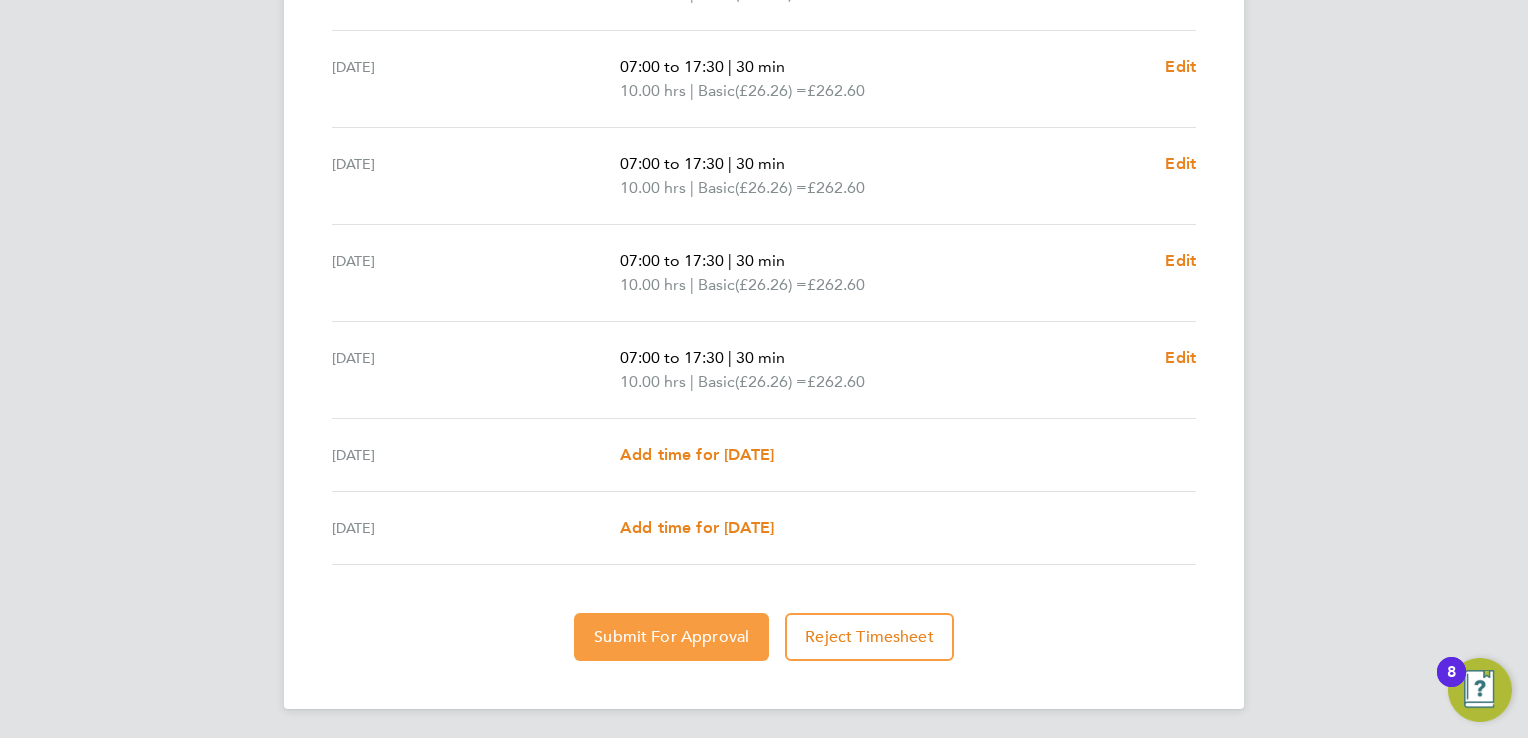 click on "Submit For Approval" 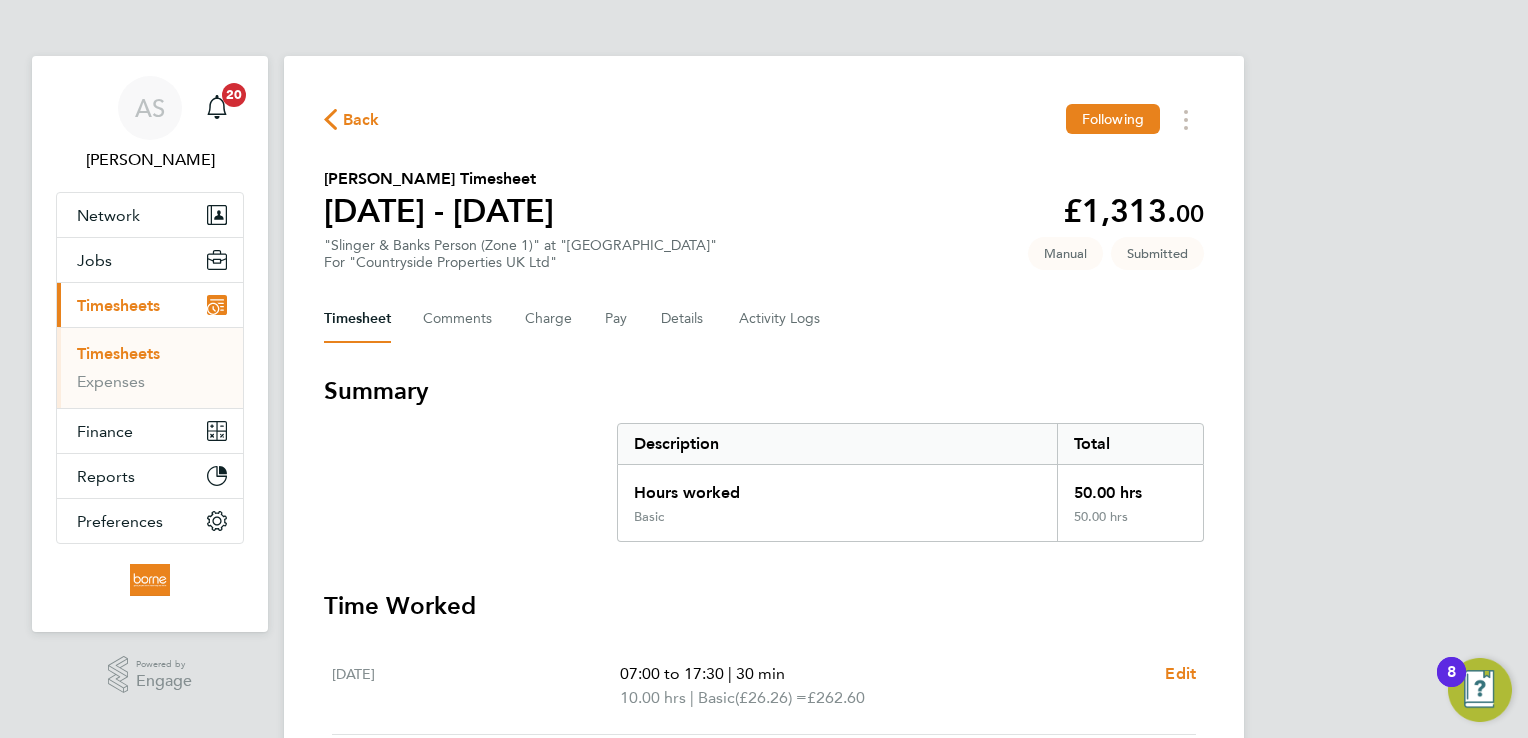 click on "Back" 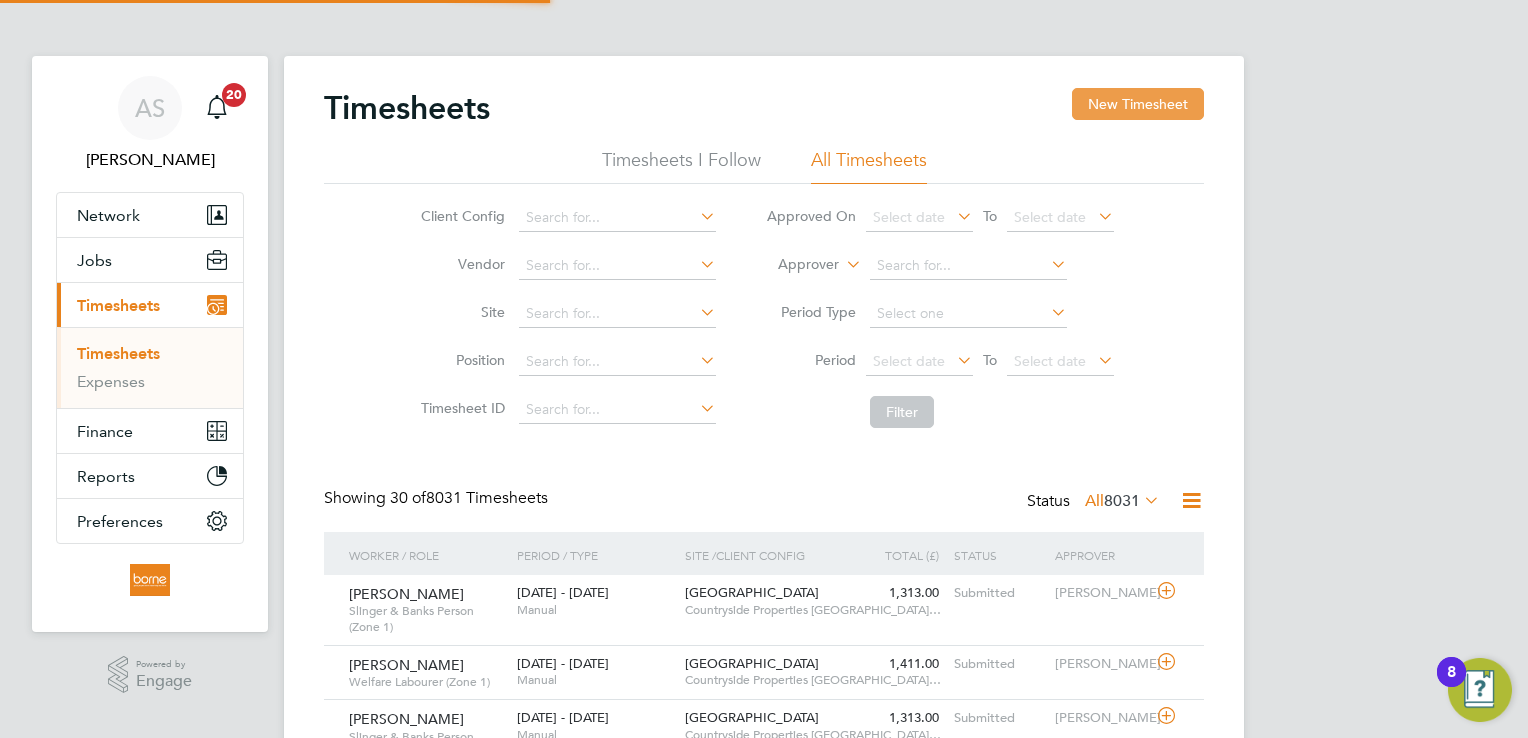 click on "New Timesheet" 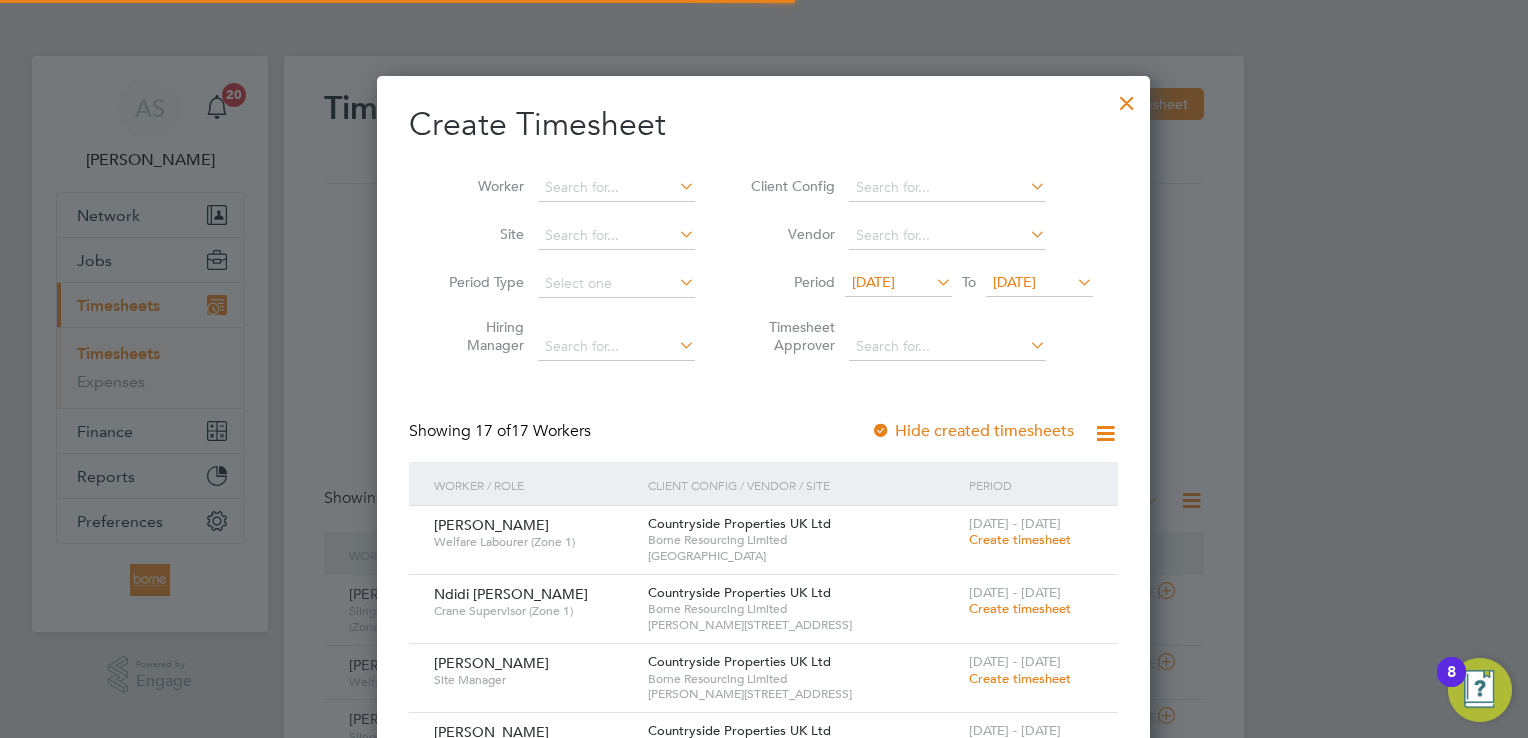 click on "[DATE]" at bounding box center (1014, 282) 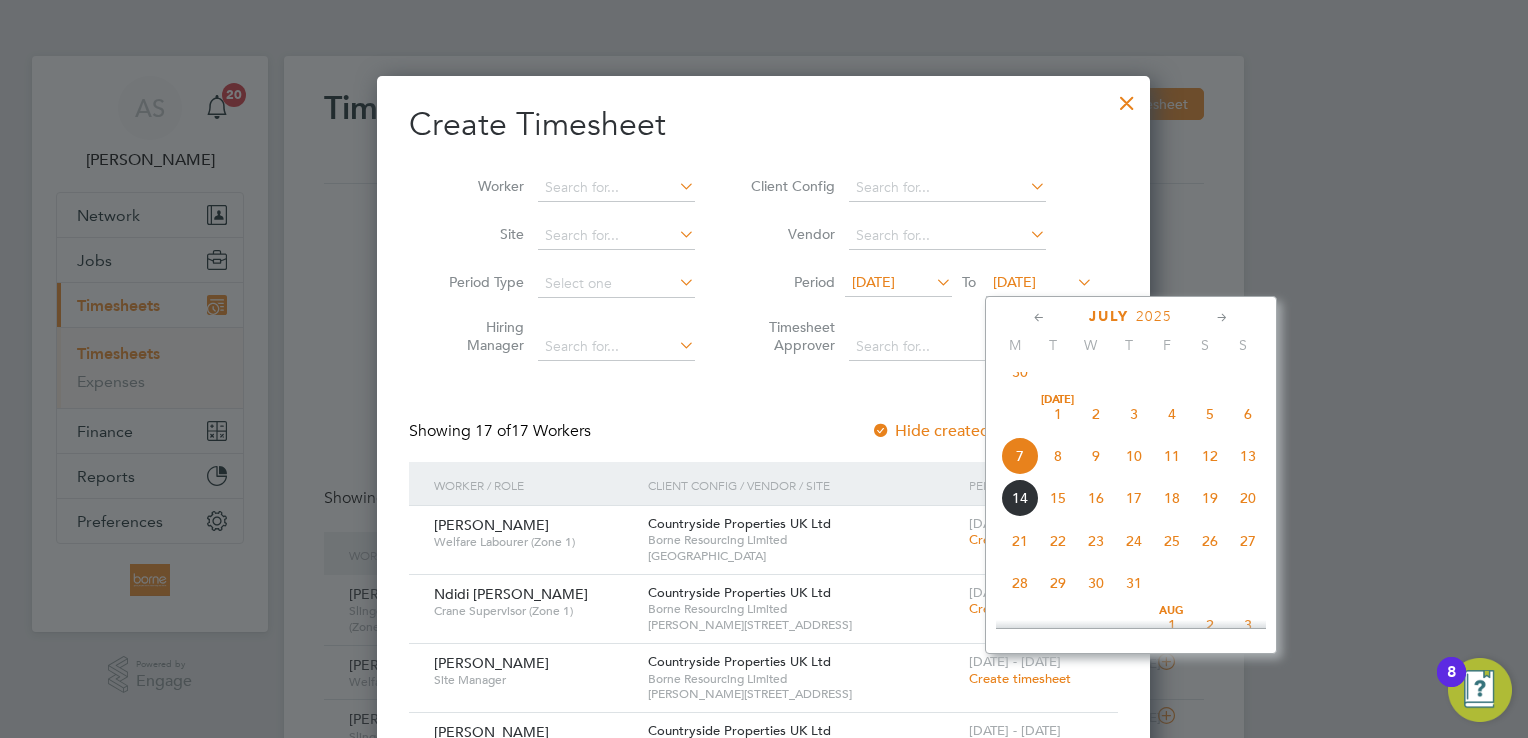 click on "13" 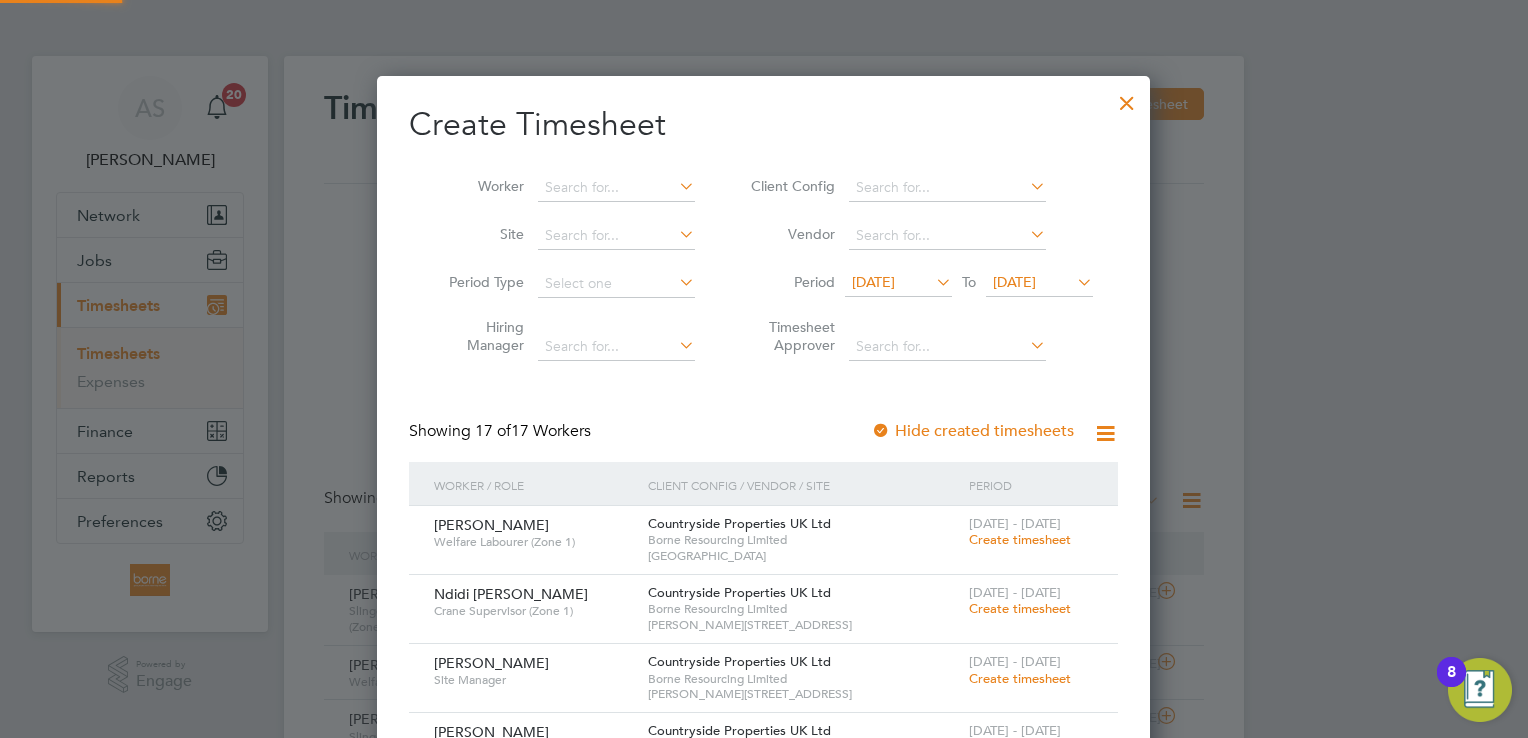 click on "[DATE]" at bounding box center (873, 282) 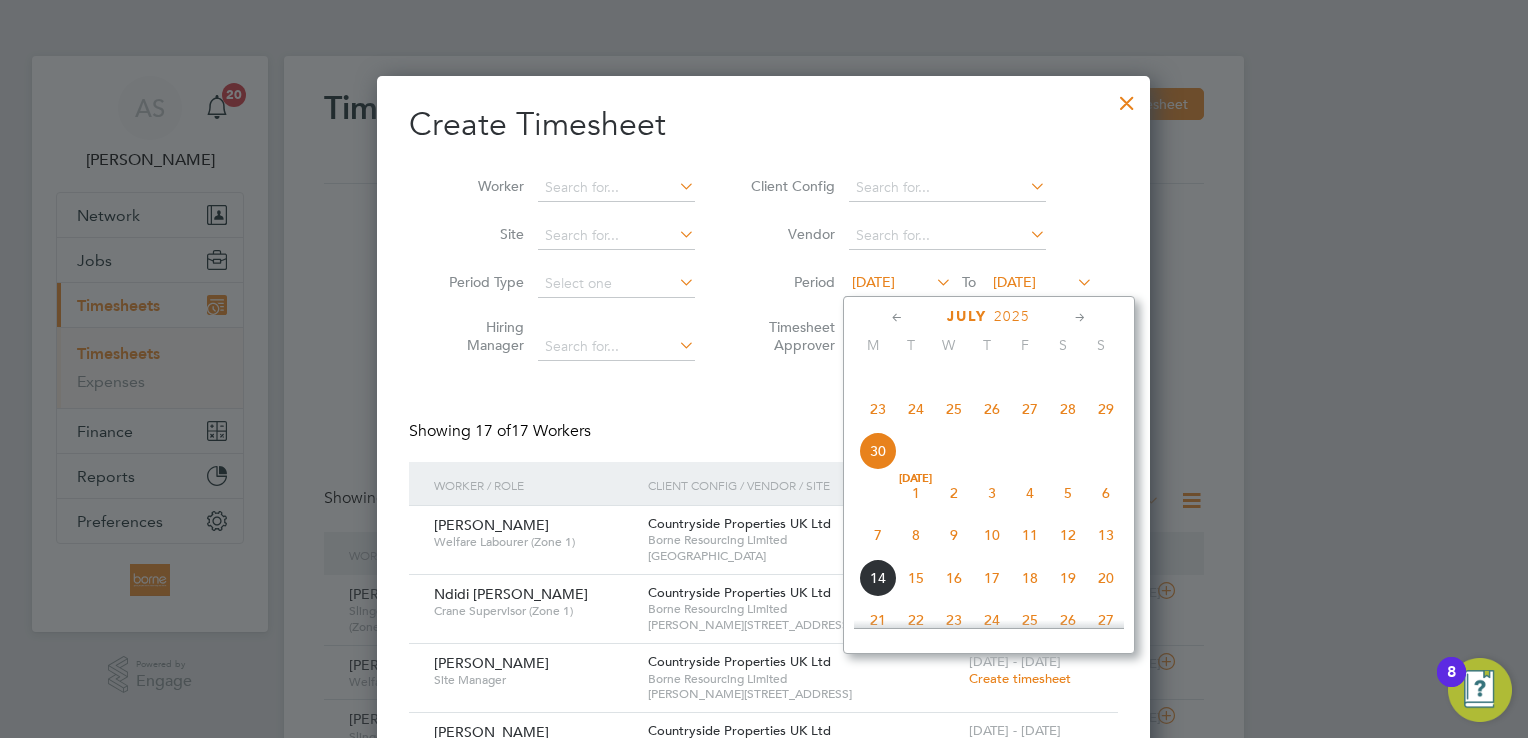 click on "7" 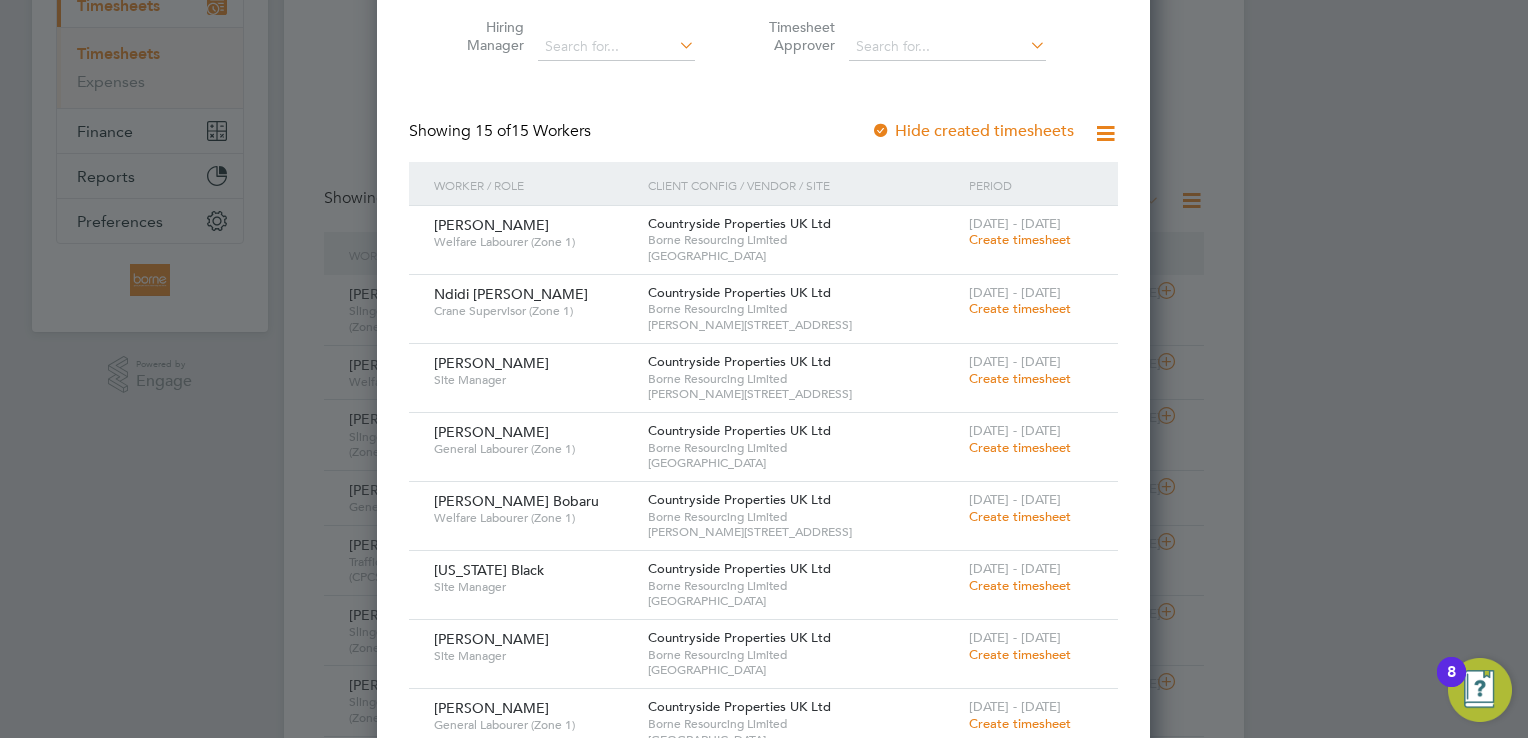 click on "Create timesheet" at bounding box center [1020, 239] 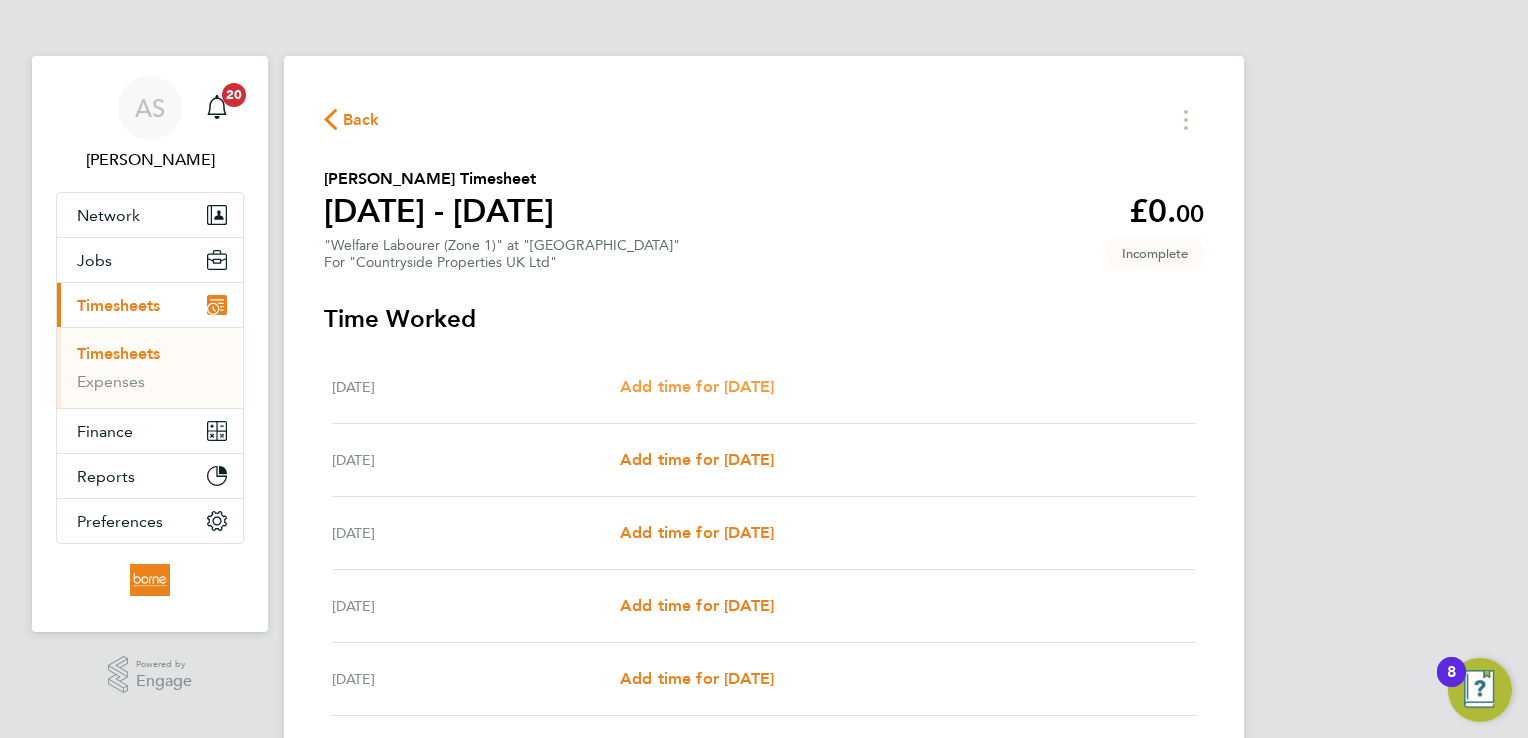 click on "Add time for [DATE]" at bounding box center [697, 386] 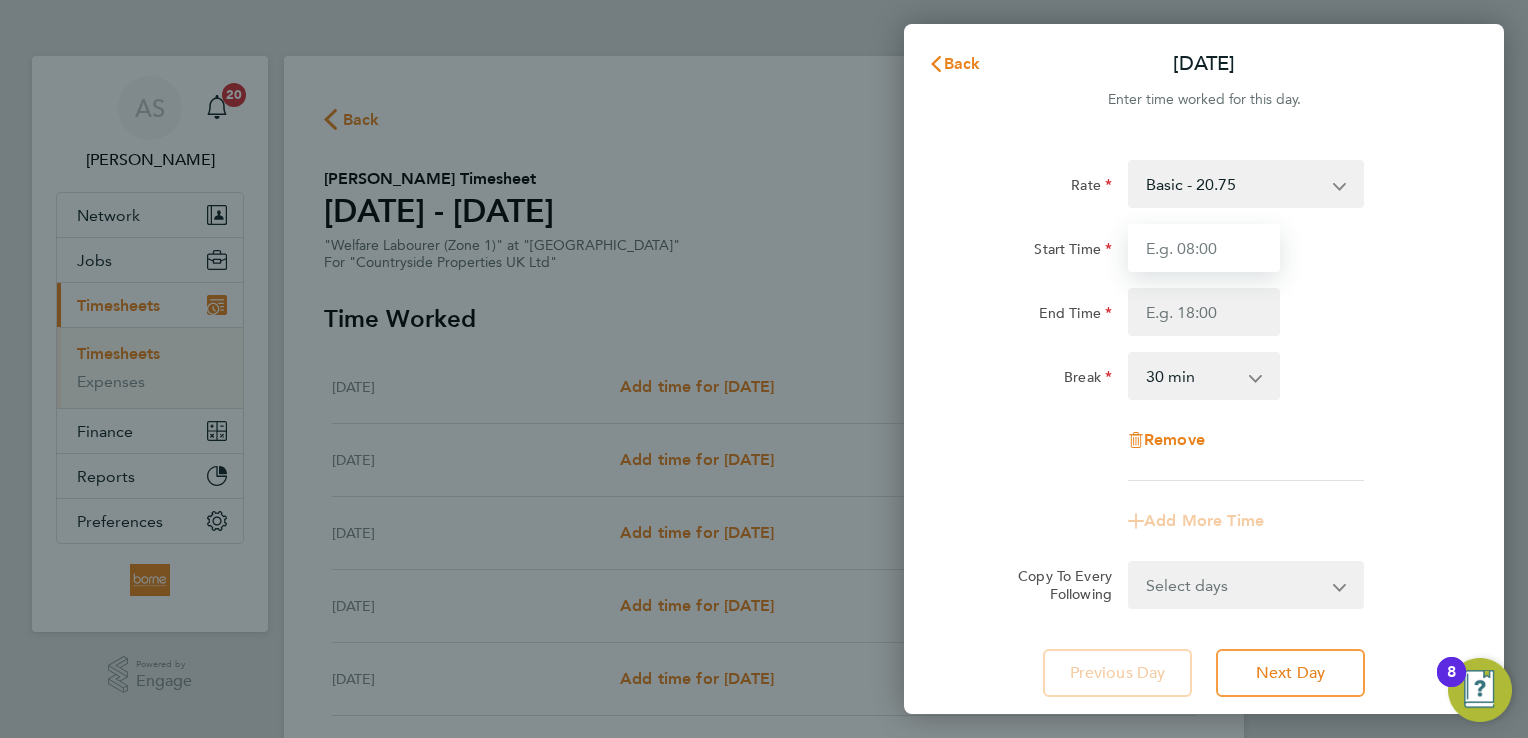 click on "Start Time" at bounding box center [1204, 248] 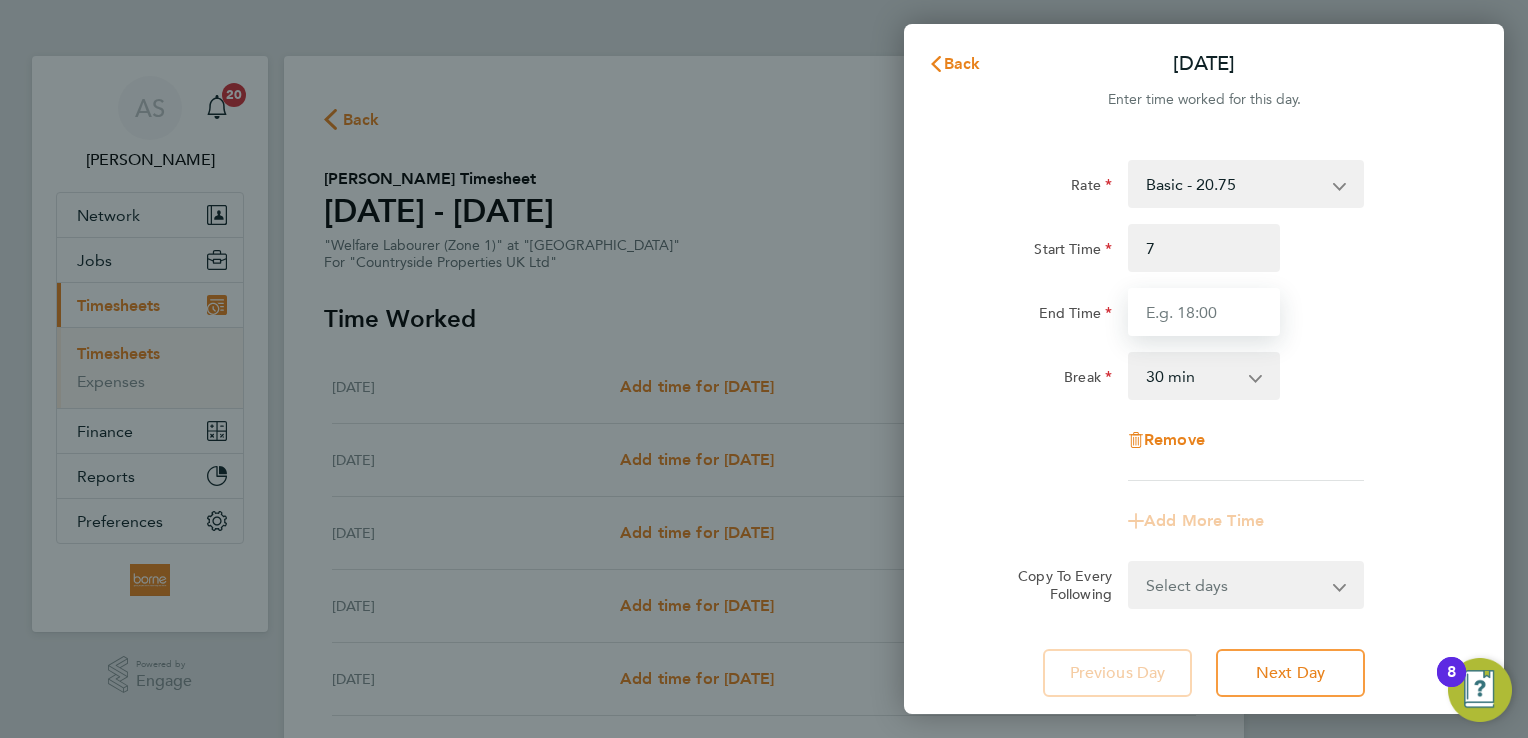 type on "07:00" 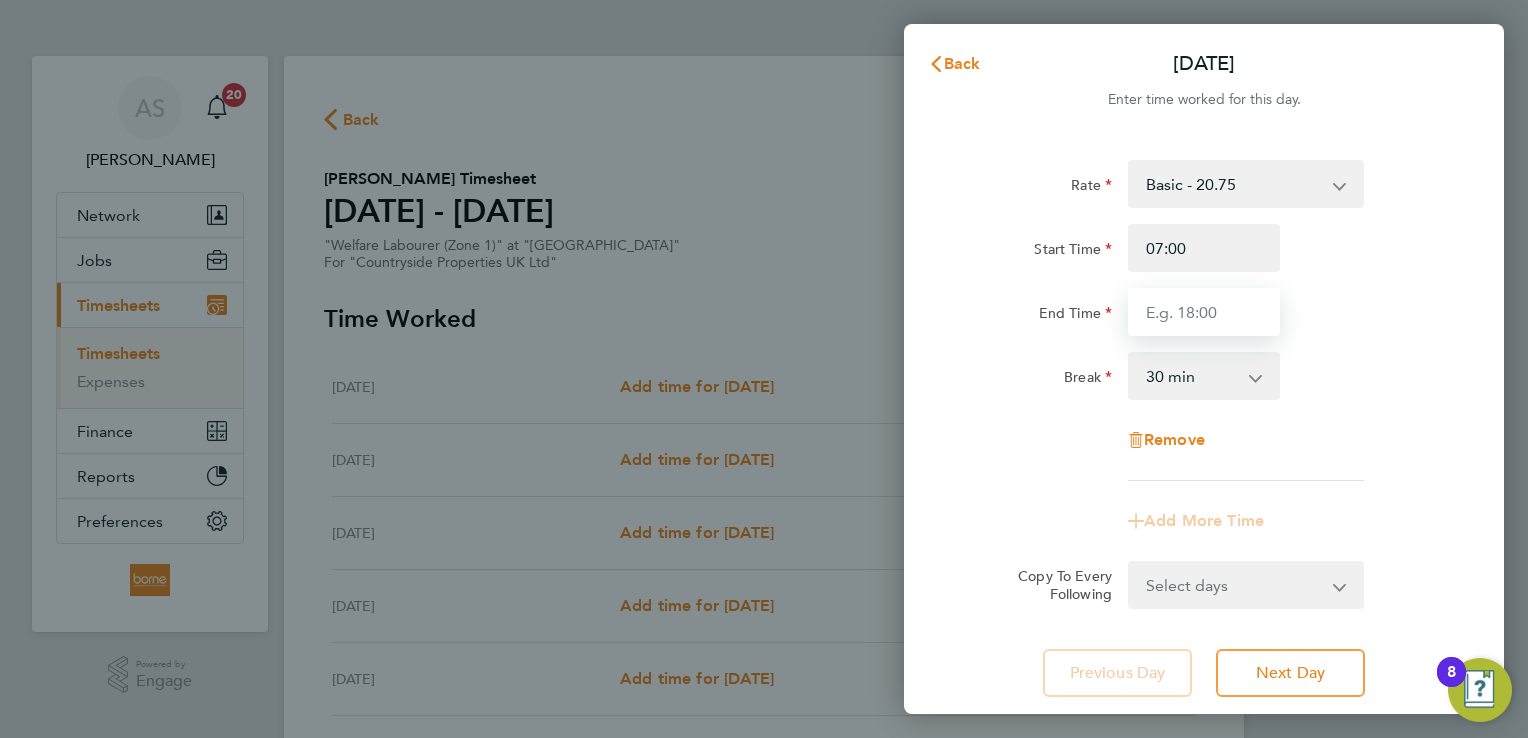 click on "End Time" at bounding box center [1204, 312] 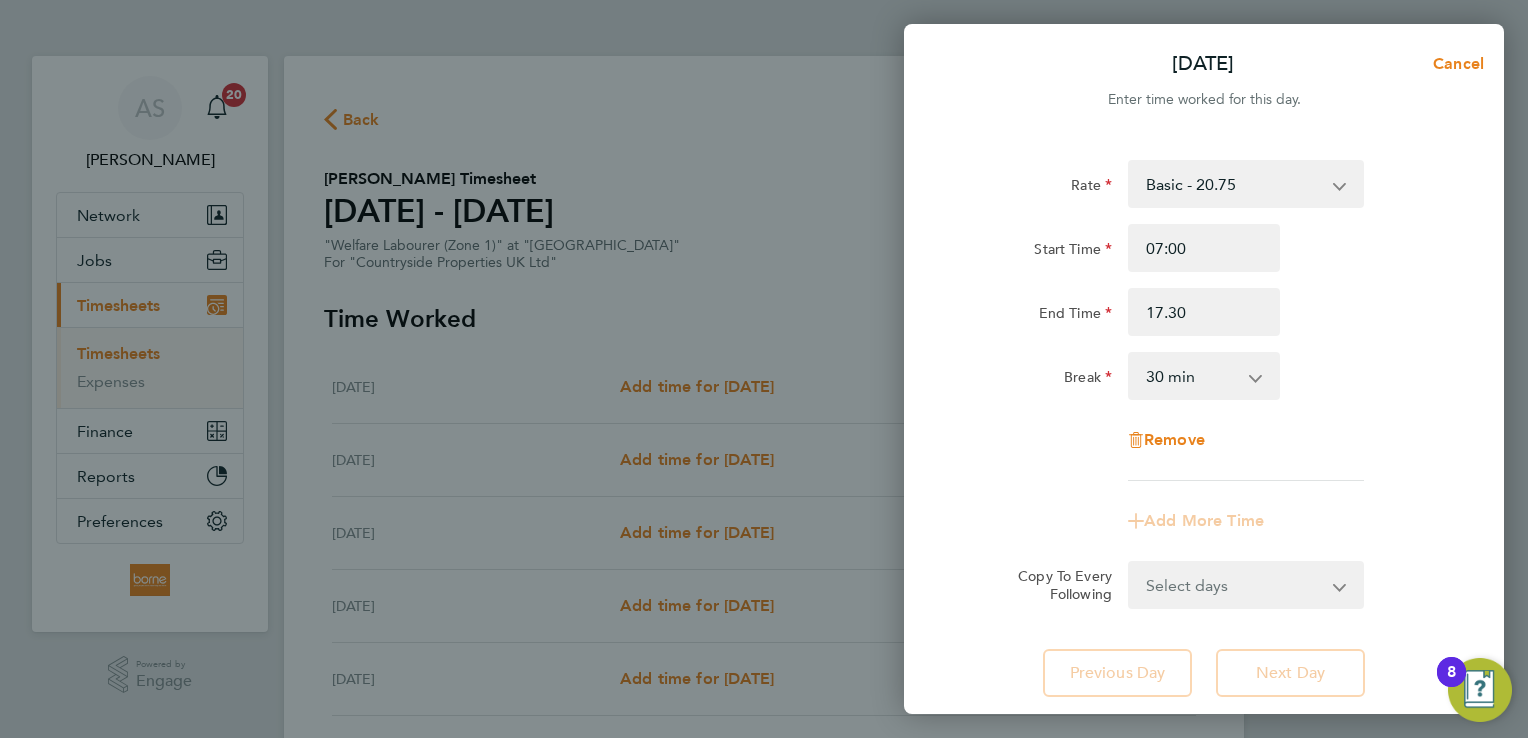 type on "17:30" 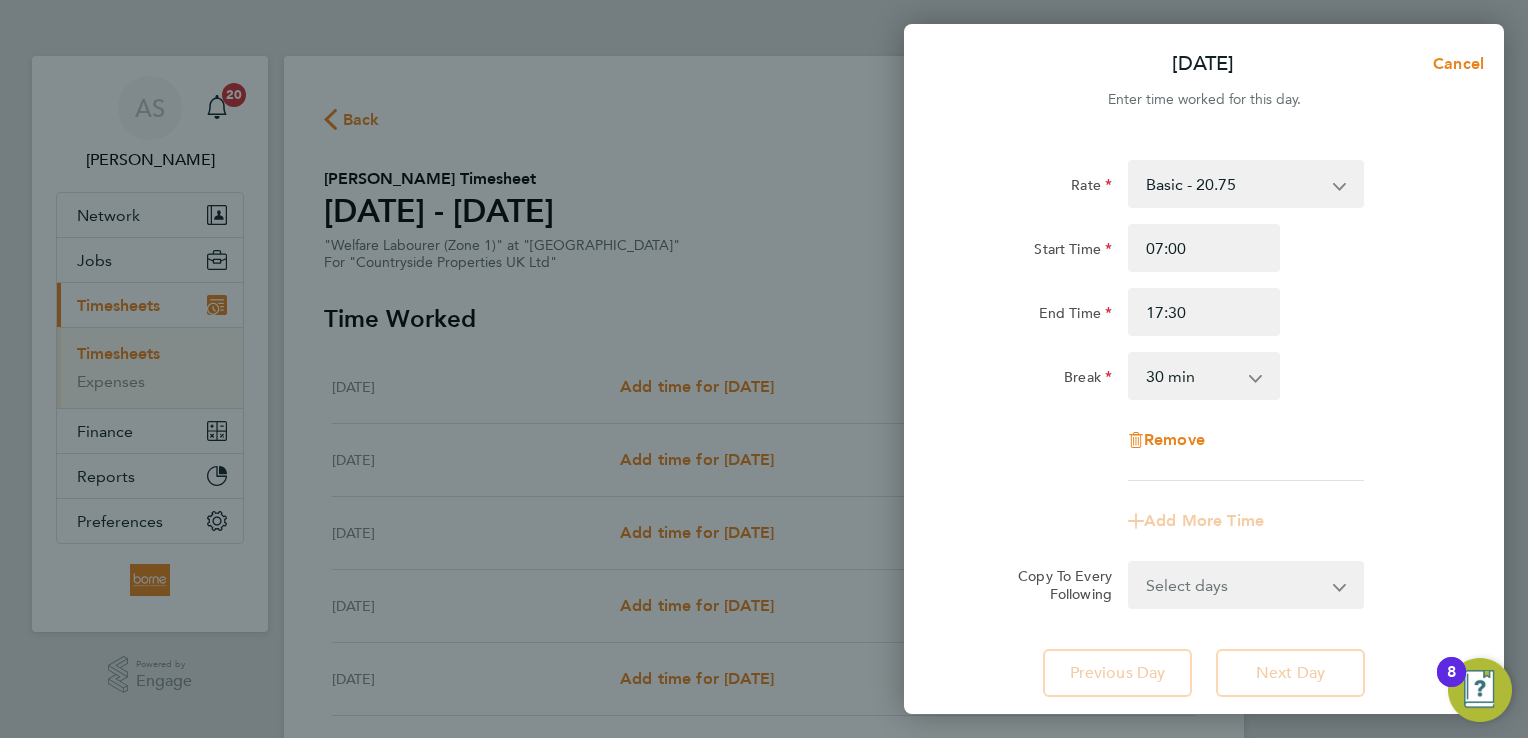 click on "End Time 17:30" 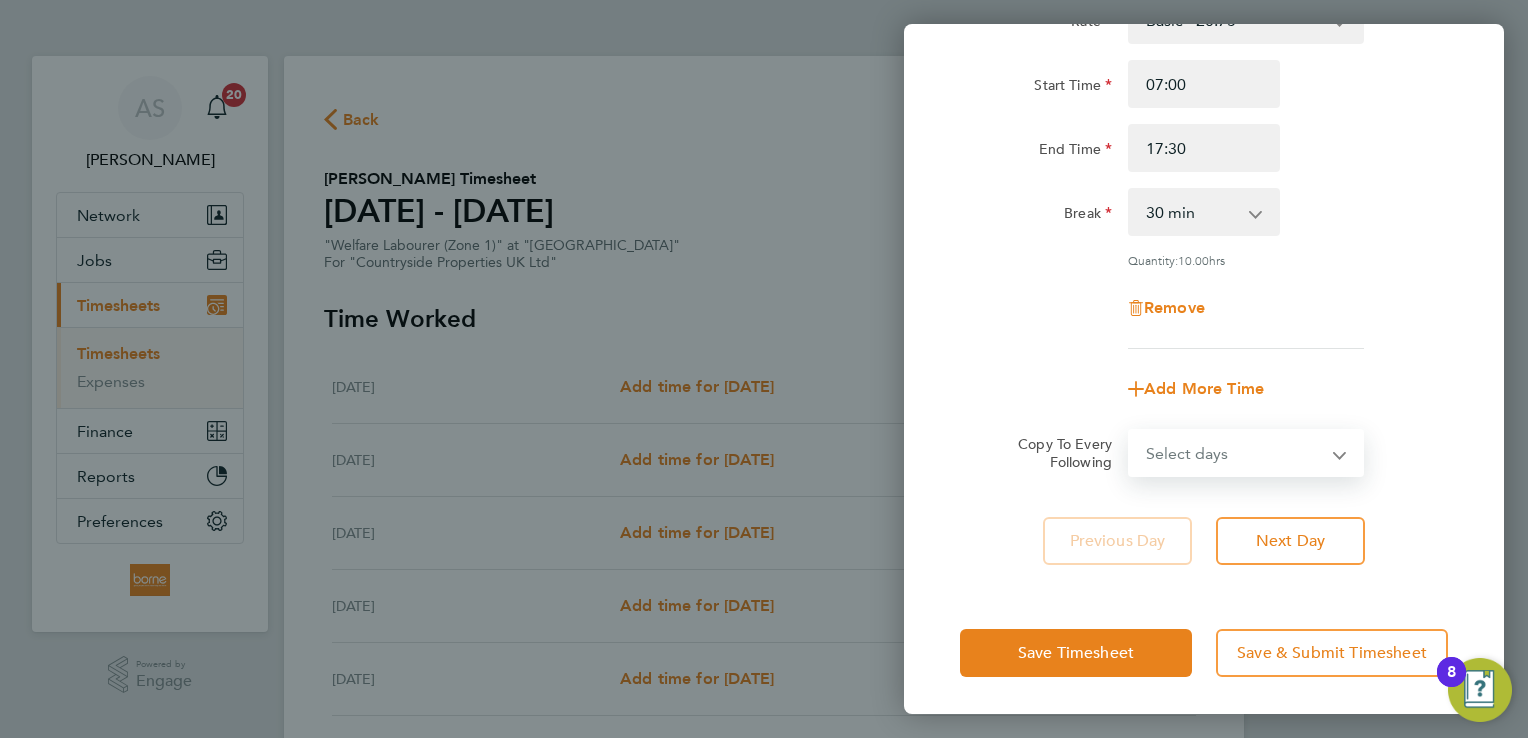 click on "Select days   Day   Weekday (Mon-Fri)   Weekend (Sat-Sun)   [DATE]   [DATE]   [DATE]   [DATE]   [DATE]   [DATE]" at bounding box center [1235, 453] 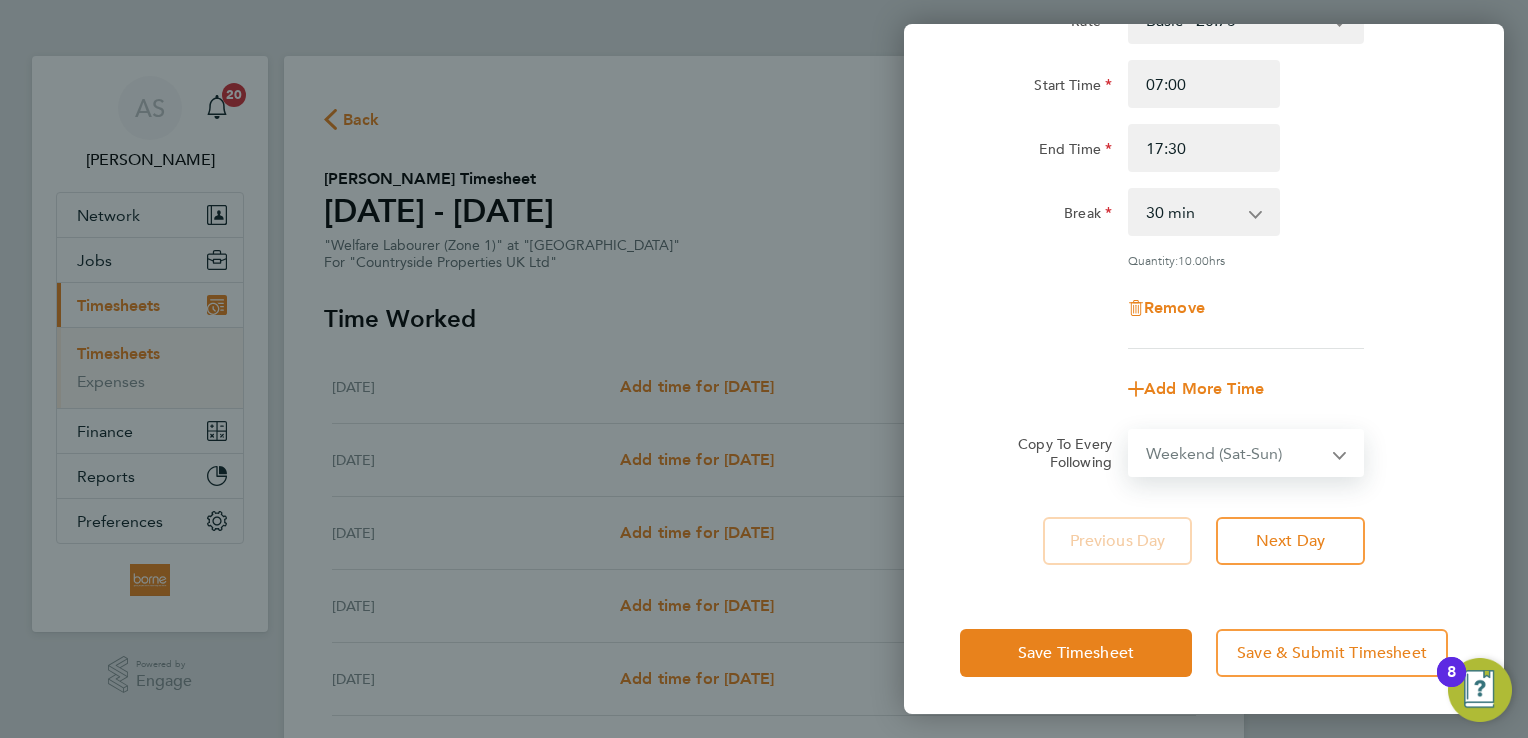click on "Select days   Day   Weekday (Mon-Fri)   Weekend (Sat-Sun)   [DATE]   [DATE]   [DATE]   [DATE]   [DATE]   [DATE]" at bounding box center [1235, 453] 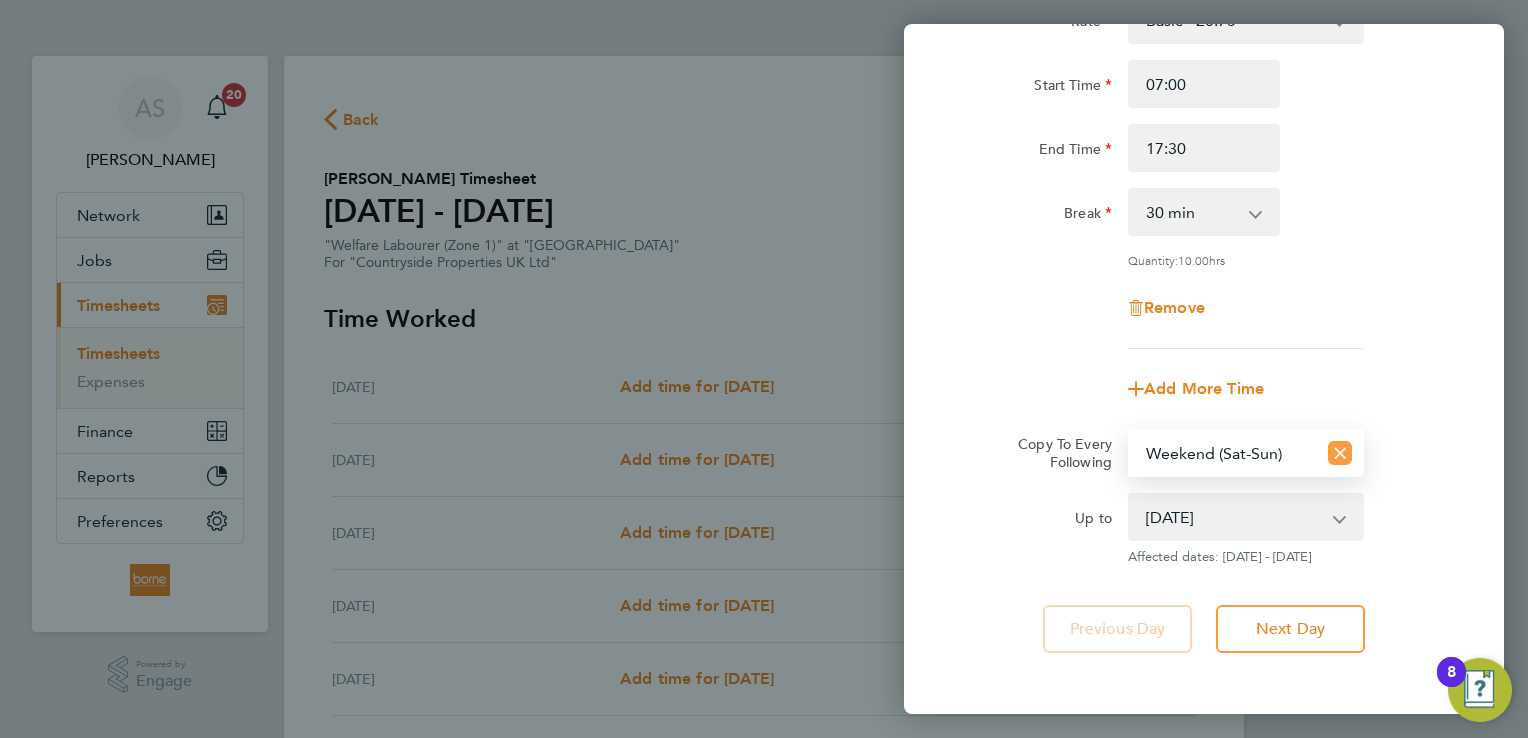 click 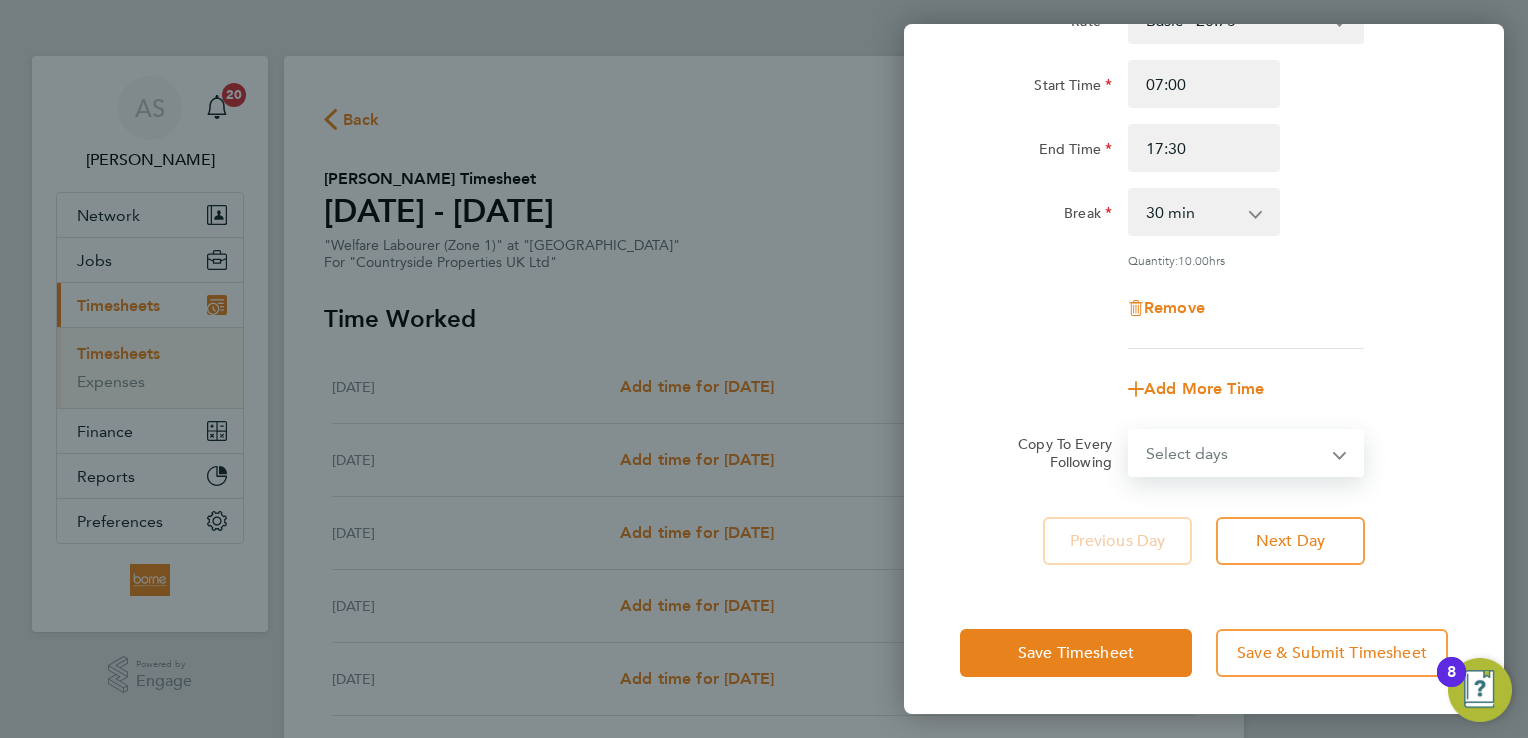 click on "Select days   Day   Weekday (Mon-Fri)   Weekend (Sat-Sun)   [DATE]   [DATE]   [DATE]   [DATE]   [DATE]   [DATE]" at bounding box center [1235, 453] 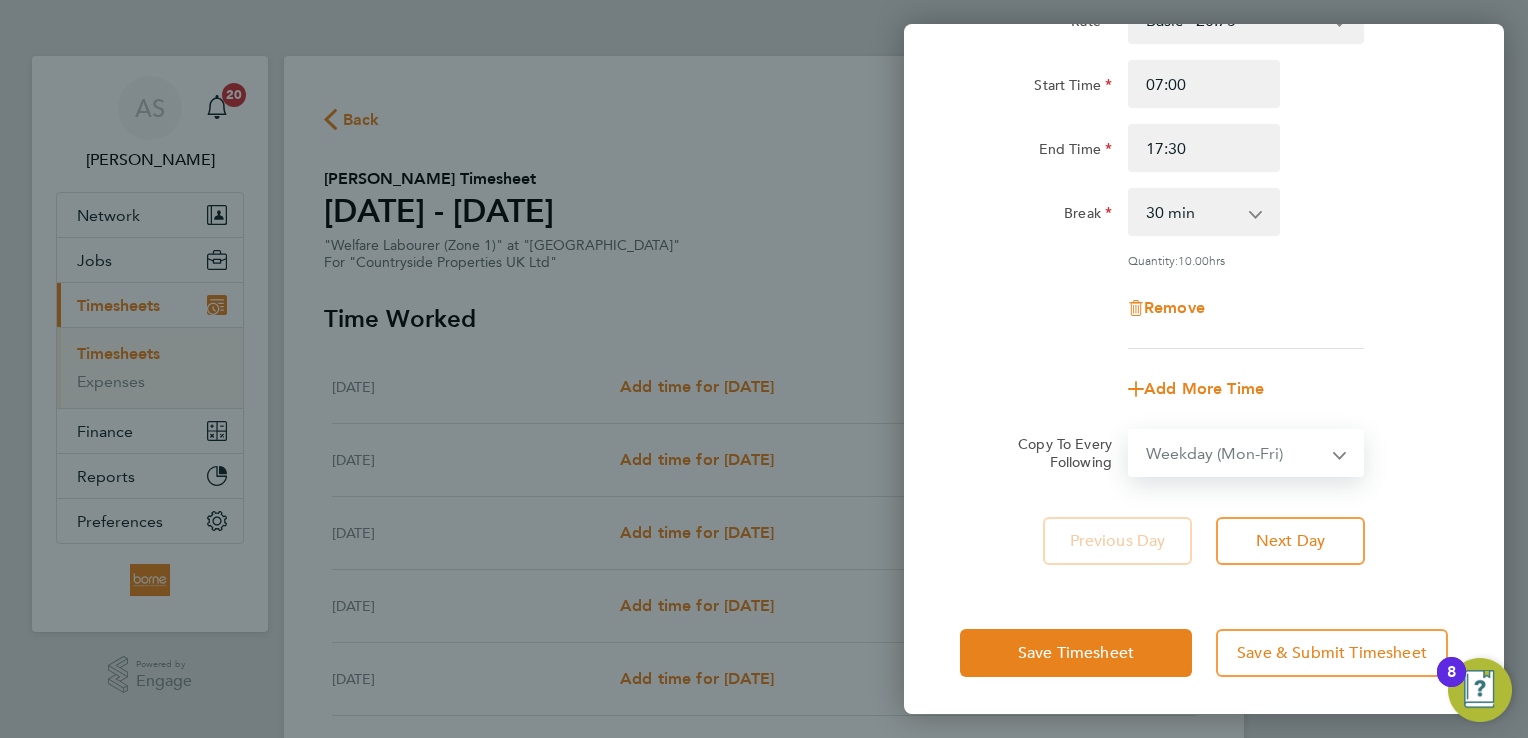 click on "Select days   Day   Weekday (Mon-Fri)   Weekend (Sat-Sun)   [DATE]   [DATE]   [DATE]   [DATE]   [DATE]   [DATE]" at bounding box center [1235, 453] 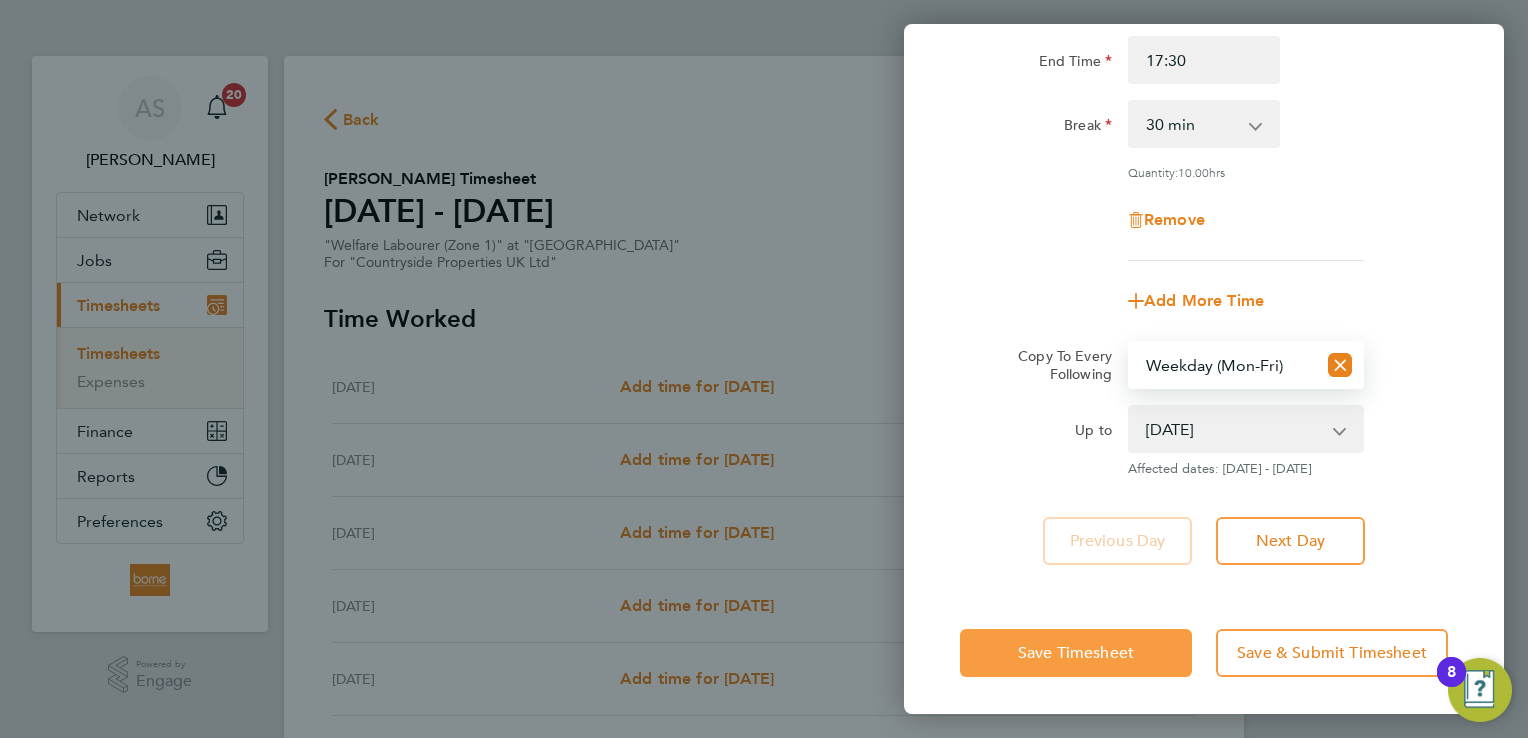 click on "Save Timesheet" 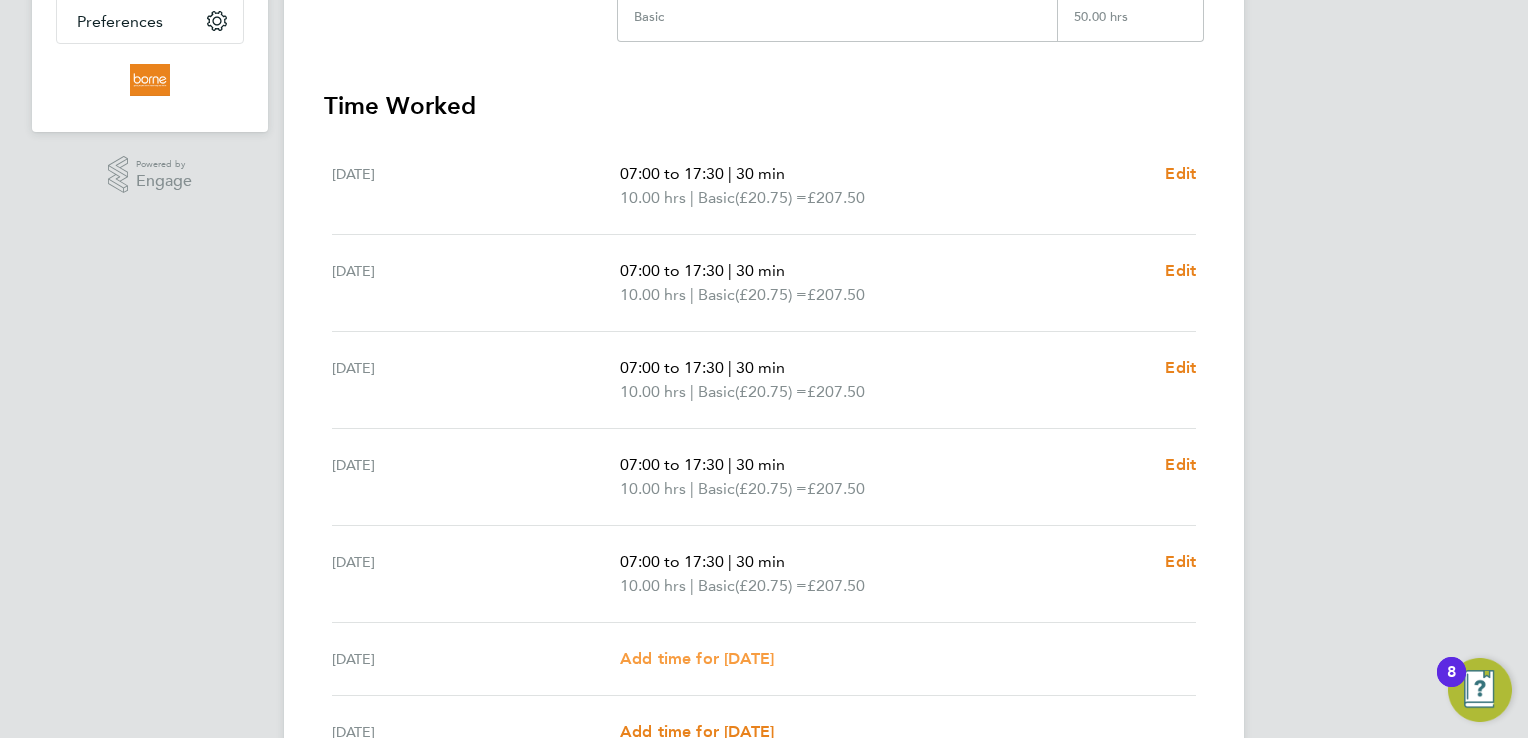 click on "Add time for [DATE]" at bounding box center (697, 658) 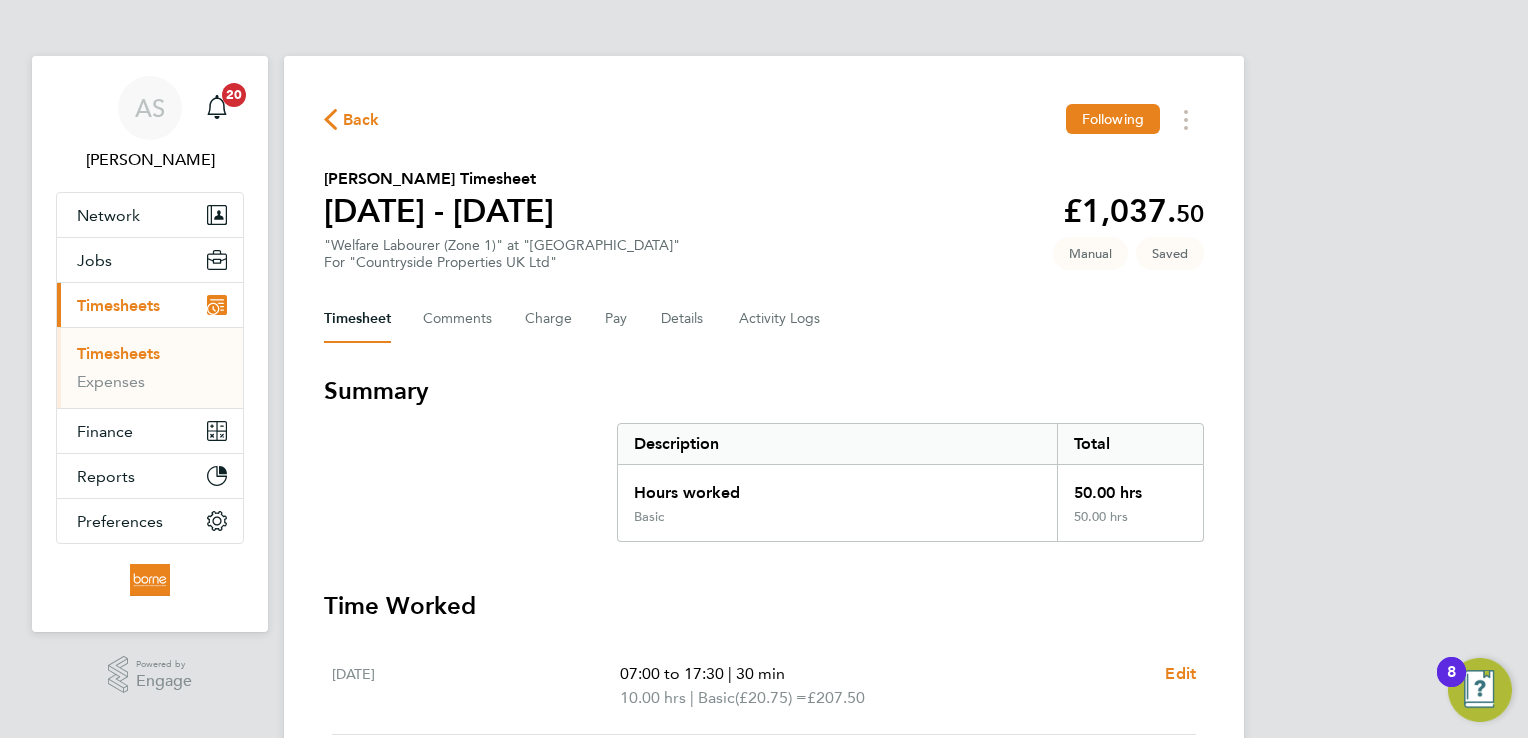 select on "30" 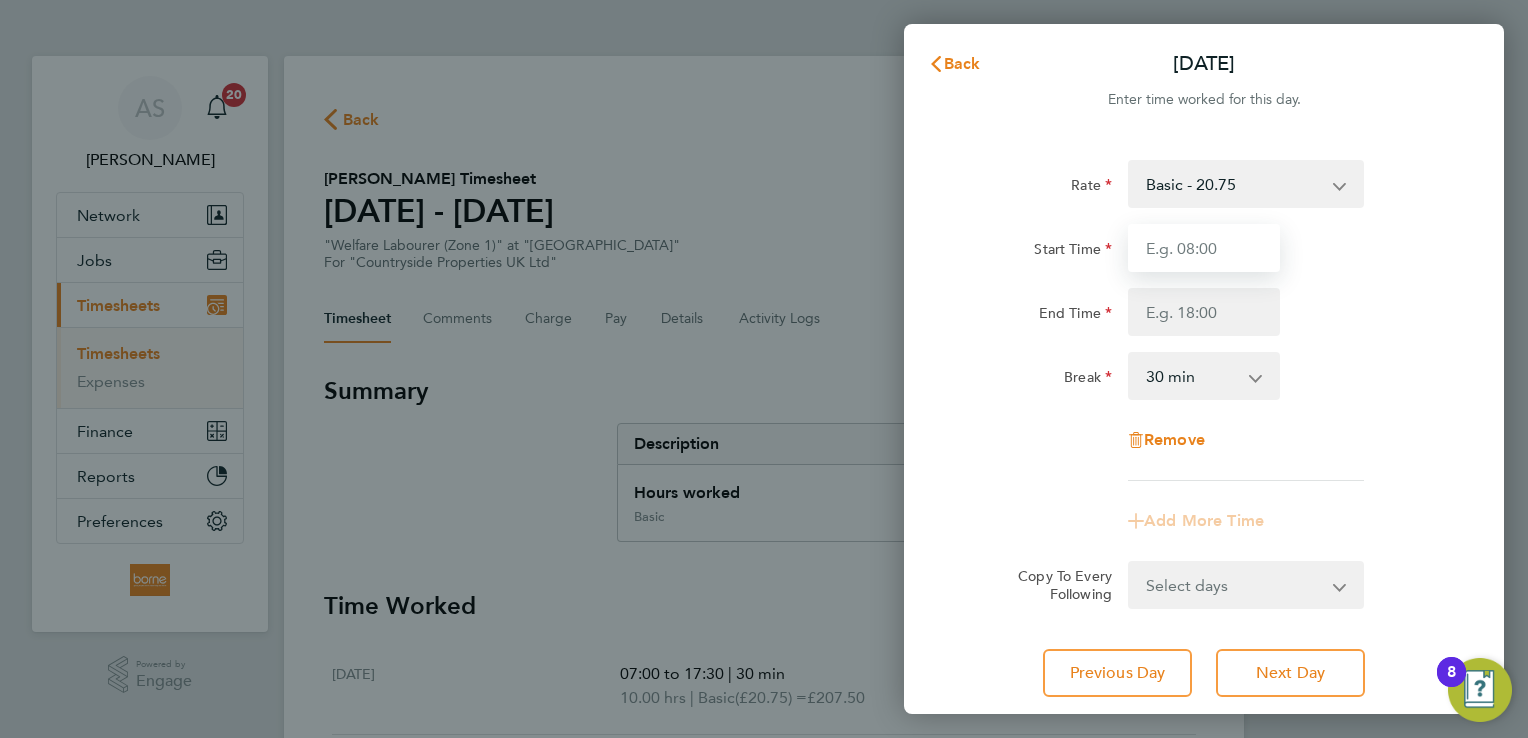 click on "Start Time" at bounding box center [1204, 248] 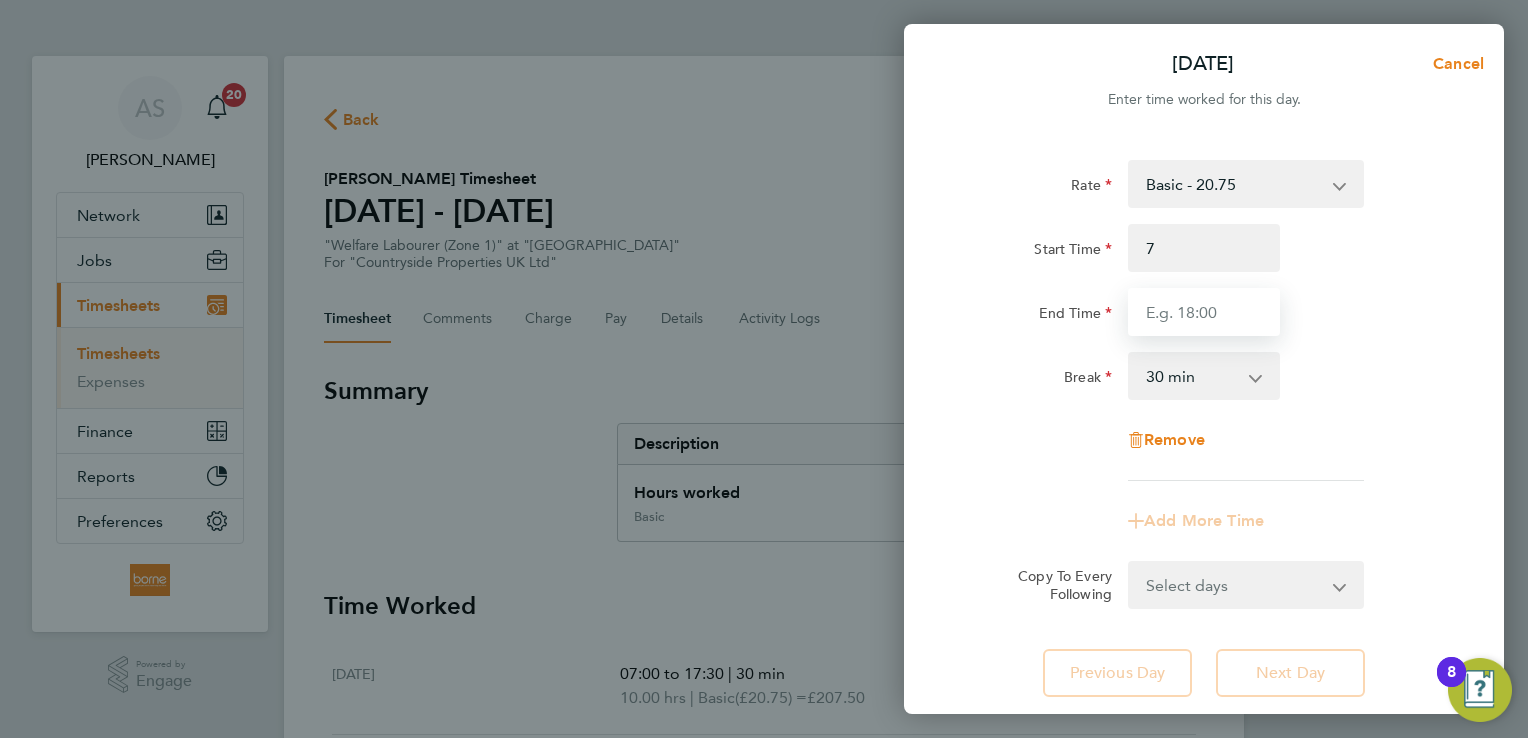 type on "07:00" 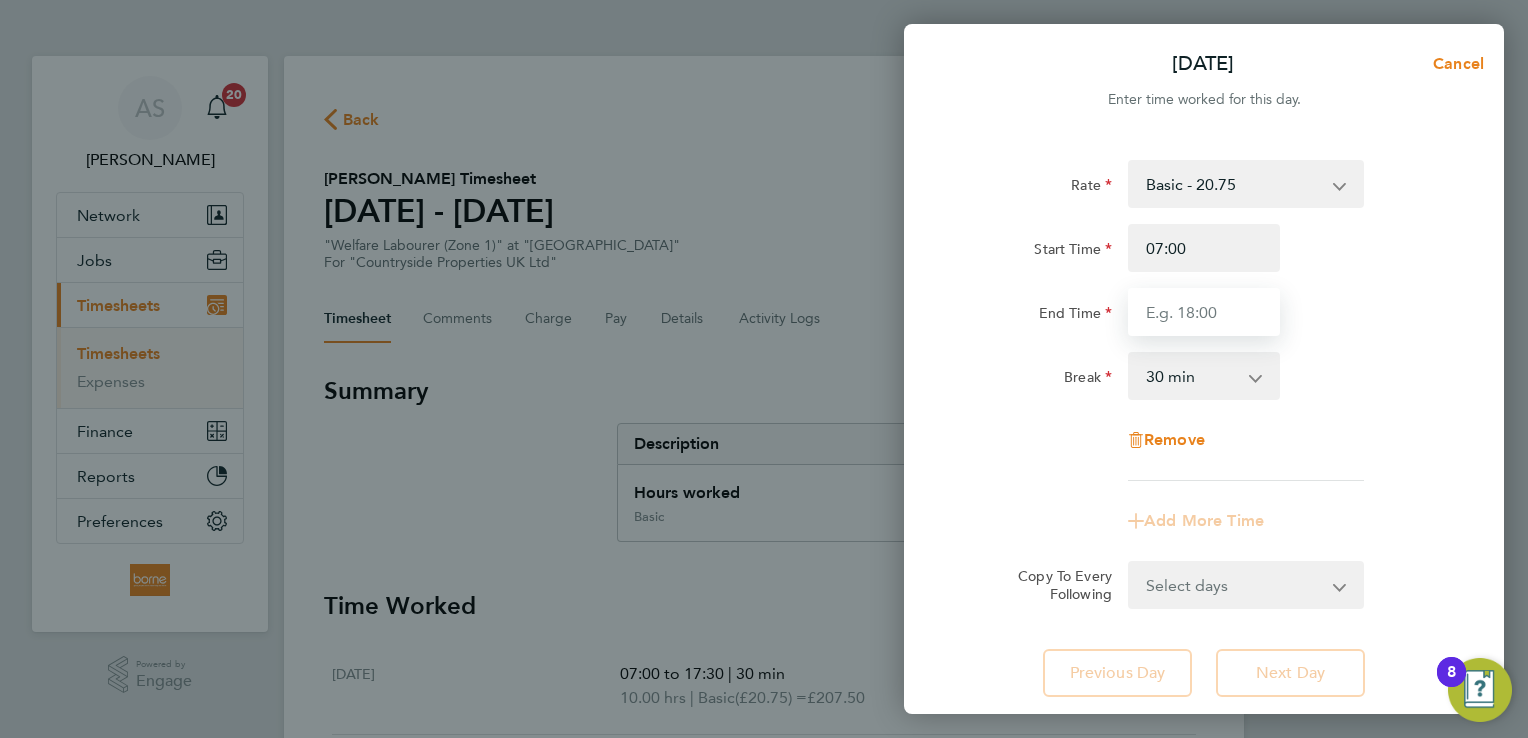 click on "End Time" at bounding box center [1204, 312] 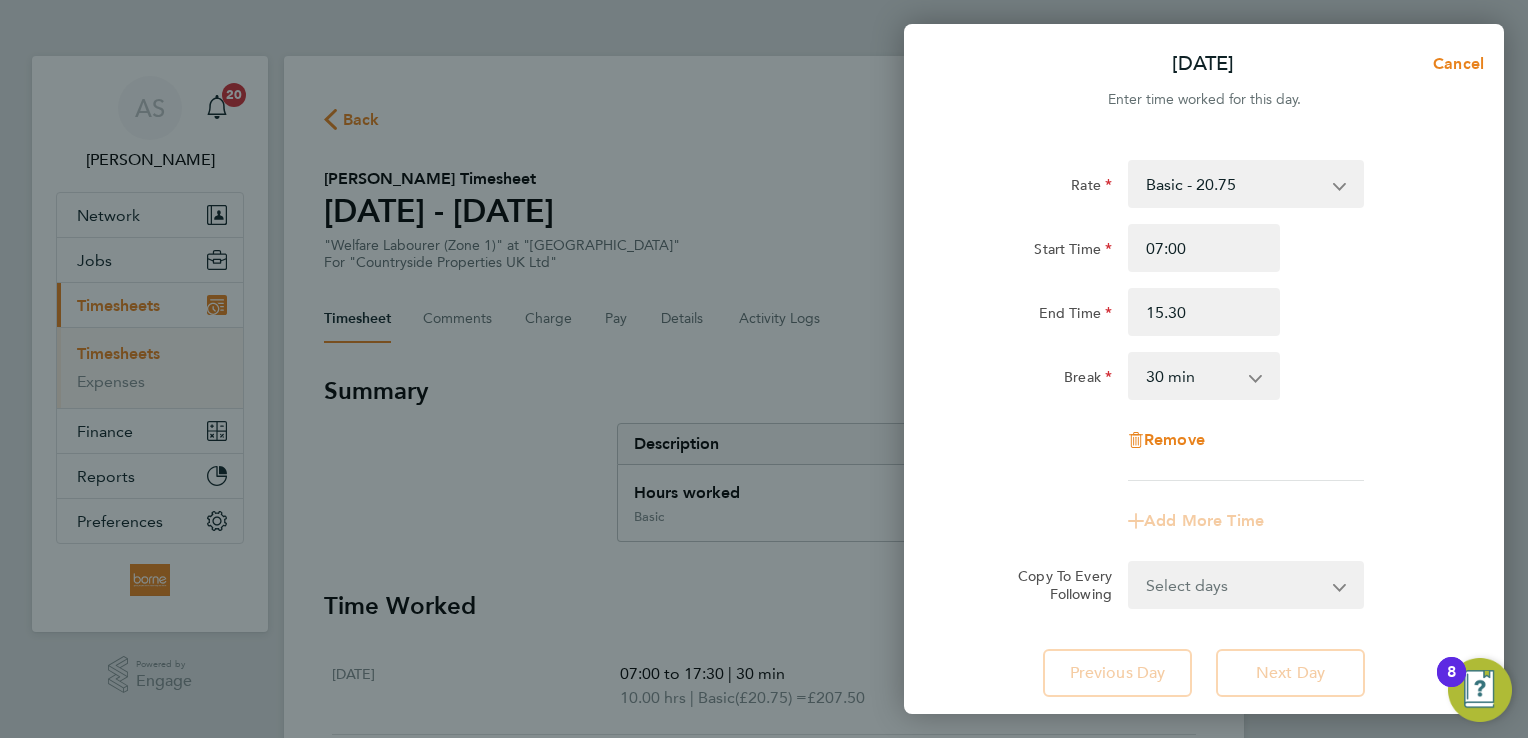 type on "15:30" 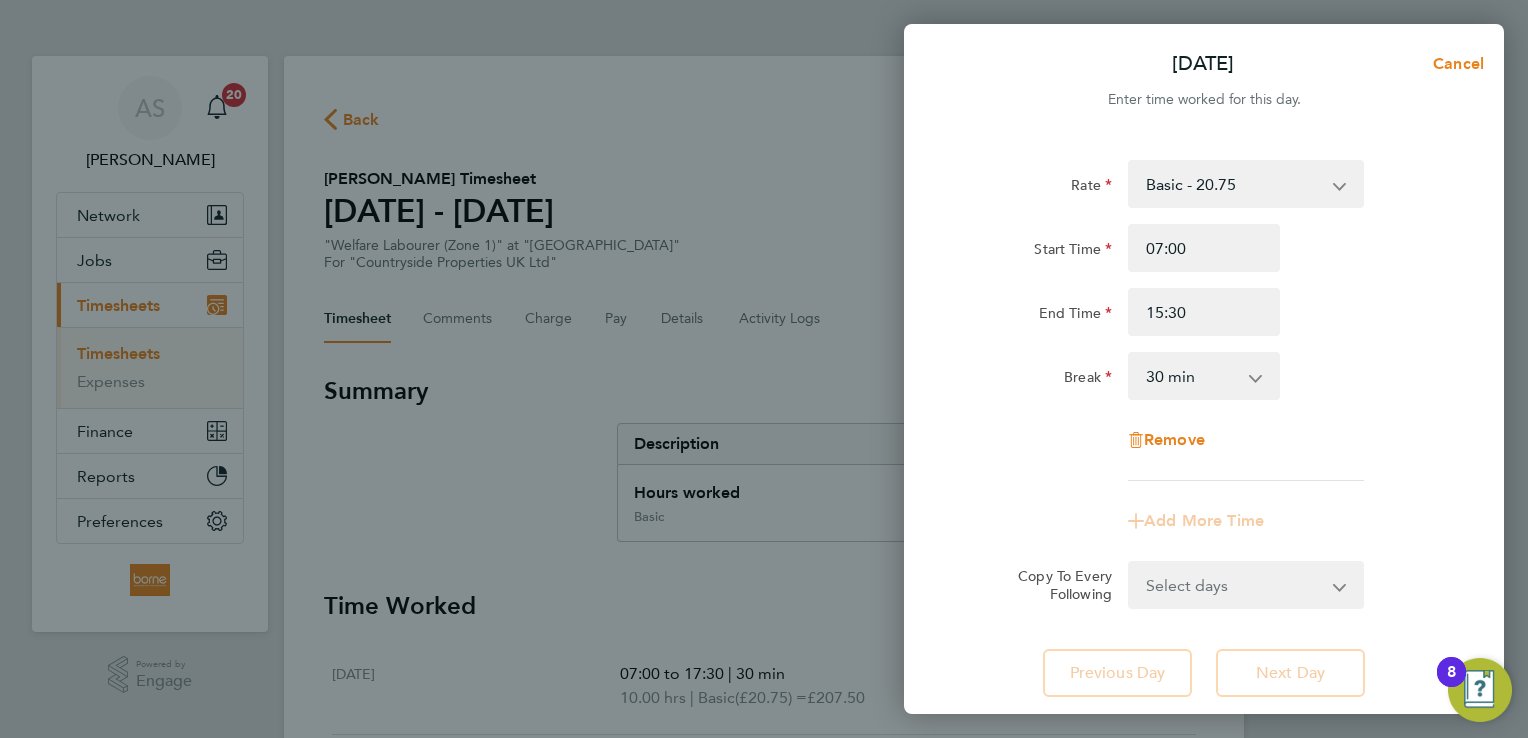 click on "End Time 15:30" 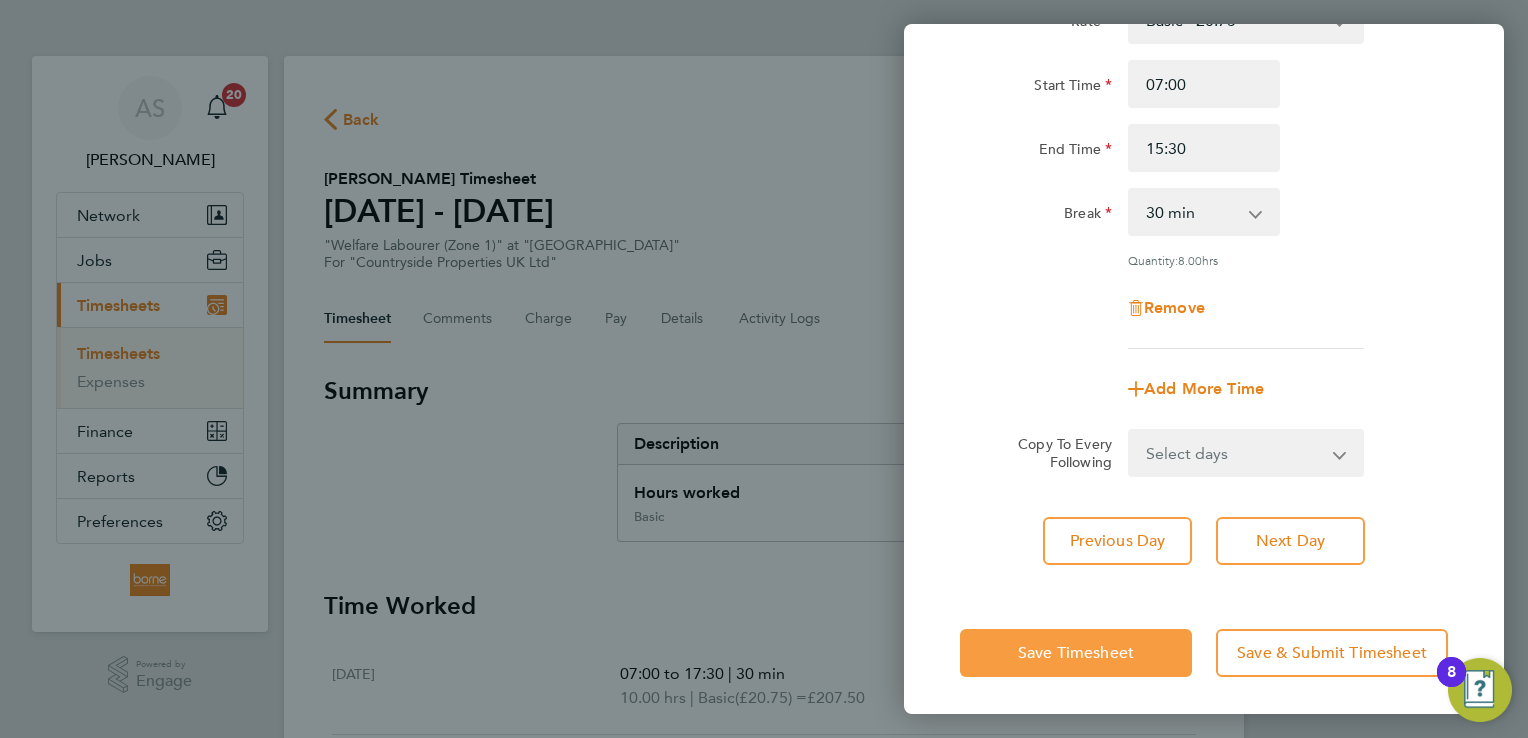 click on "Save Timesheet" 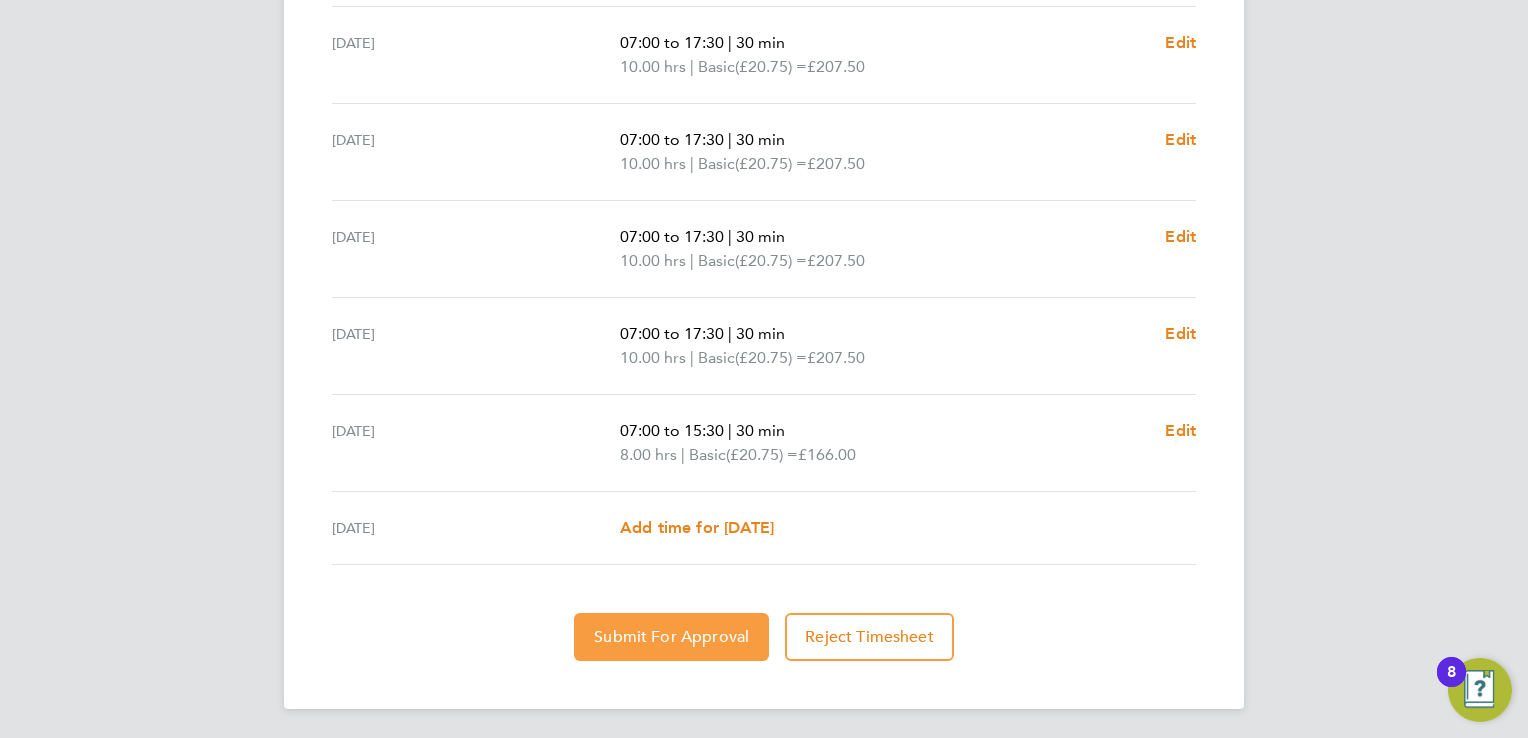 click on "Submit For Approval" 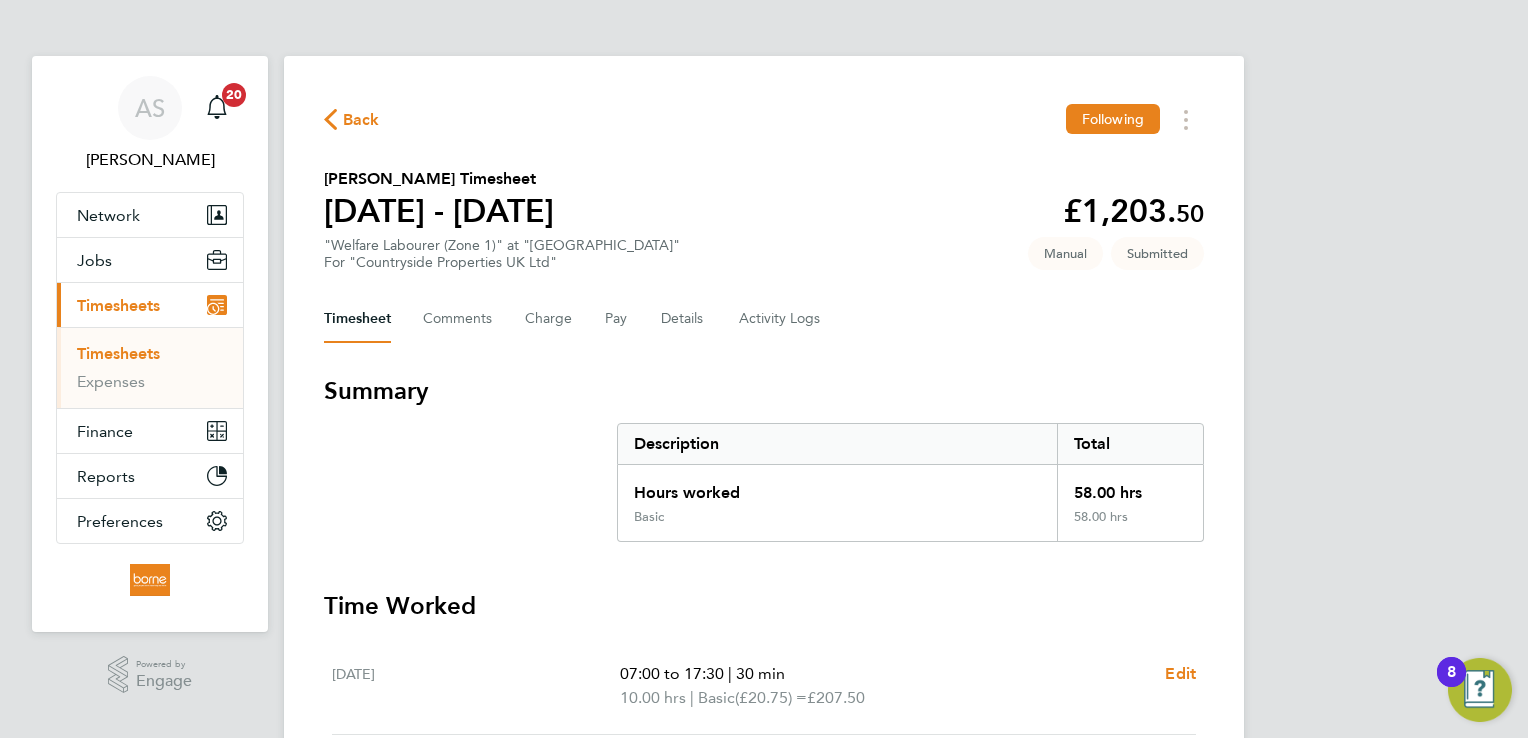 click on "Back" 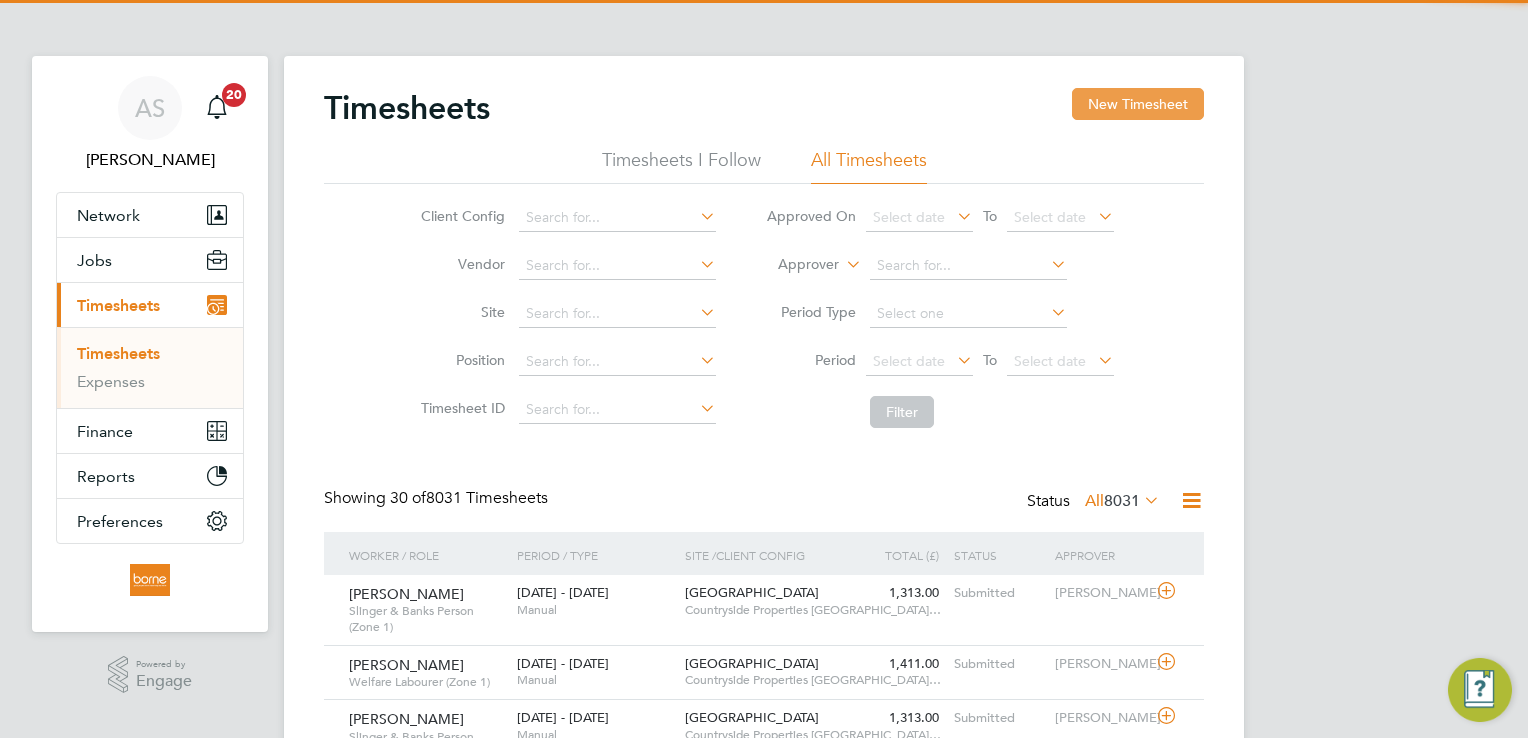 click on "New Timesheet" 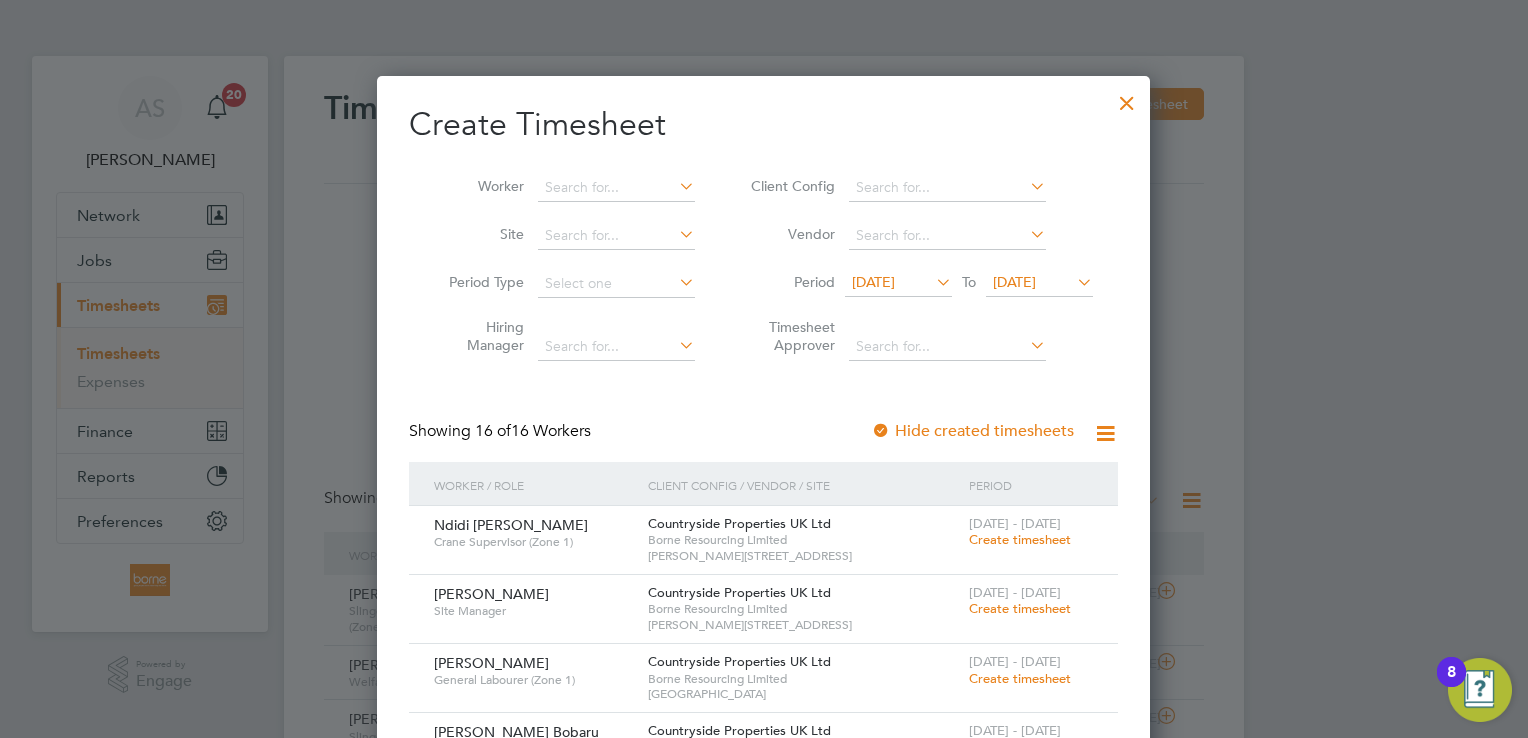 click on "[DATE]" at bounding box center (1014, 282) 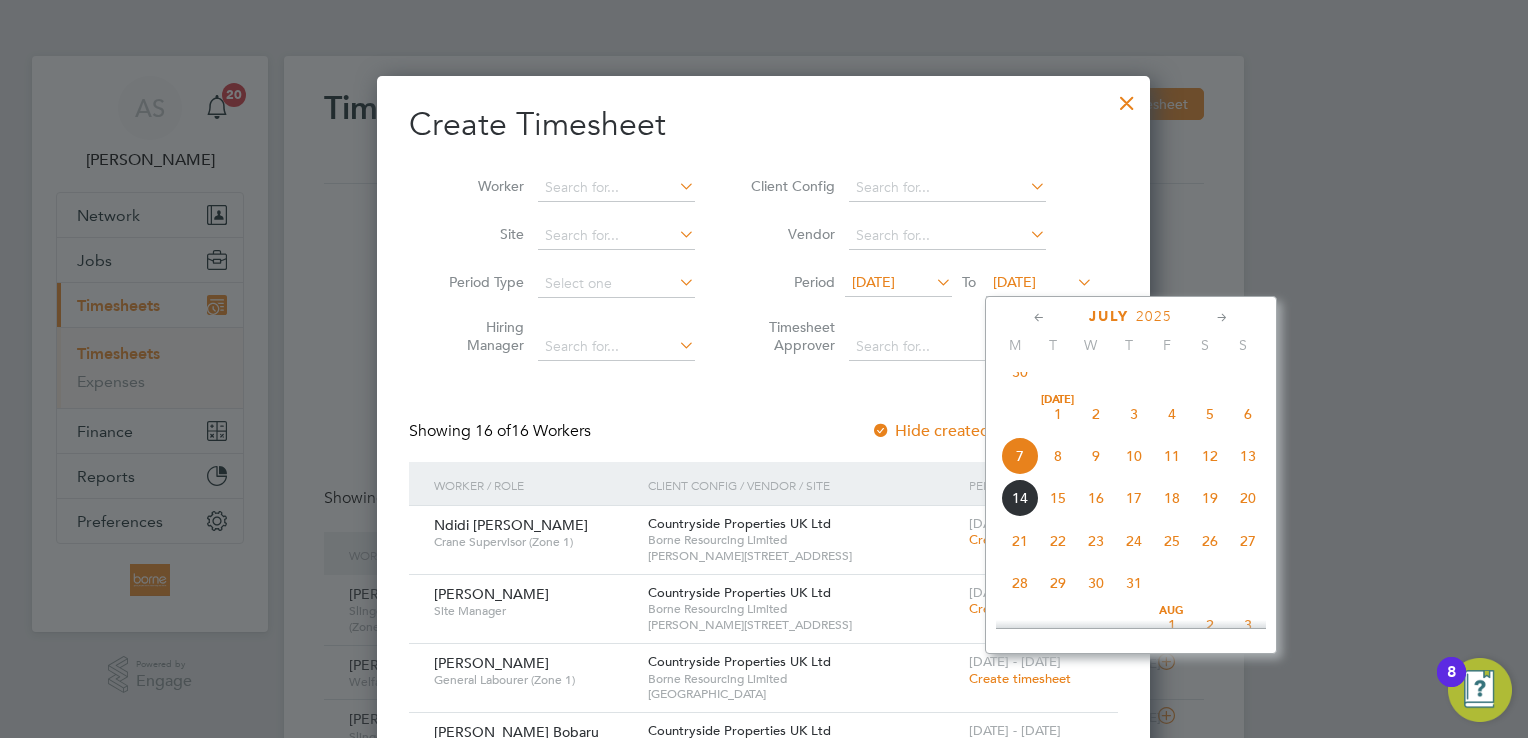 click on "13" 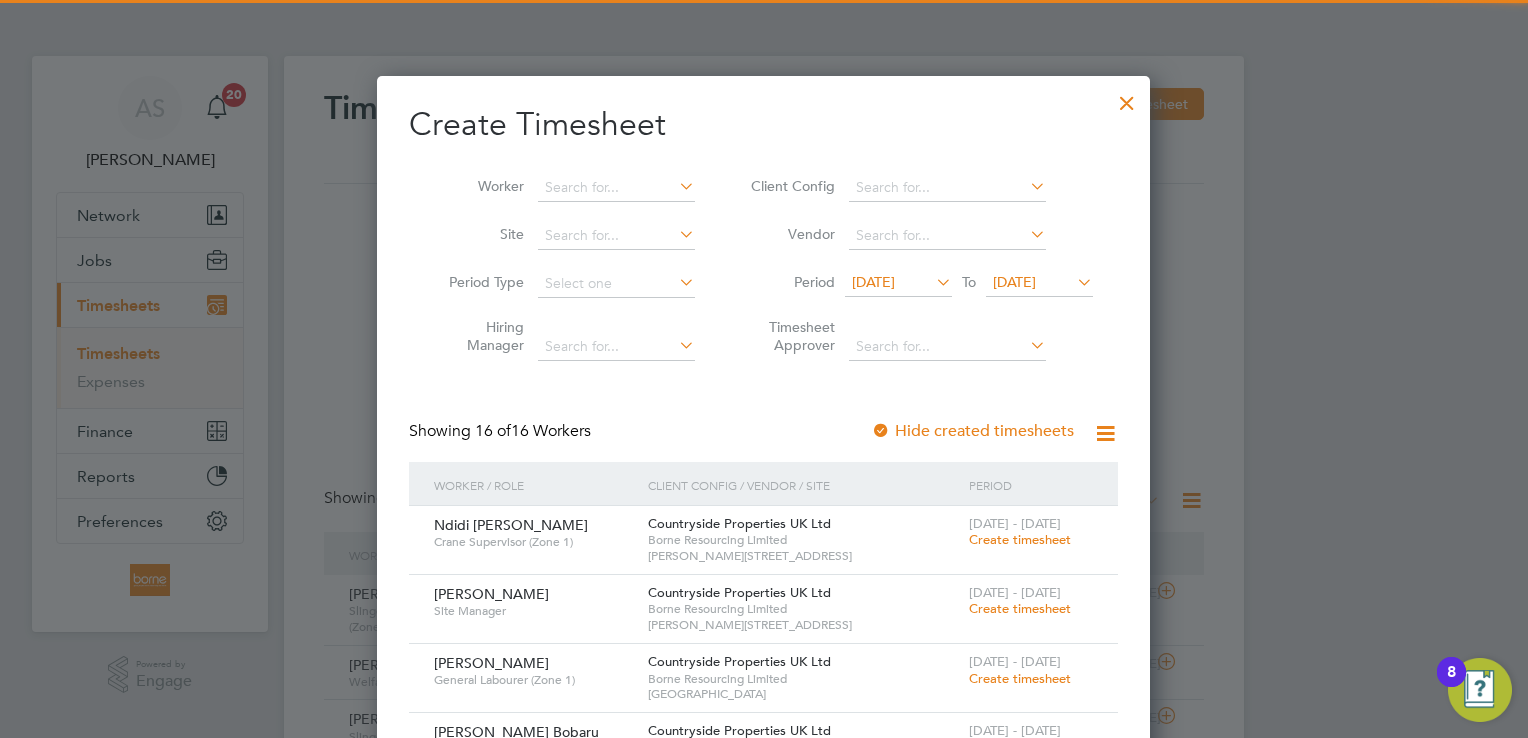 click on "[DATE]" at bounding box center (873, 282) 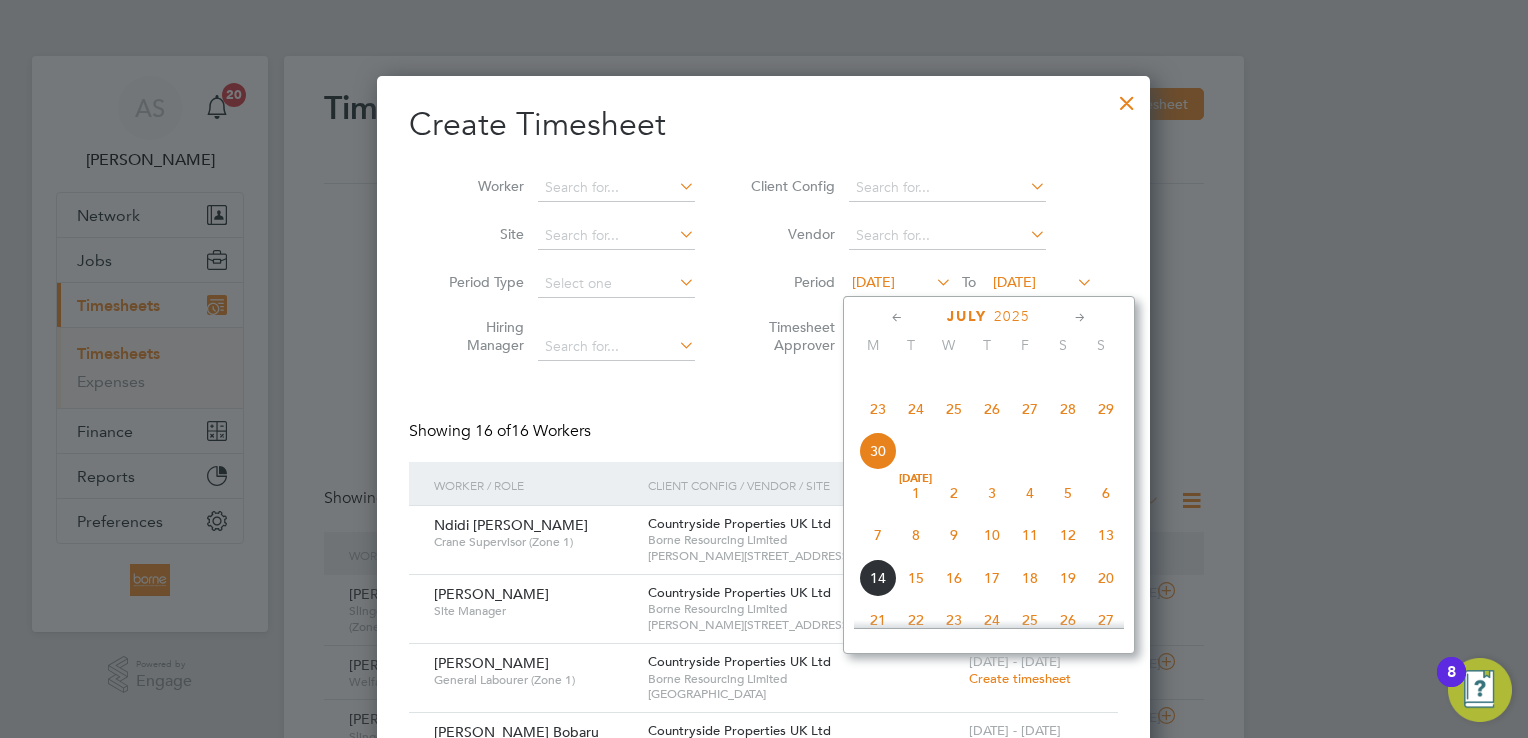 click on "7" 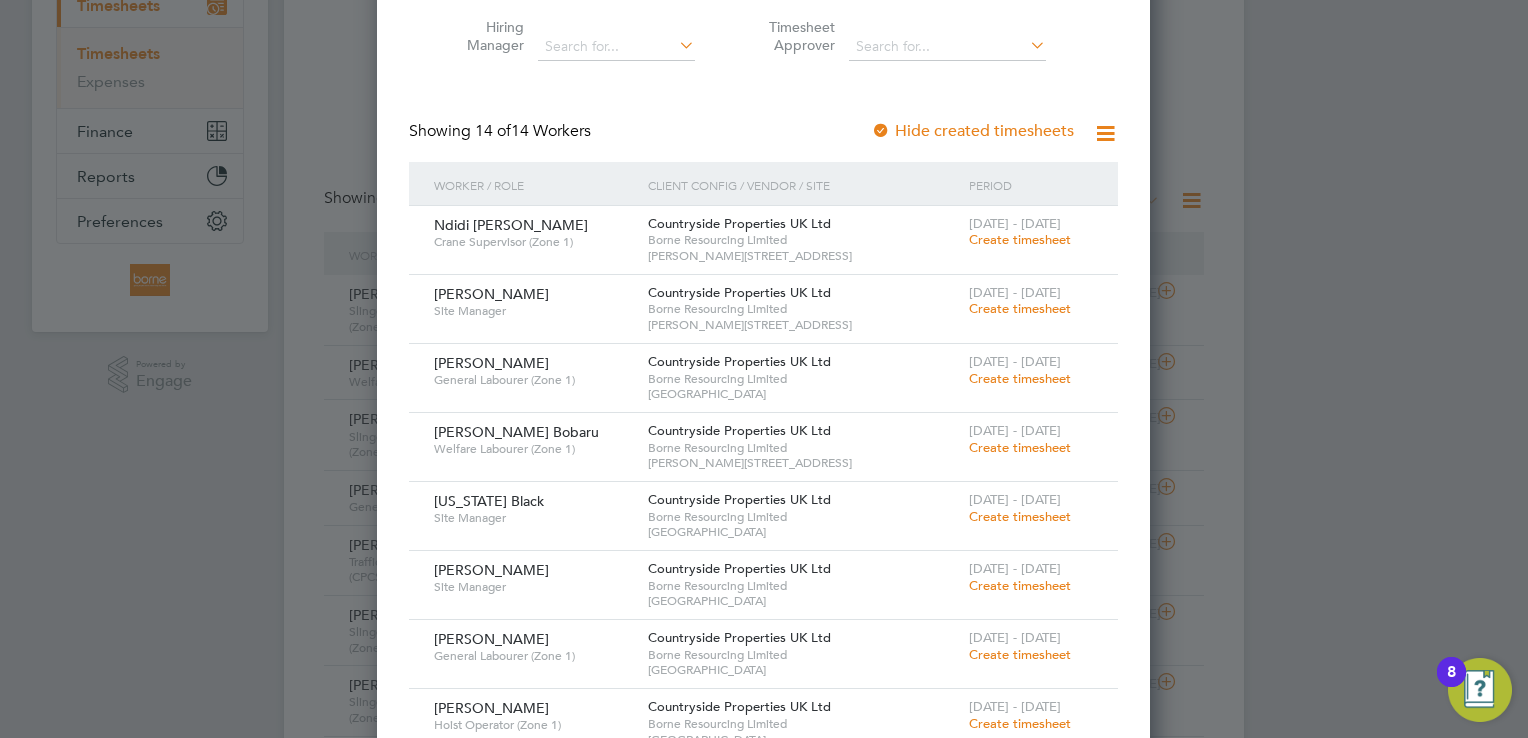 click on "Create Timesheet Worker   Site   Period Type   Hiring Manager   Client Config   Vendor   Period
[DATE]
To
[DATE]
Timesheet Approver   Showing   14 of  14 Workers Hide created timesheets Worker / Role Client Config / Vendor / Site Period Ndidi [PERSON_NAME]   [PERSON_NAME] Supervisor (Zone 1) Countryside Properties UK Ltd Borne Resourcing Limited   [PERSON_NAME][GEOGRAPHIC_DATA]   [DATE] - [DATE]   Create timesheet [PERSON_NAME]   Site Manager Countryside Properties UK Ltd Borne Resourcing Limited   [PERSON_NAME][GEOGRAPHIC_DATA] 2B3   [DATE] - [DATE]   Create timesheet [PERSON_NAME]   General Labourer (Zone 1) Countryside Properties UK Ltd Borne Resourcing Limited   [GEOGRAPHIC_DATA]   [DATE] - [DATE]   Create timesheet [PERSON_NAME] Bobaru   Welfare Labourer (Zone 1) Countryside Properties UK Ltd Borne Resourcing Limited   [PERSON_NAME][GEOGRAPHIC_DATA] 2B3   [DATE] - [DATE]   Create timesheet [US_STATE] Black   Site Manager Countryside Properties UK Ltd Borne Resourcing Limited   Cambridge Road Estate" at bounding box center (763, 492) 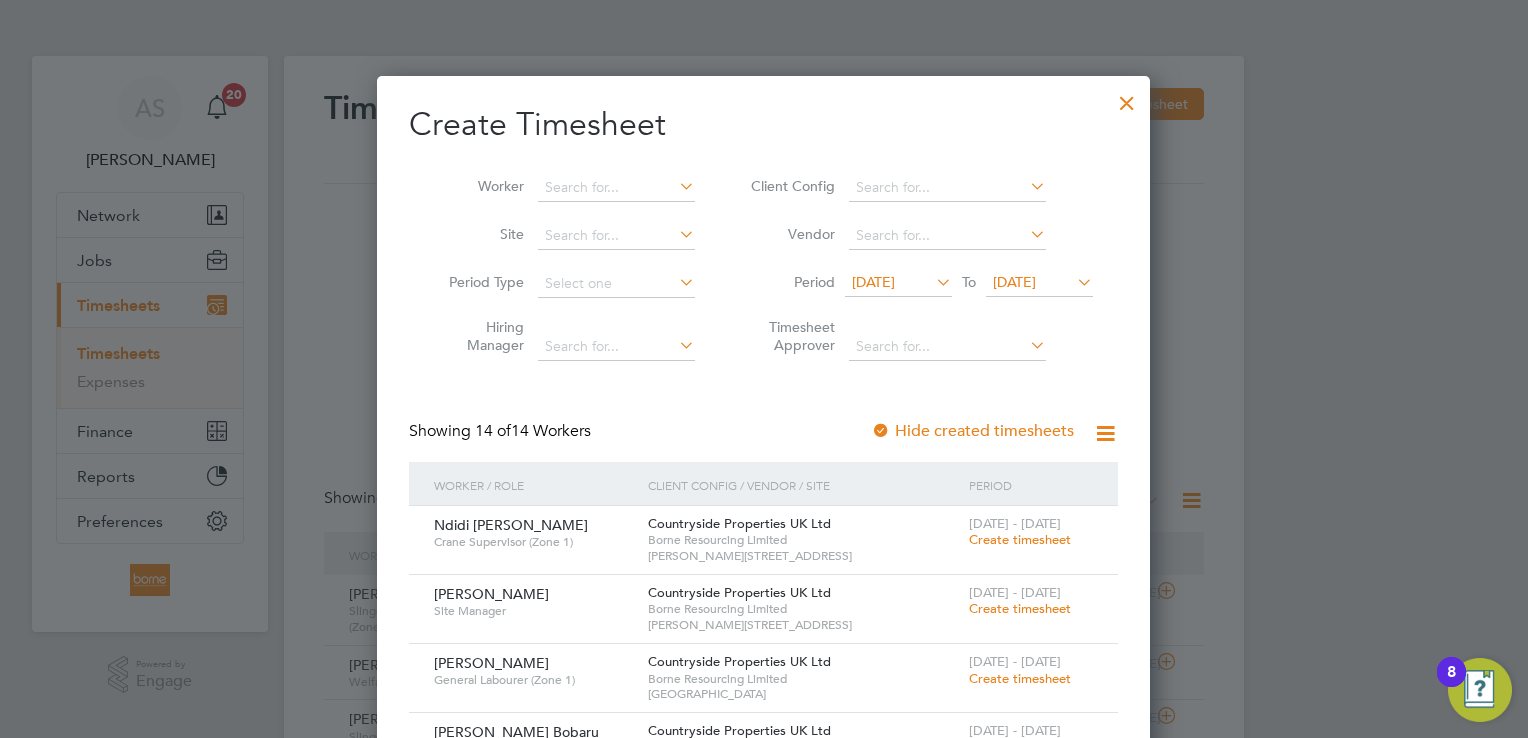 click at bounding box center (1127, 98) 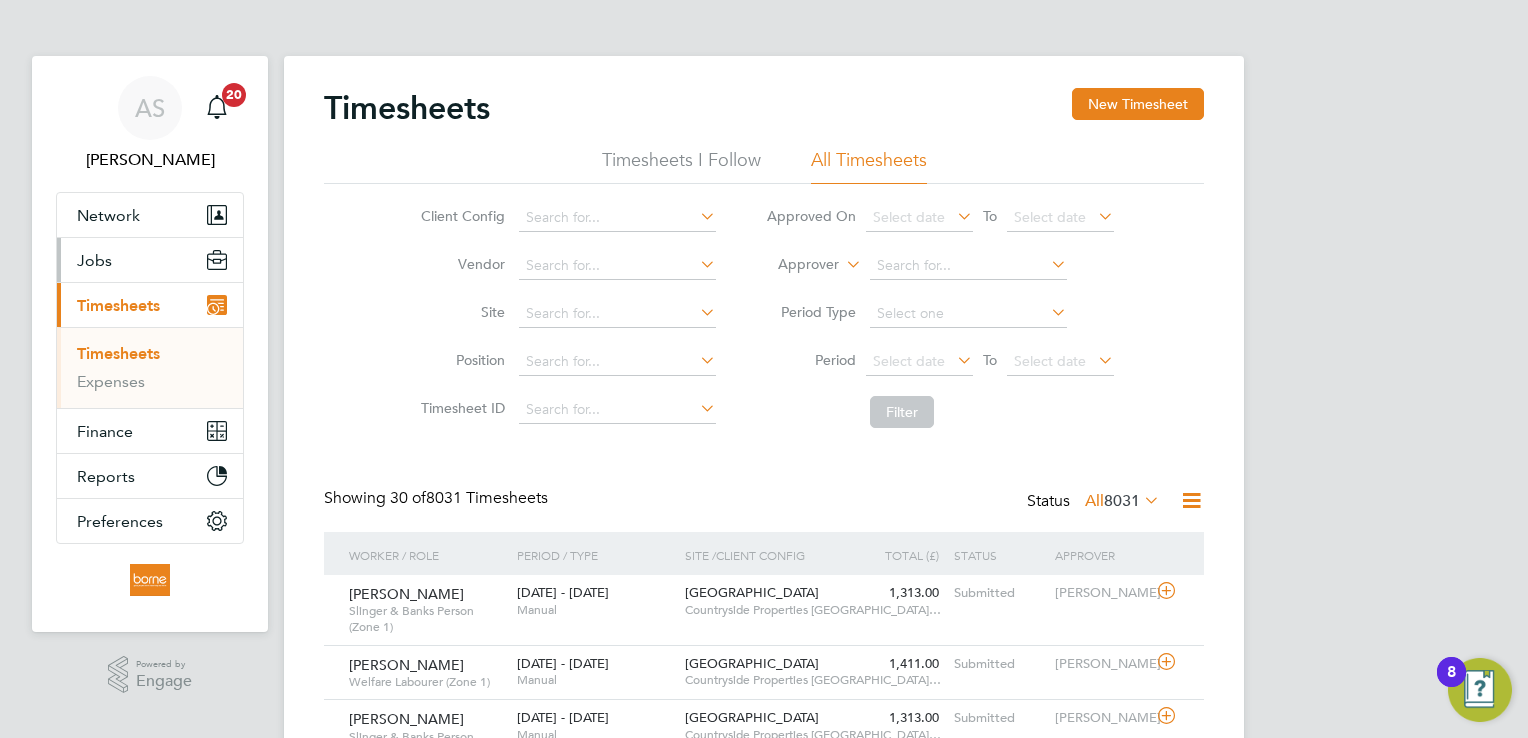 click on "Jobs" at bounding box center (94, 260) 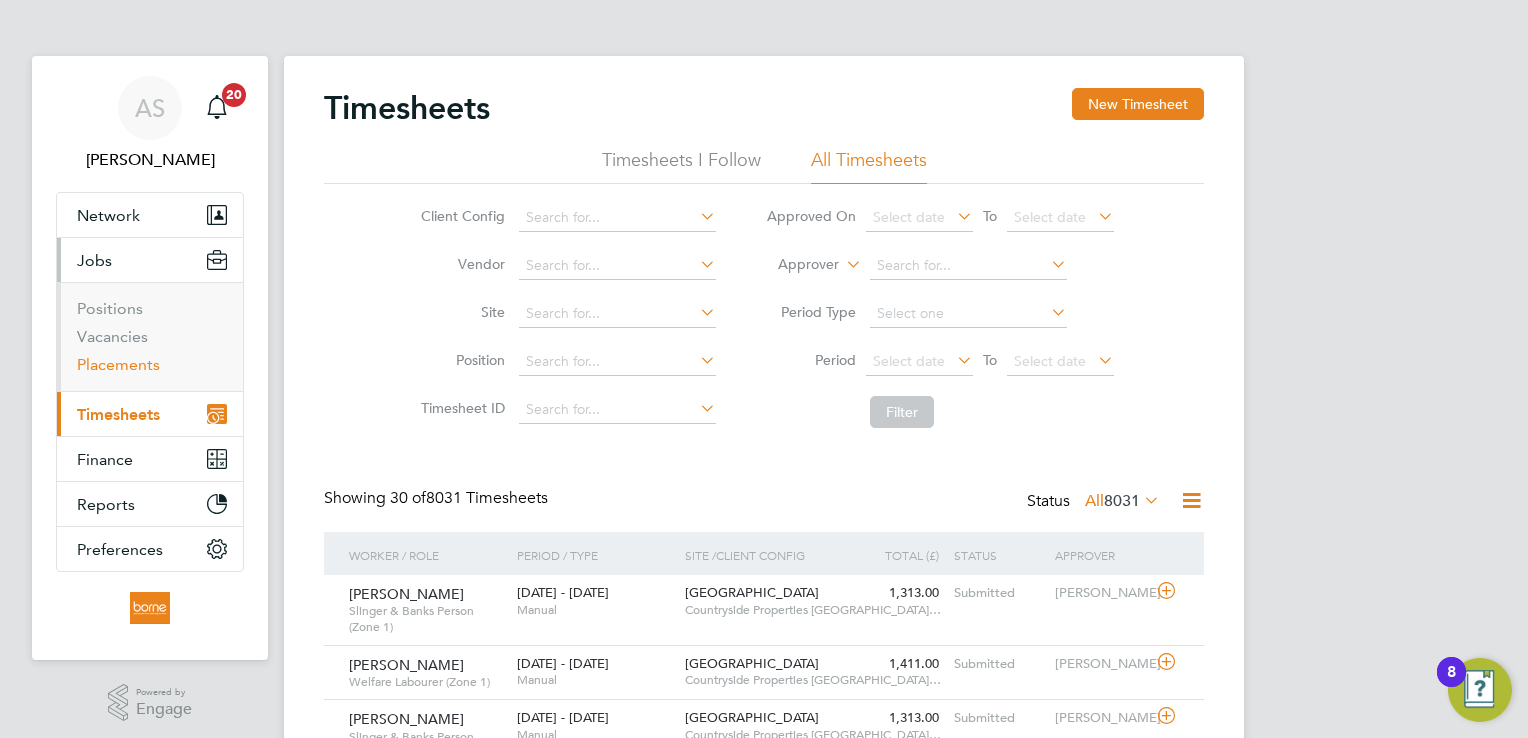 click on "Placements" at bounding box center (118, 364) 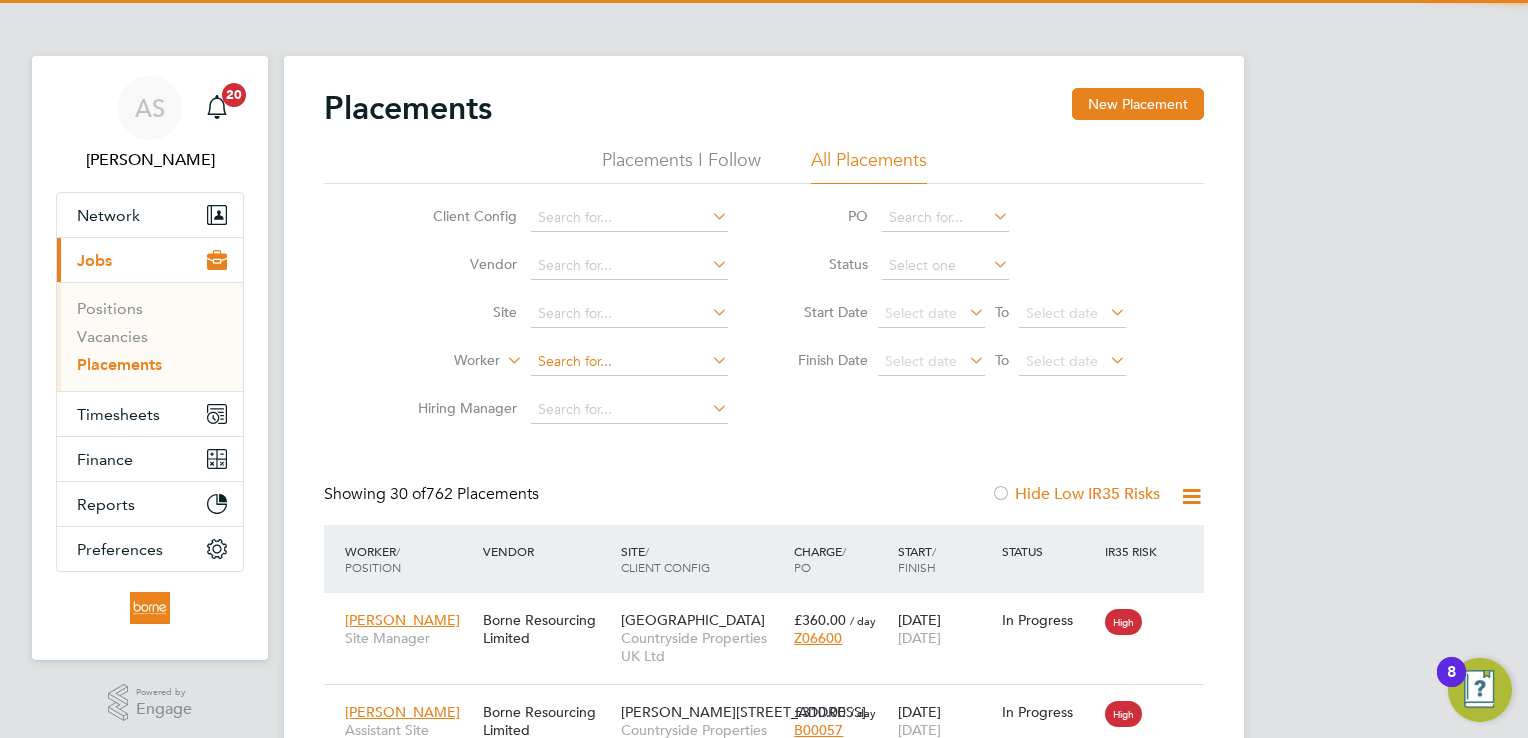 click 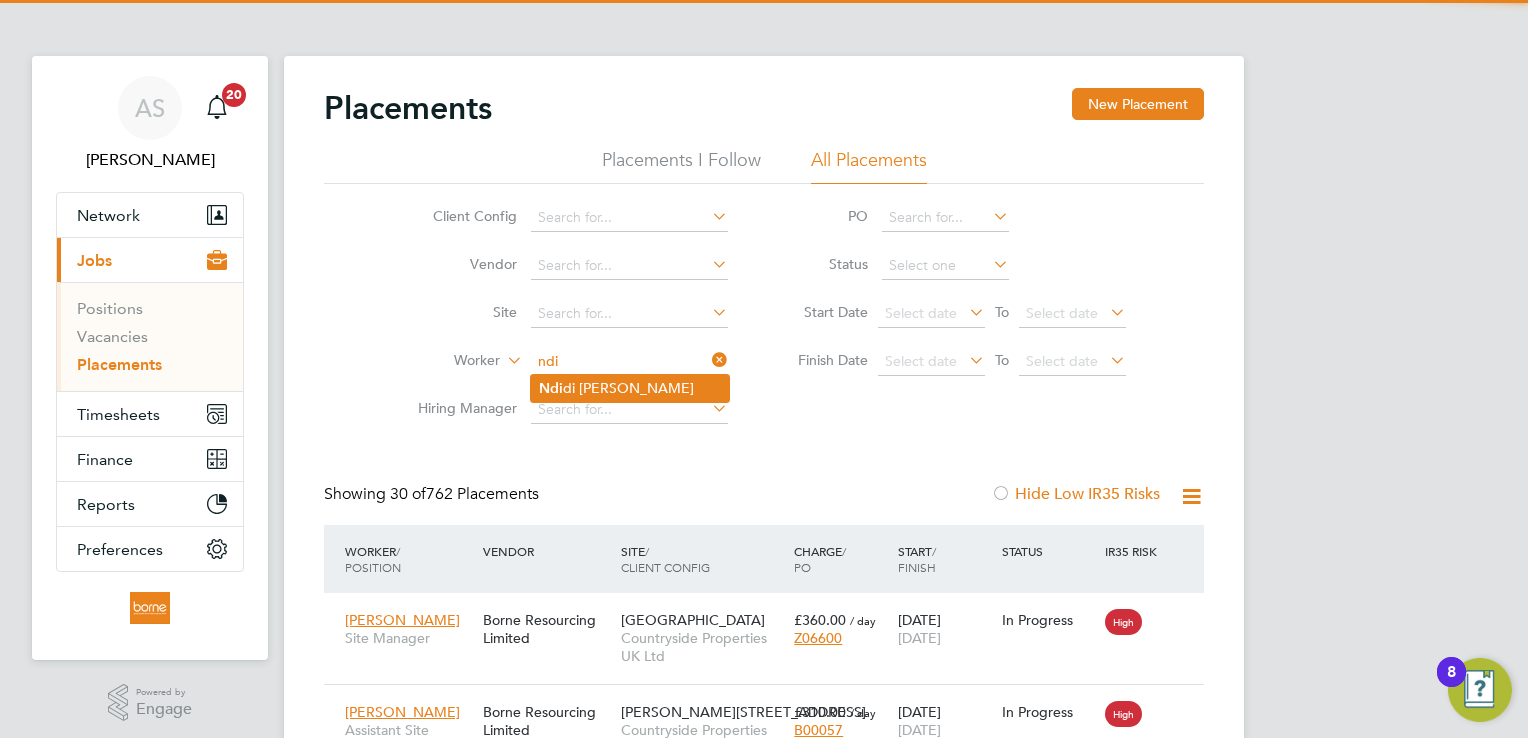 click on "Ndi di [PERSON_NAME]" 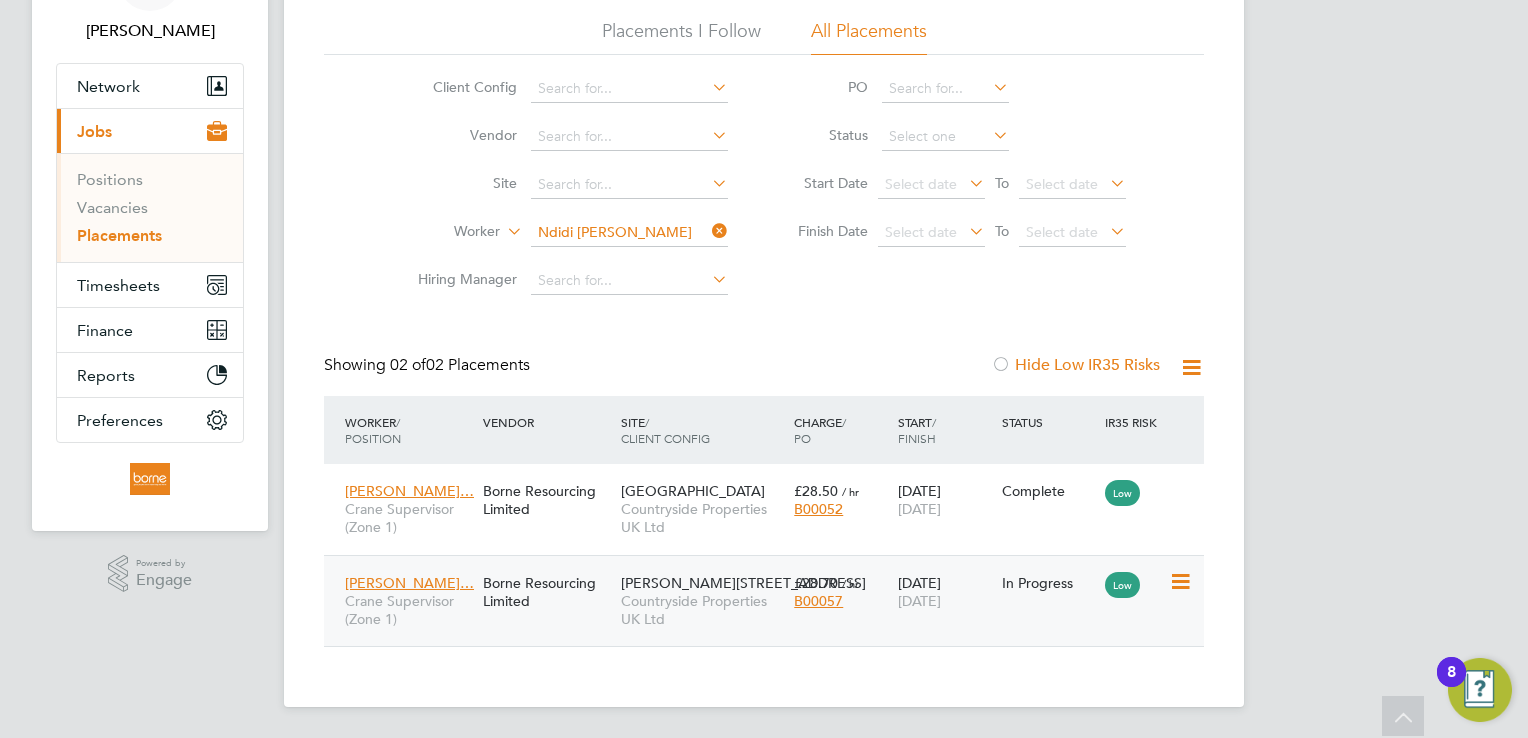 click on "Countryside Properties UK Ltd" 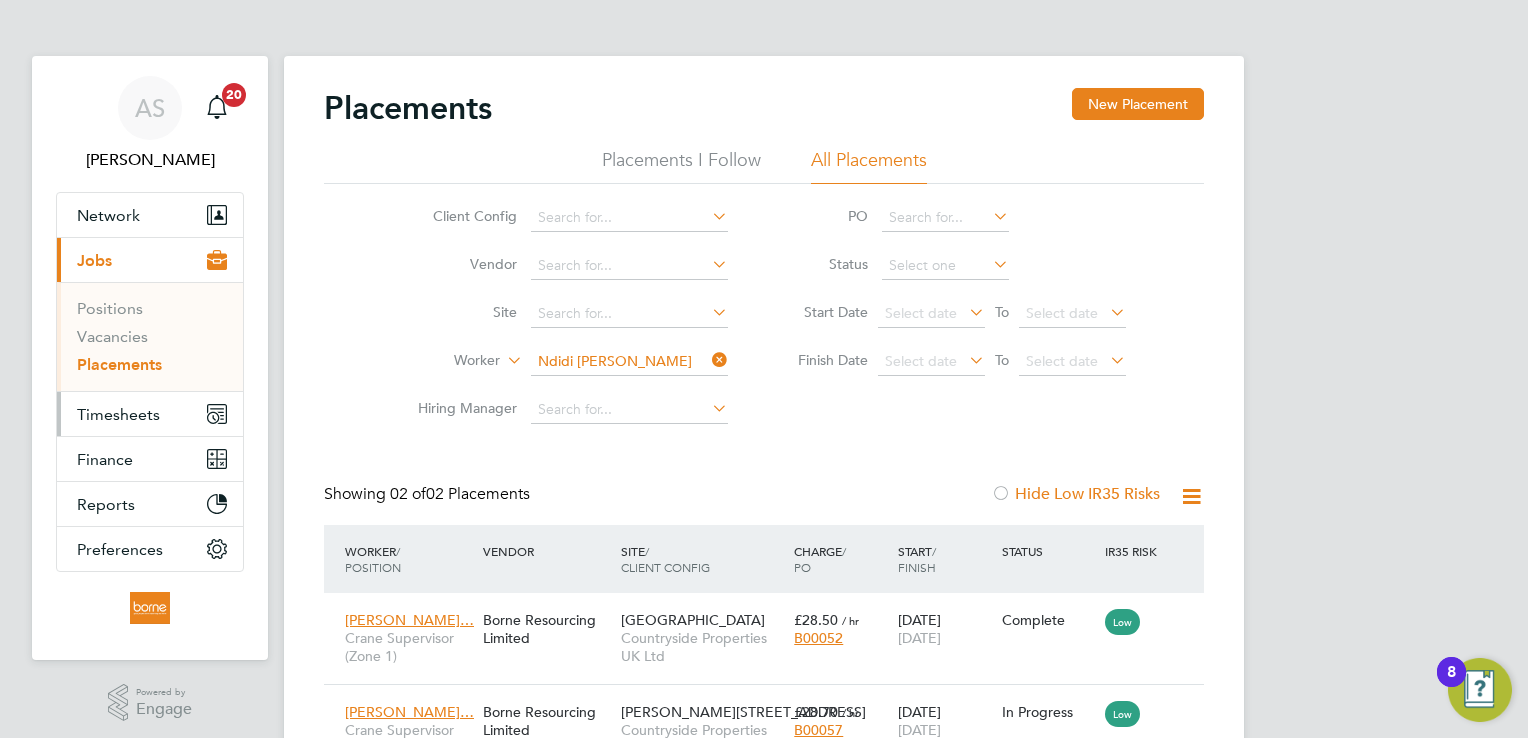 click on "Timesheets" at bounding box center [118, 414] 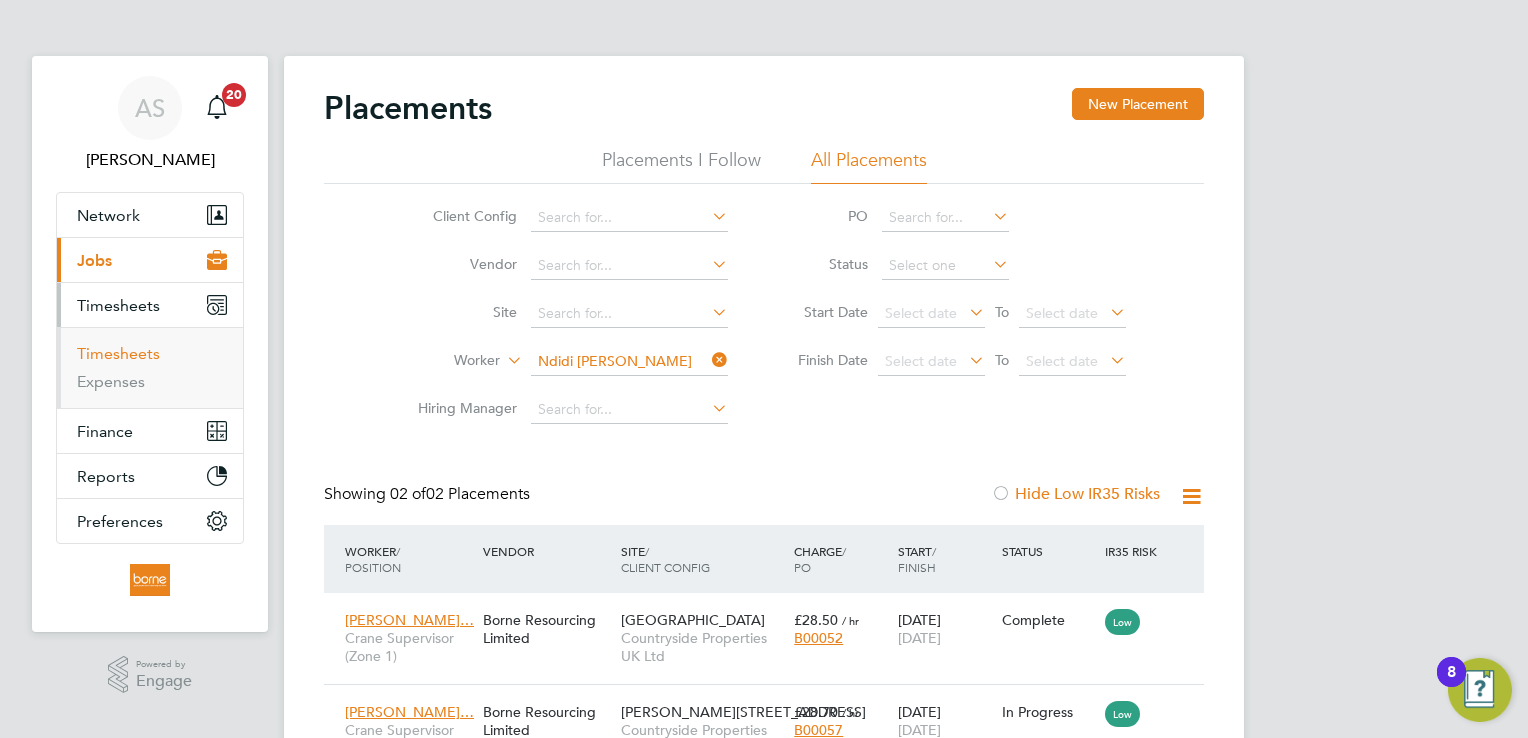 click on "Timesheets" at bounding box center (118, 353) 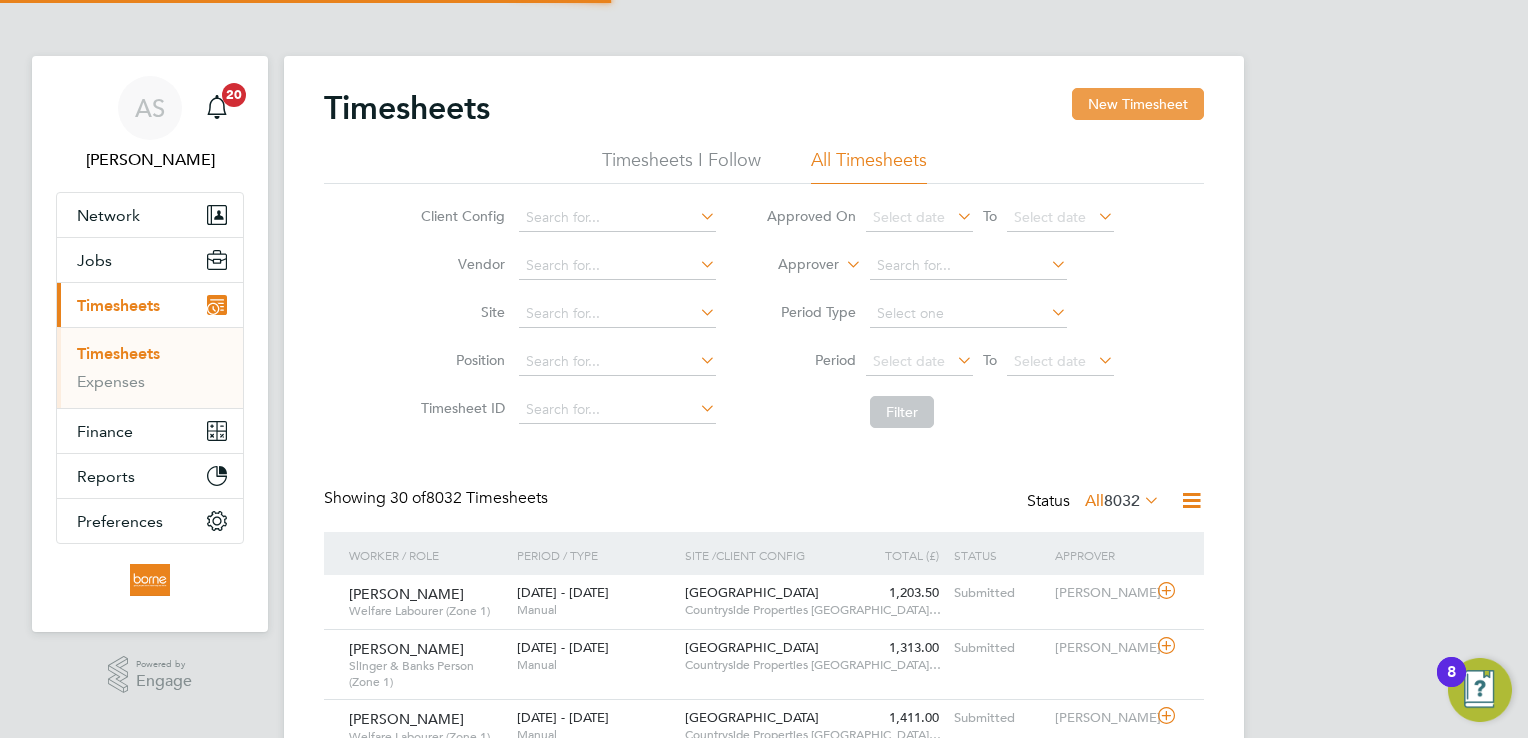 click on "New Timesheet" 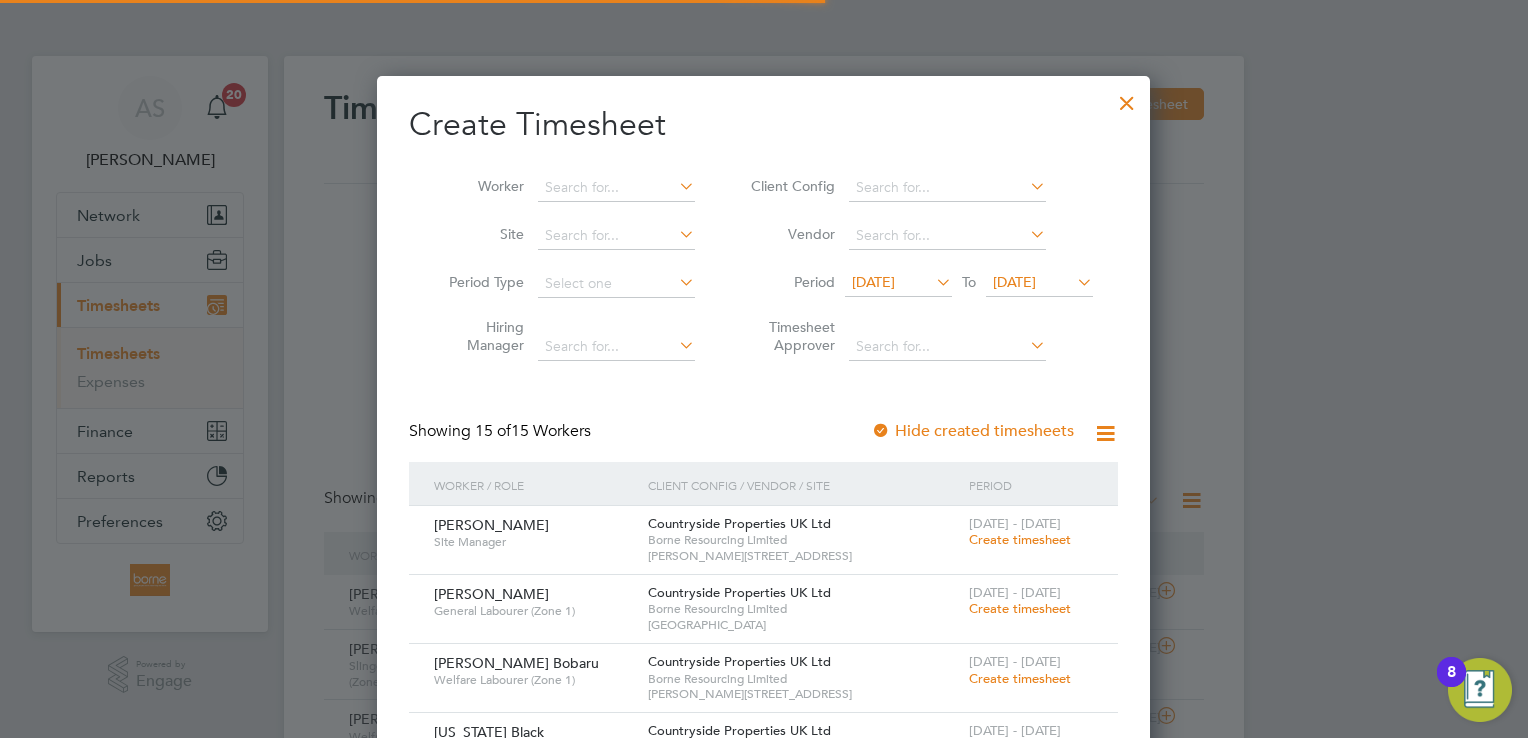 click on "[DATE]" at bounding box center [1014, 282] 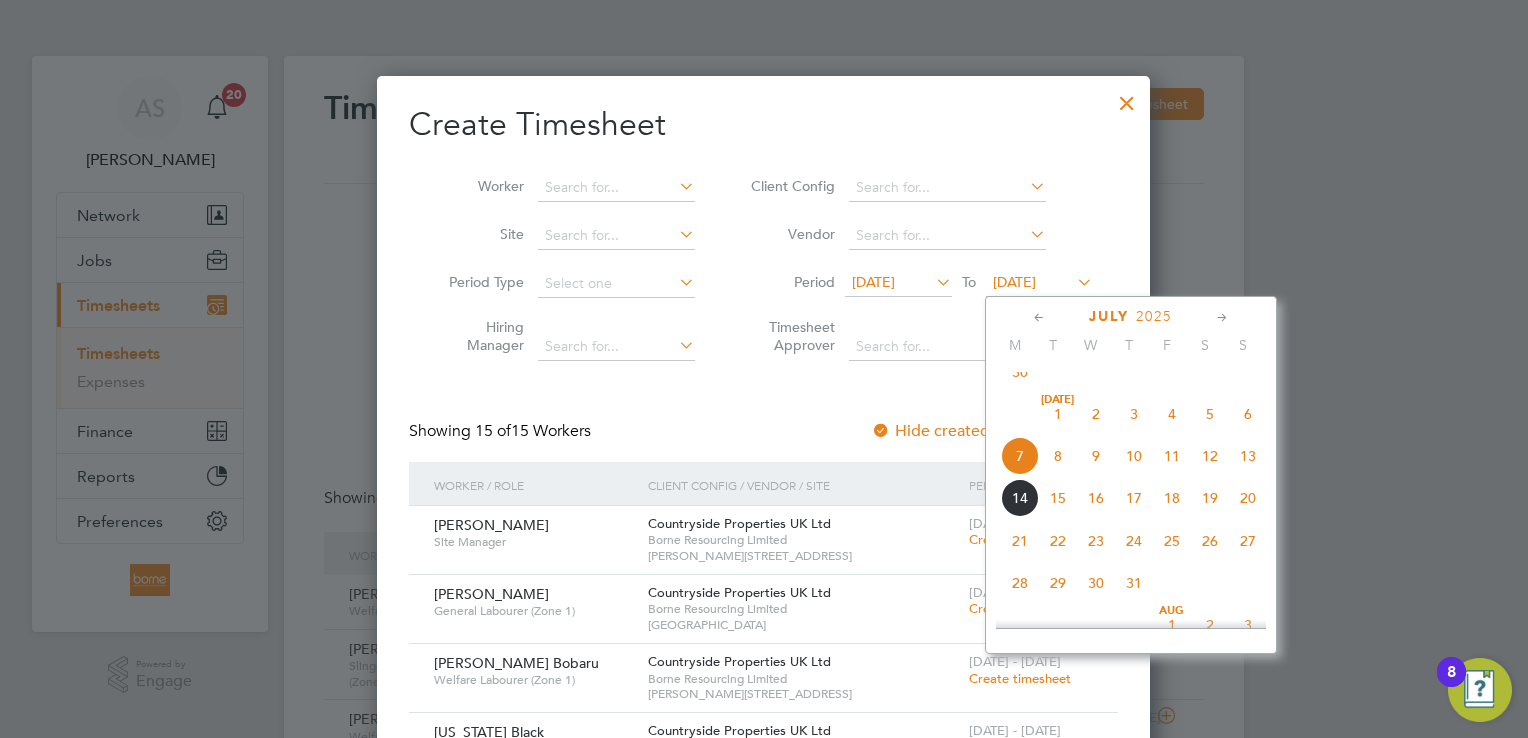 click on "13" 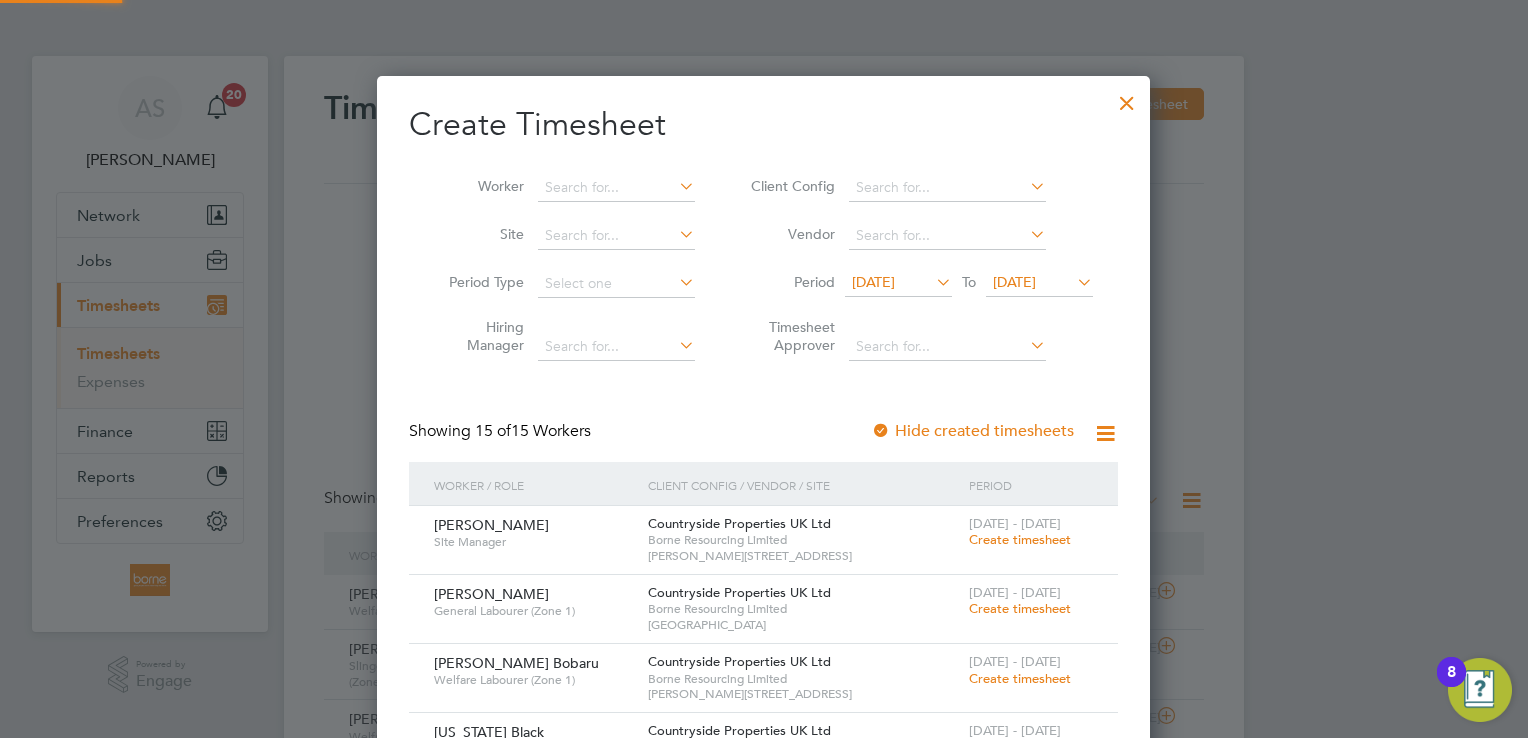 click on "[DATE]" at bounding box center (873, 282) 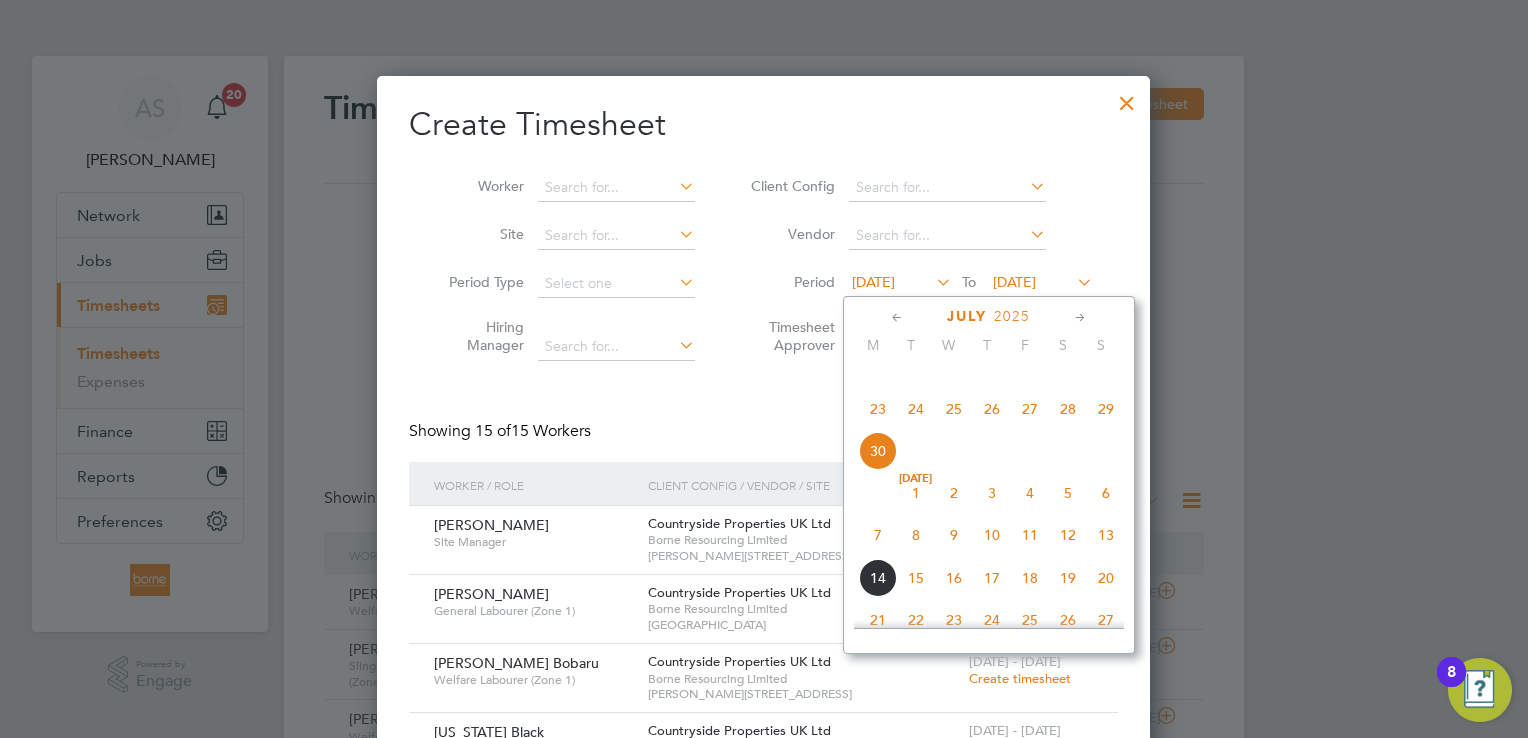 click on "7" 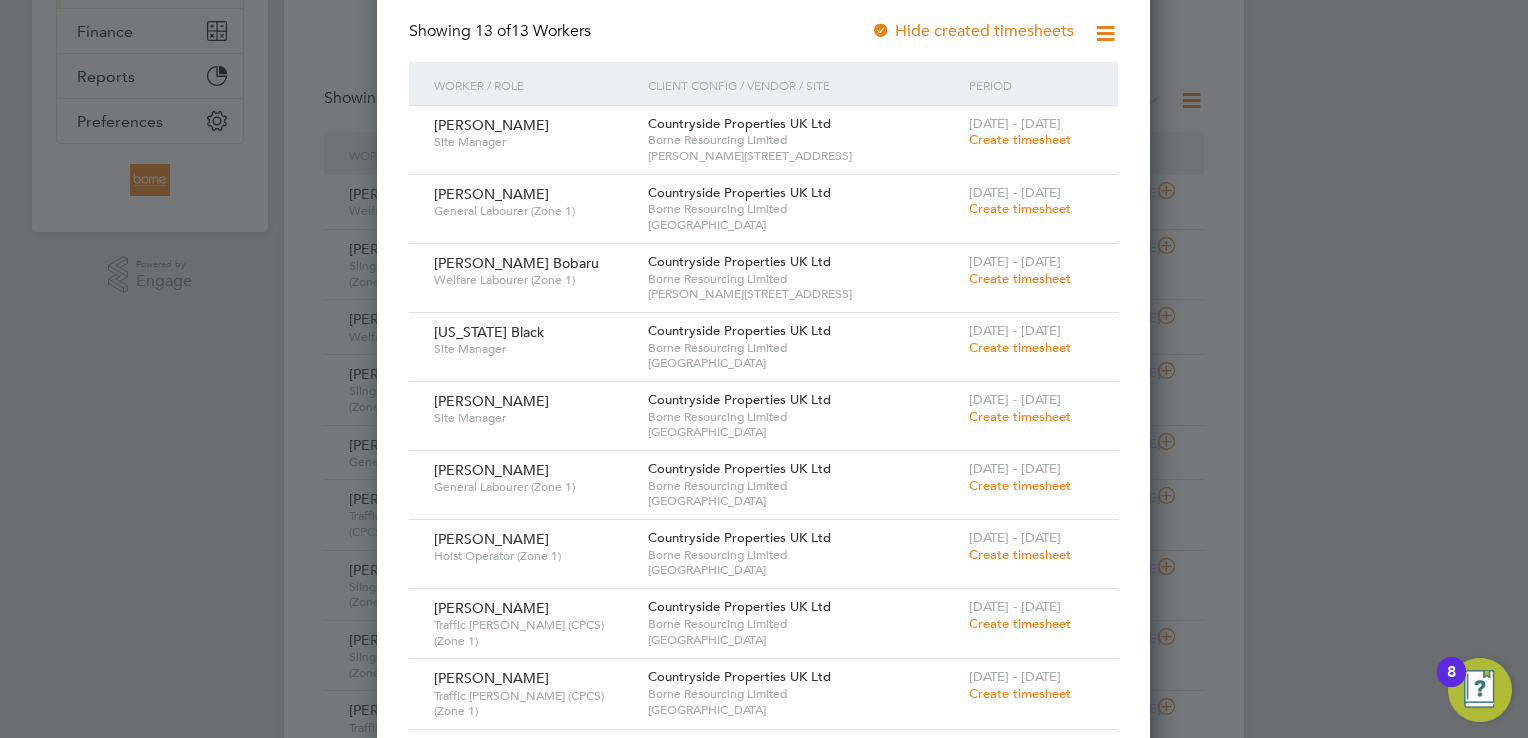 click on "Create timesheet" at bounding box center [1020, 139] 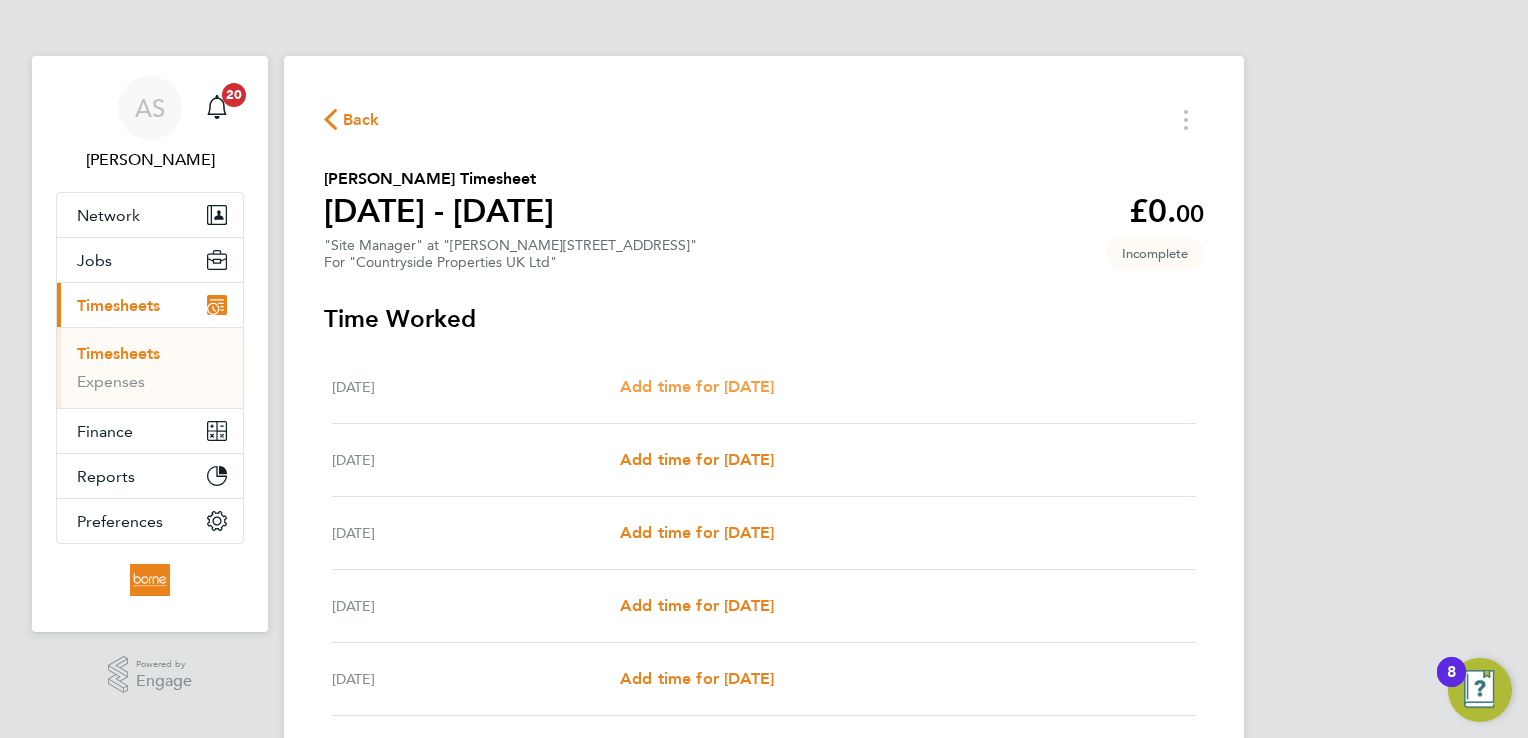 click on "Add time for [DATE]" at bounding box center [697, 386] 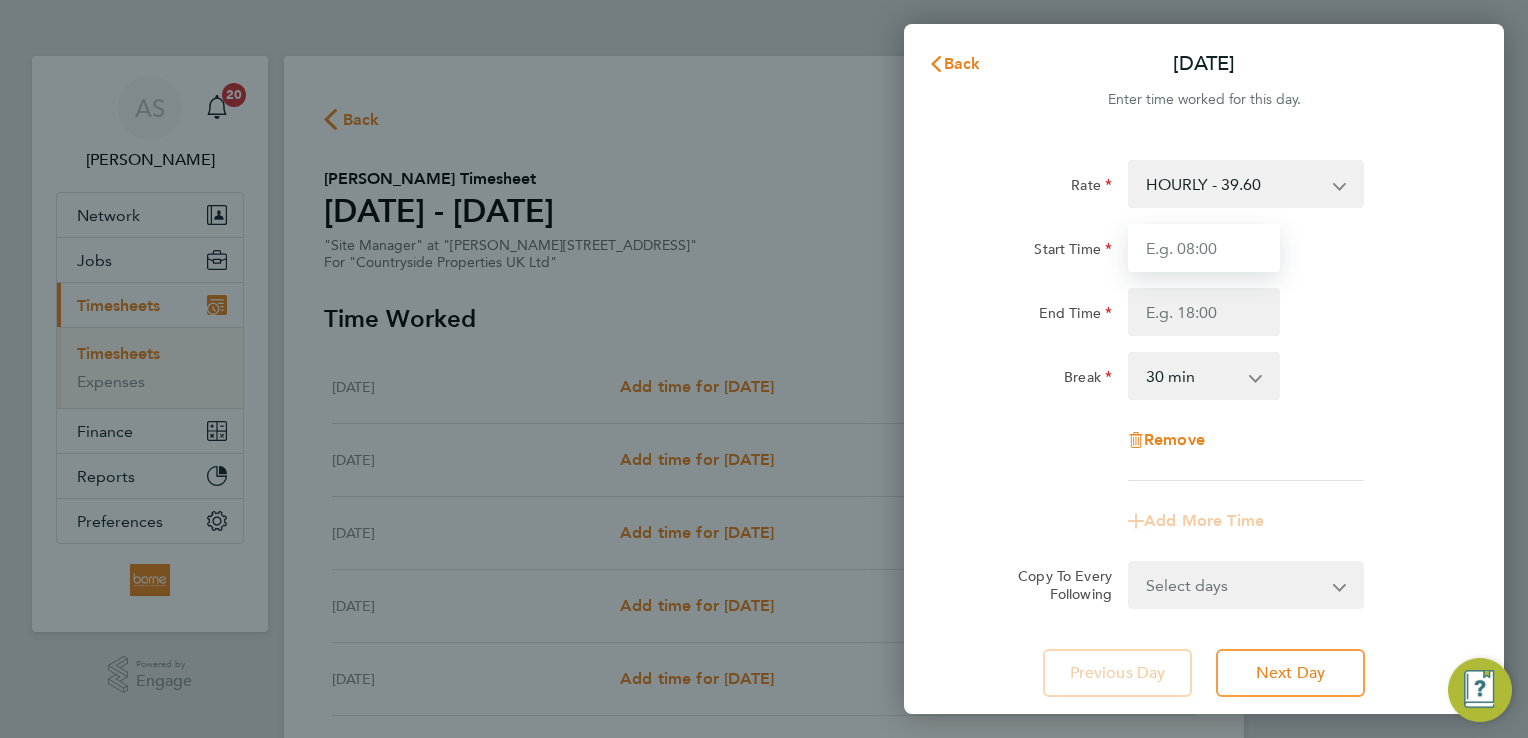 click on "Start Time" at bounding box center (1204, 248) 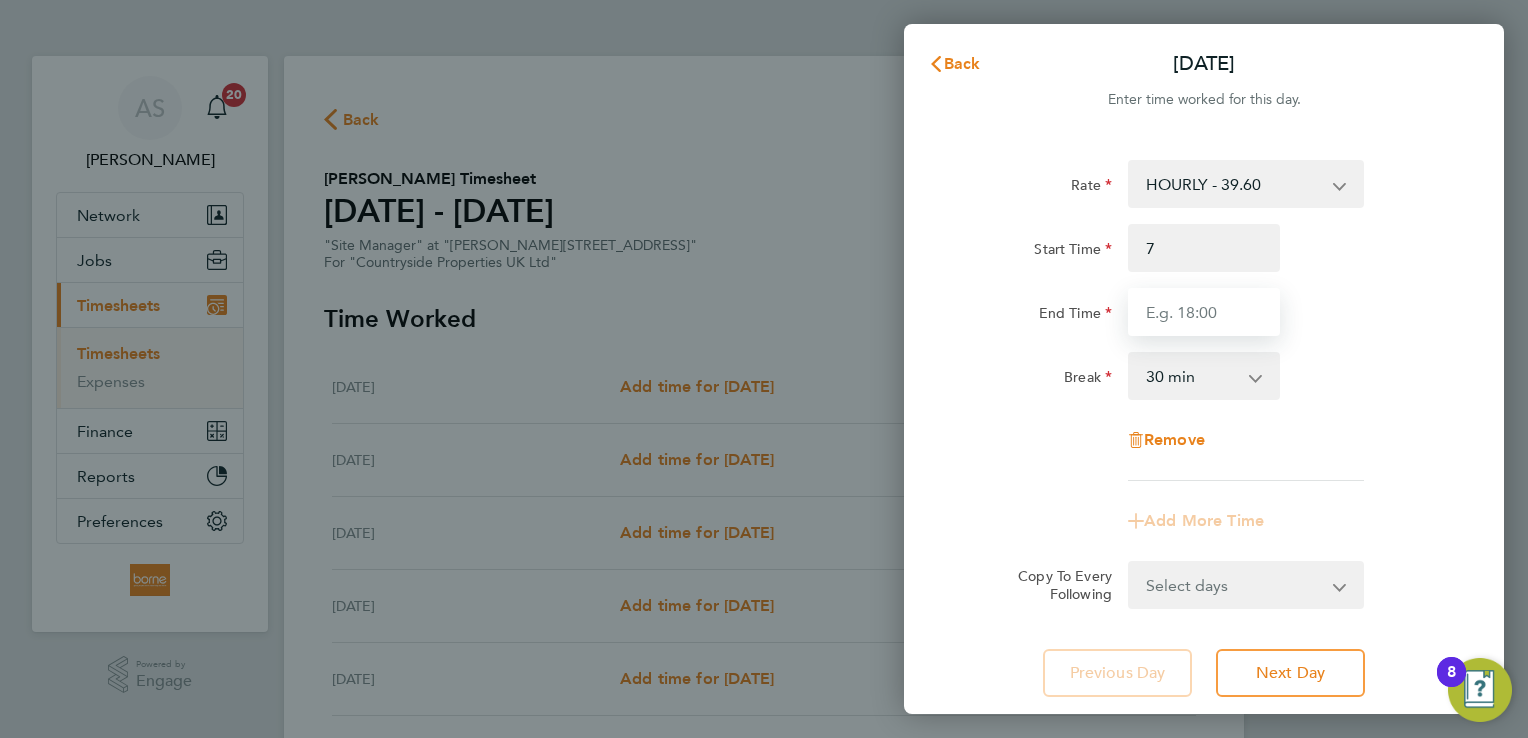 type on "07:00" 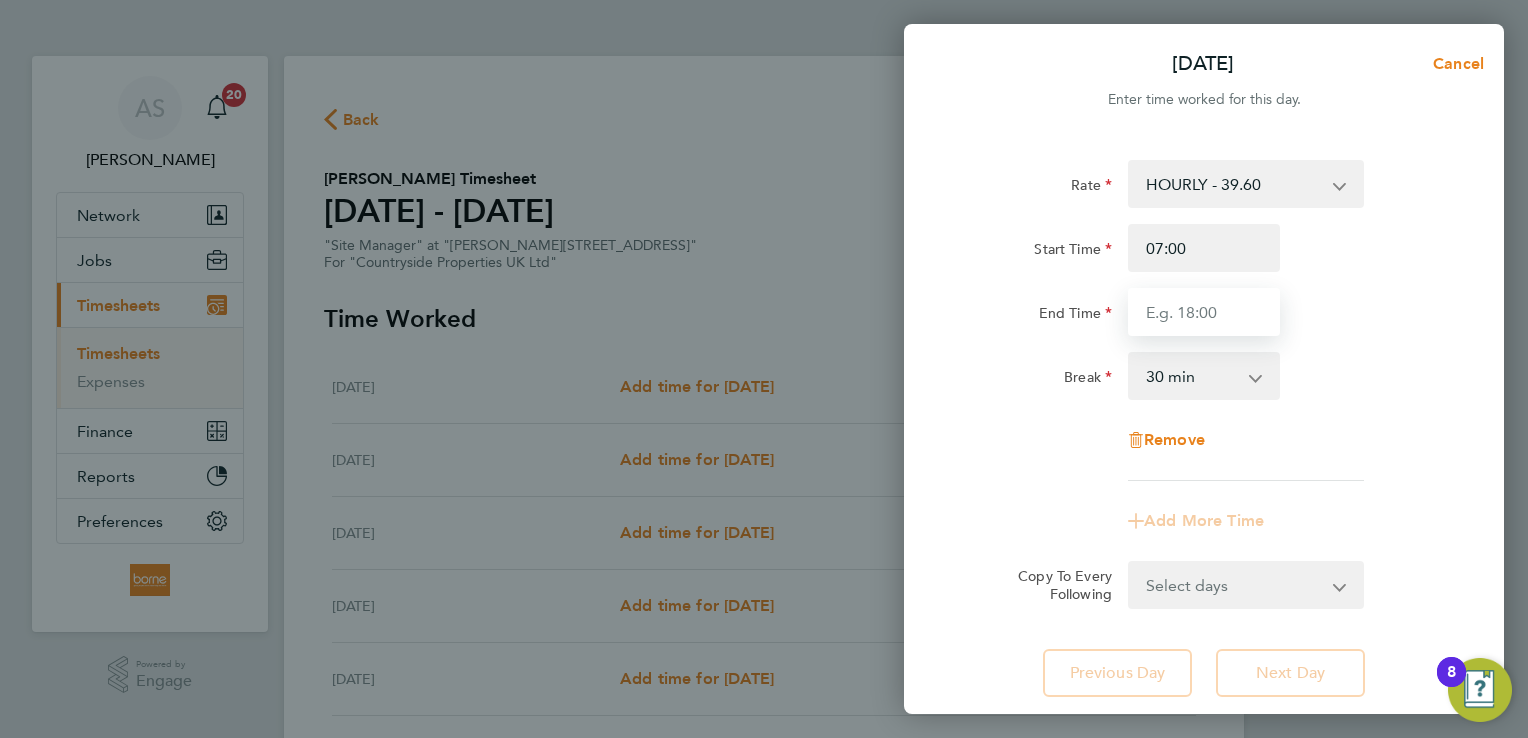 click on "End Time" at bounding box center (1204, 312) 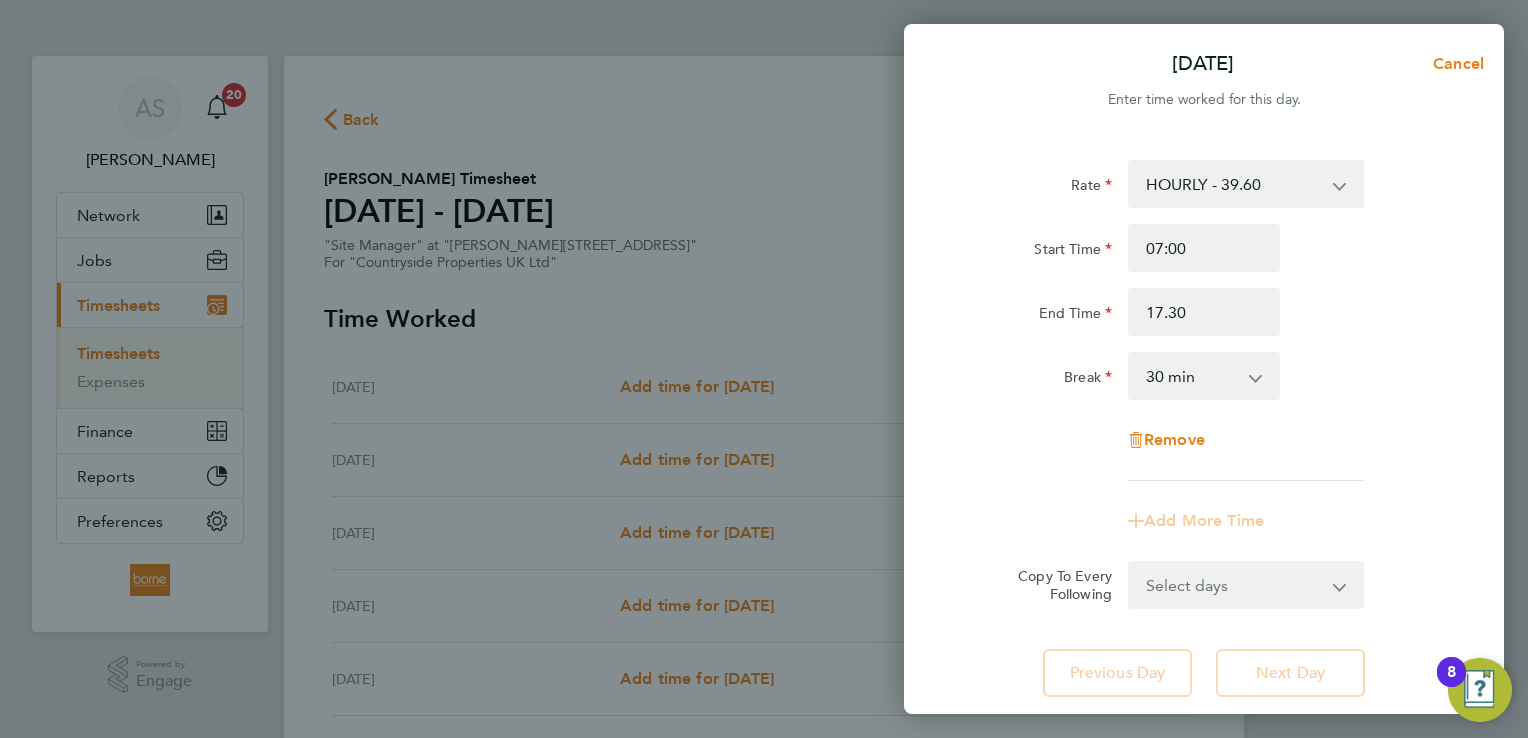 type on "17:30" 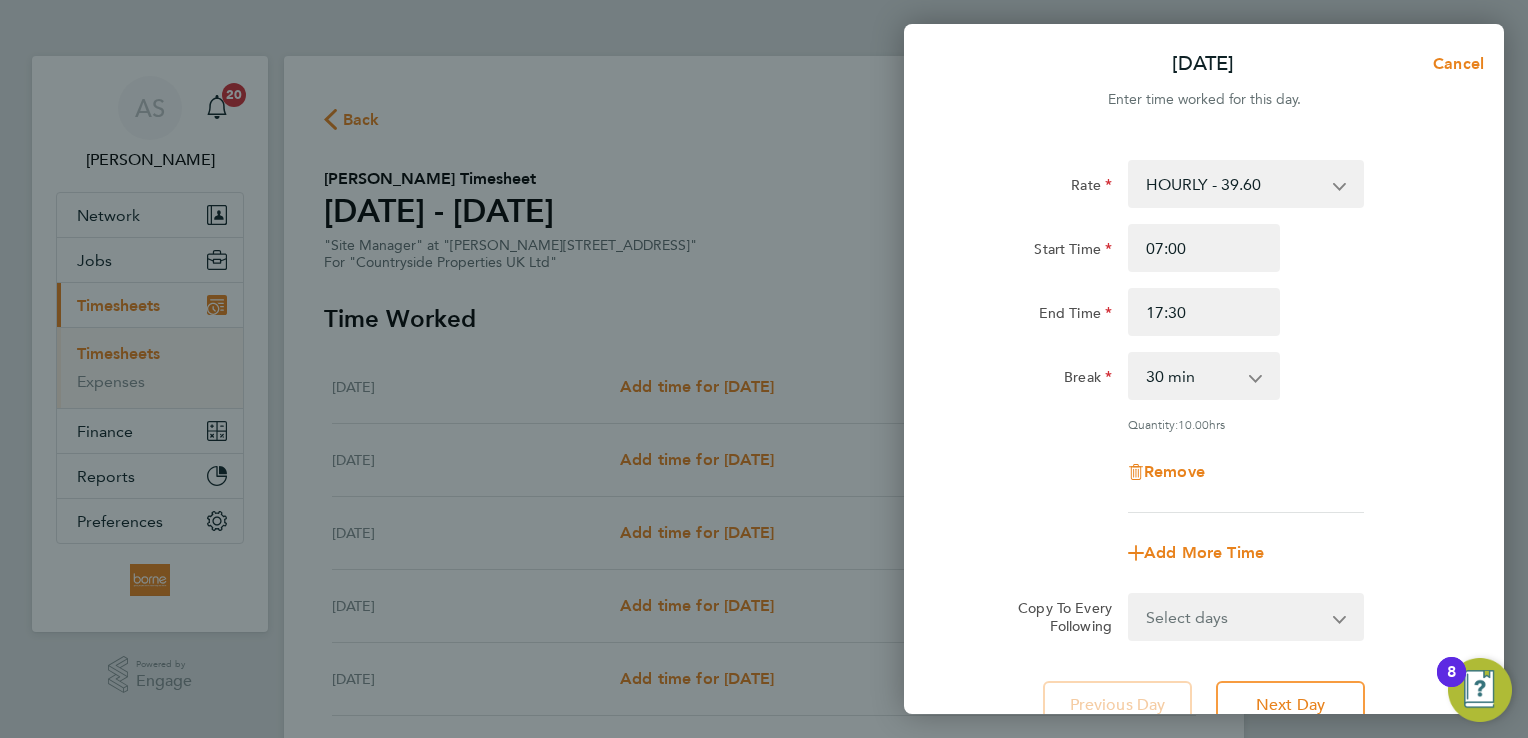 click on "End Time 17:30" 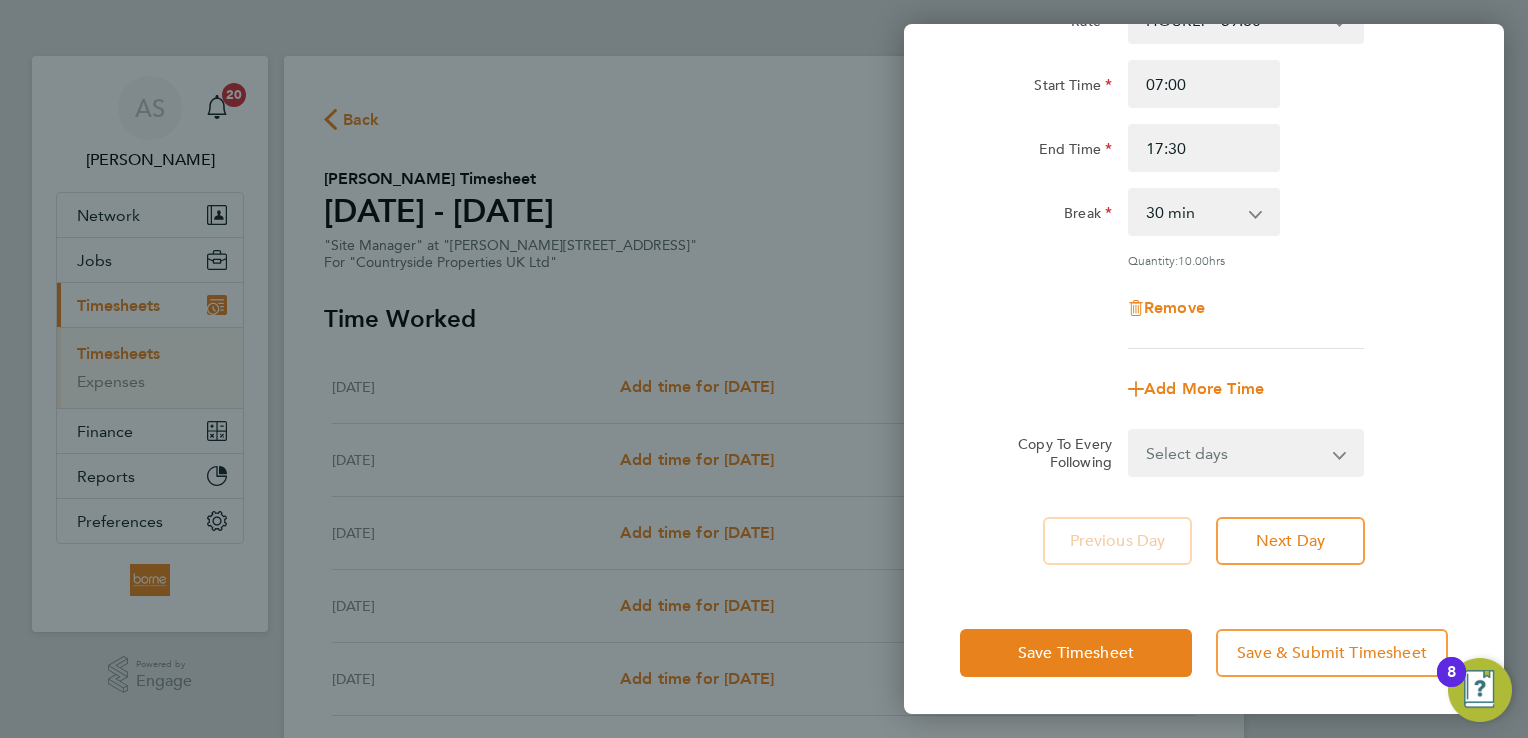 click on "Select days   Day   Weekday (Mon-Fri)   Weekend (Sat-Sun)   [DATE]   [DATE]   [DATE]   [DATE]   [DATE]   [DATE]" at bounding box center (1235, 453) 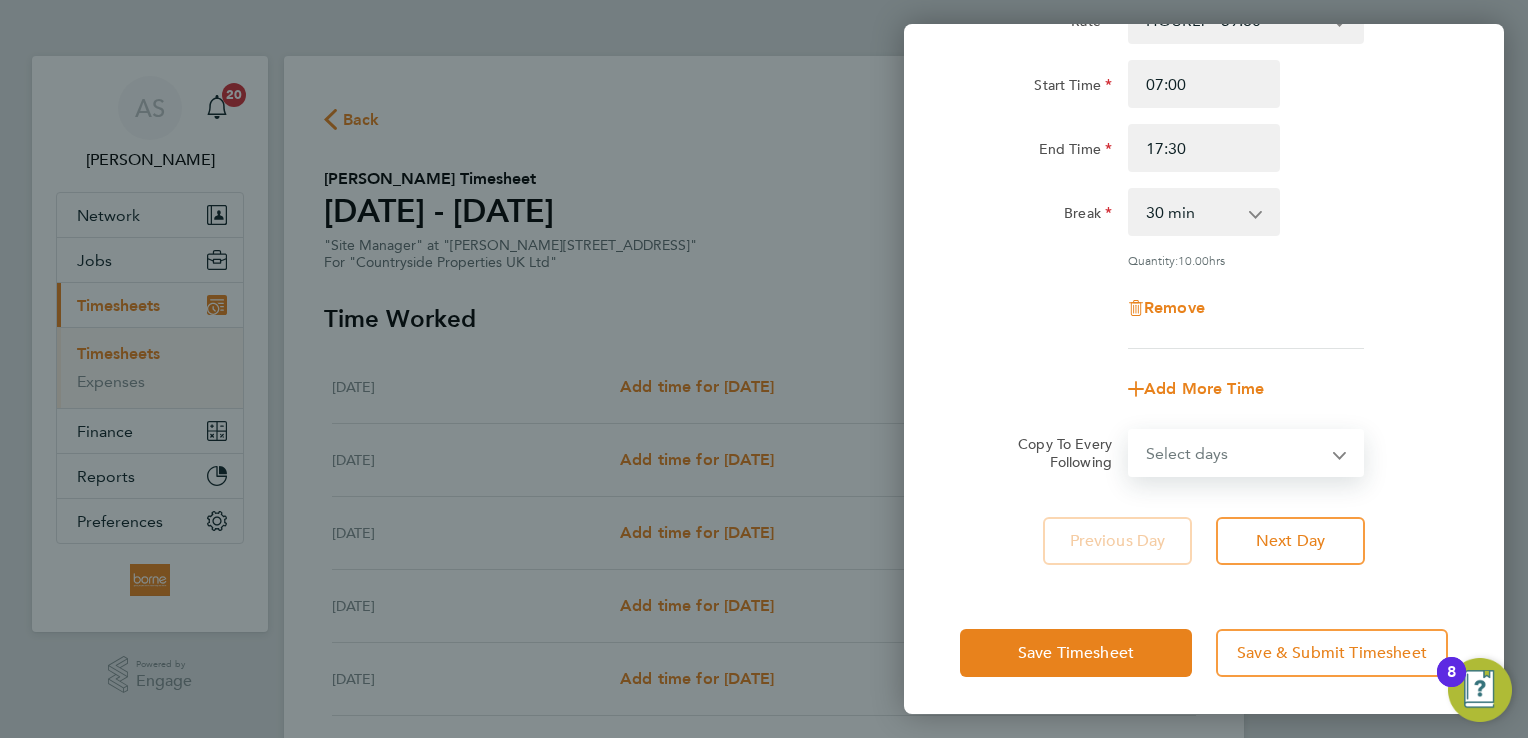 select on "WEEKDAY" 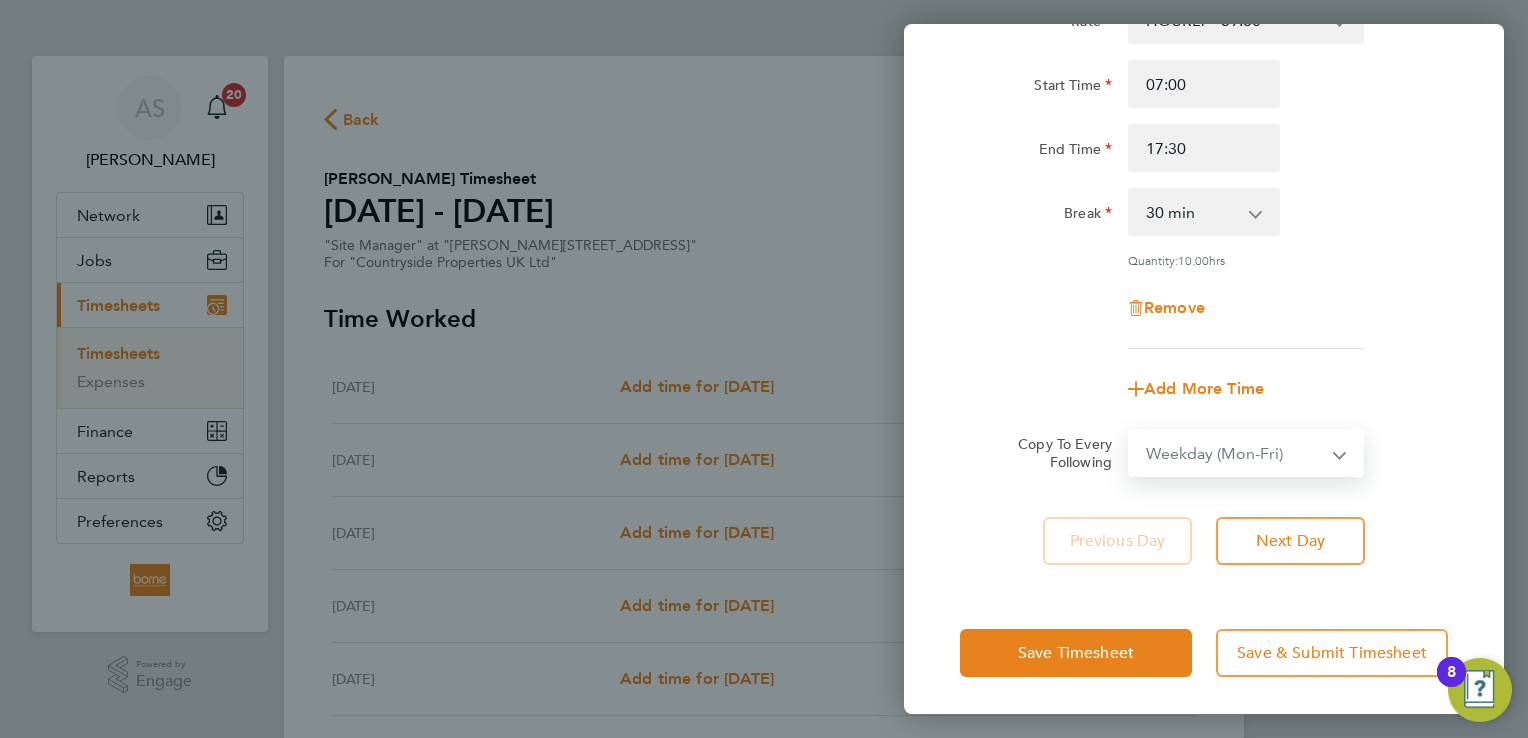 click on "Select days   Day   Weekday (Mon-Fri)   Weekend (Sat-Sun)   [DATE]   [DATE]   [DATE]   [DATE]   [DATE]   [DATE]" at bounding box center [1235, 453] 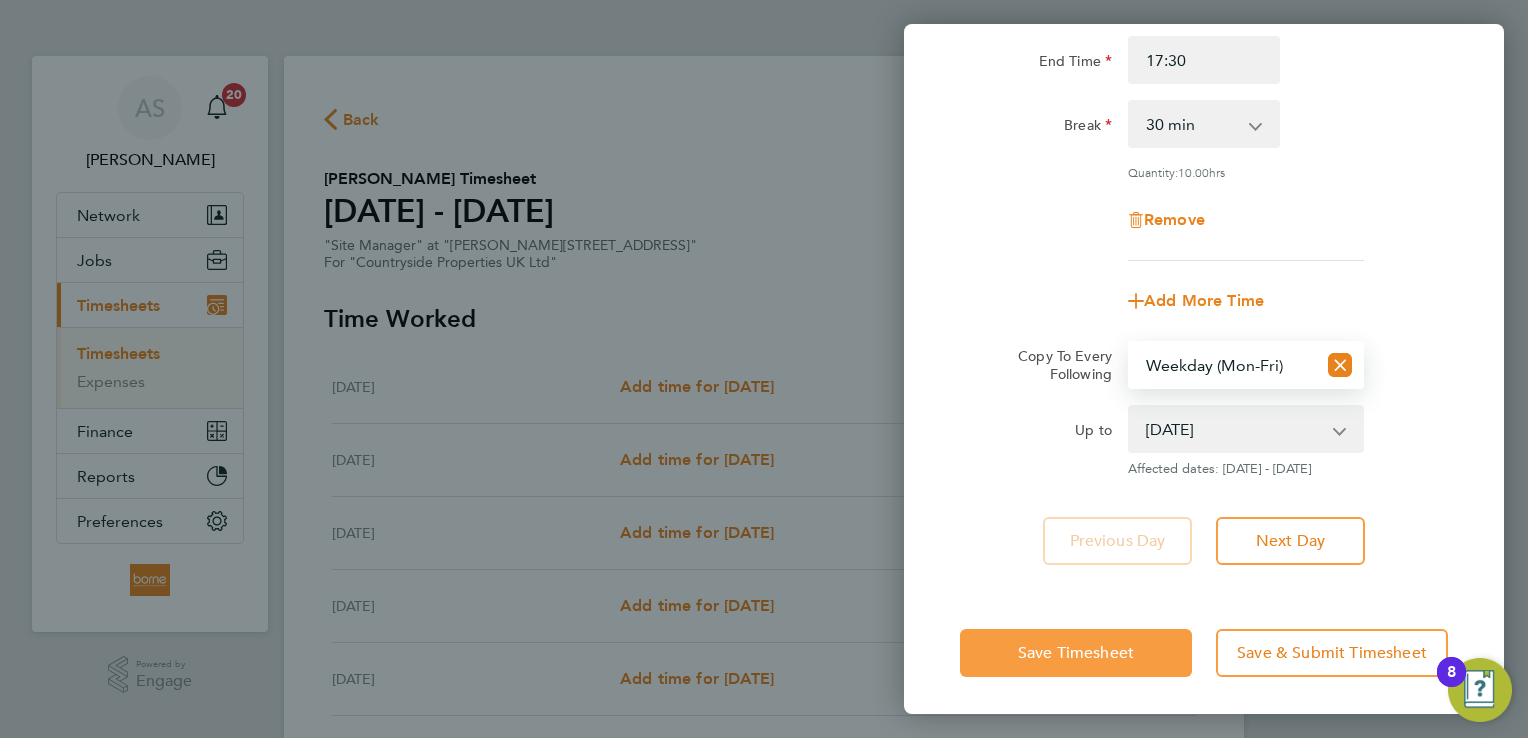 click on "Save Timesheet" 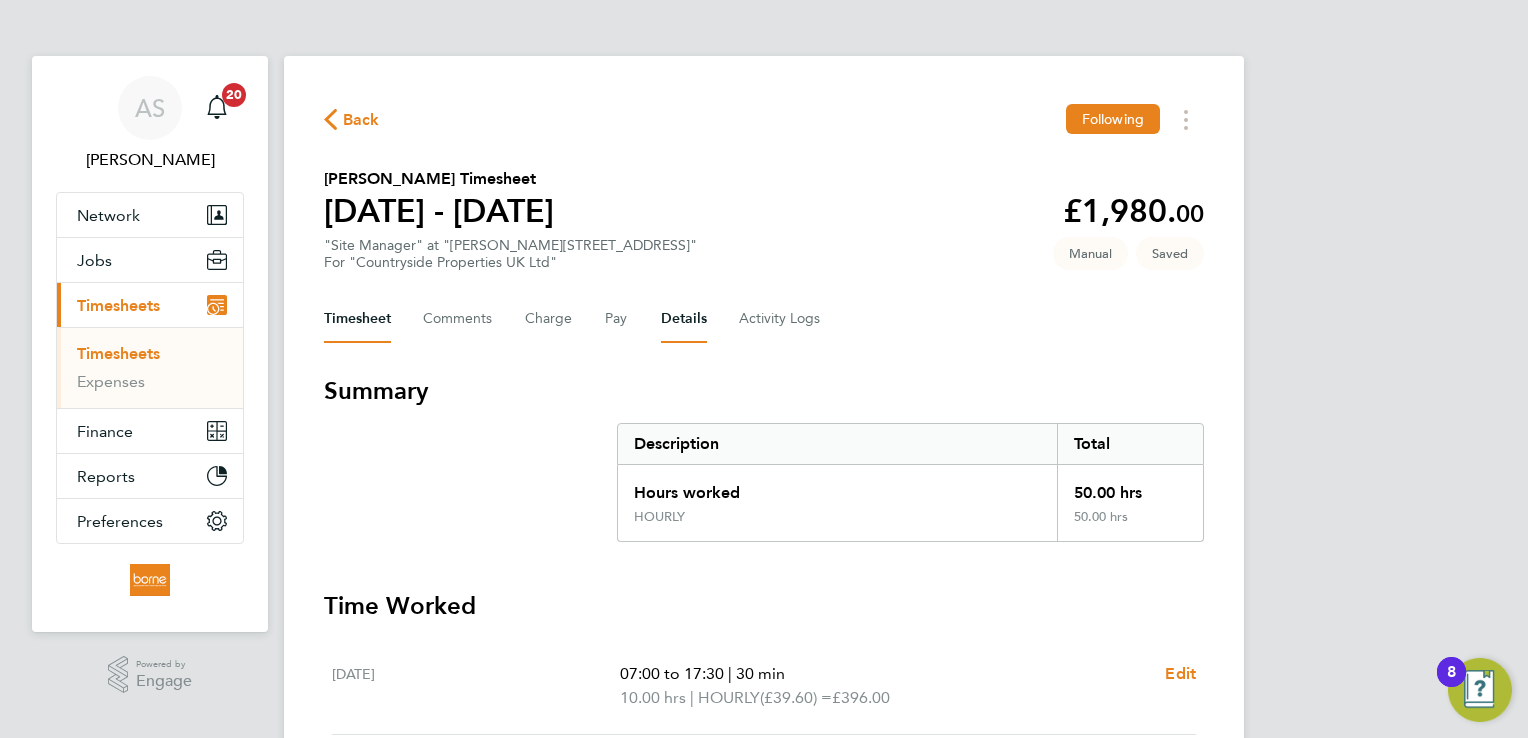 click on "Details" at bounding box center (684, 319) 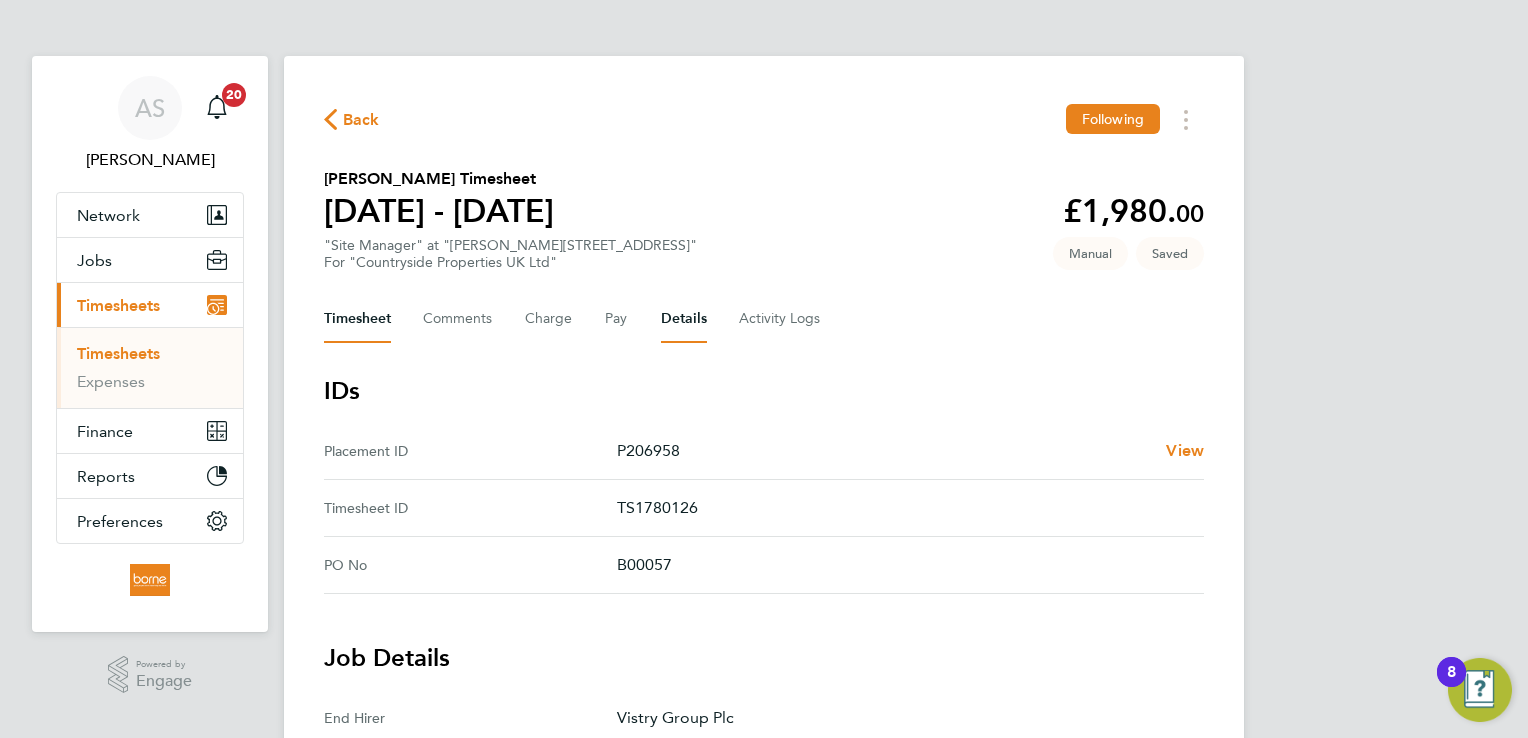 click on "Timesheet" at bounding box center (357, 319) 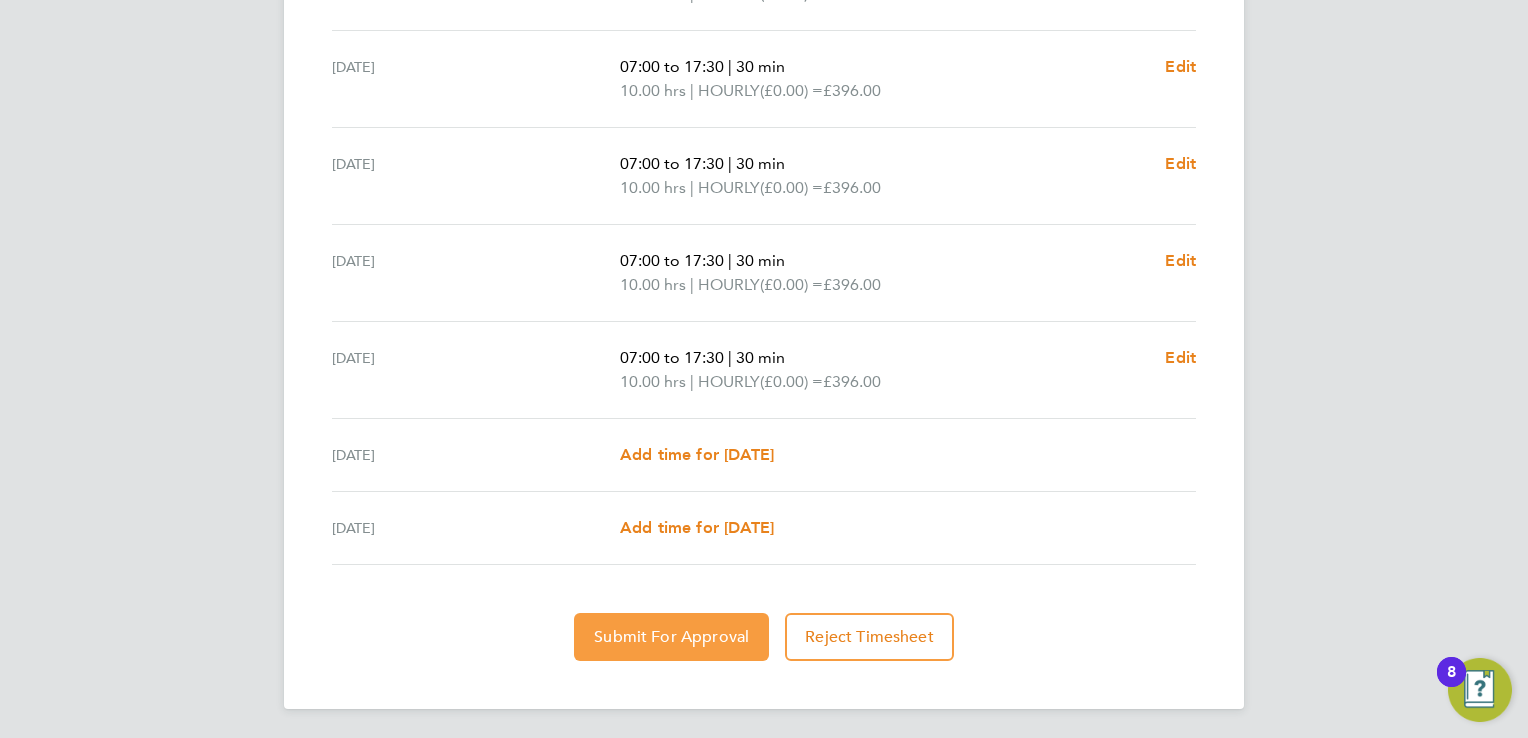 click on "Submit For Approval" 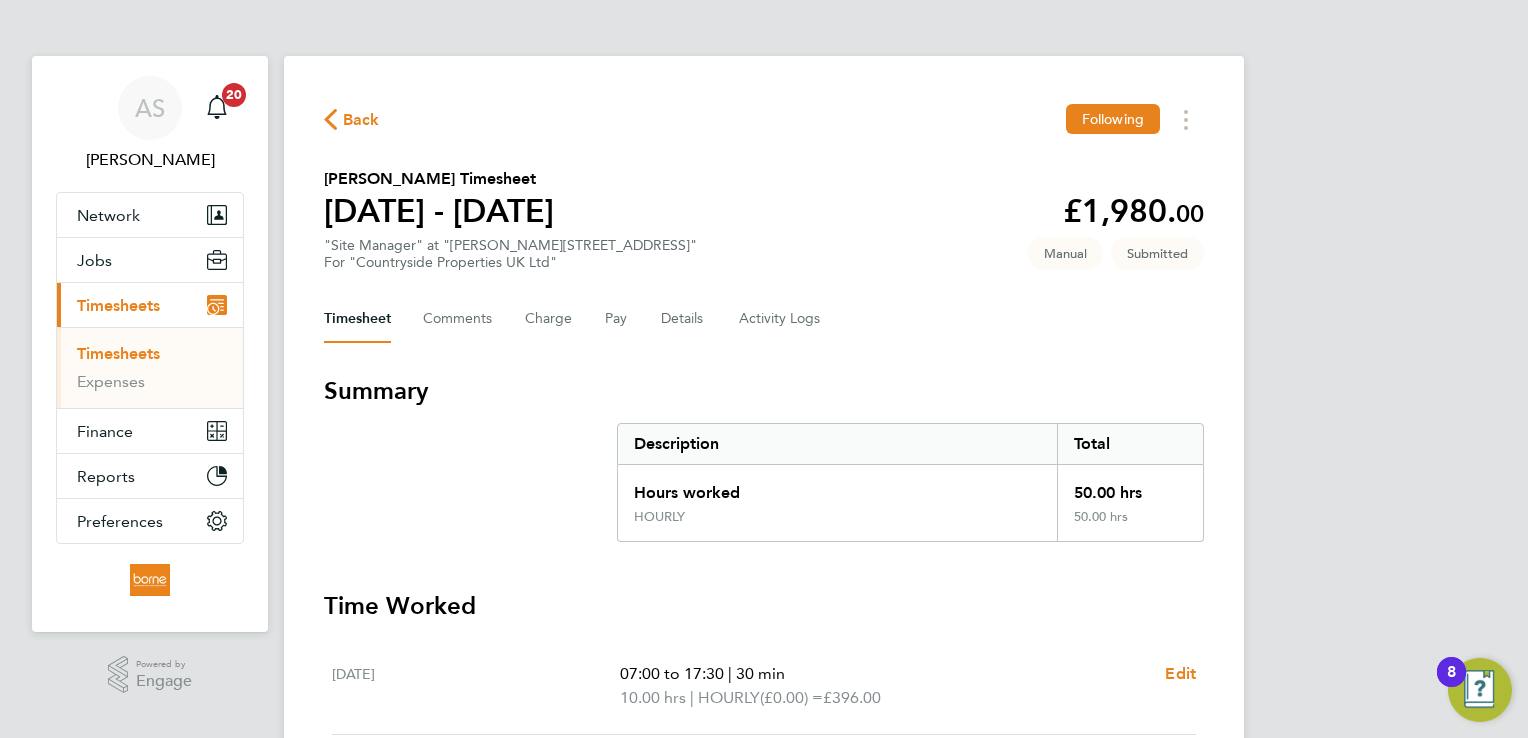 click on "Back" 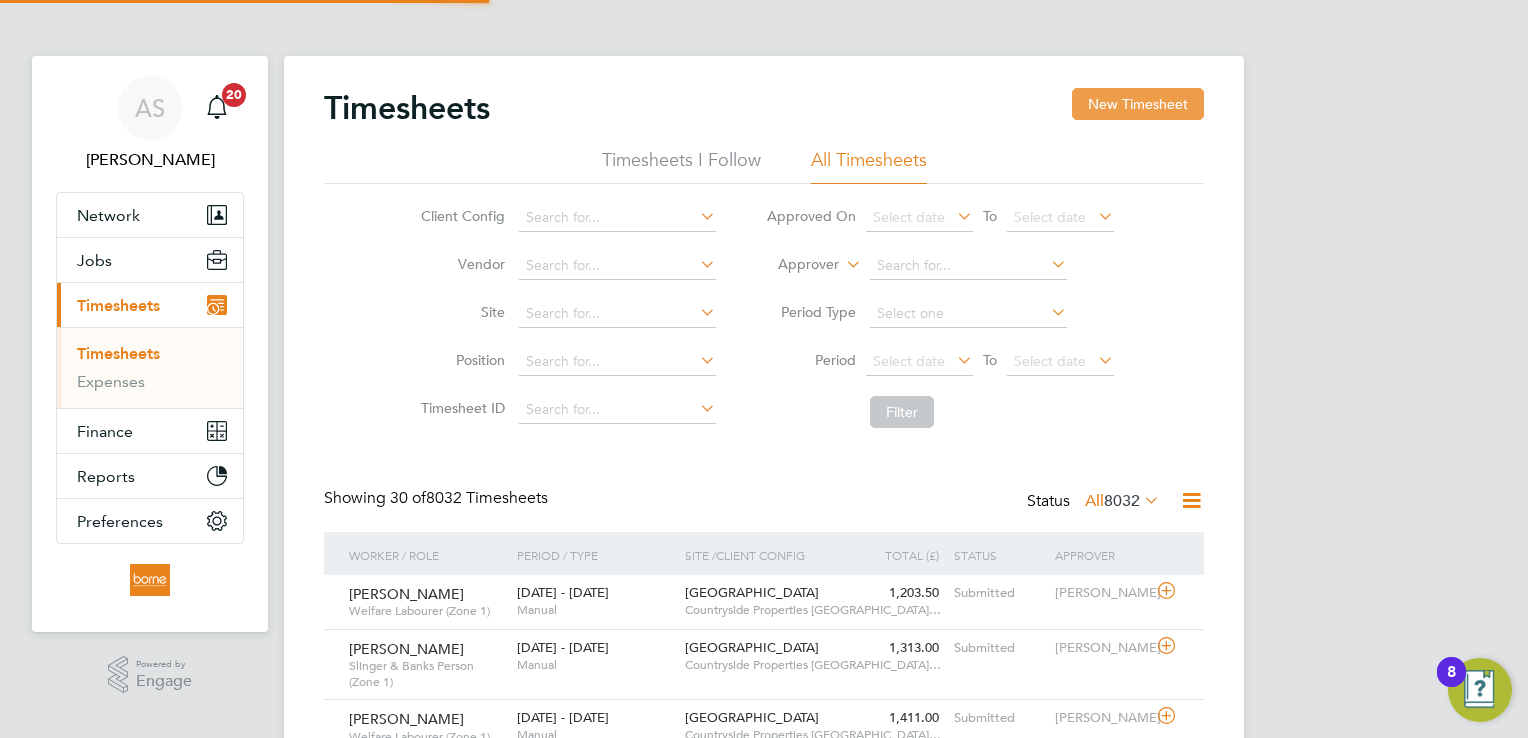 click on "New Timesheet" 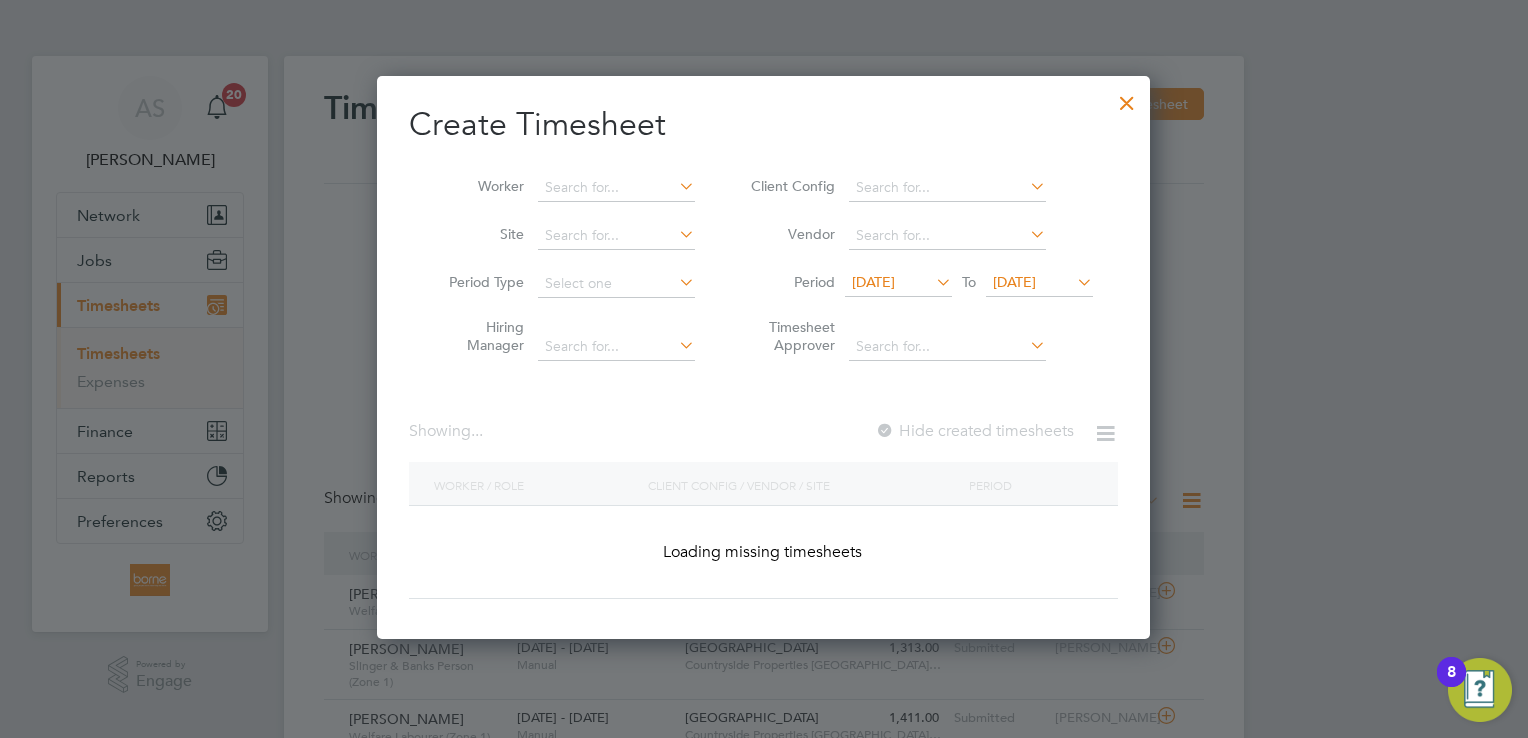 click on "[DATE]" at bounding box center (1014, 282) 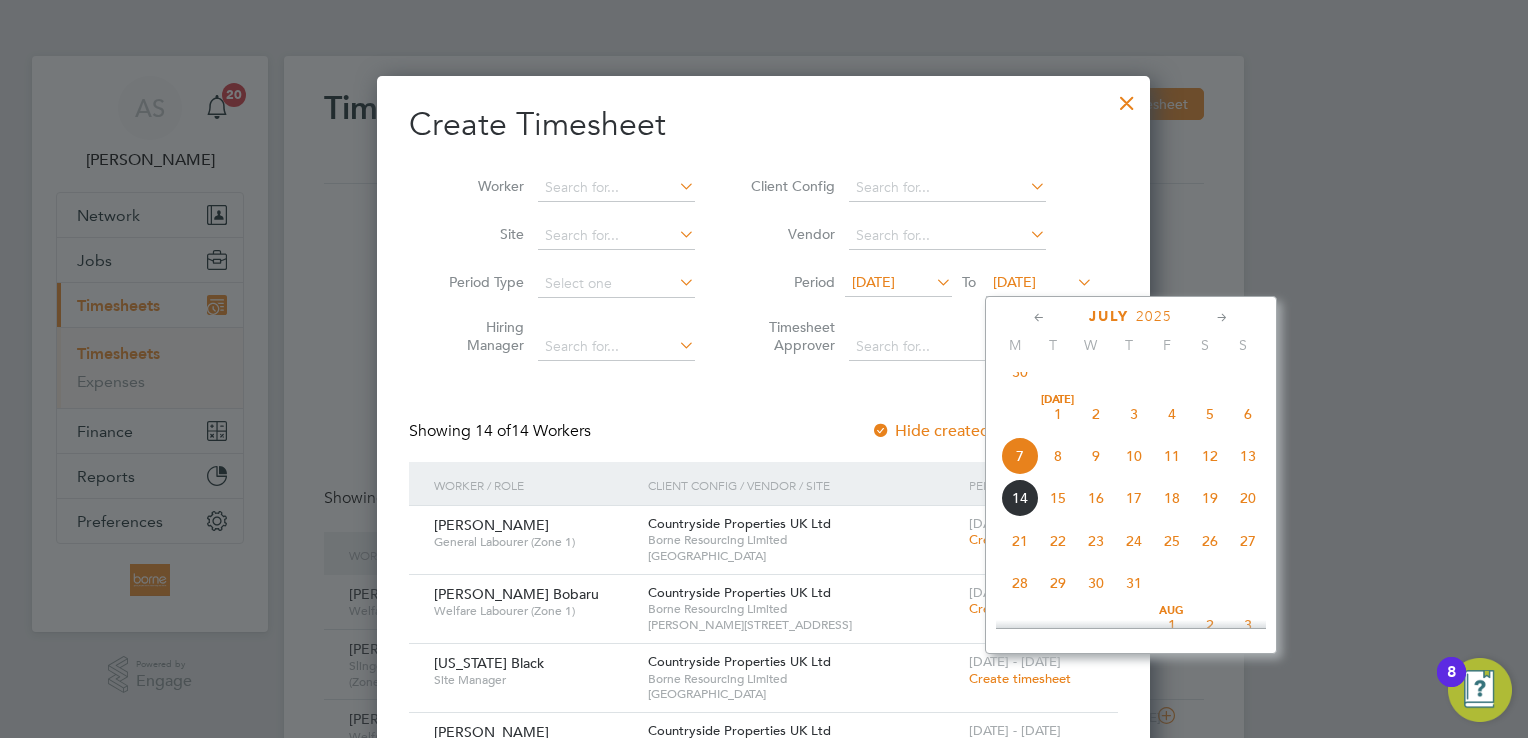 click on "13" 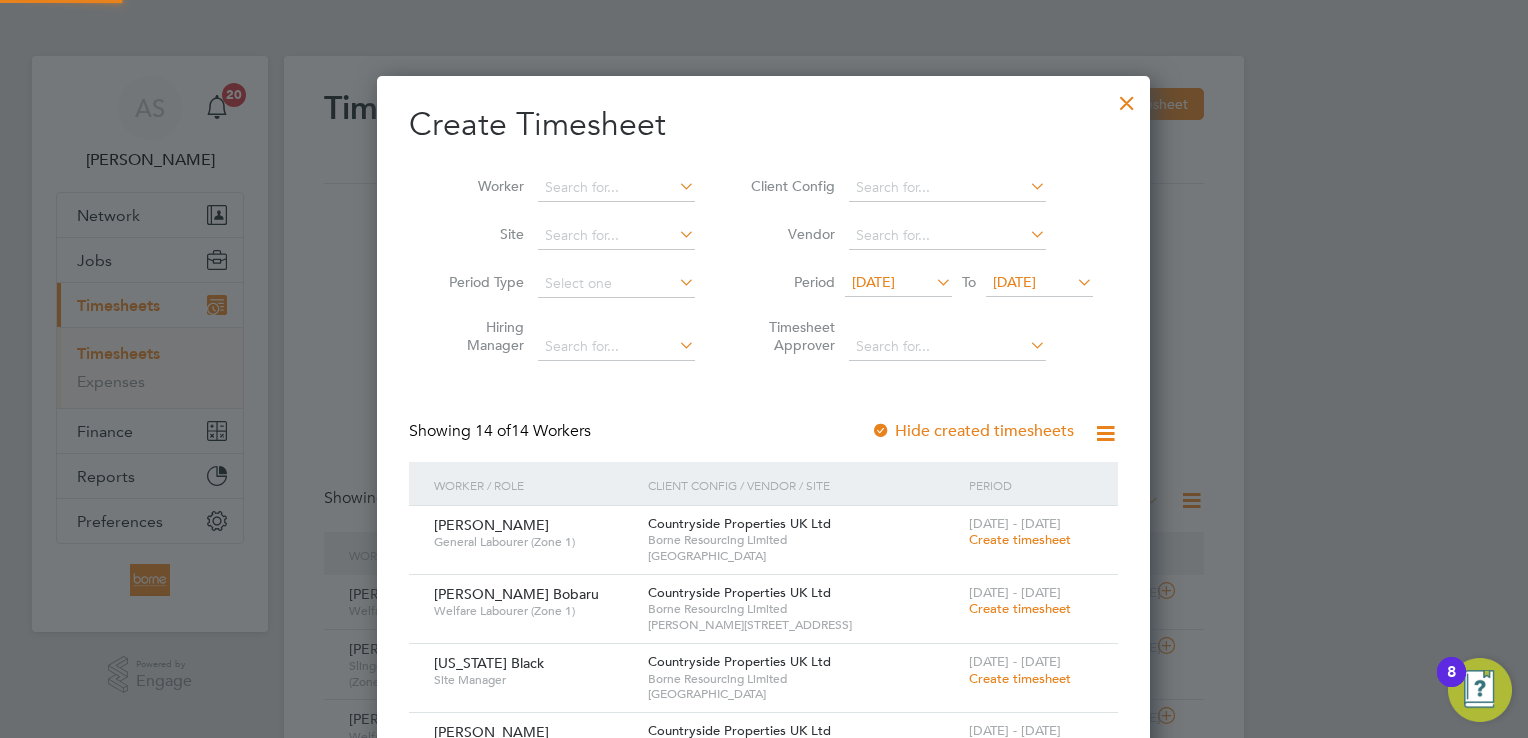 click on "[DATE]" at bounding box center (873, 282) 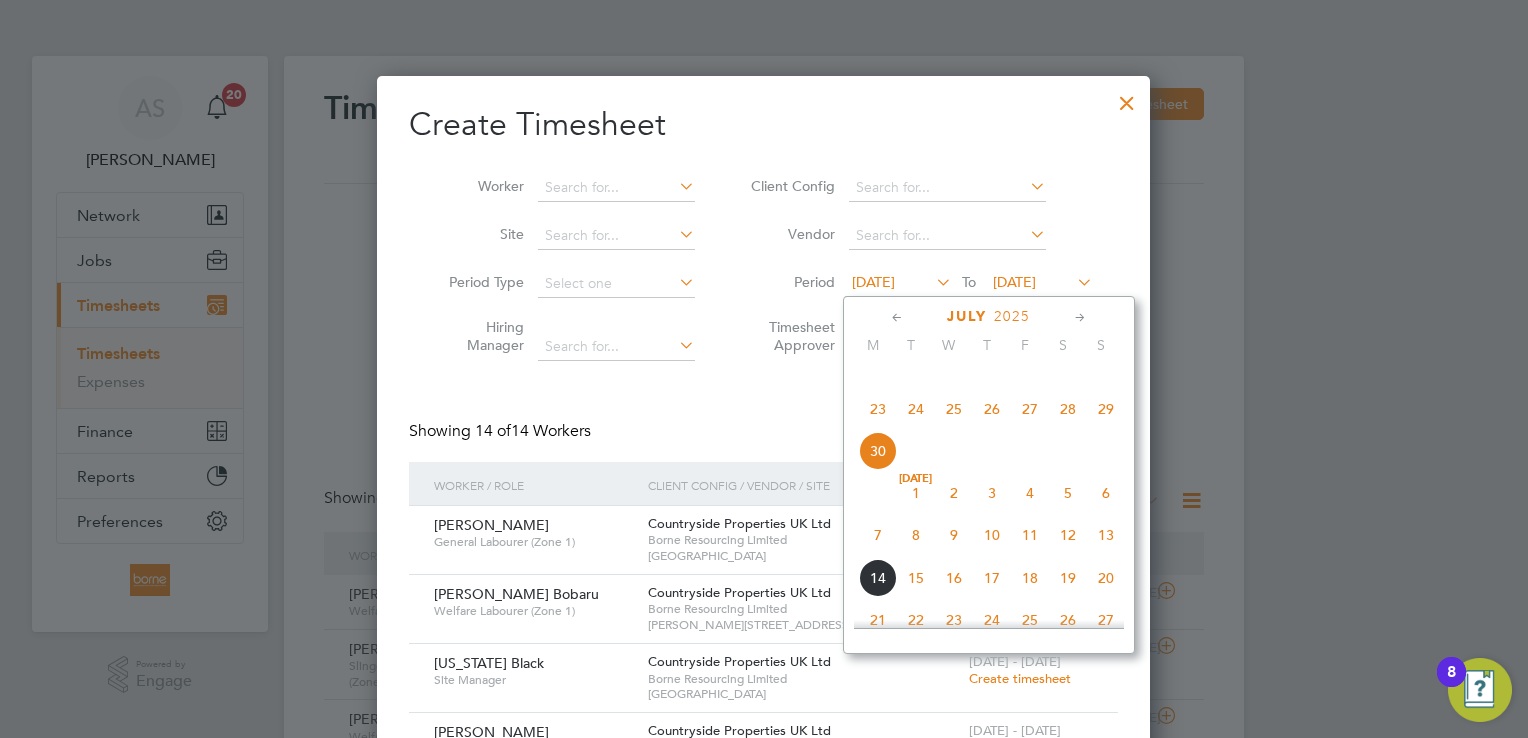 click on "7" 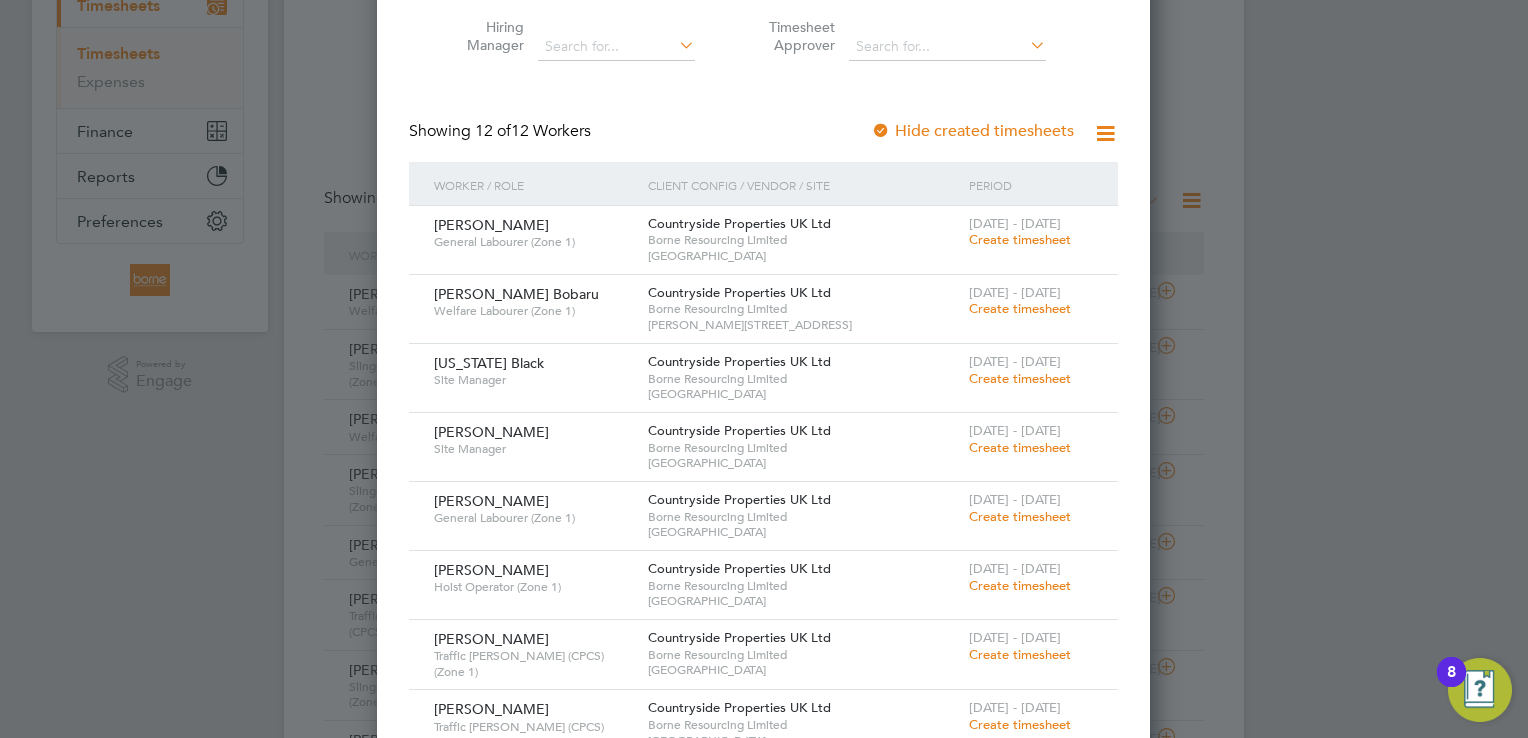 click on "Create timesheet" at bounding box center (1020, 308) 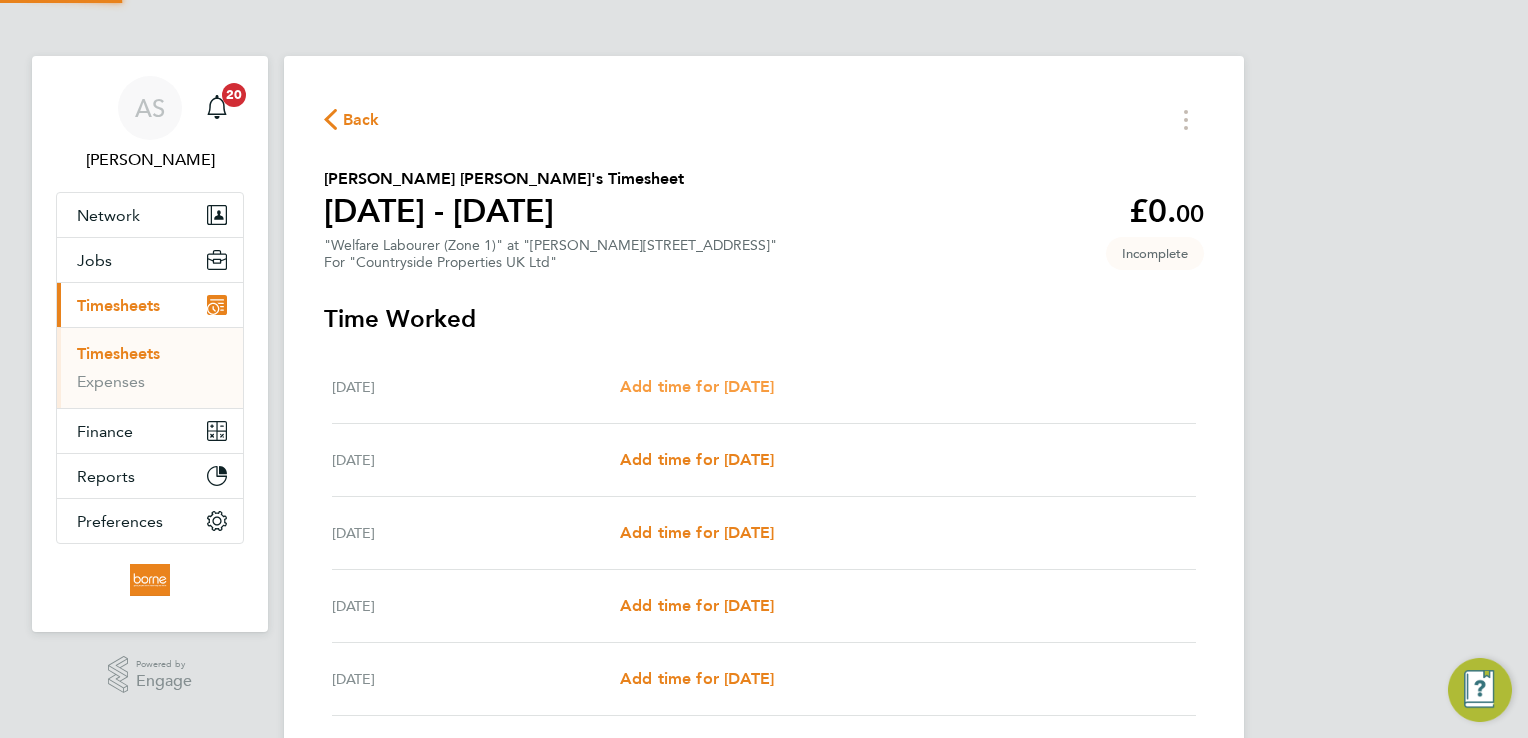 click on "Add time for [DATE]" at bounding box center (697, 386) 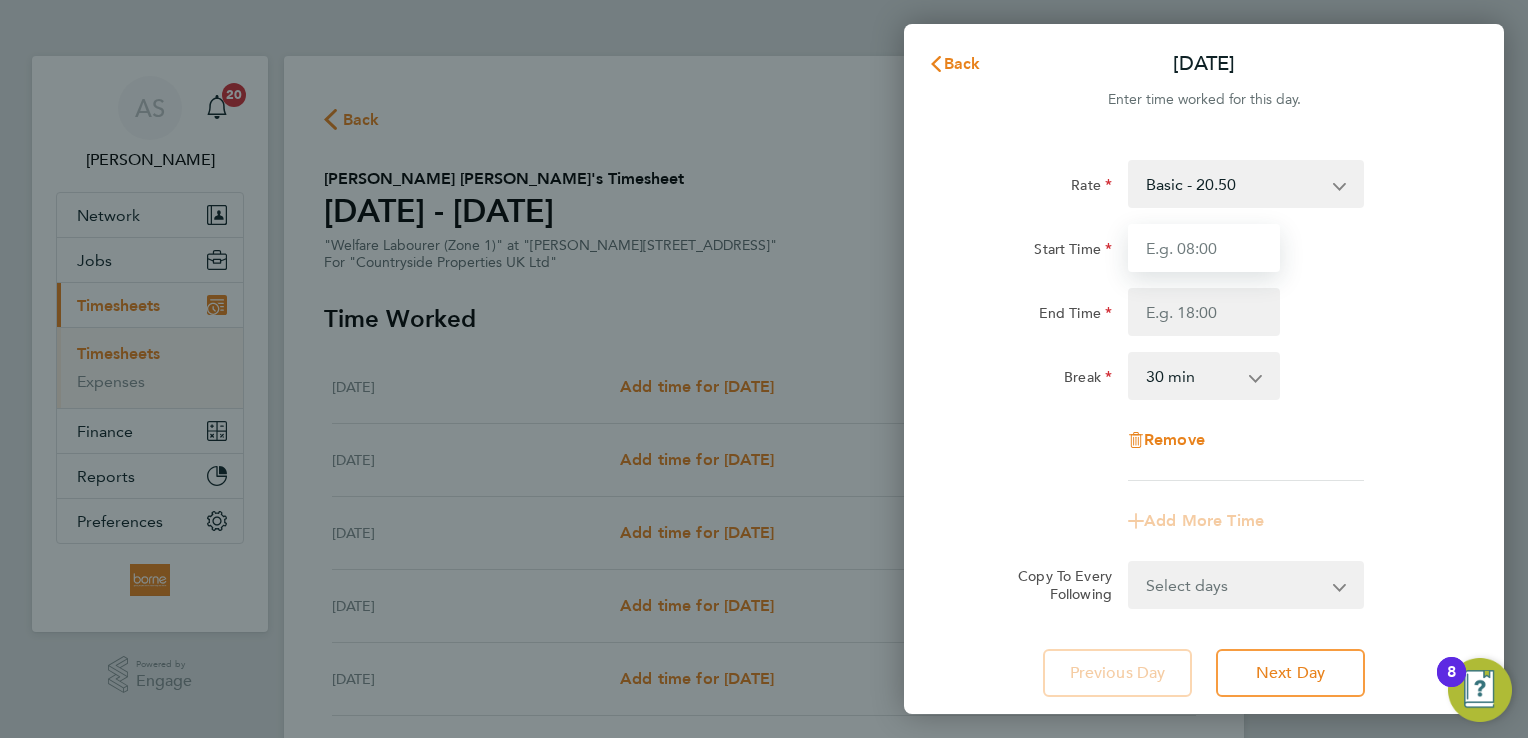 drag, startPoint x: 1165, startPoint y: 270, endPoint x: 1175, endPoint y: 264, distance: 11.661903 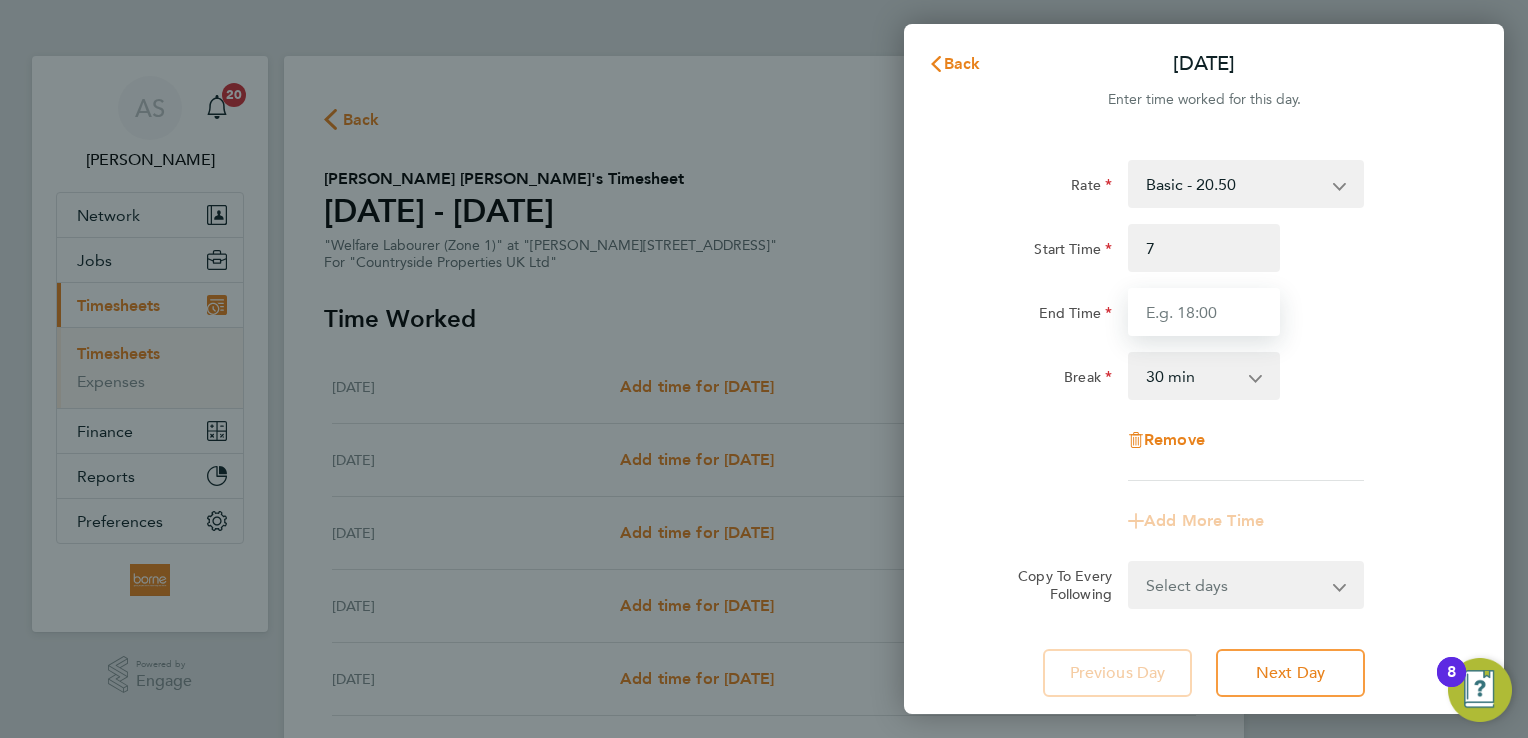 type on "07:00" 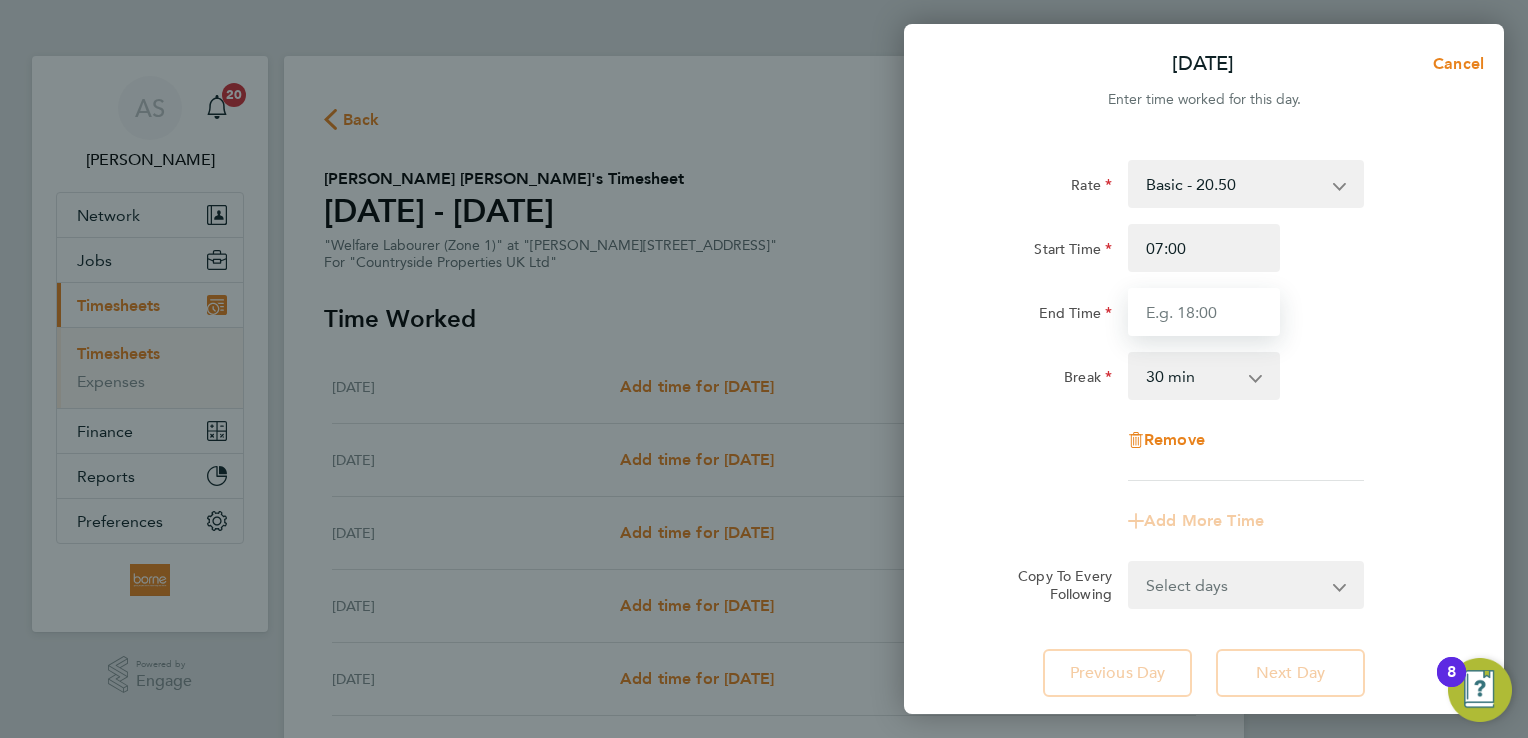 click on "End Time" at bounding box center (1204, 312) 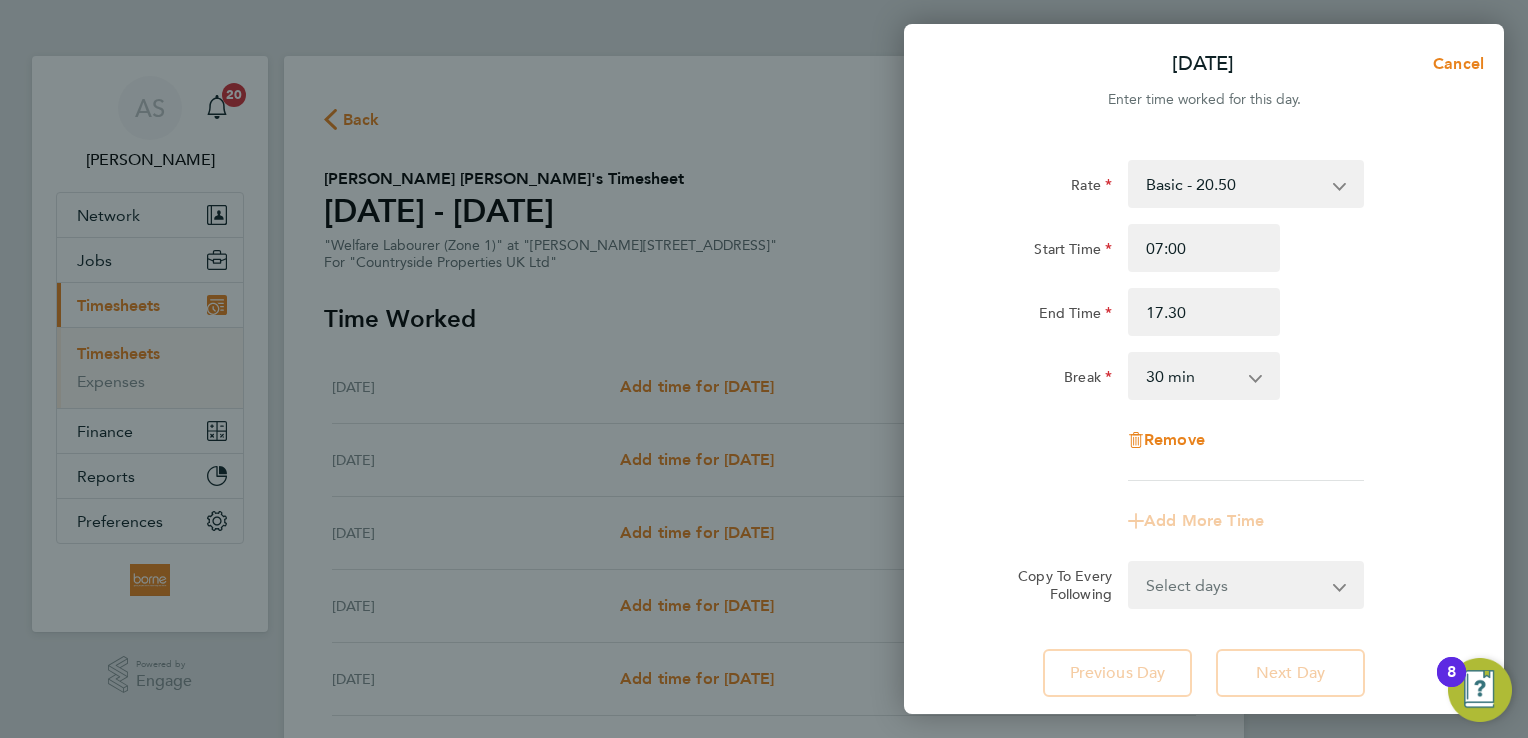 type on "17:30" 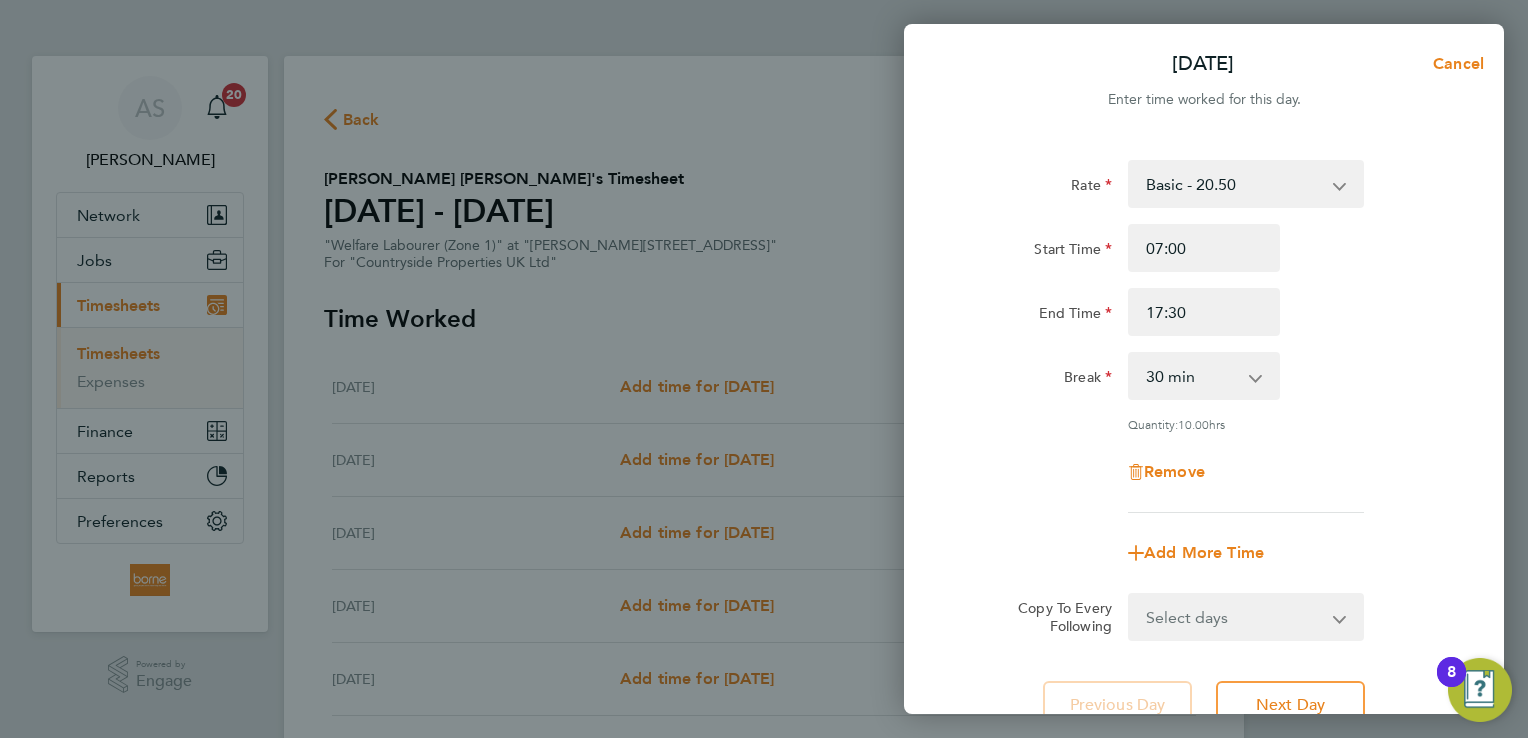 click on "End Time 17:30" 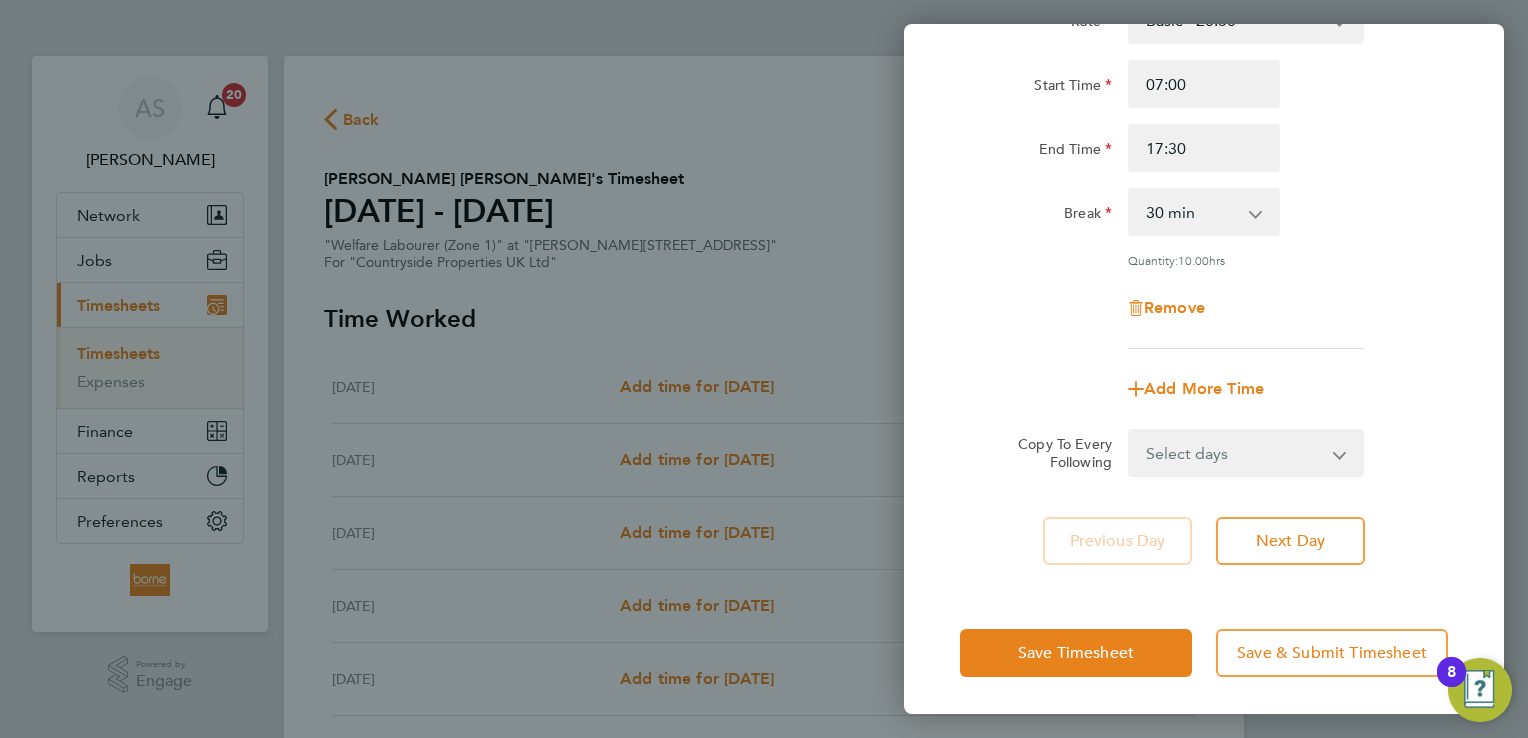 click on "Rate  Basic - 20.50
Start Time 07:00 End Time 17:30 Break  0 min   15 min   30 min   45 min   60 min   75 min   90 min
Quantity:  10.00  hrs
Remove
Add More Time  Copy To Every Following  Select days   Day   Weekday (Mon-Fri)   Weekend (Sat-Sun)   [DATE]   [DATE]   [DATE]   [DATE]   [DATE]   [DATE]
Previous Day   Next Day" 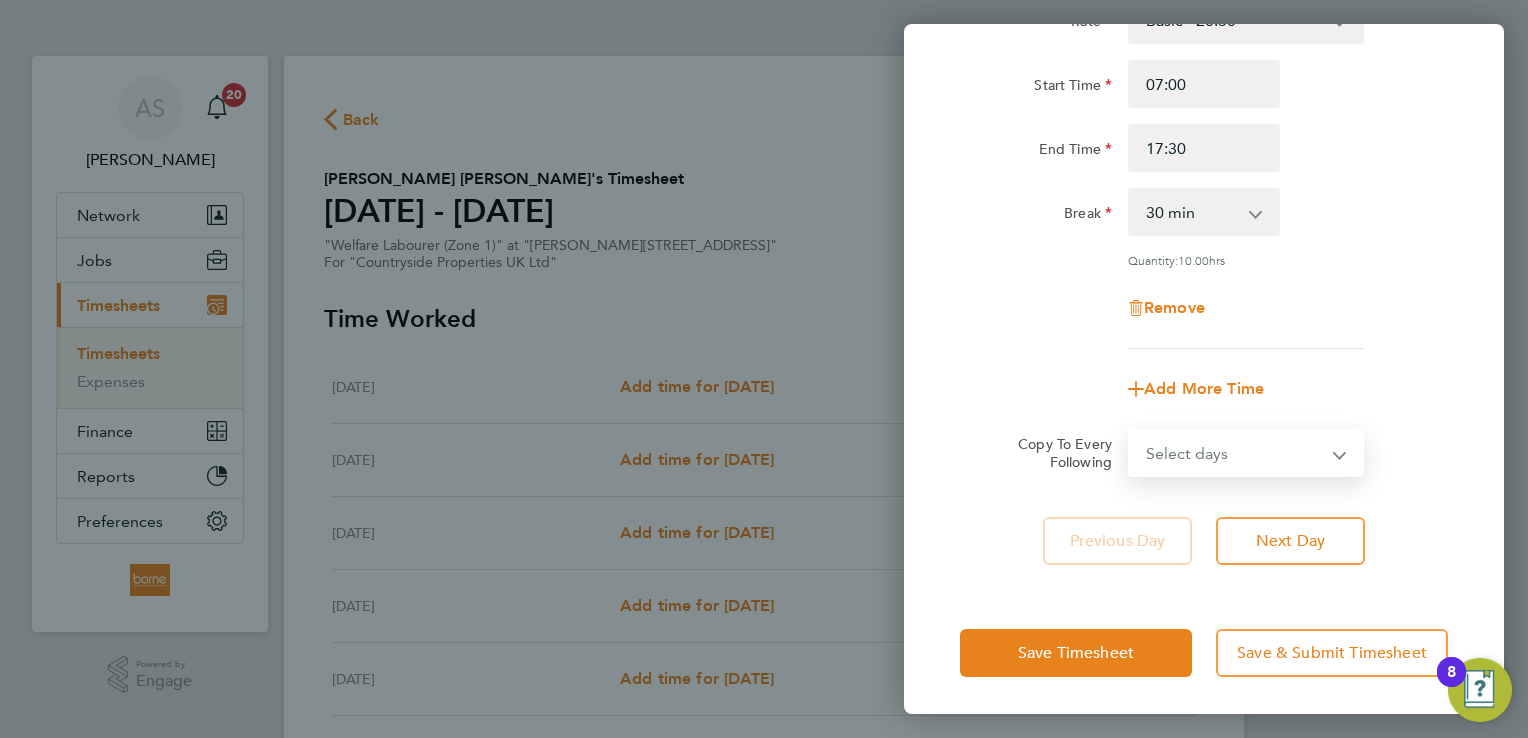click on "Select days   Day   Weekday (Mon-Fri)   Weekend (Sat-Sun)   [DATE]   [DATE]   [DATE]   [DATE]   [DATE]   [DATE]" at bounding box center (1235, 453) 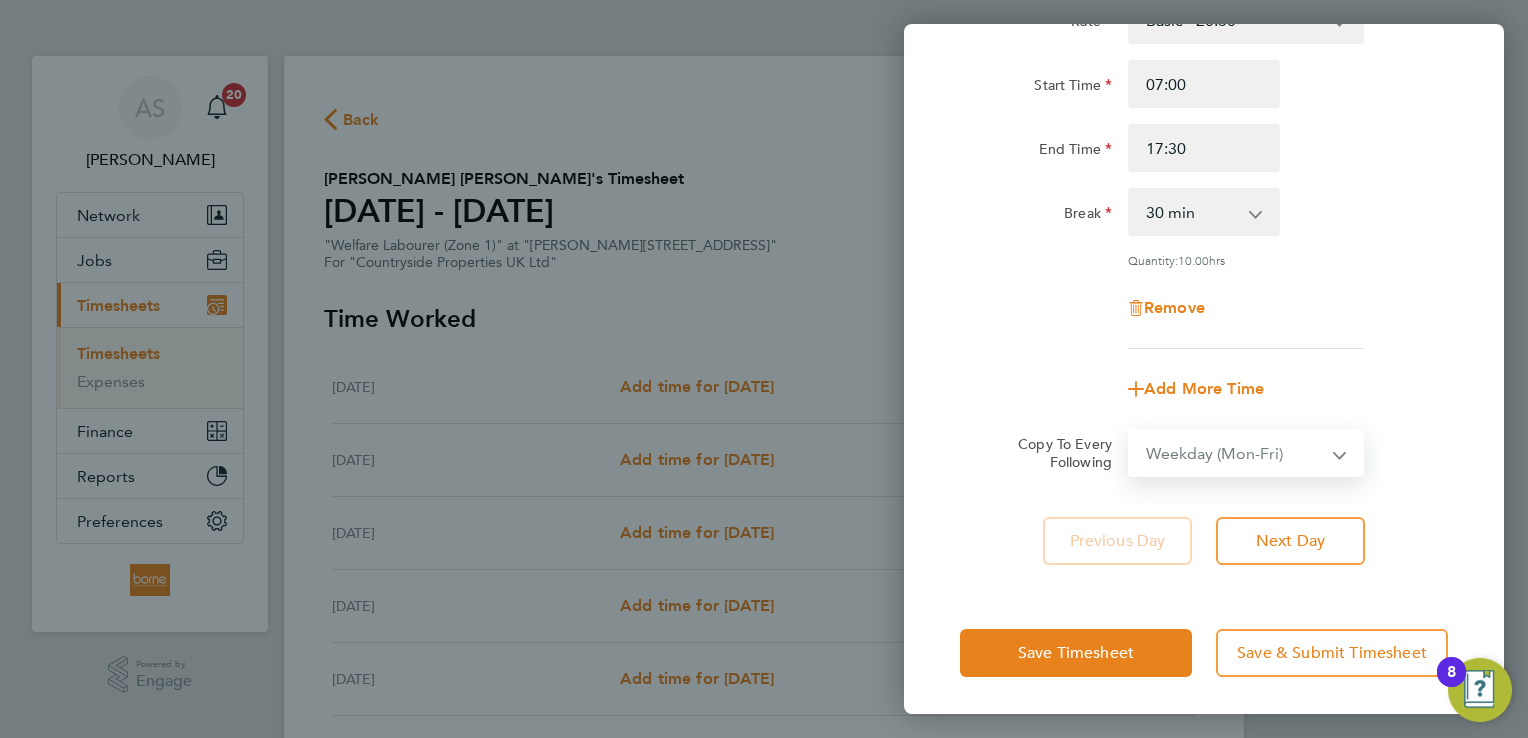 click on "Select days   Day   Weekday (Mon-Fri)   Weekend (Sat-Sun)   [DATE]   [DATE]   [DATE]   [DATE]   [DATE]   [DATE]" at bounding box center (1235, 453) 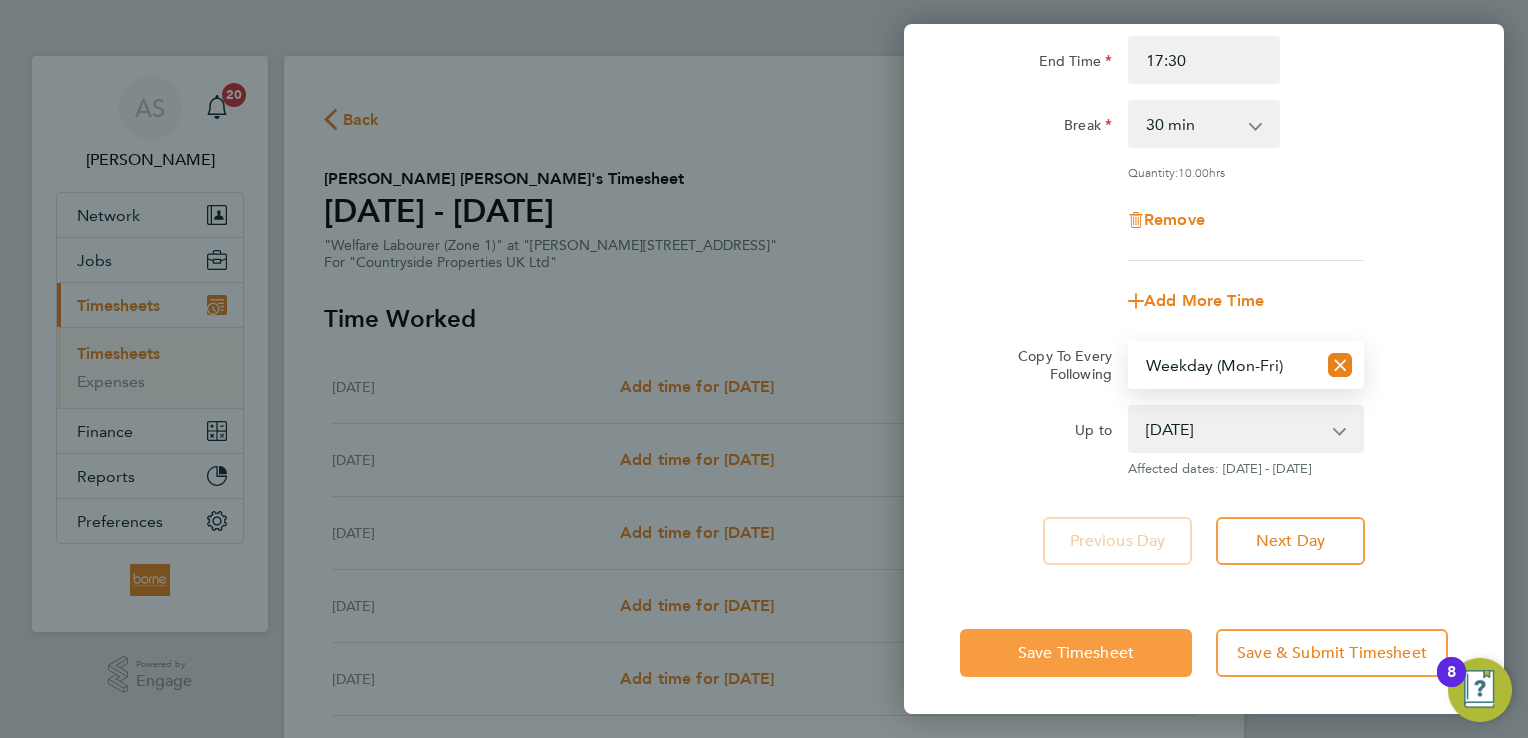click on "Save Timesheet" 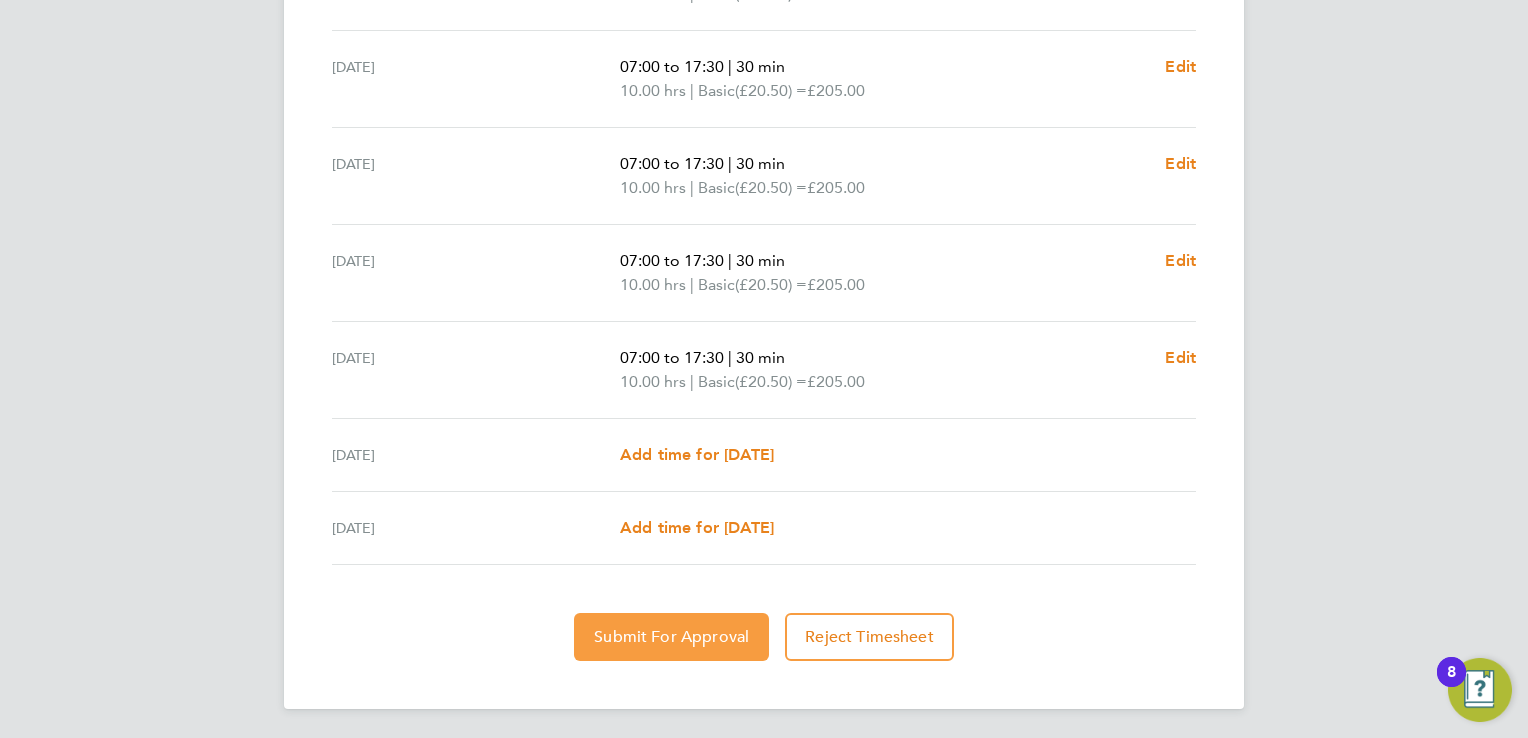 click on "Submit For Approval" 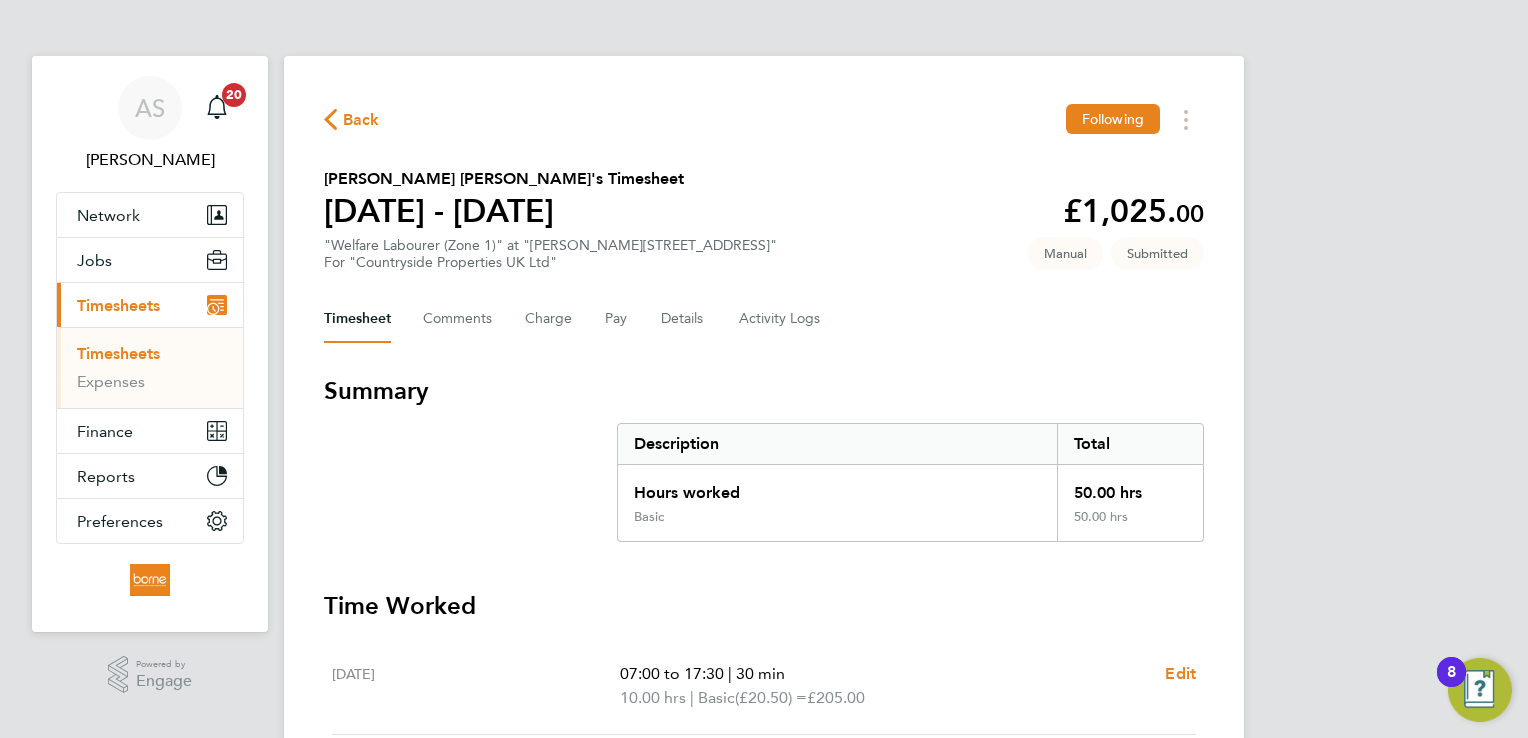 click on "Back" 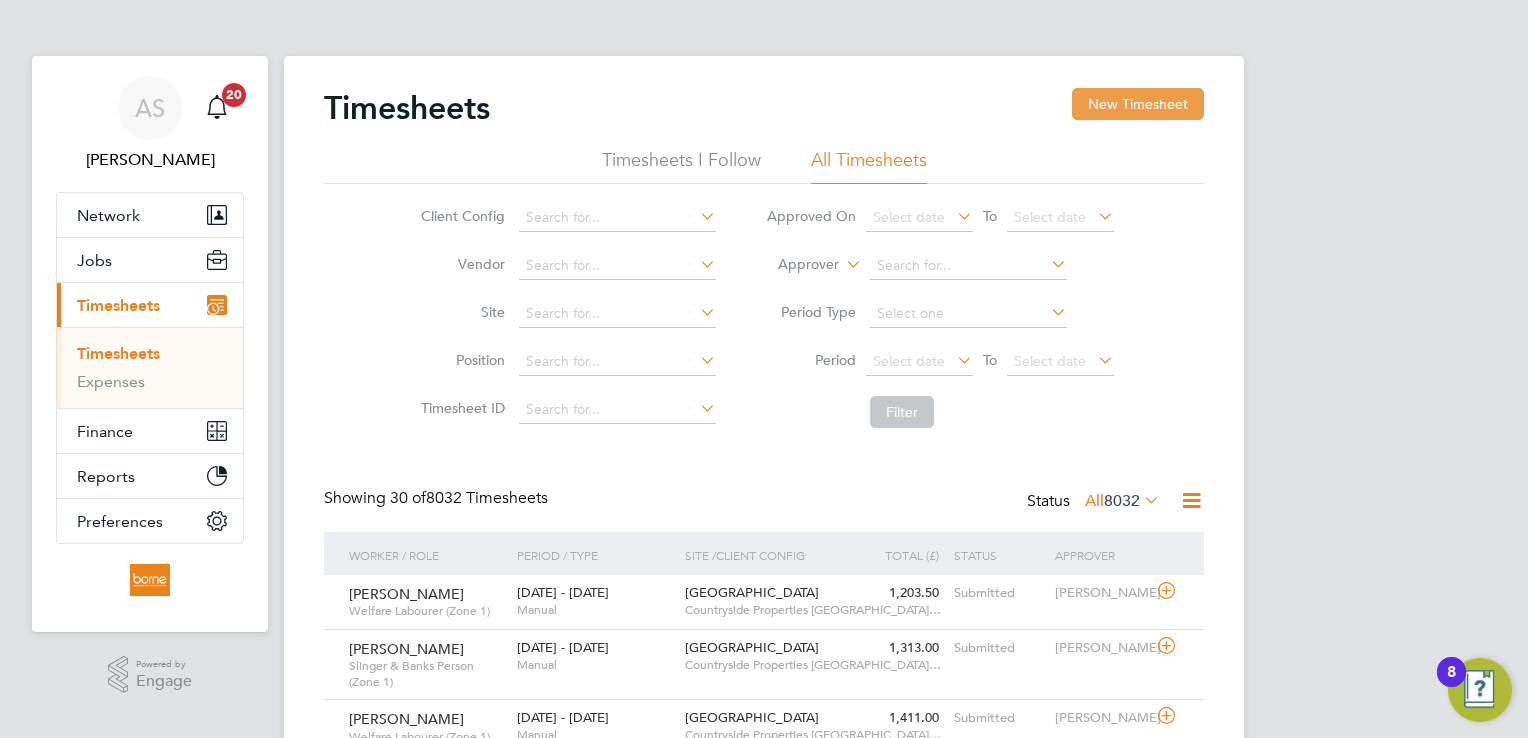 click on "New Timesheet" 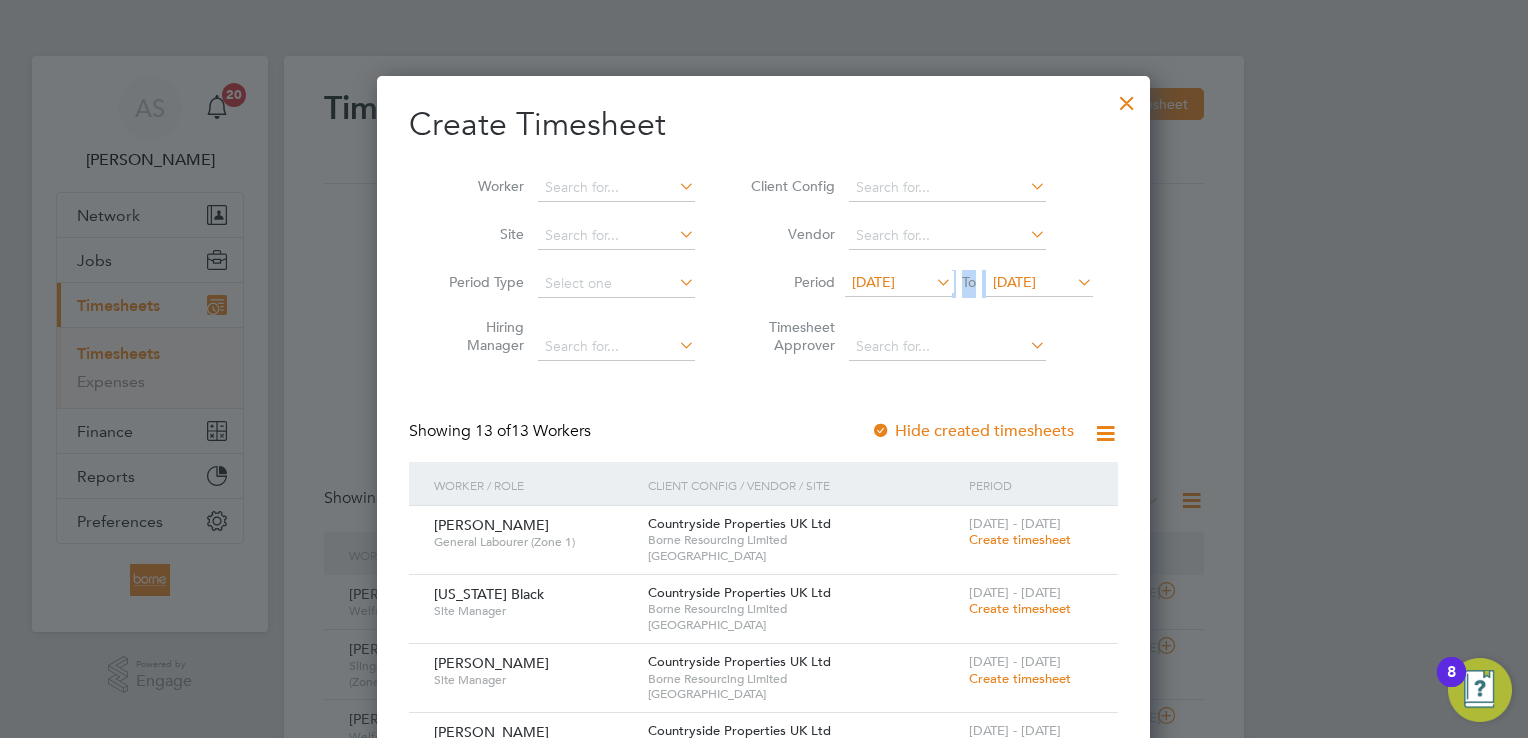 click on "[DATE]
To
[DATE]" at bounding box center (969, 284) 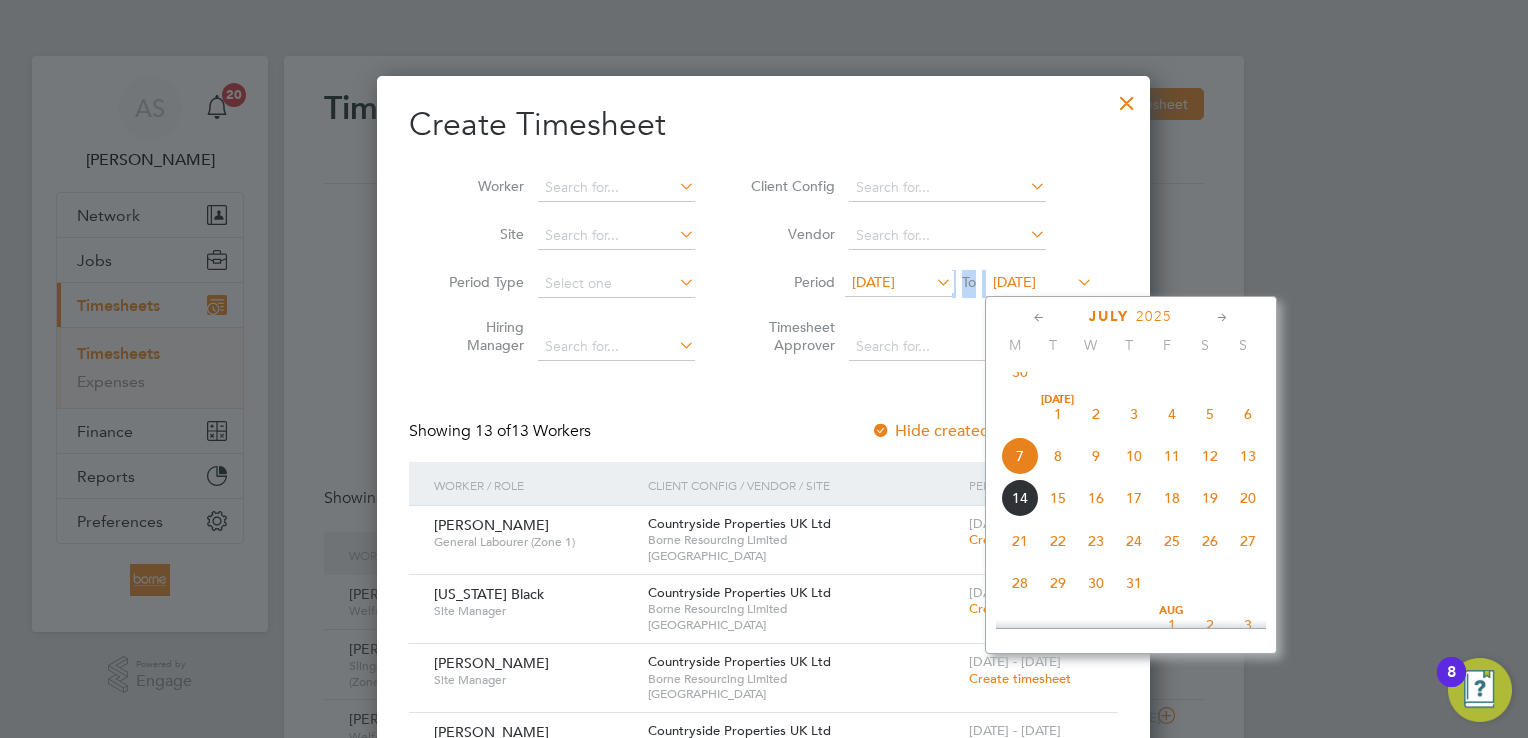 drag, startPoint x: 1245, startPoint y: 473, endPoint x: 1232, endPoint y: 464, distance: 15.811388 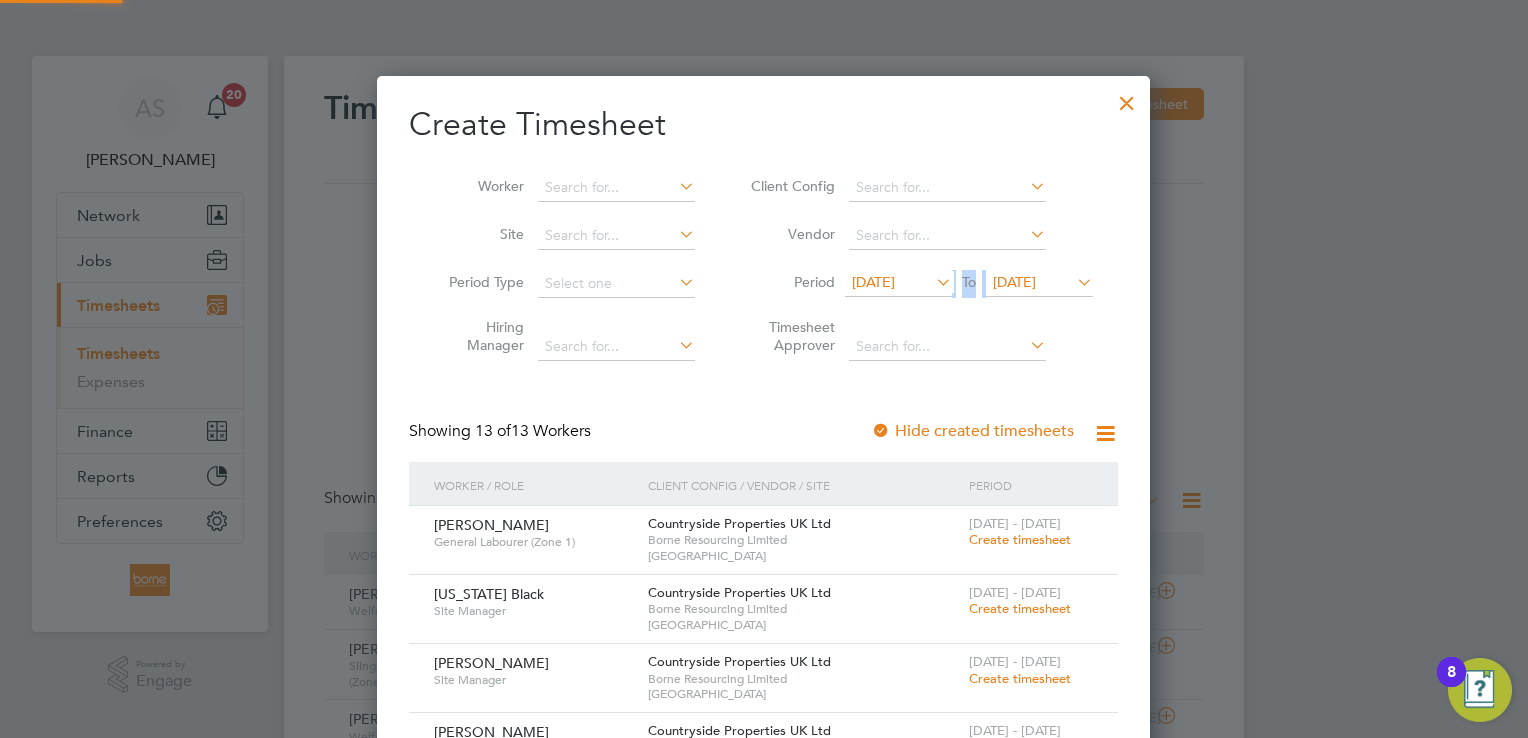 click on "[DATE]" at bounding box center (873, 282) 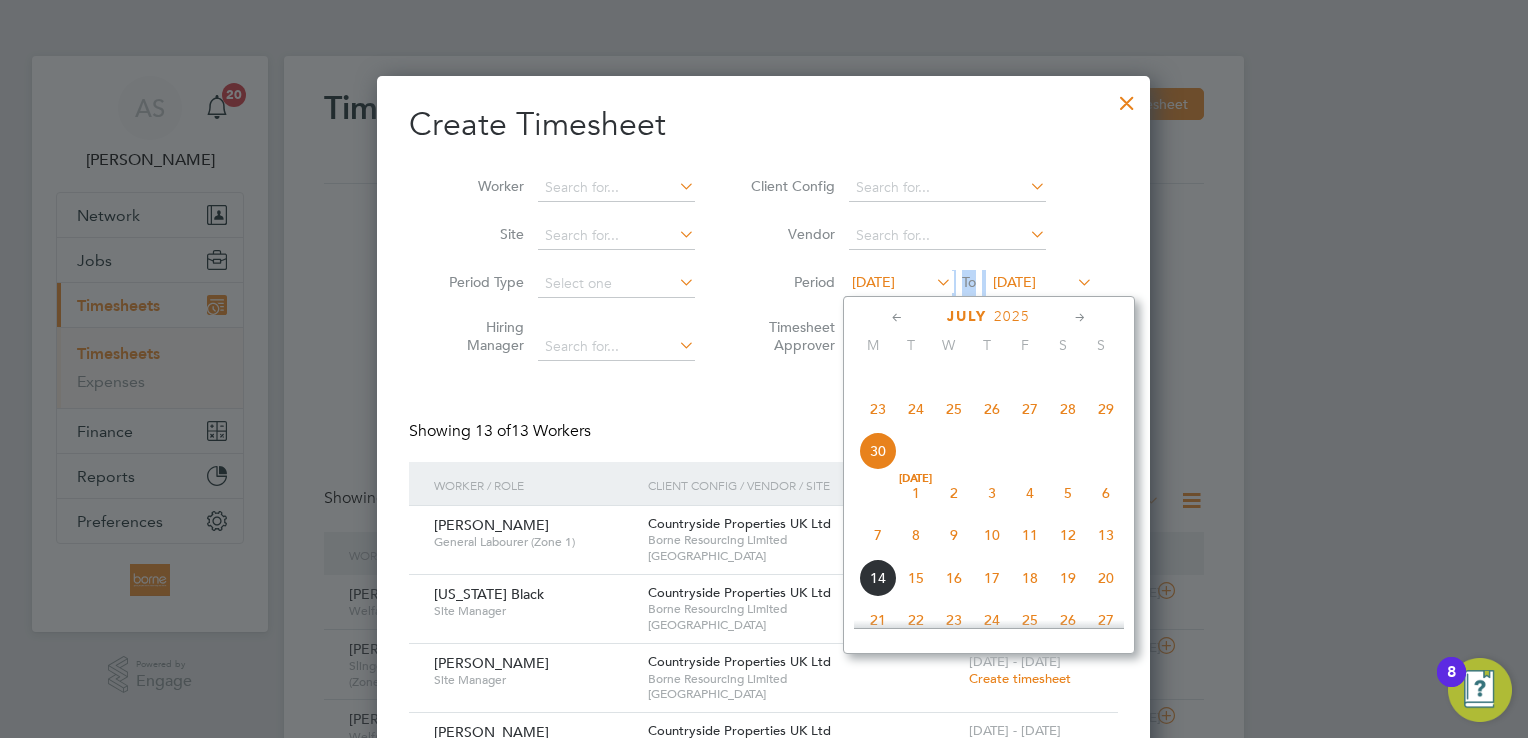click on "7" 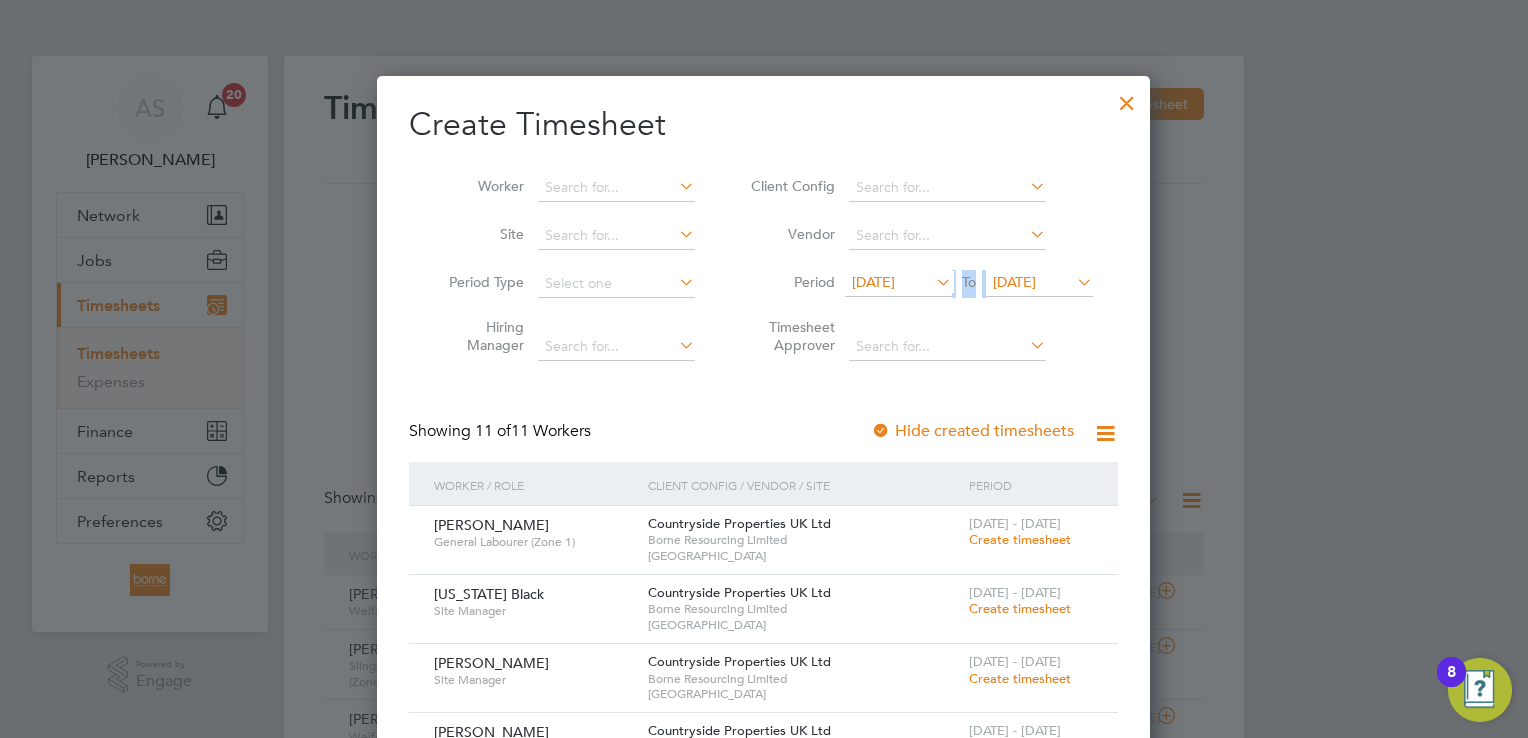 click at bounding box center [1127, 98] 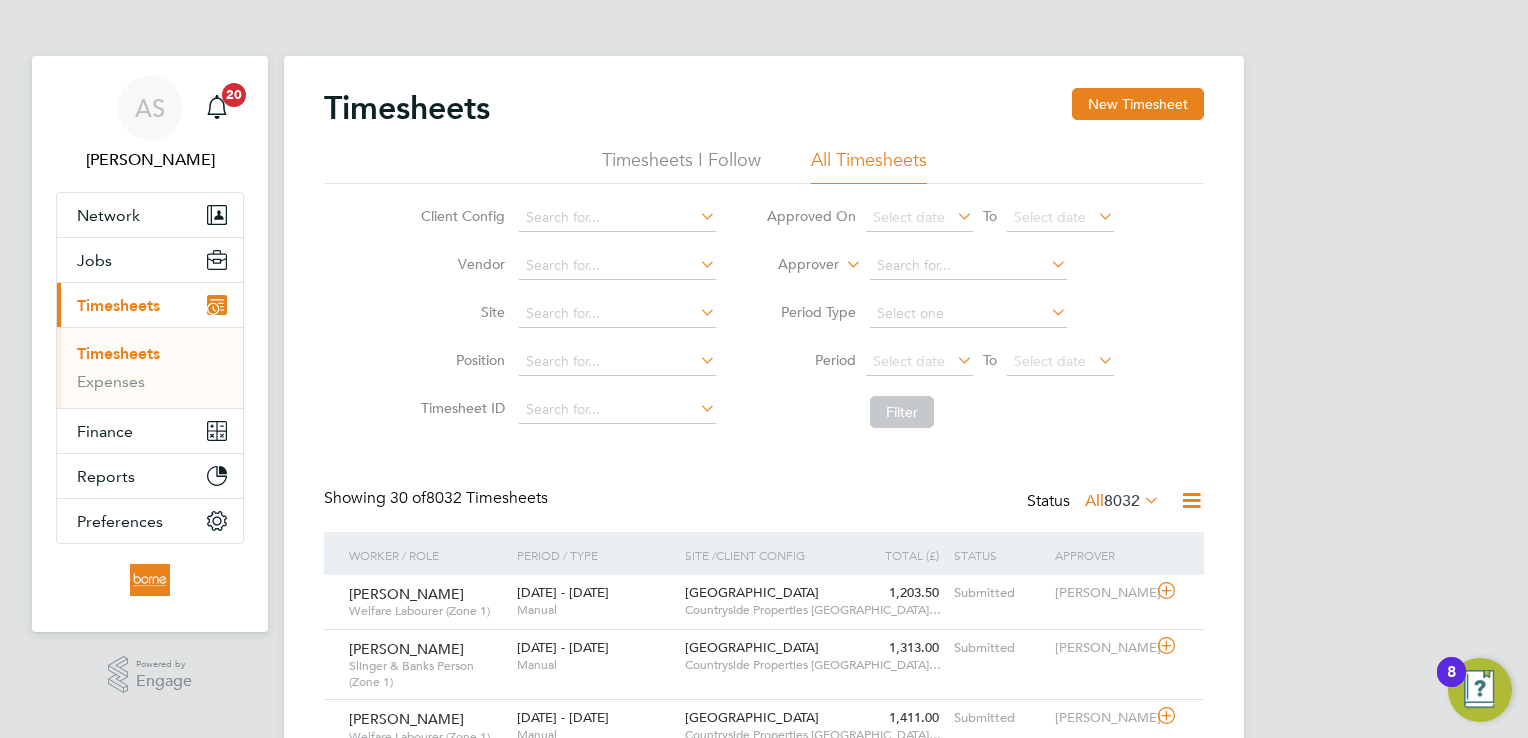click on "Timesheets" at bounding box center [118, 305] 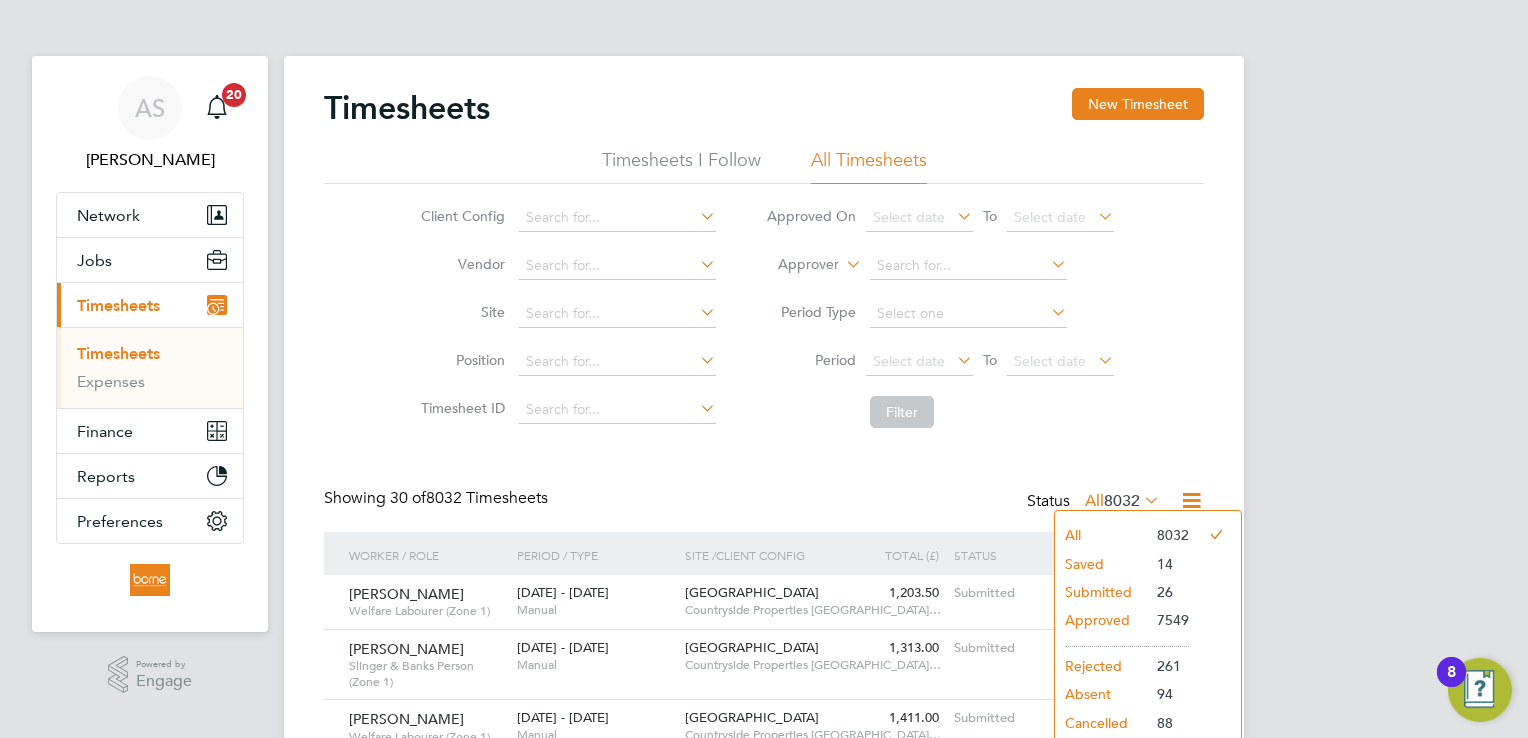 click on "Submitted" 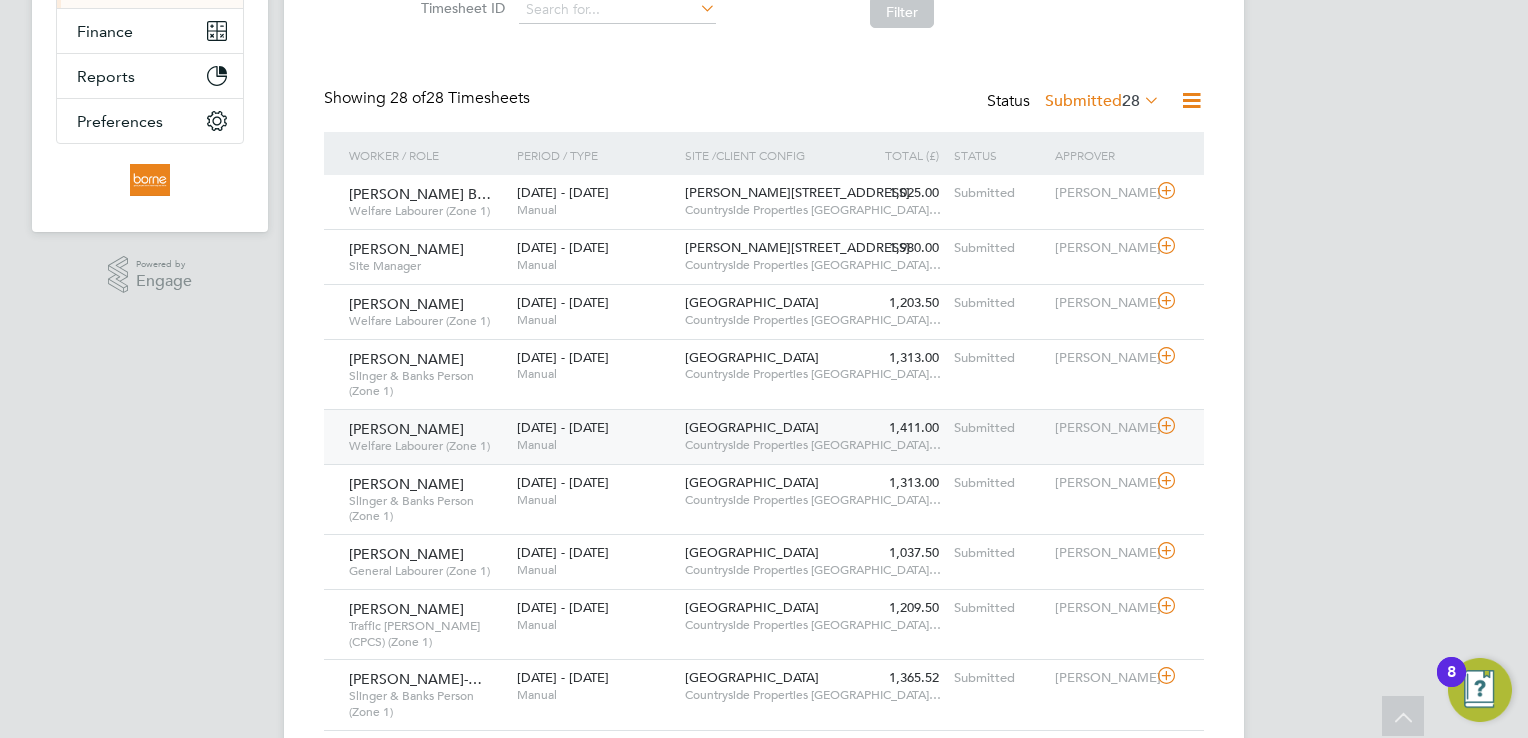 click on "Manual" 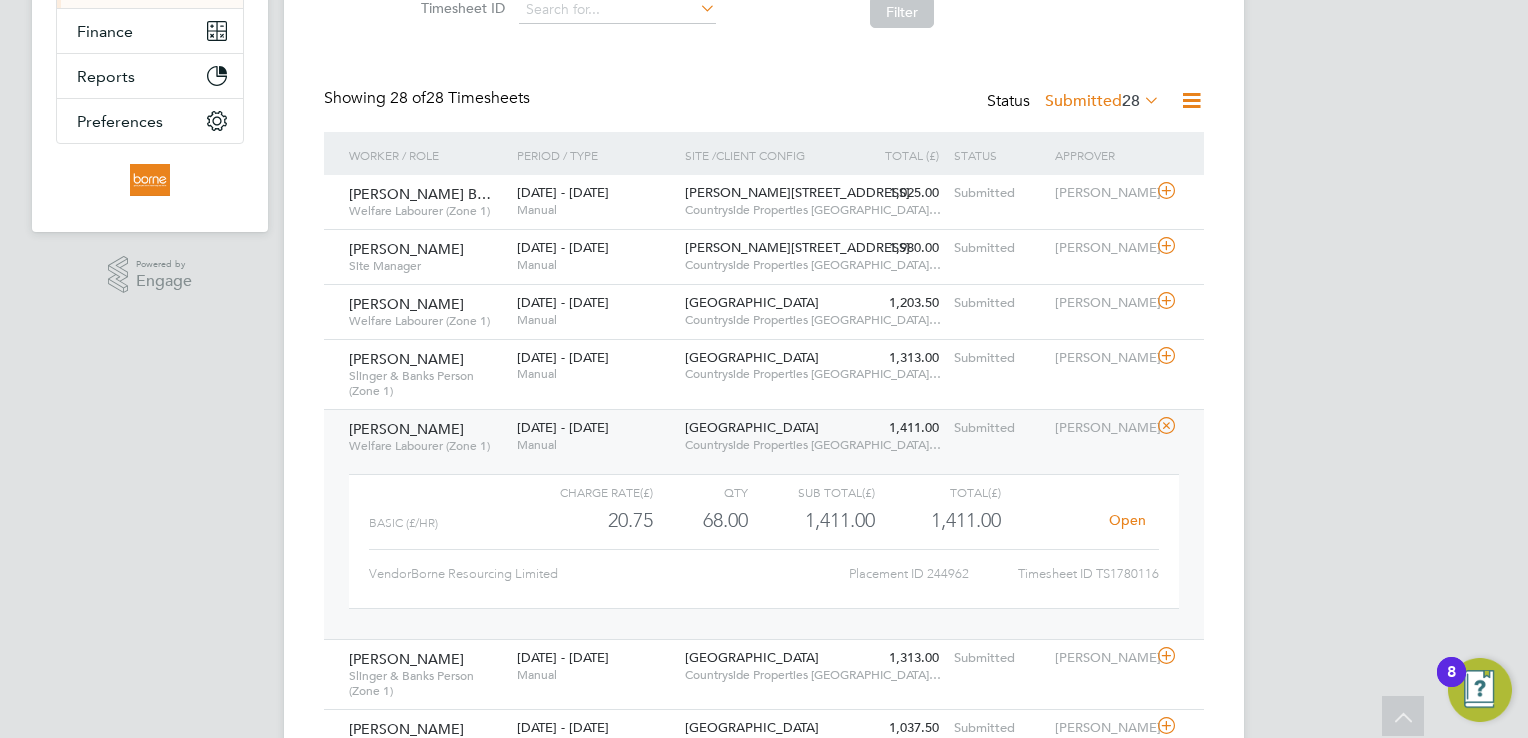 click on "Open" 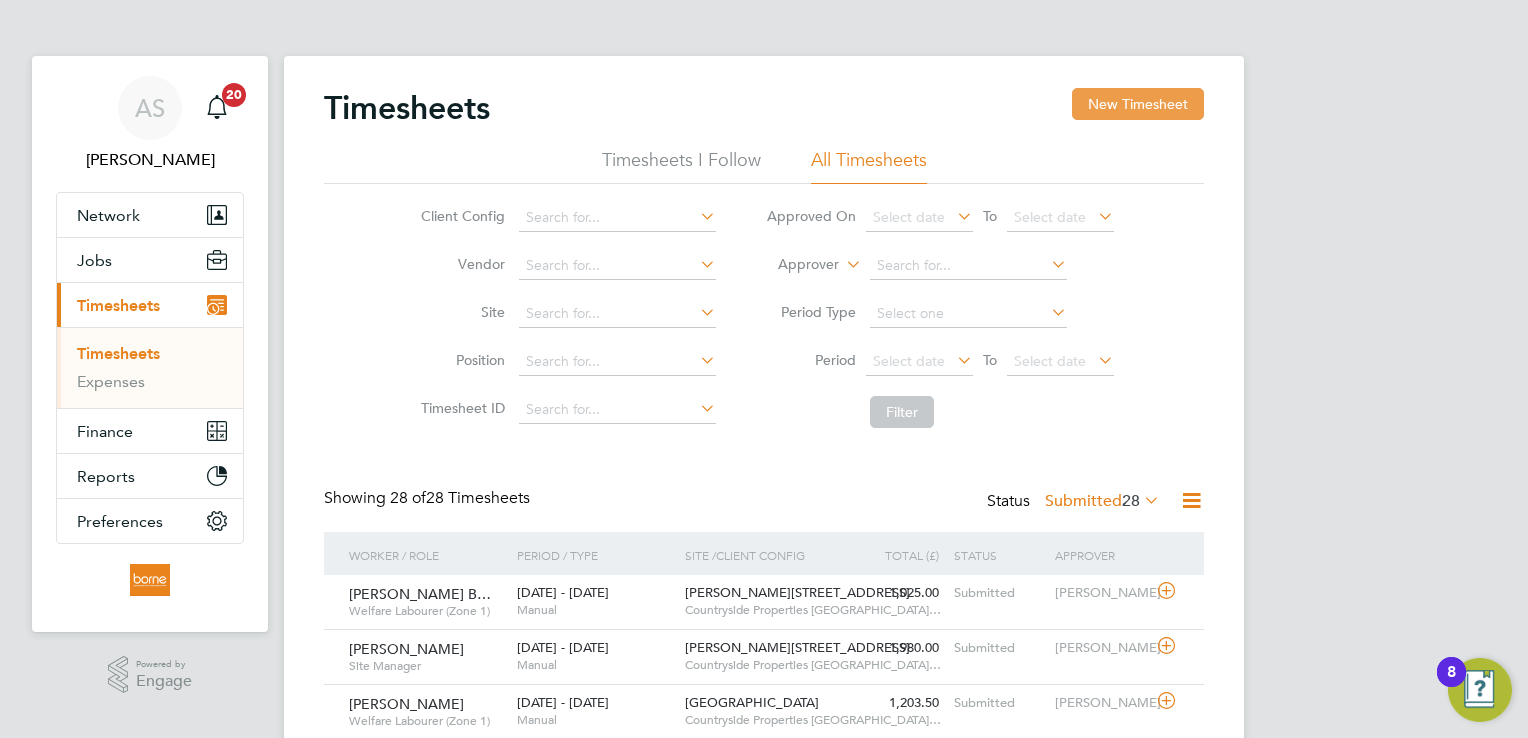 click on "New Timesheet" 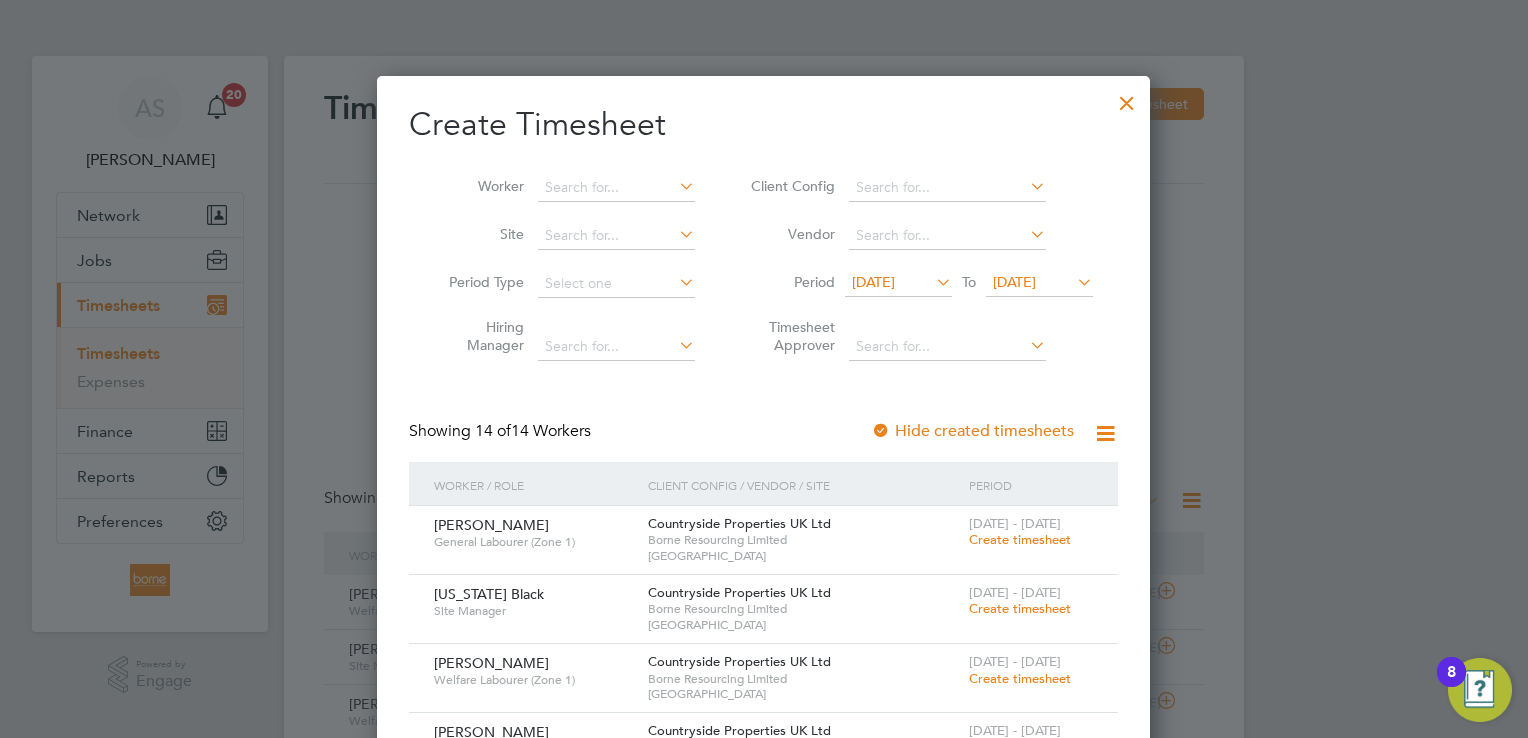 click on "[DATE]" at bounding box center [1014, 282] 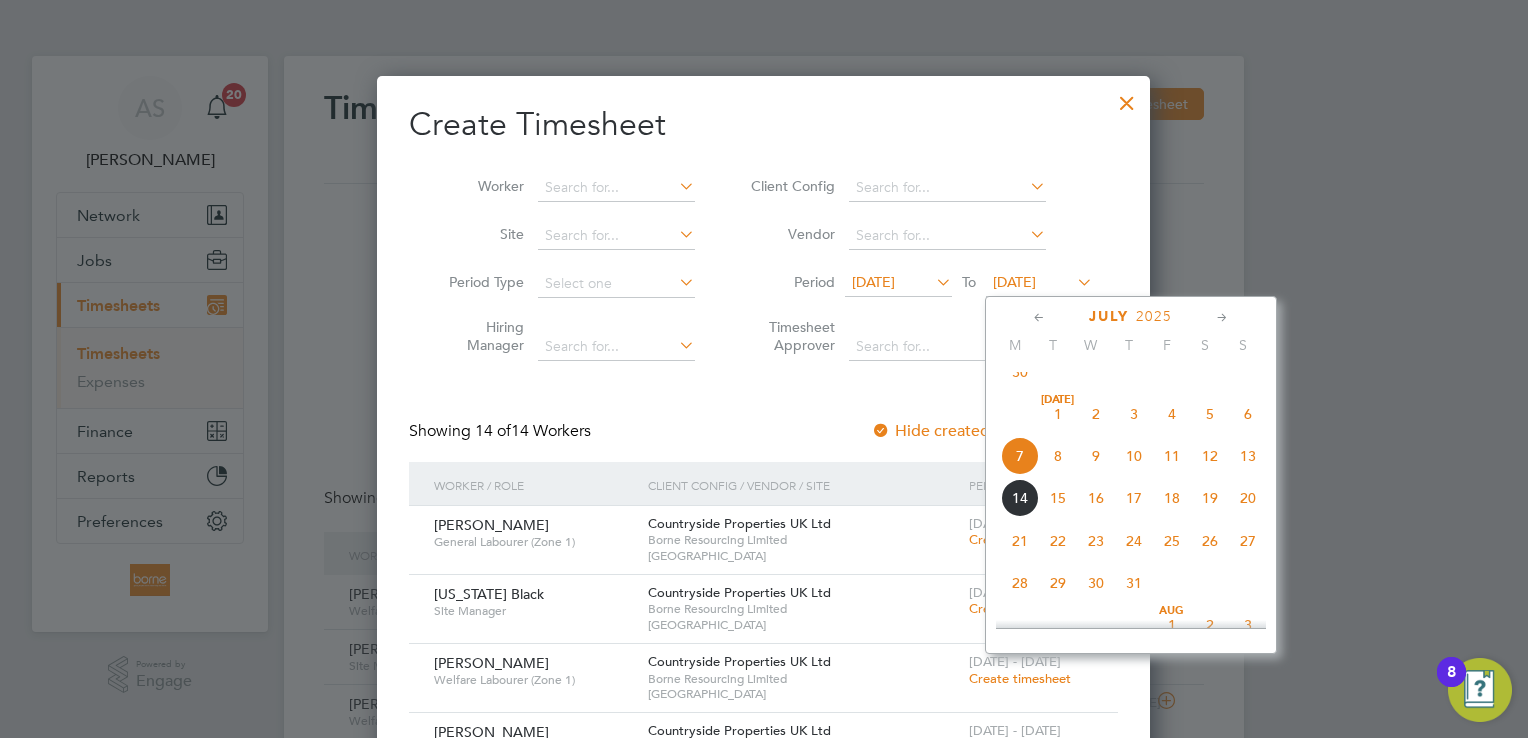 click on "13" 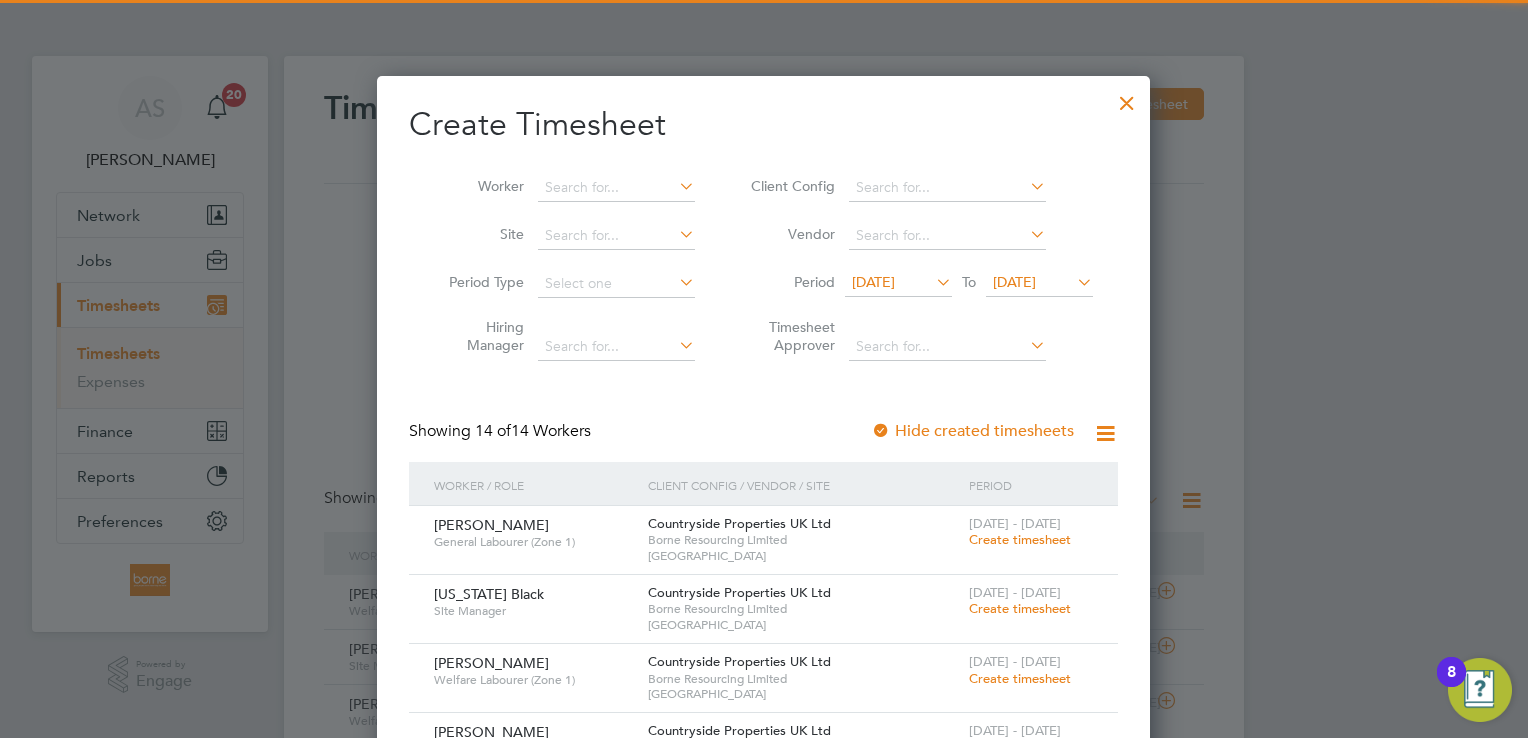 click on "[DATE]" at bounding box center [873, 282] 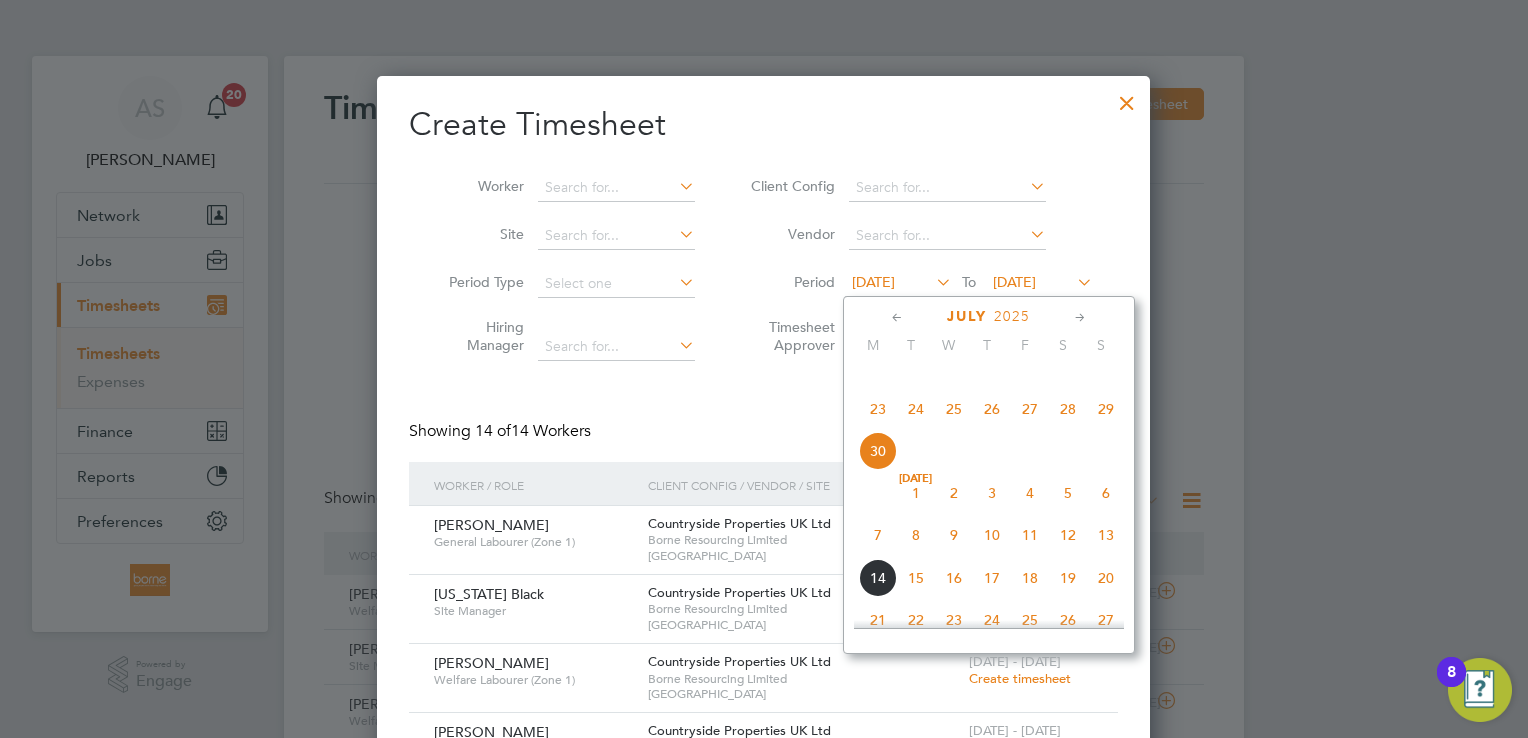 click on "7" 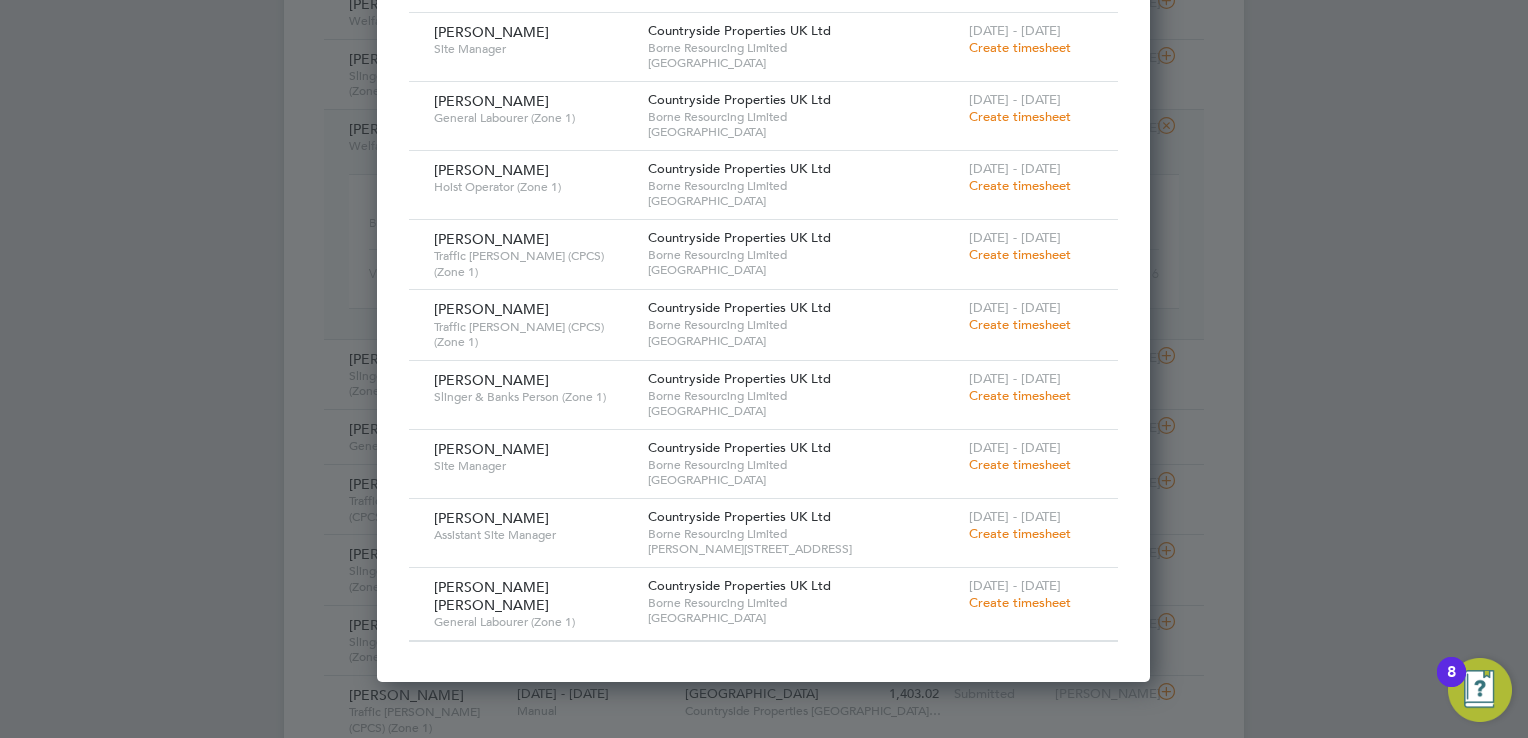 click on "Create timesheet" at bounding box center [1020, 324] 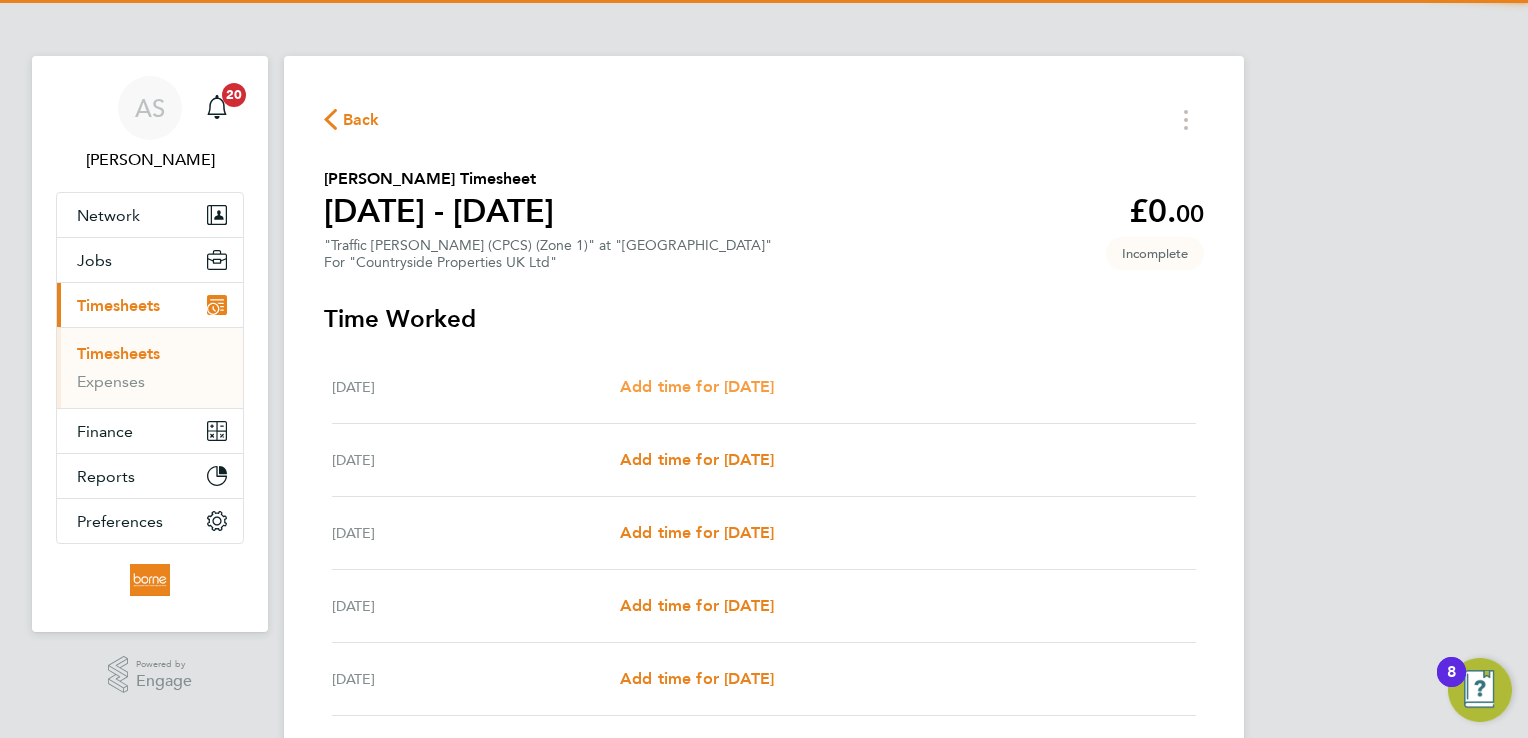 drag, startPoint x: 744, startPoint y: 366, endPoint x: 755, endPoint y: 383, distance: 20.248457 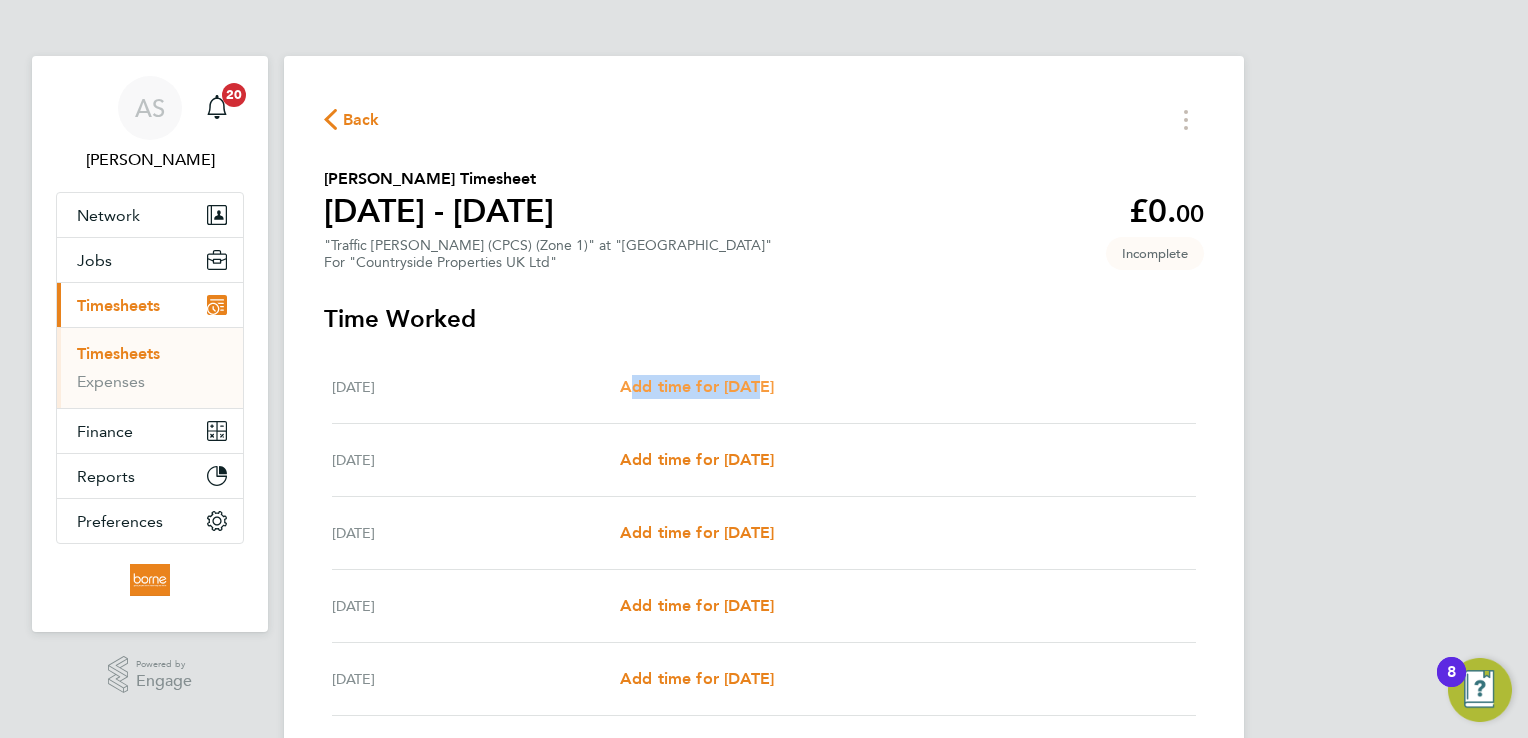 click on "Add time for [DATE]" at bounding box center [697, 386] 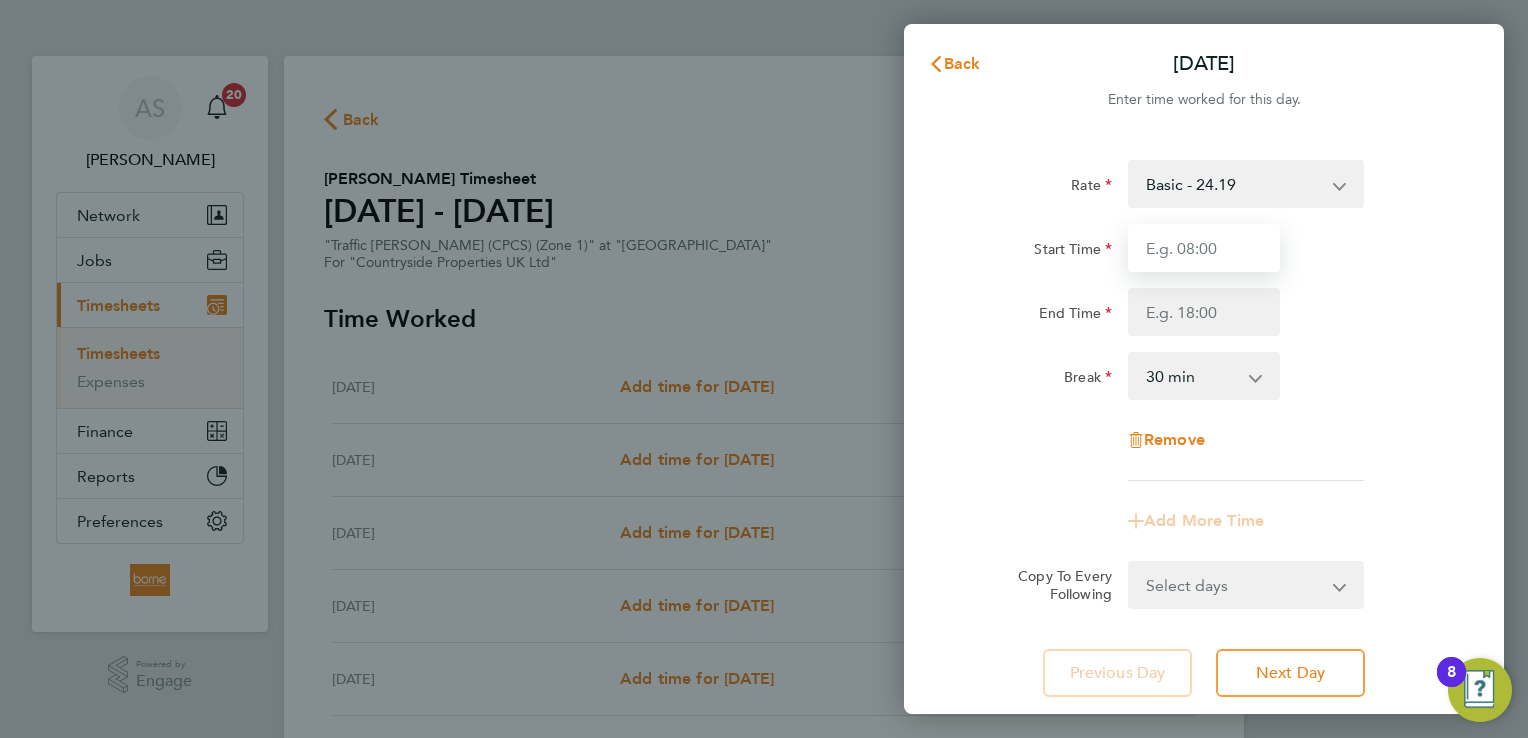 click on "Start Time" at bounding box center (1204, 248) 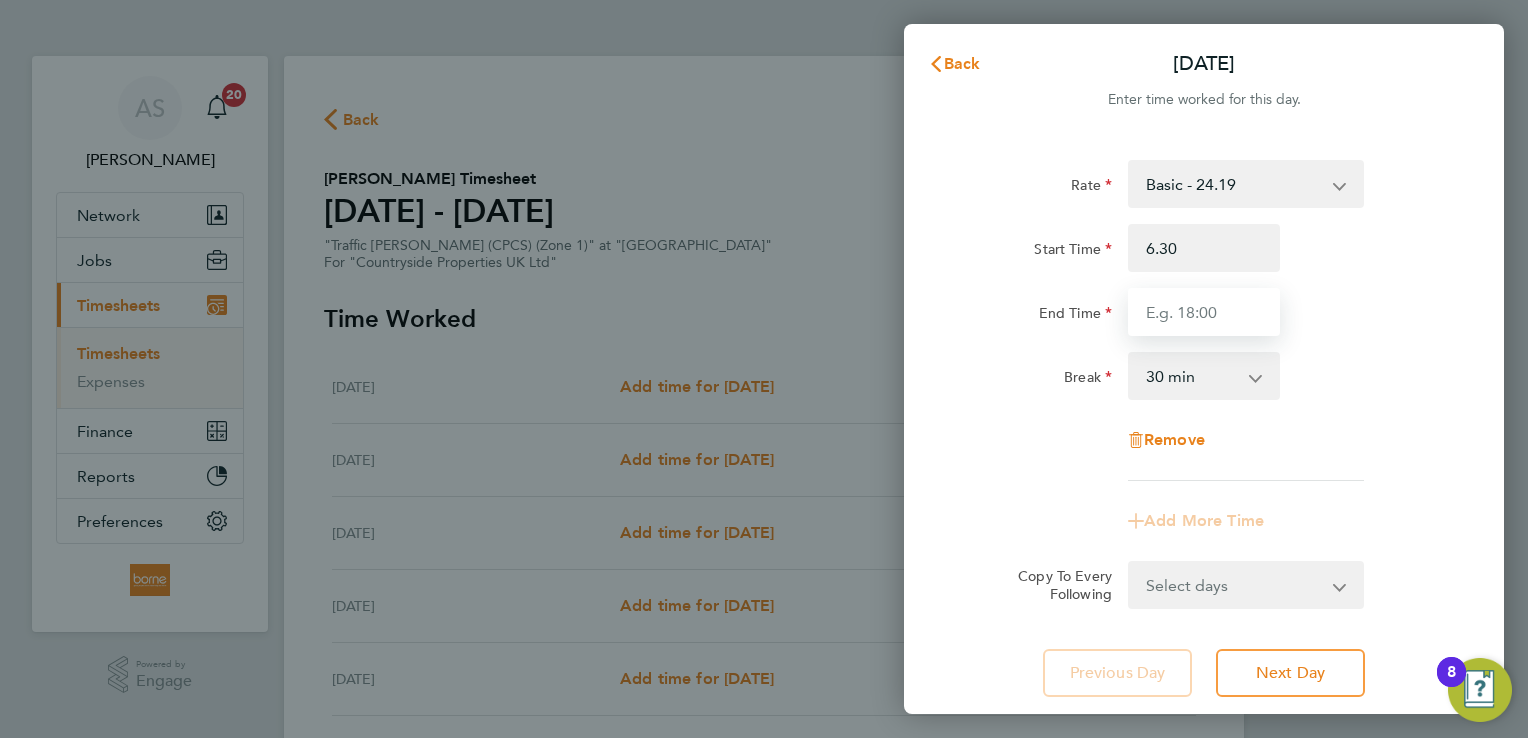 type on "06:30" 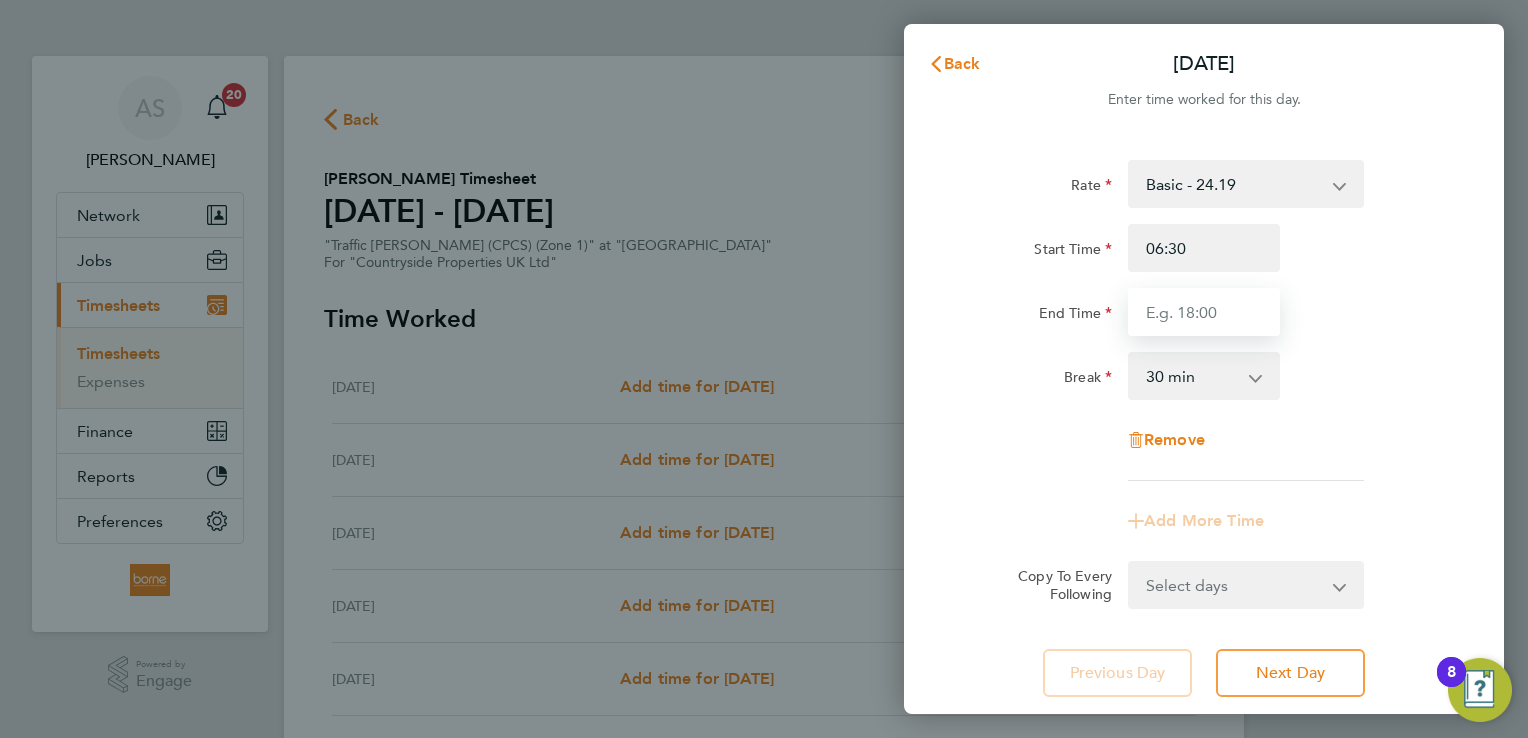click on "End Time" at bounding box center (1204, 312) 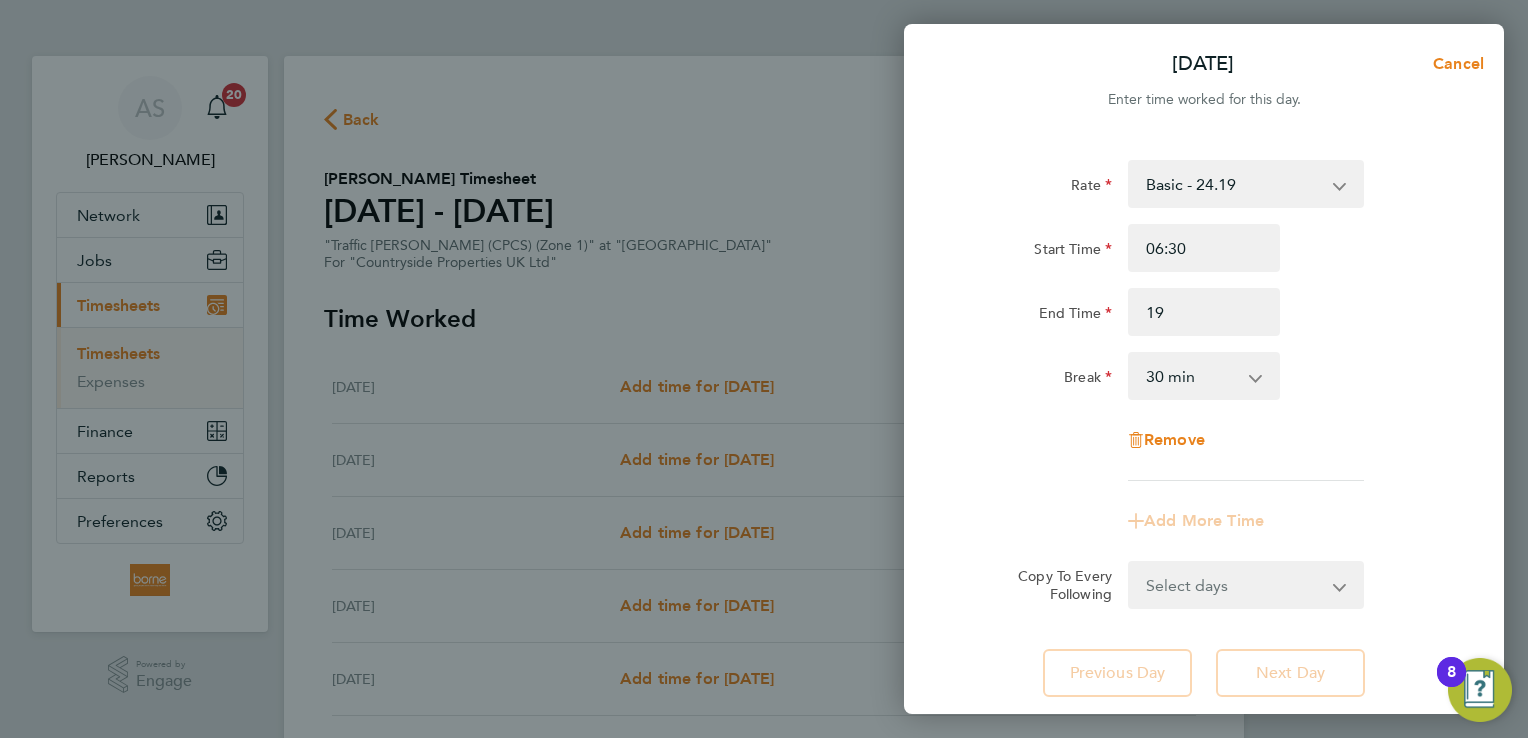 type on "19:00" 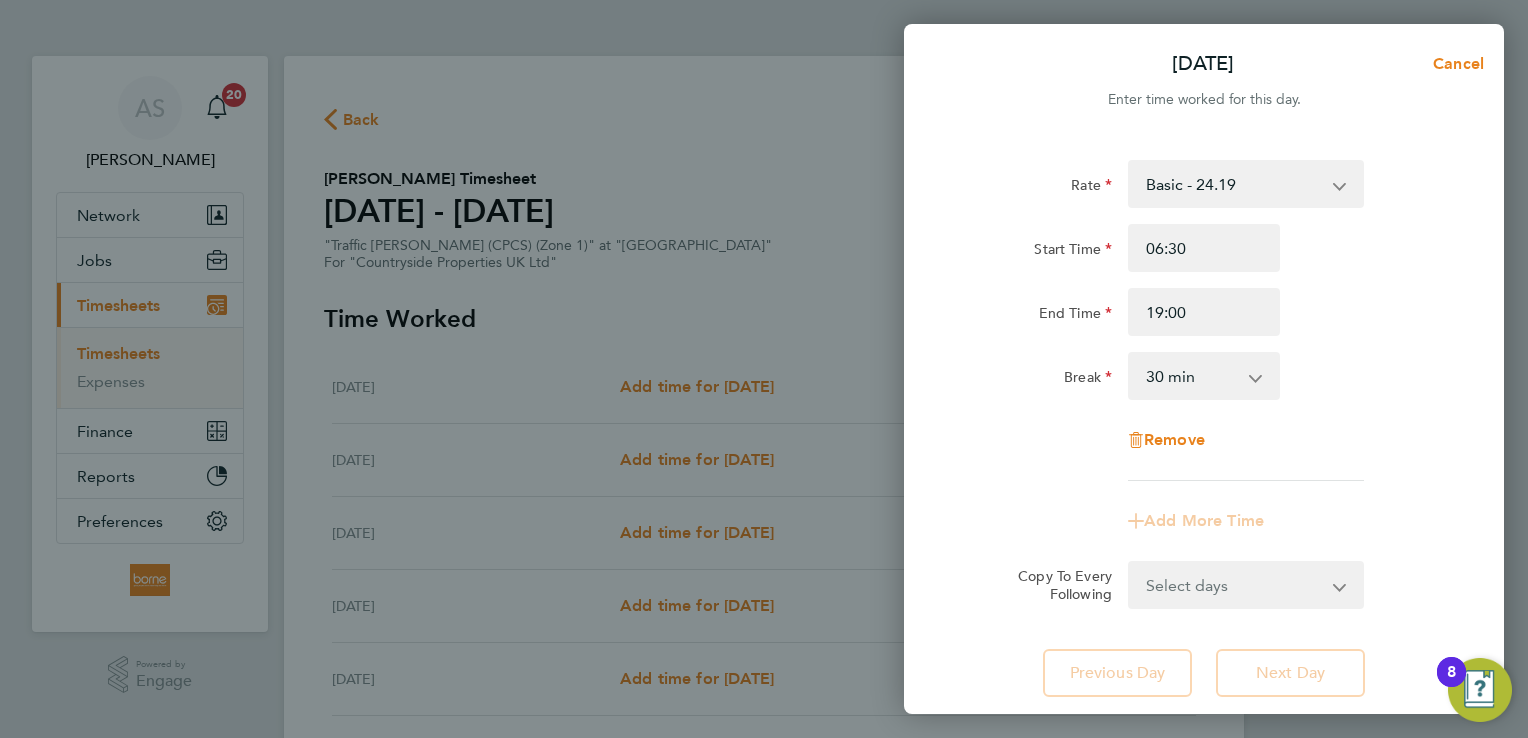 click on "End Time 19:00" 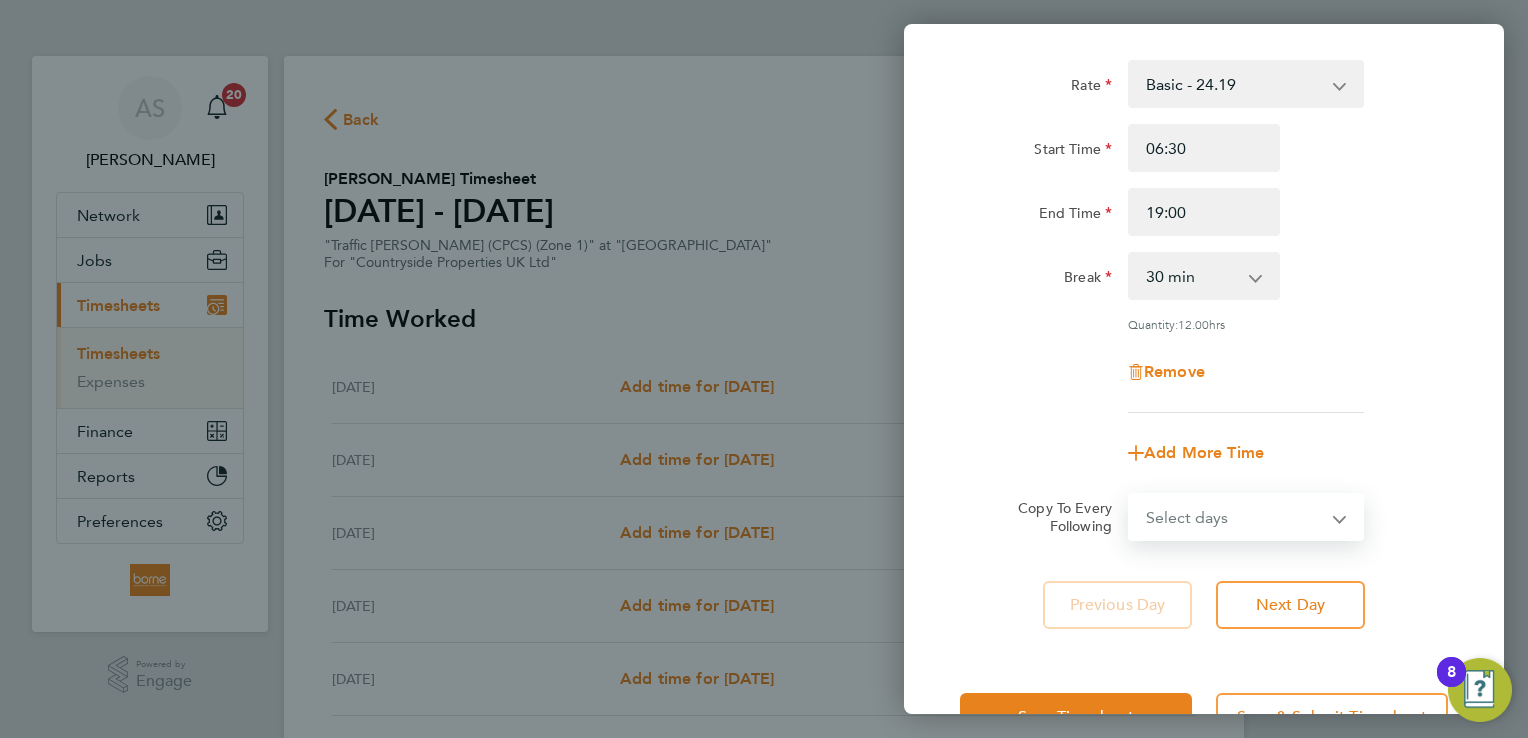 click on "Select days   Day   Weekday (Mon-Fri)   Weekend (Sat-Sun)   [DATE]   [DATE]   [DATE]   [DATE]   [DATE]   [DATE]" at bounding box center (1235, 517) 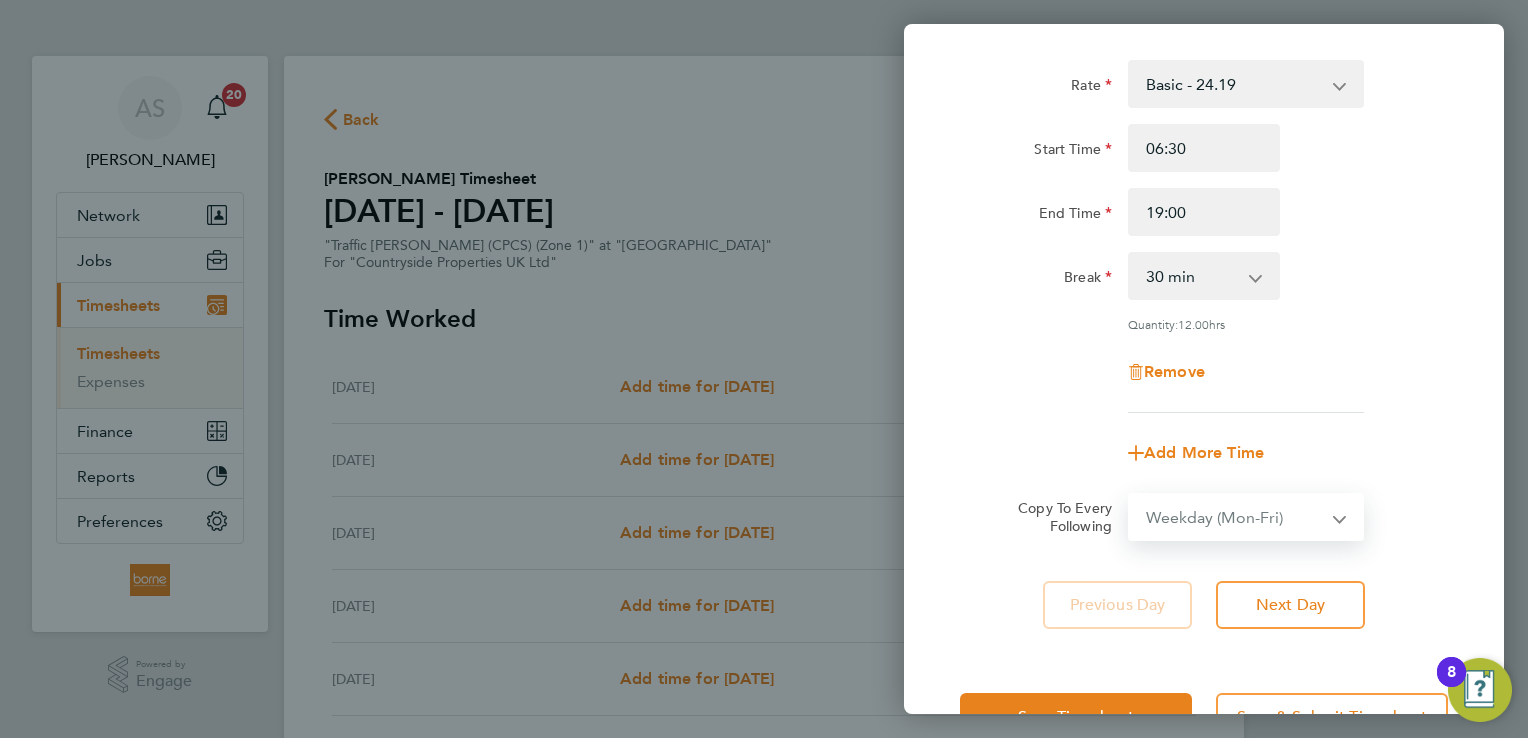 click on "Select days   Day   Weekday (Mon-Fri)   Weekend (Sat-Sun)   [DATE]   [DATE]   [DATE]   [DATE]   [DATE]   [DATE]" at bounding box center (1235, 517) 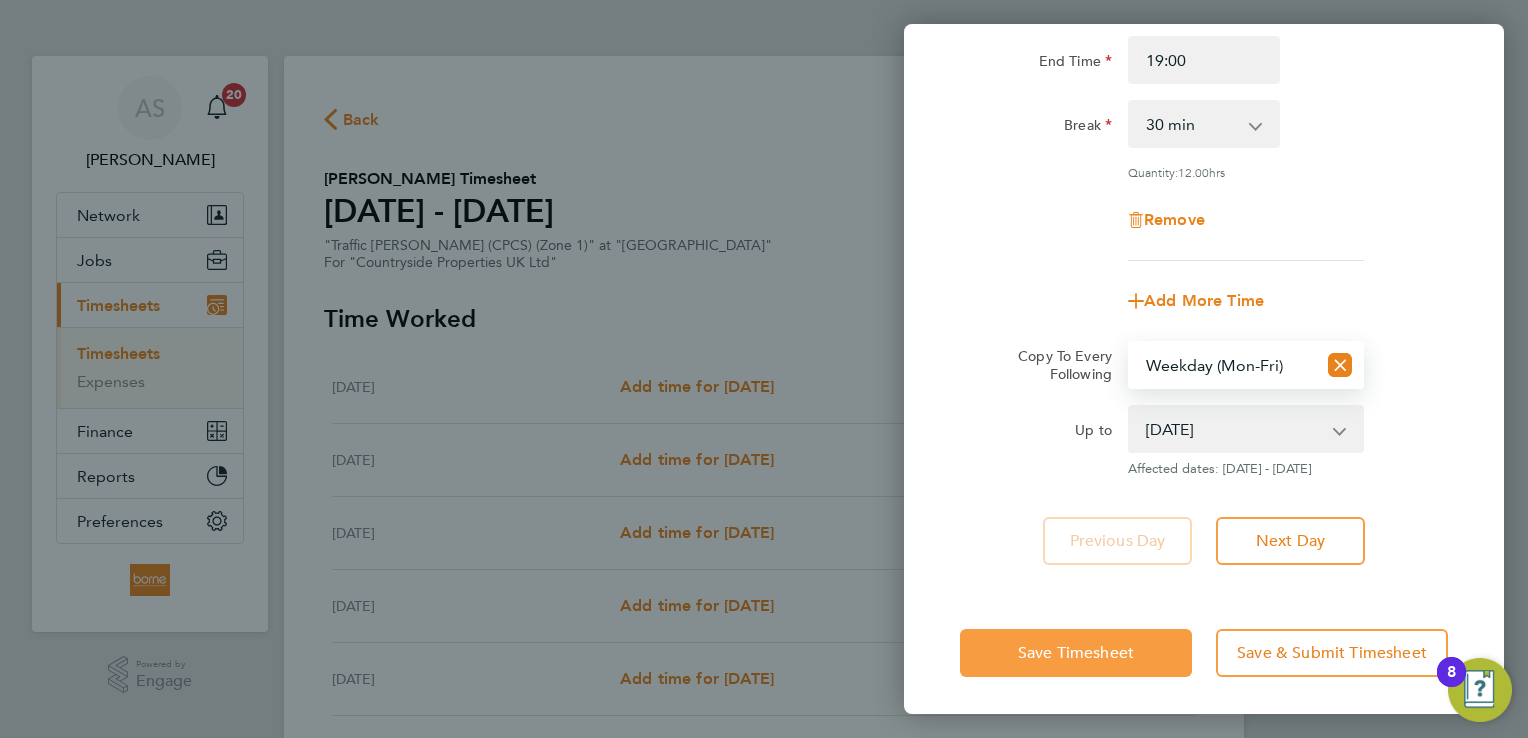 click on "Save Timesheet" 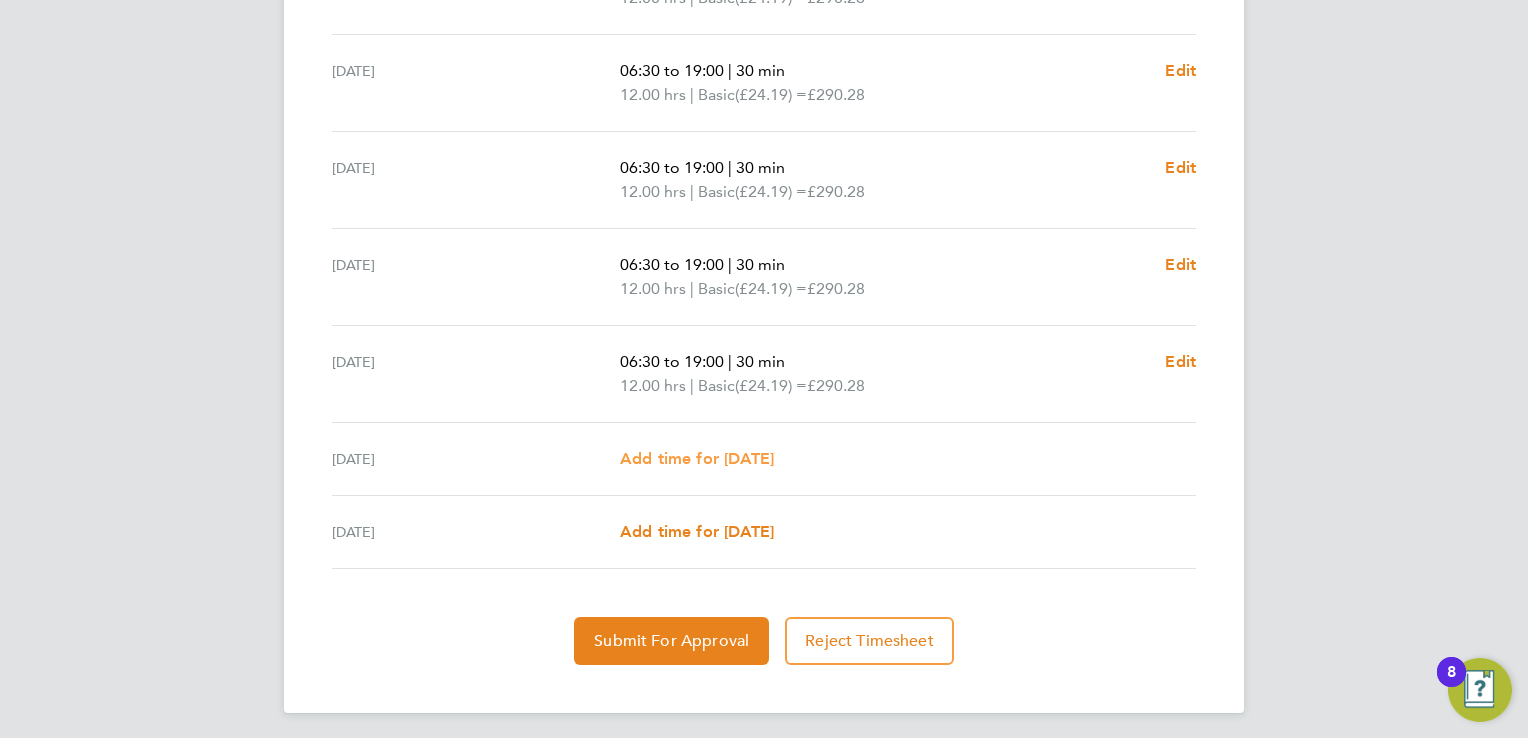 click on "Add time for [DATE]" at bounding box center [697, 458] 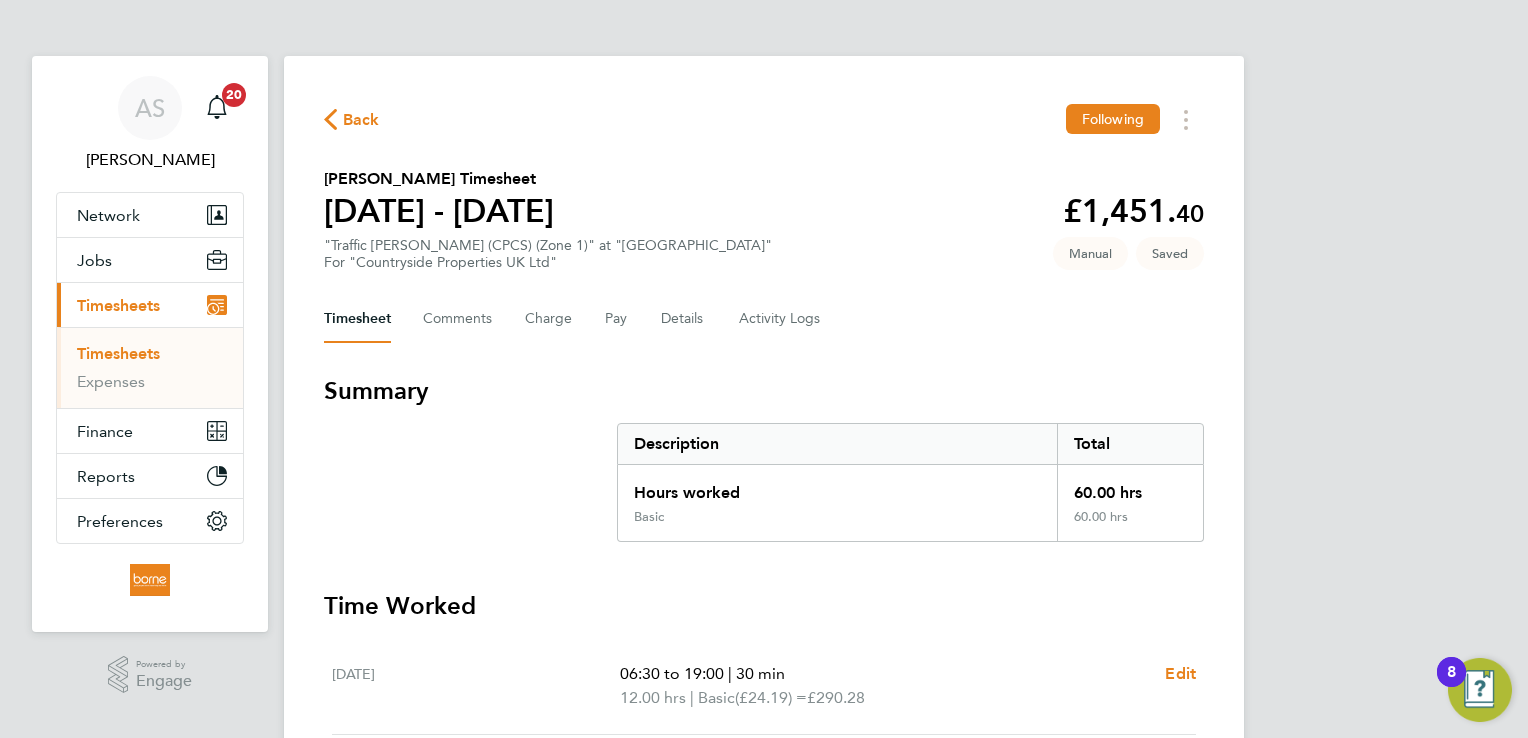 select on "30" 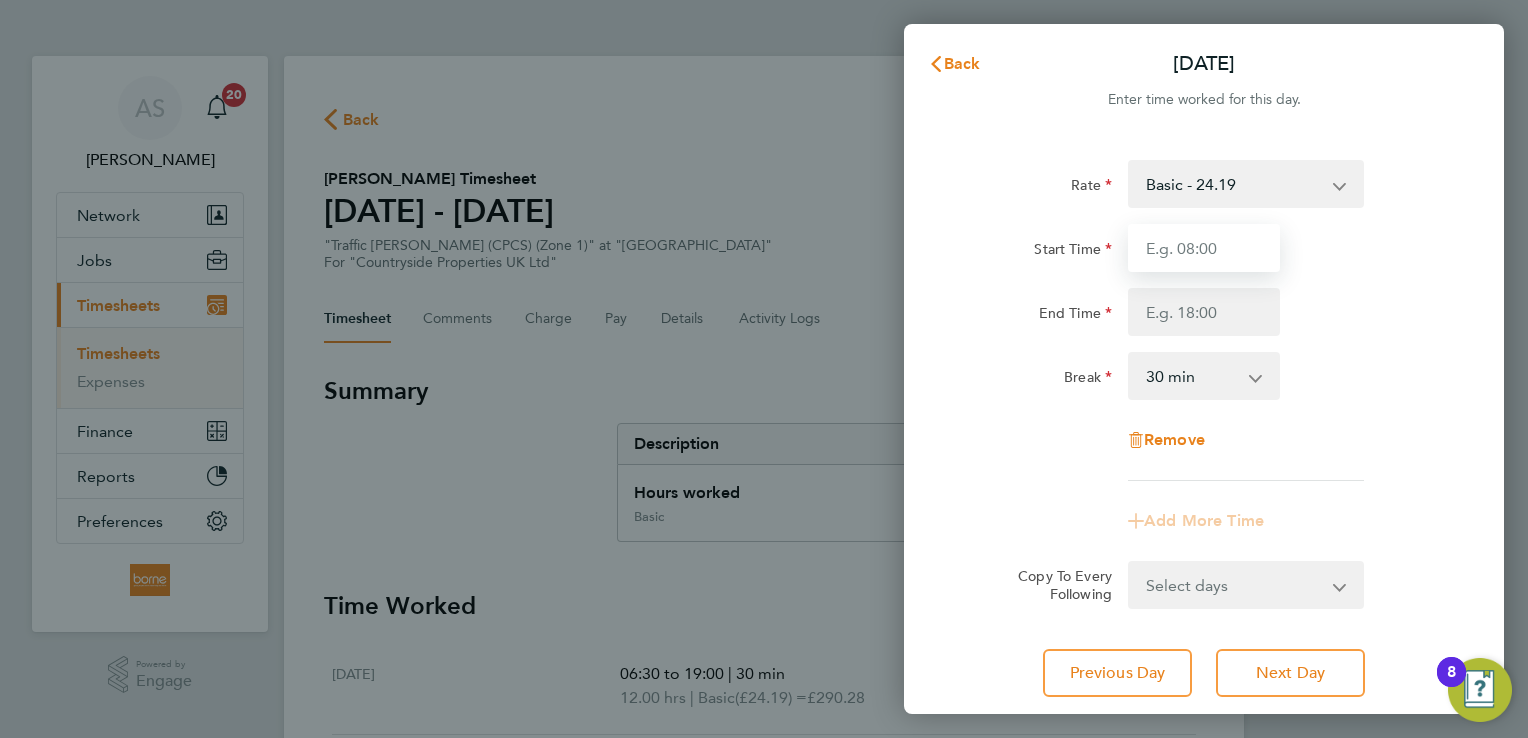 click on "Start Time" at bounding box center [1204, 248] 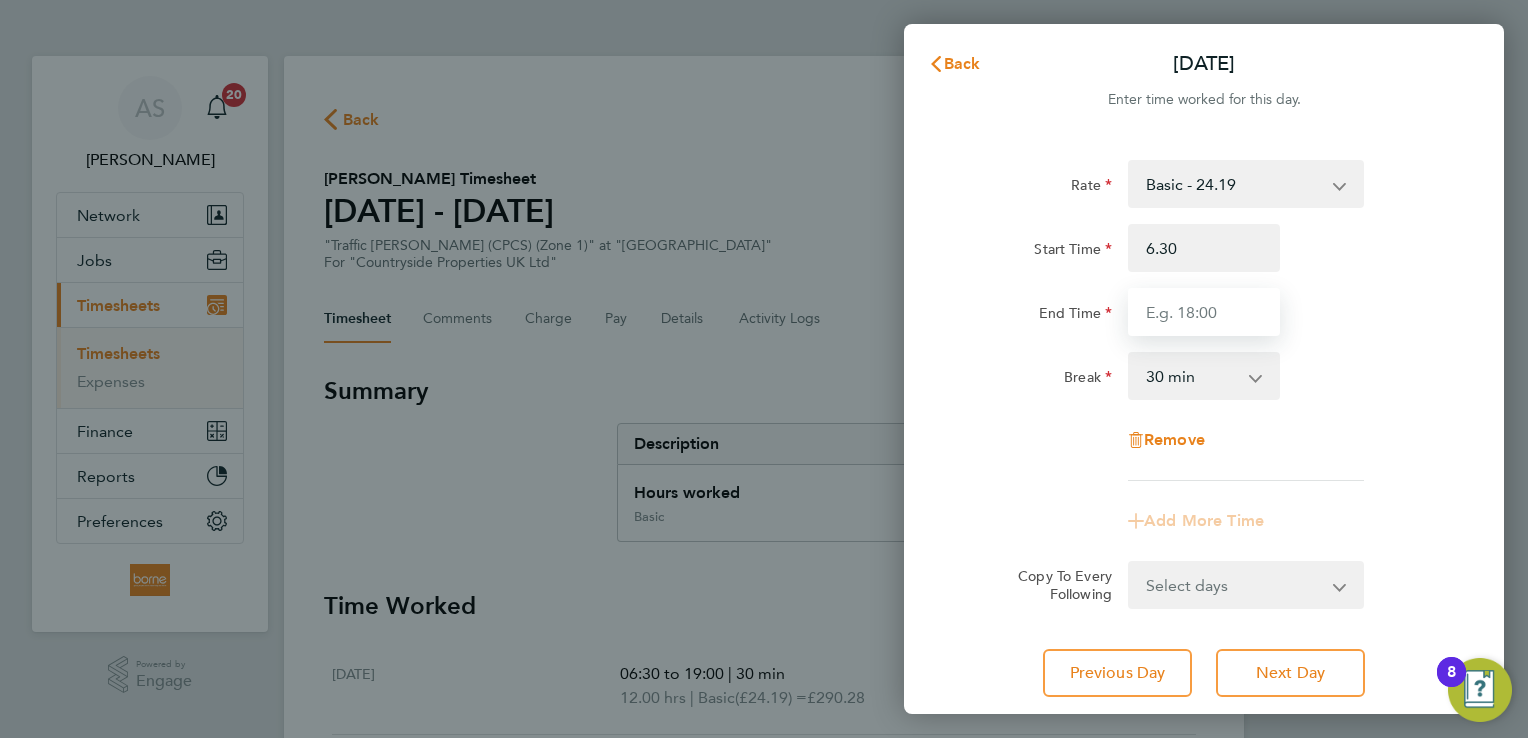 type on "06:30" 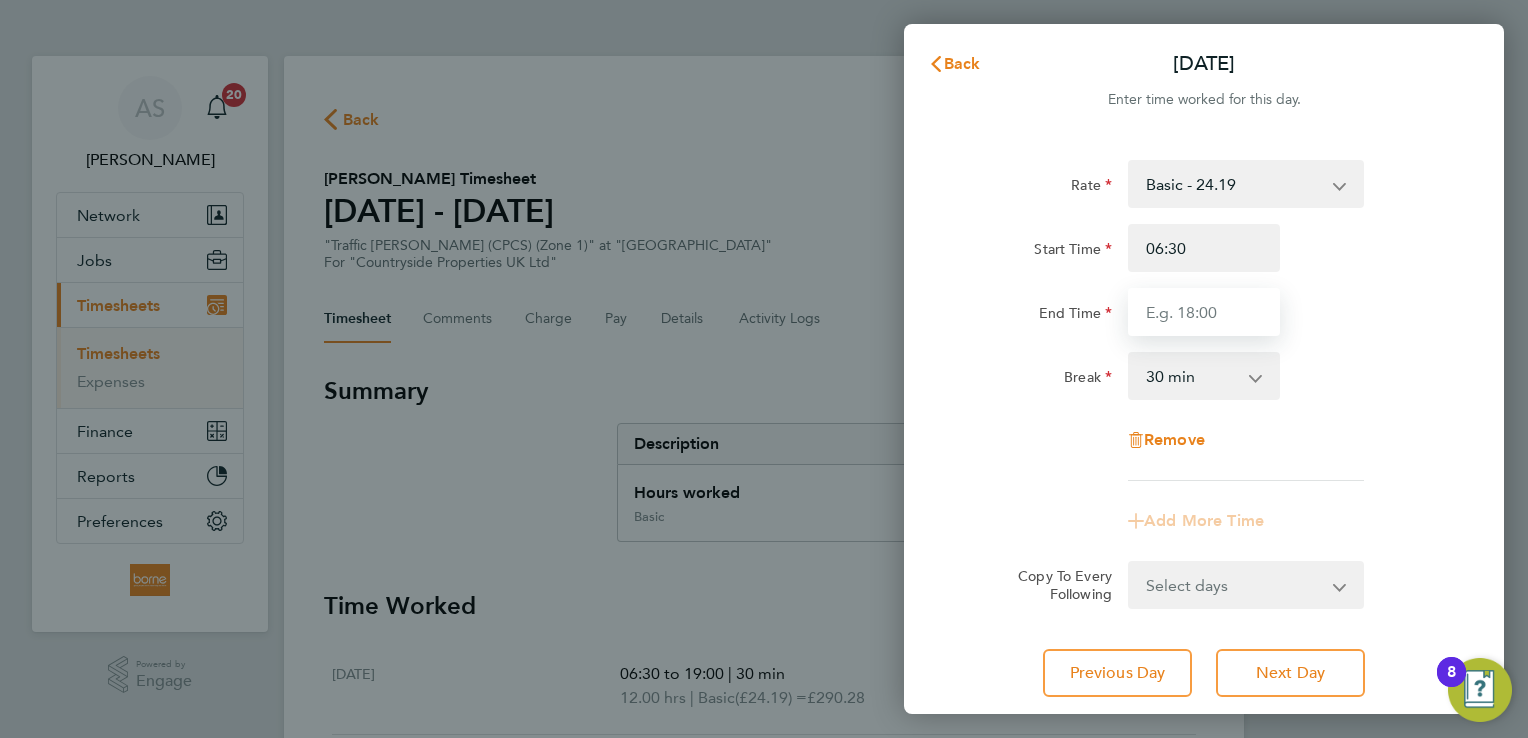 click on "End Time" at bounding box center [1204, 312] 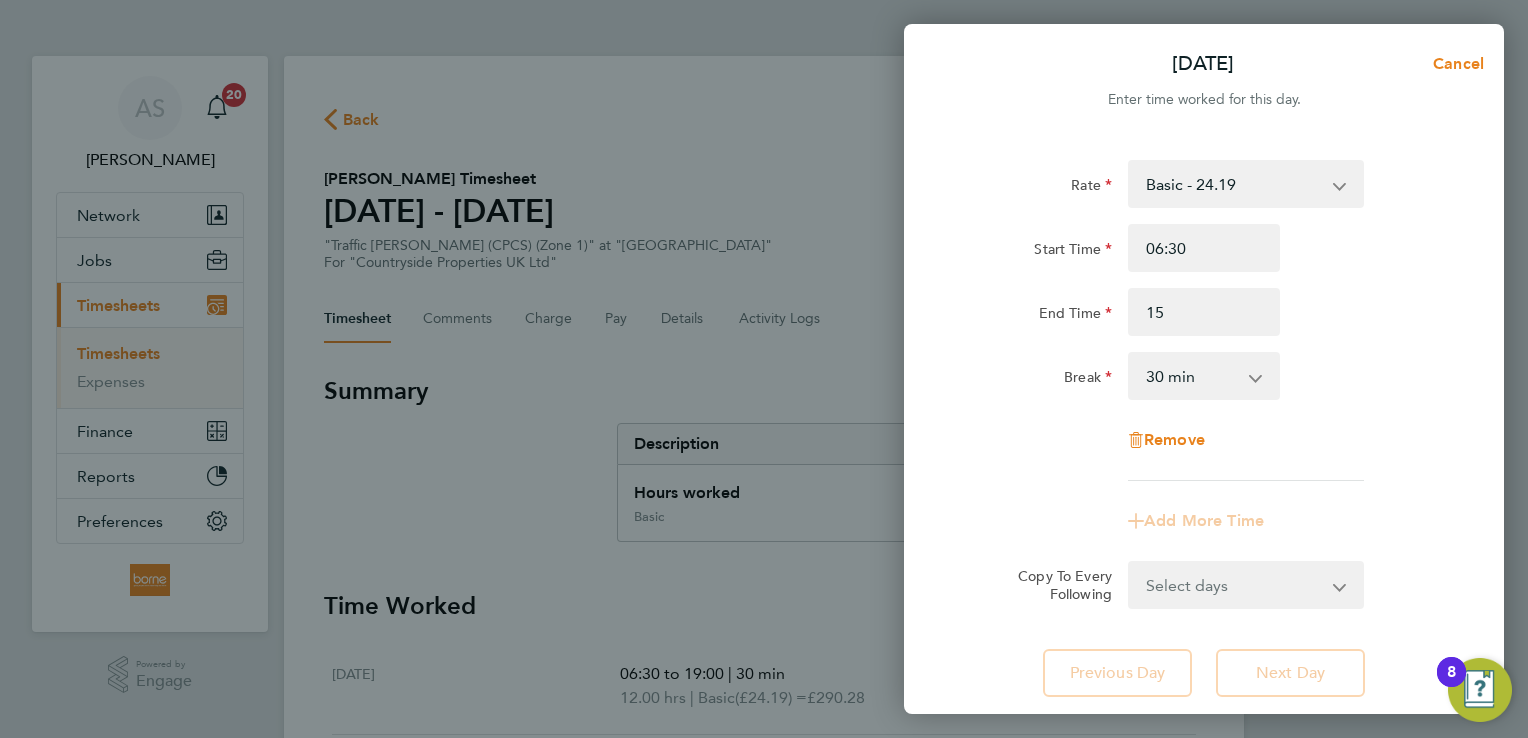 type on "15:00" 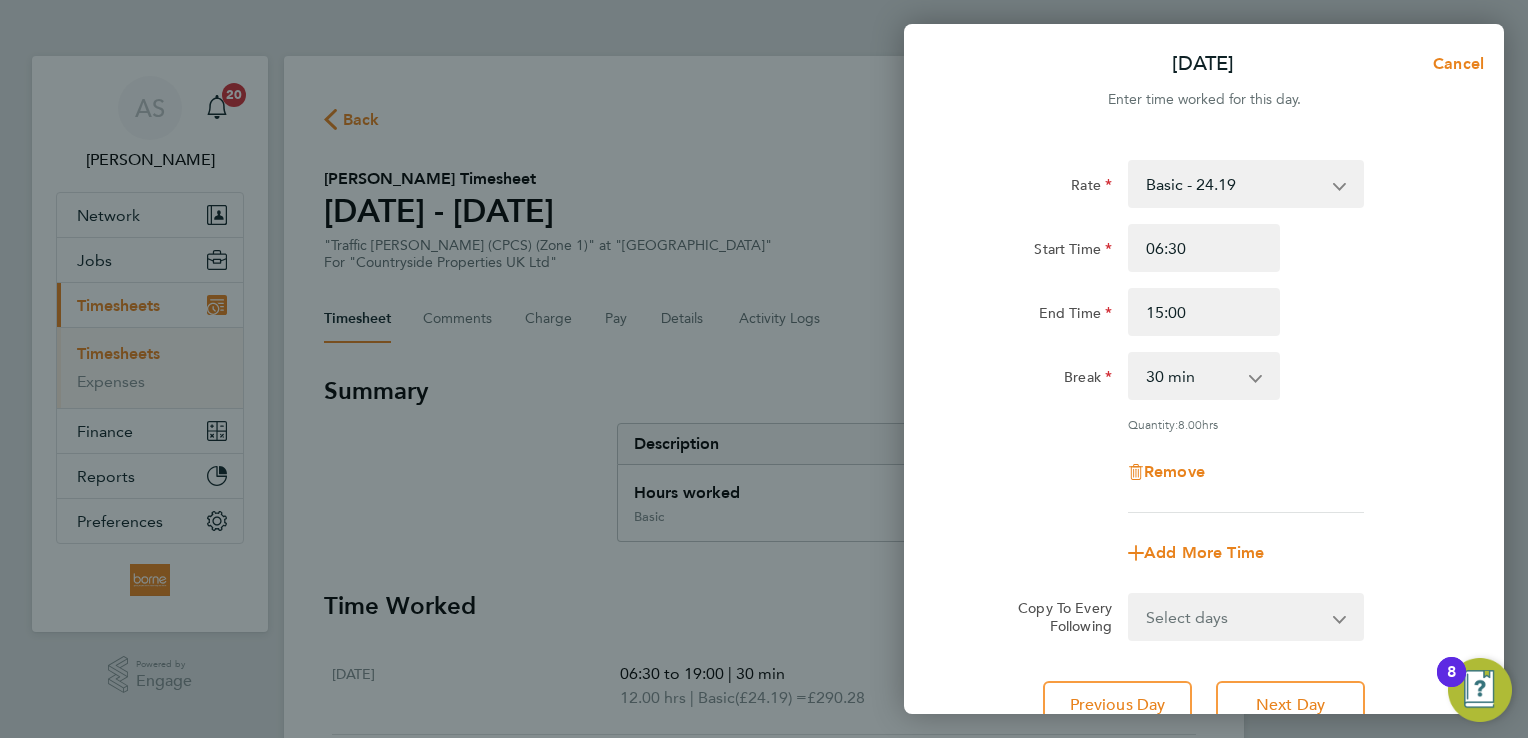 click on "End Time 15:00" 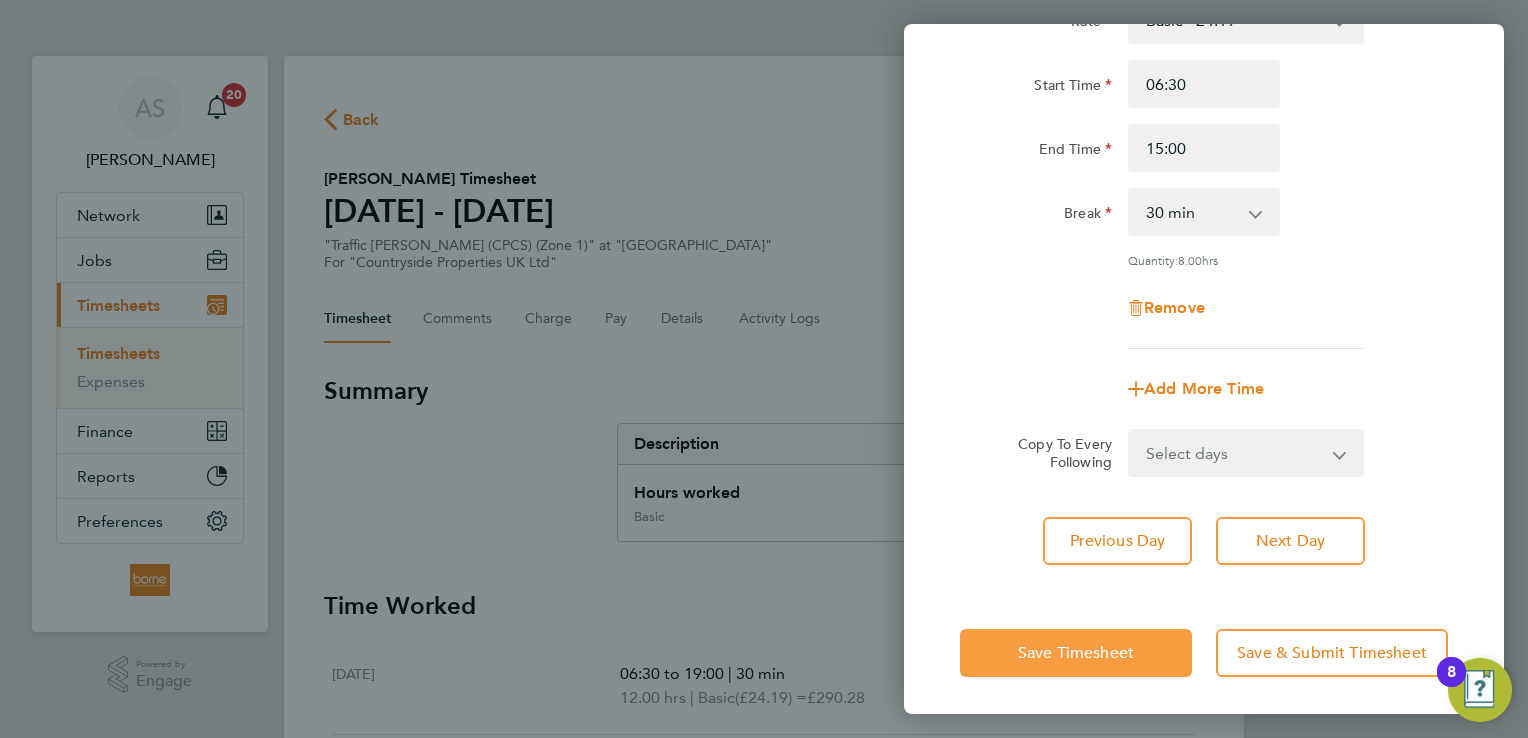 click on "Save Timesheet" 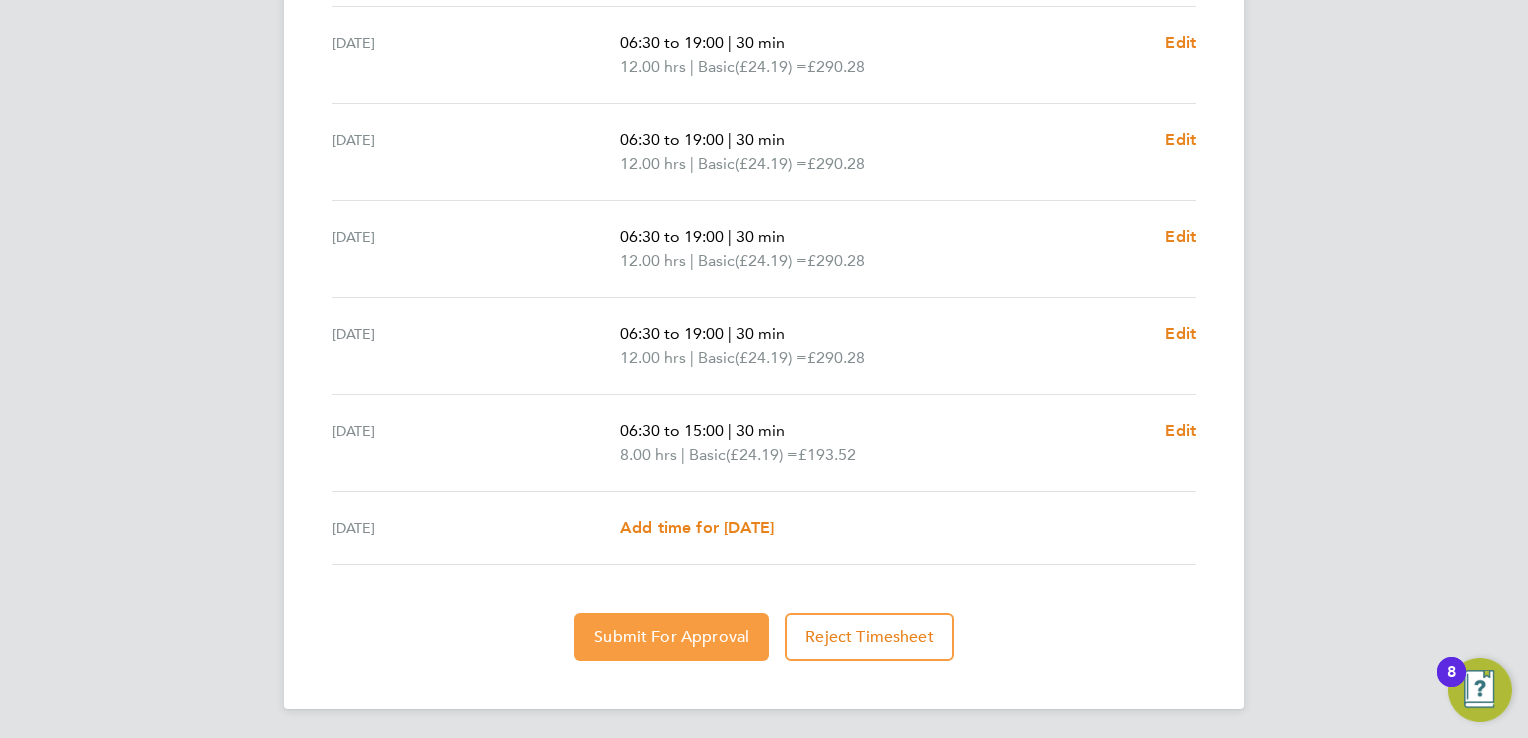 click on "Submit For Approval" 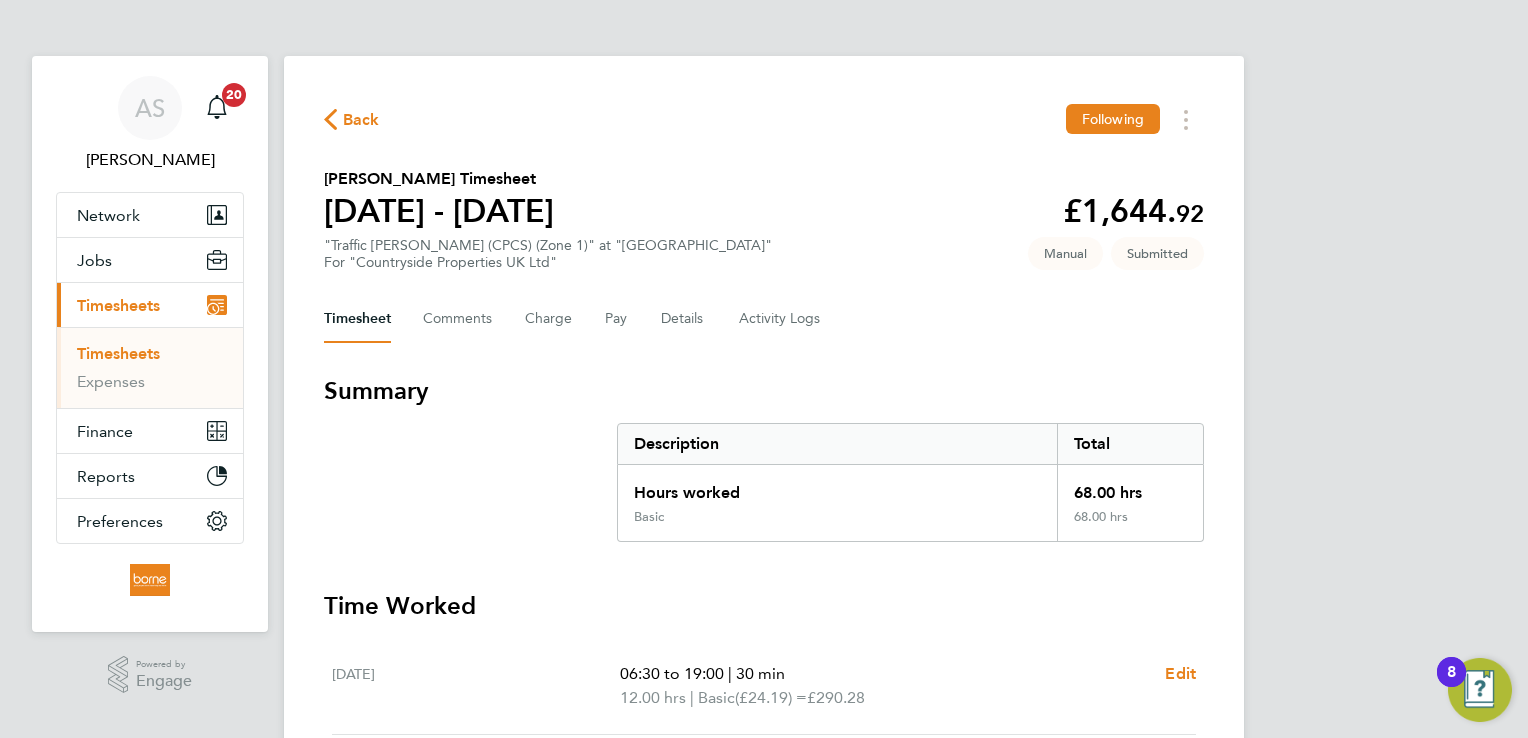 click on "Back" 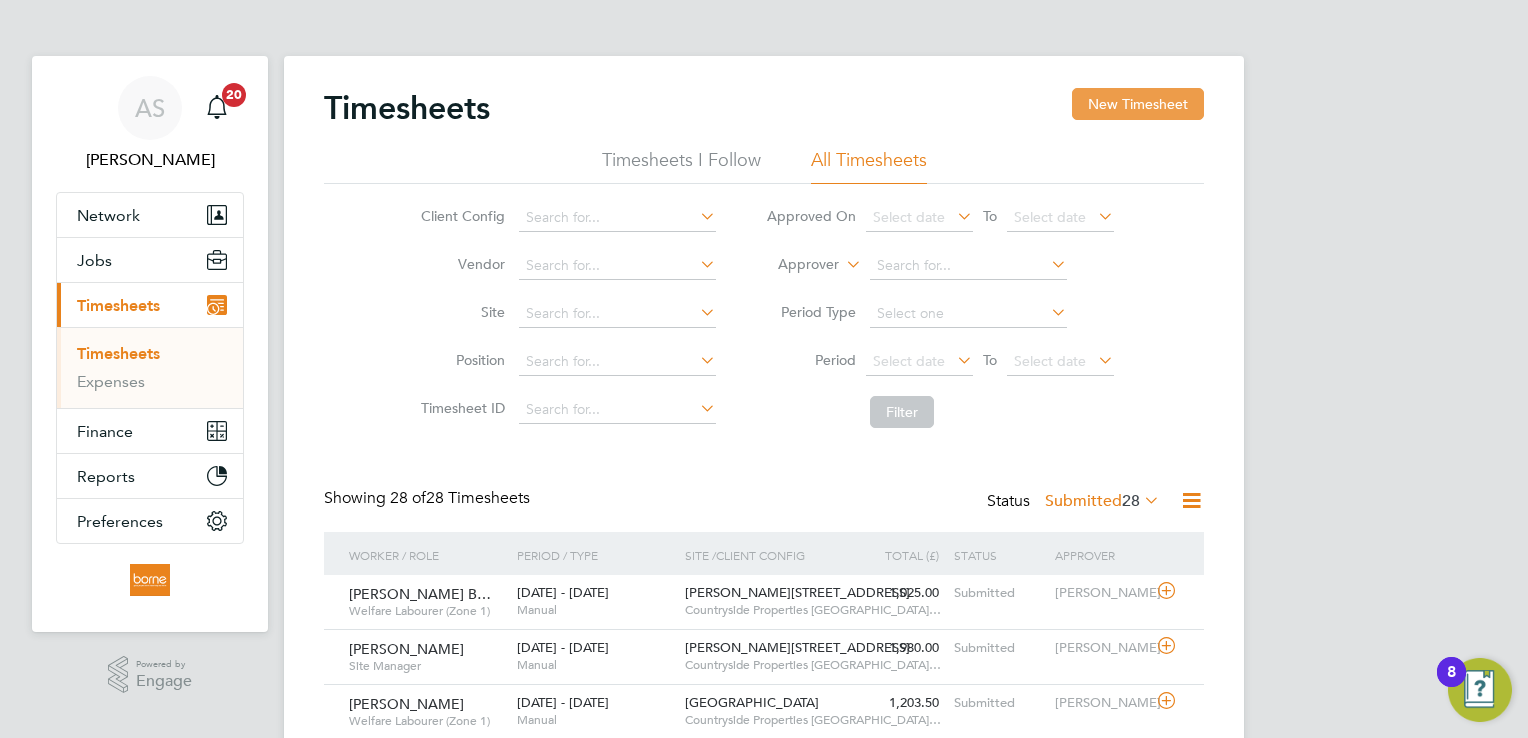 click on "New Timesheet" 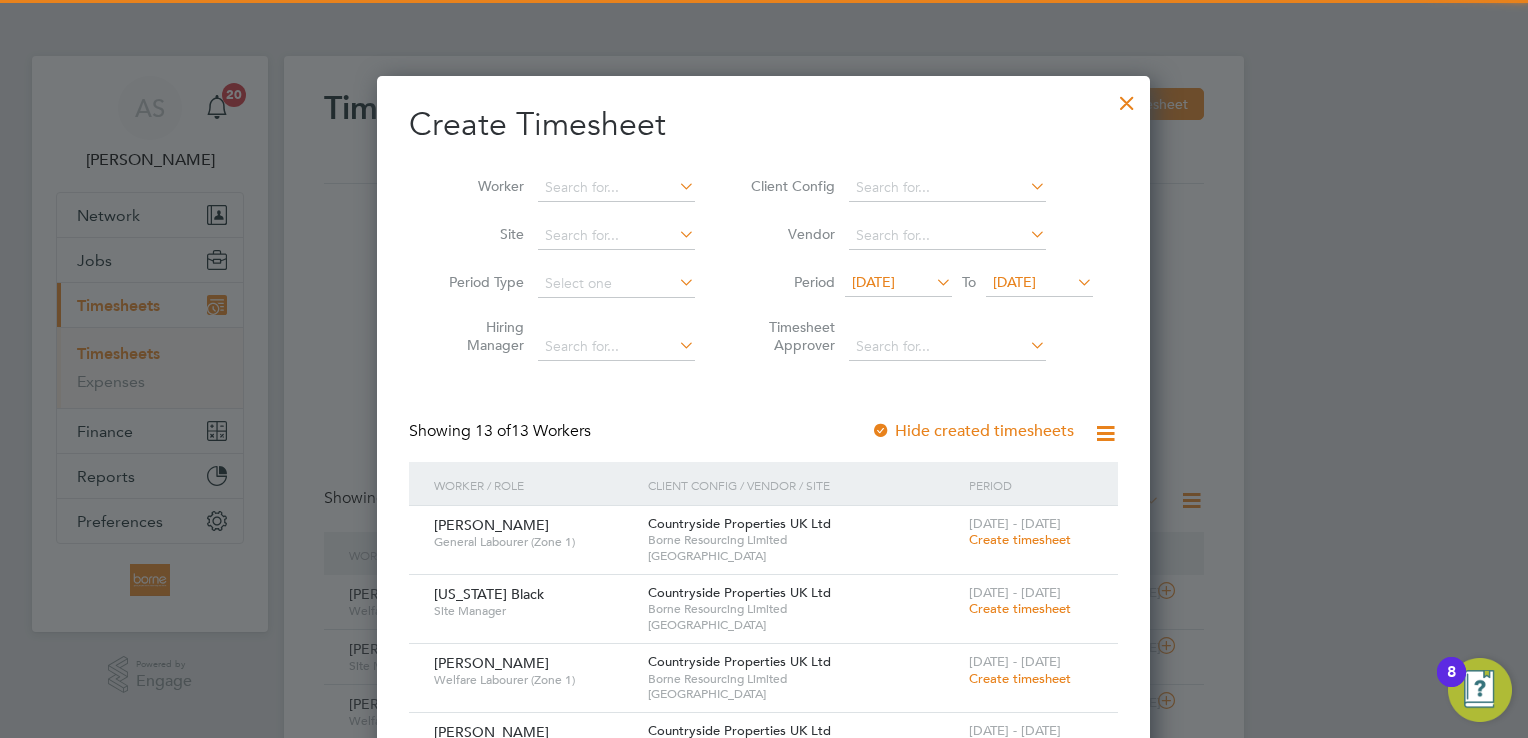 click on "[DATE]
To
[DATE]" at bounding box center [969, 284] 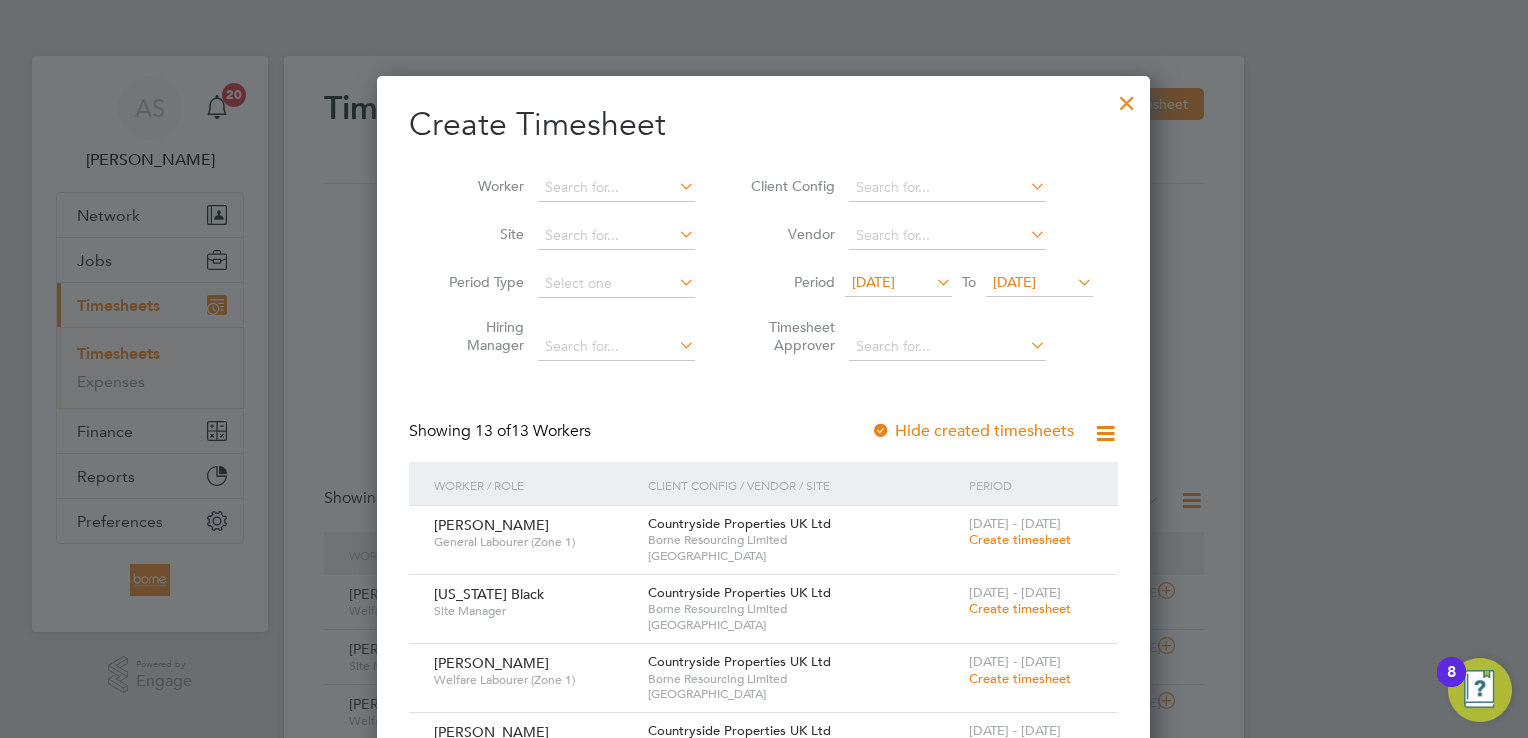 click on "[DATE]" at bounding box center (1014, 282) 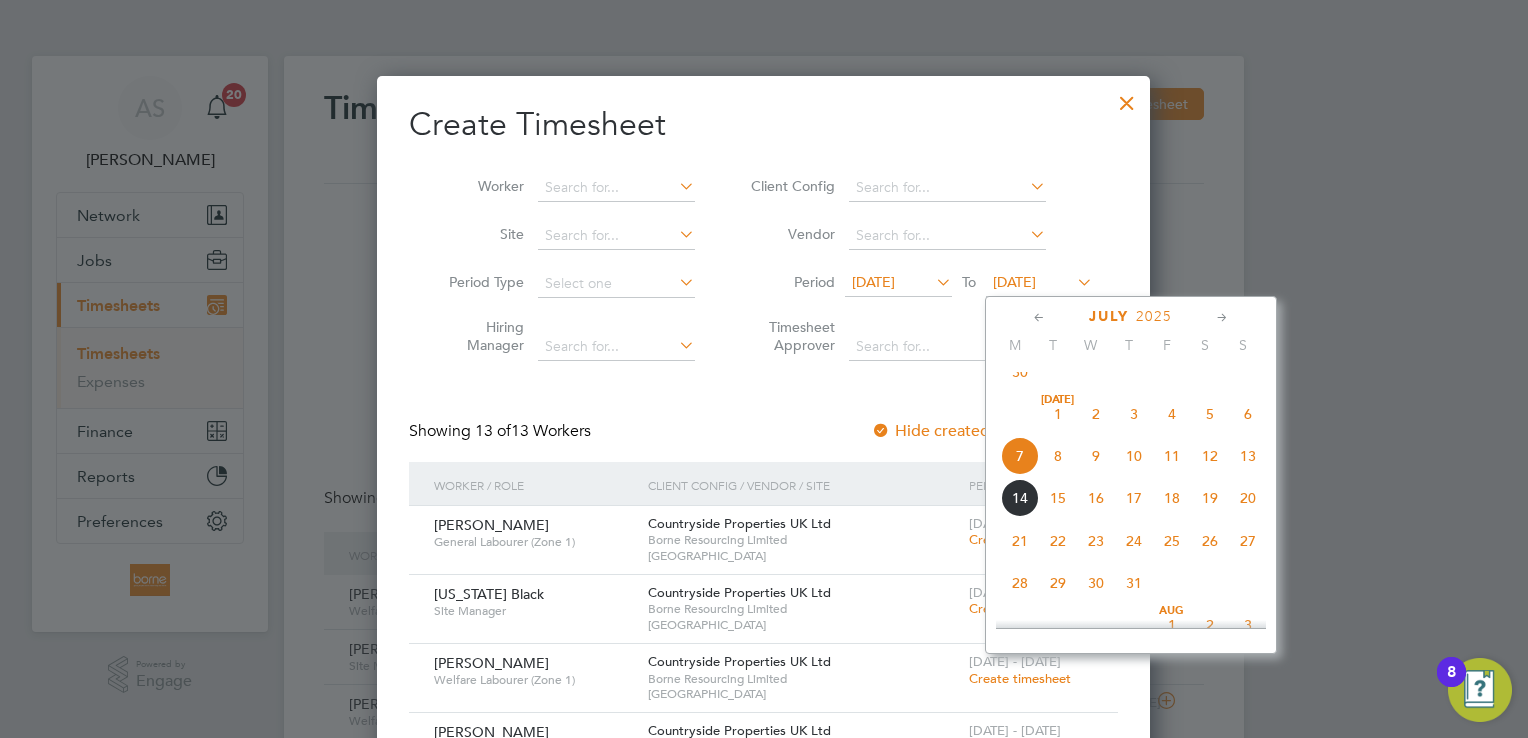 click on "13" 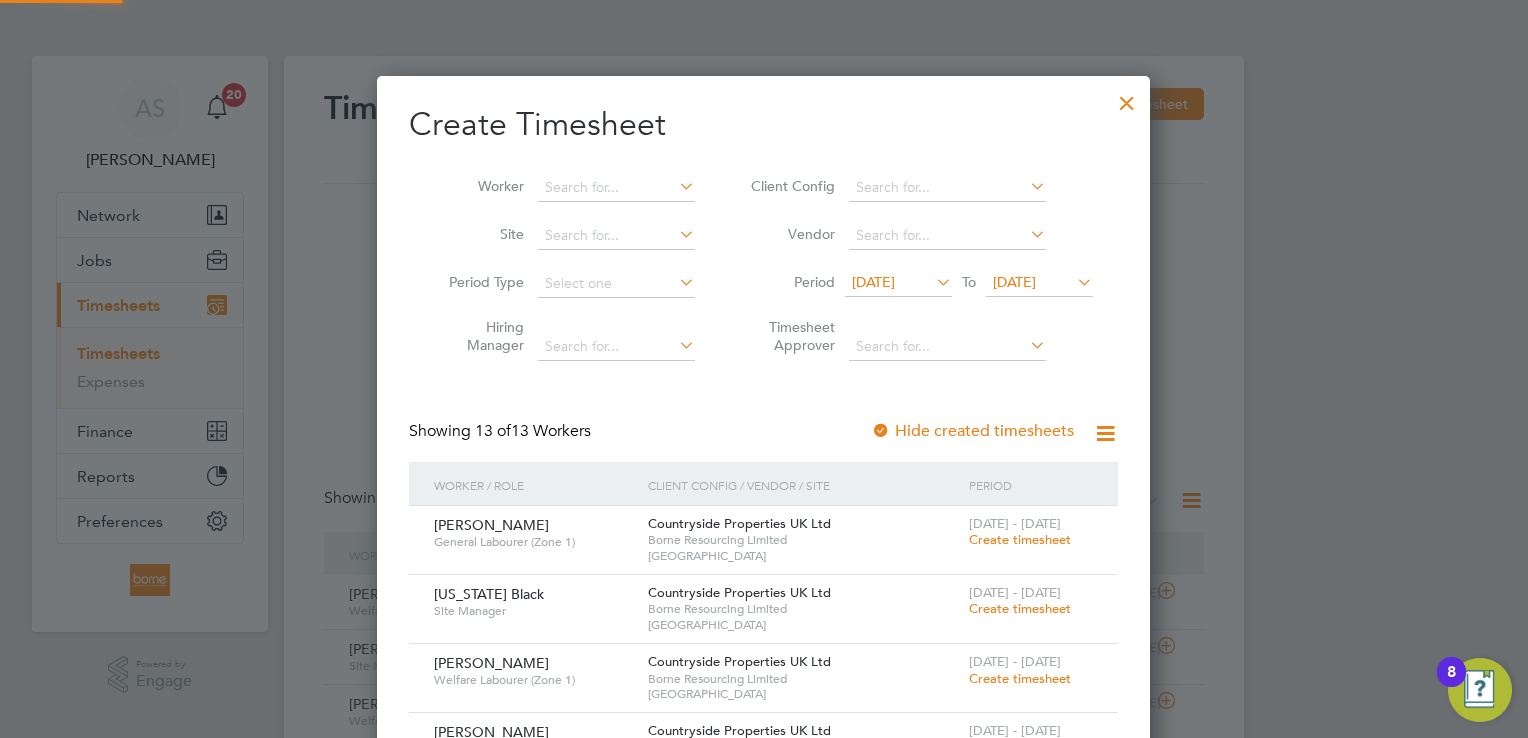 click on "[DATE]" at bounding box center [873, 282] 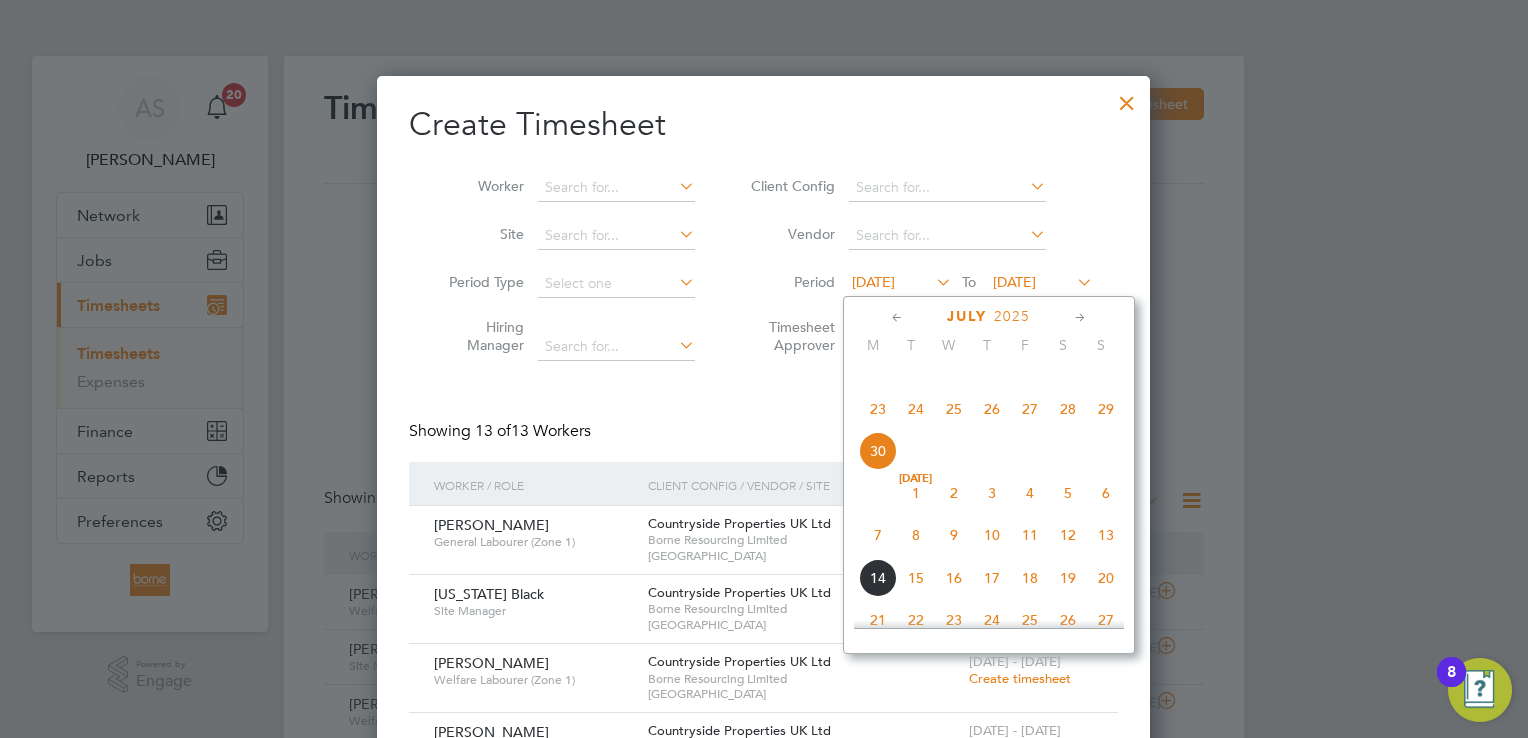 click on "7" 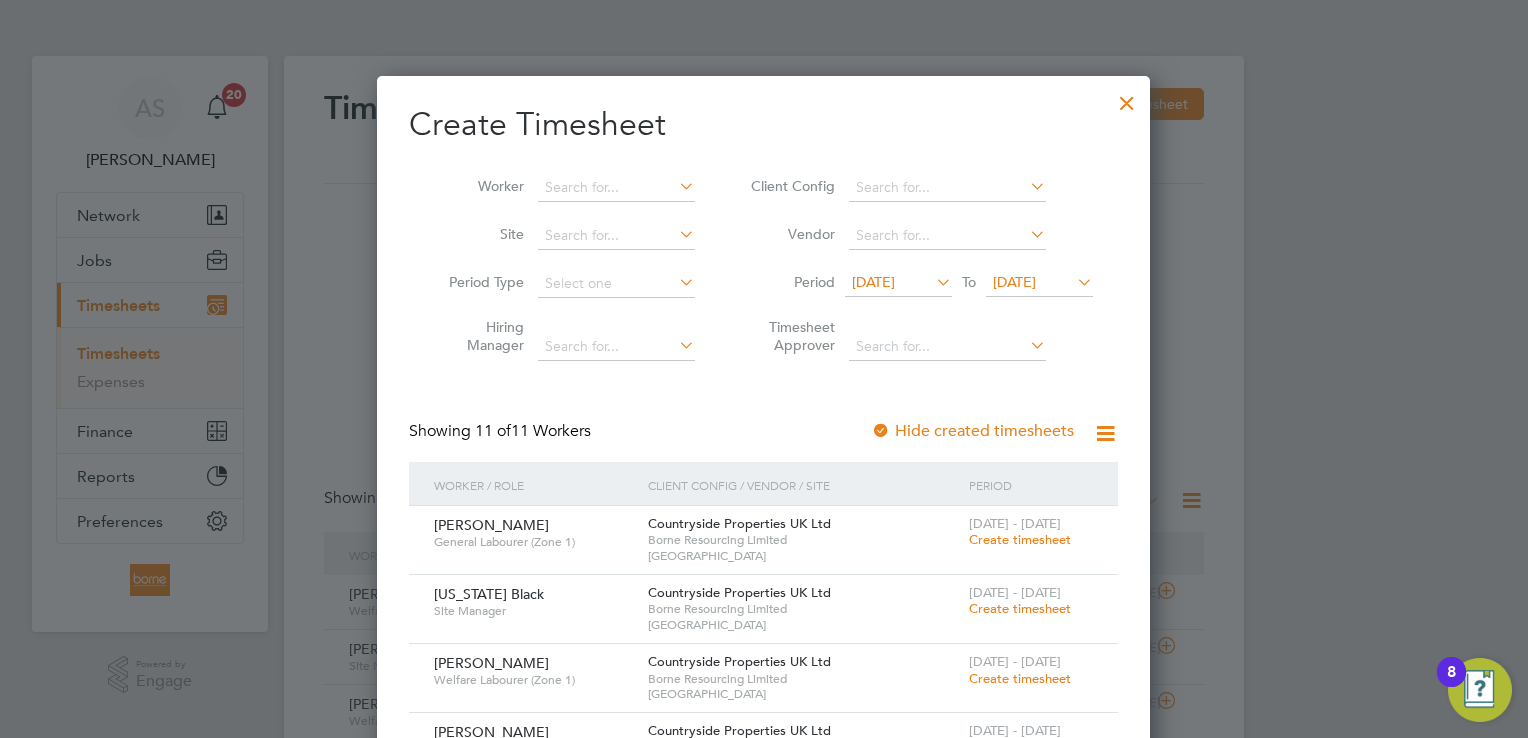 click at bounding box center [1127, 98] 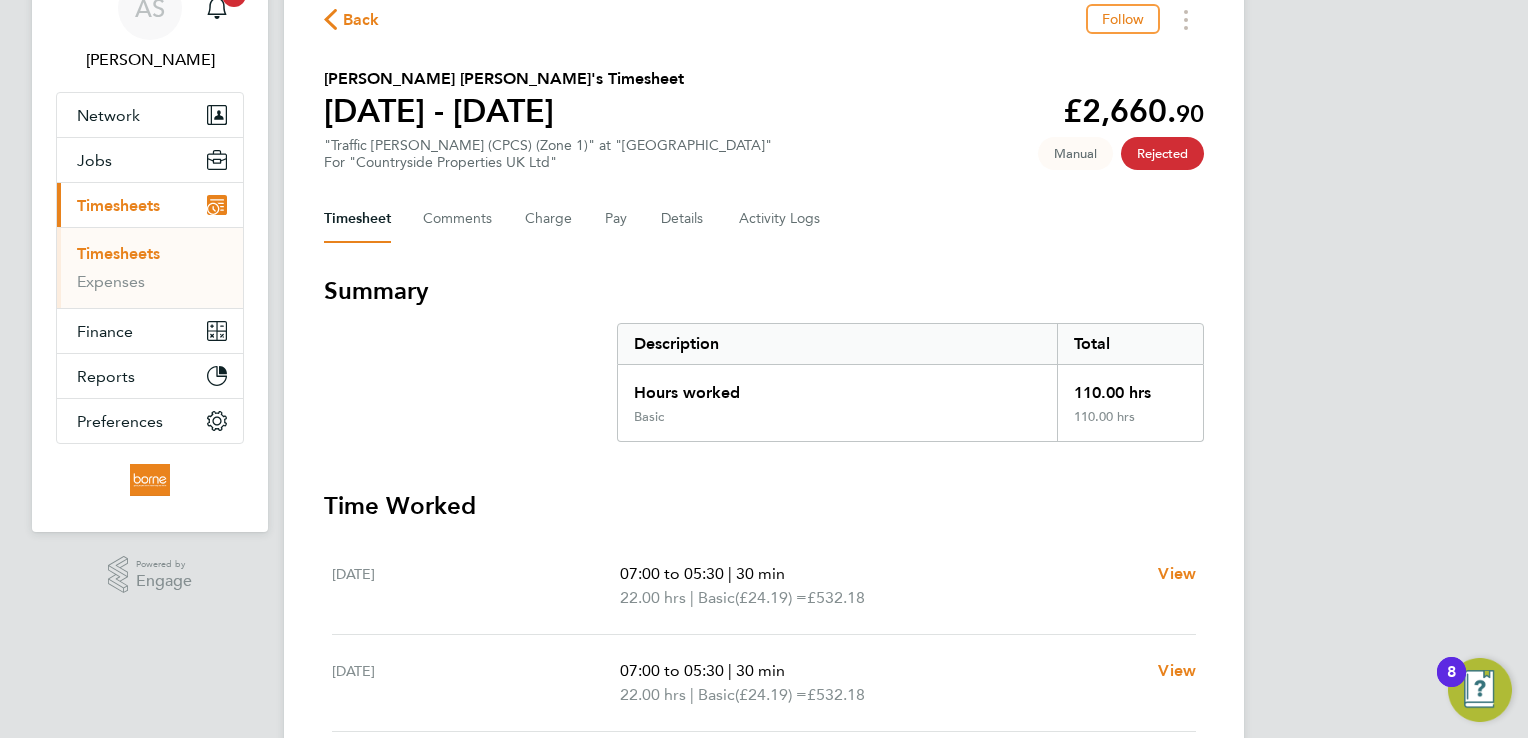 scroll, scrollTop: 0, scrollLeft: 0, axis: both 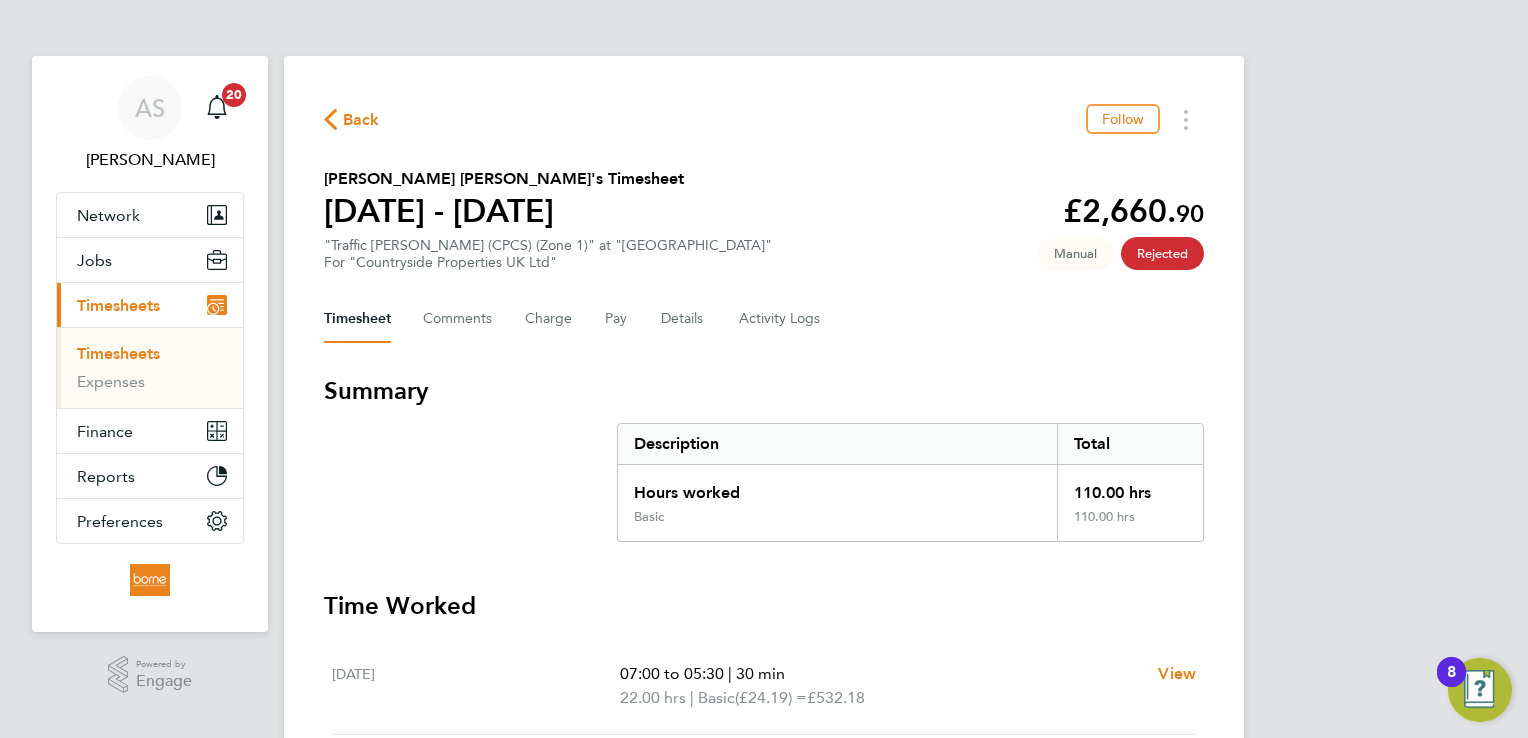 click on "Back" 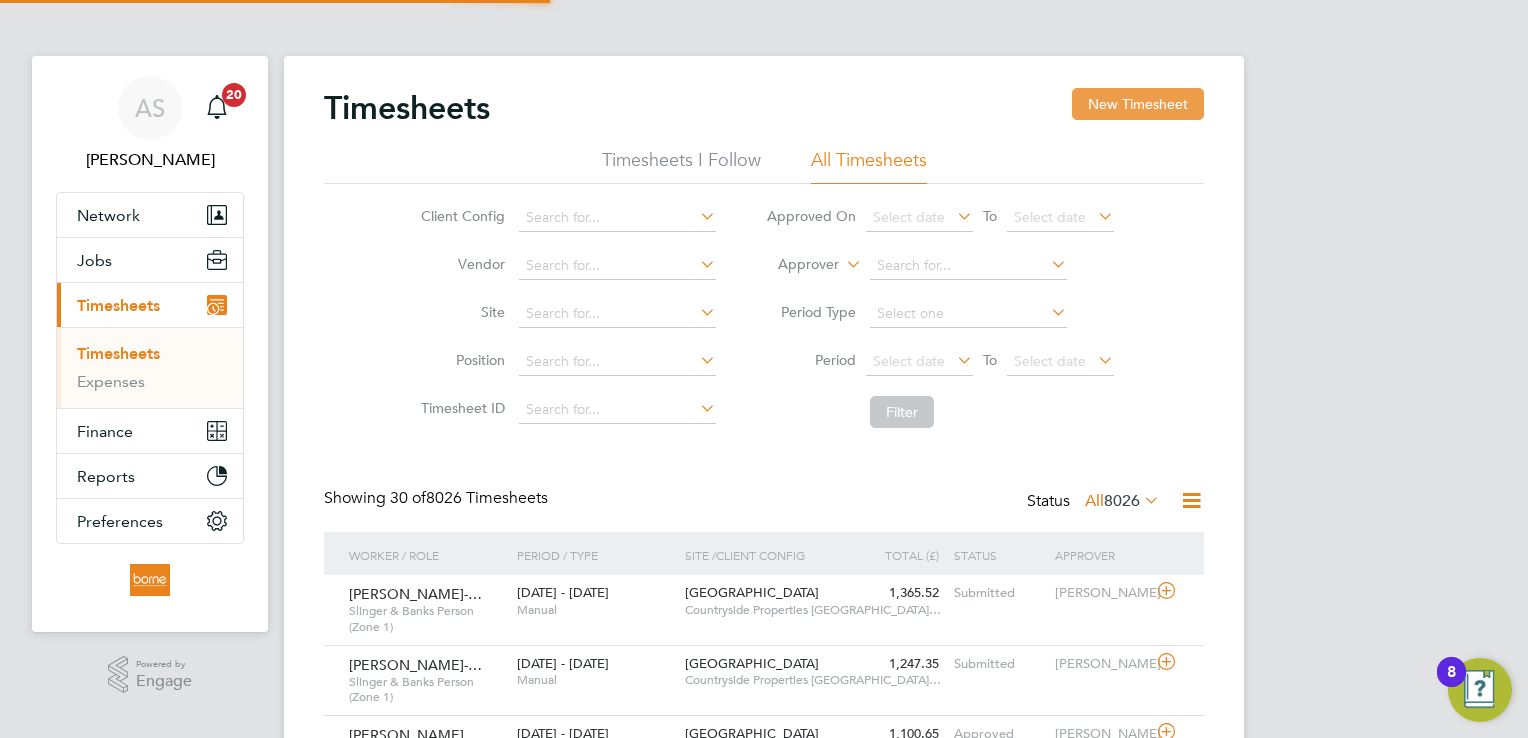 scroll, scrollTop: 9, scrollLeft: 10, axis: both 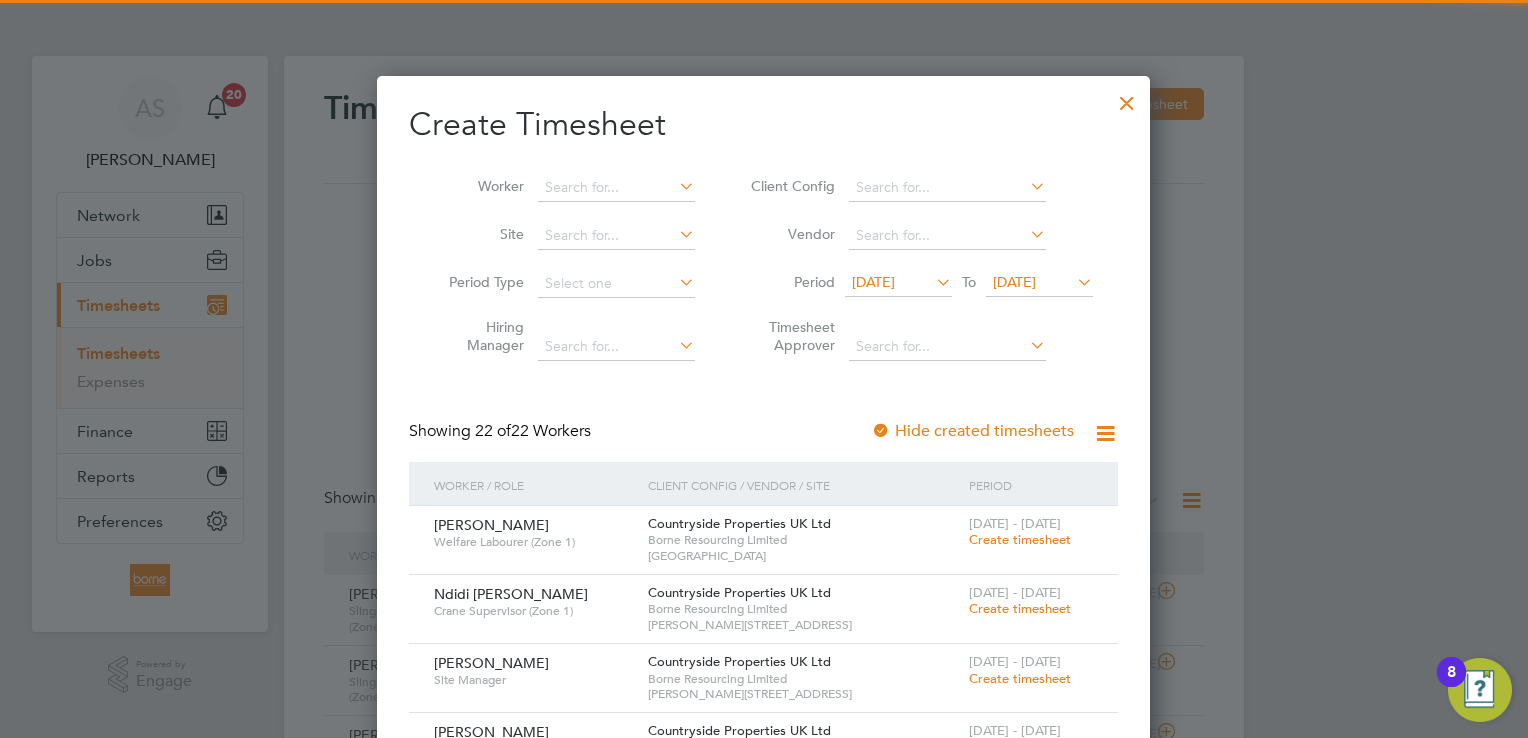 click on "[DATE]" at bounding box center (1014, 282) 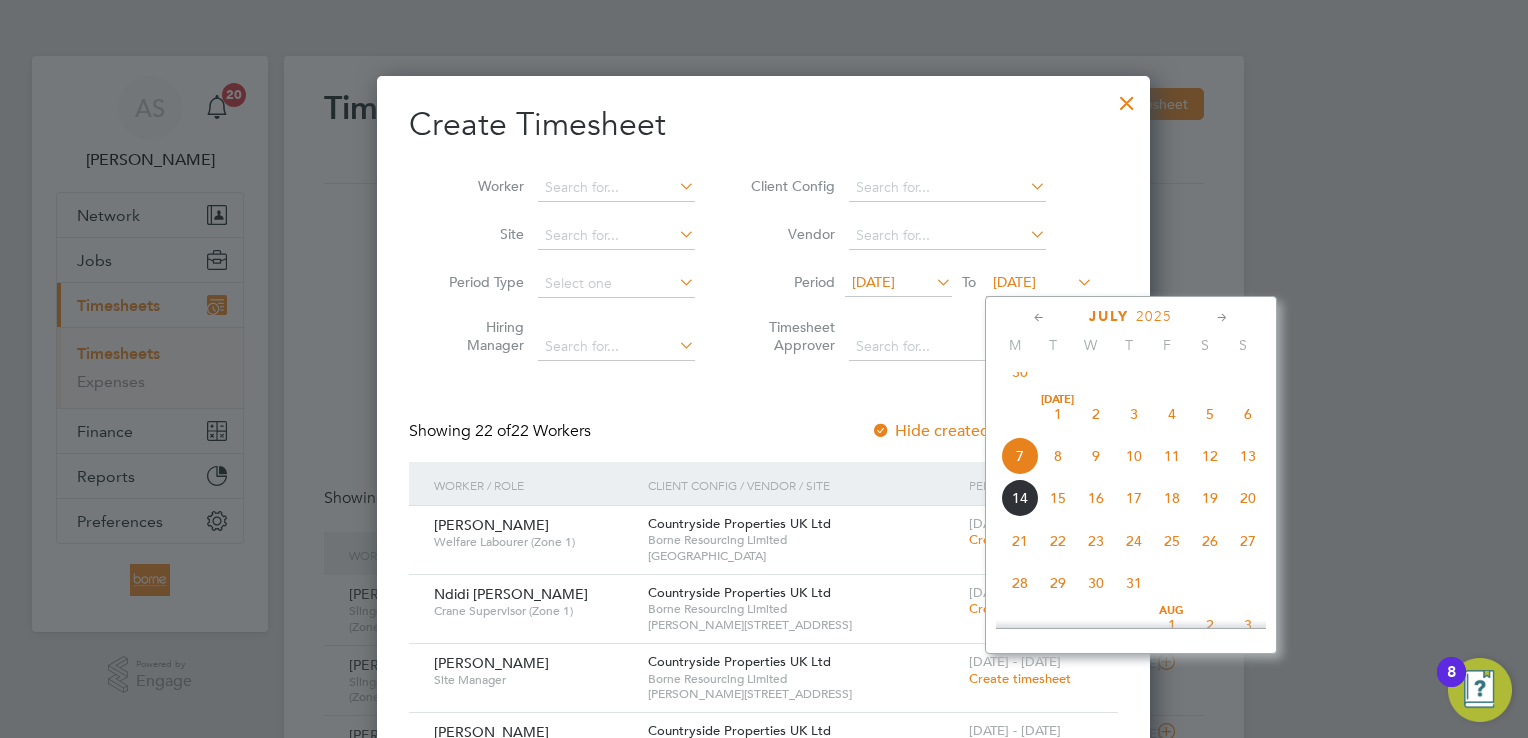 click on "13" 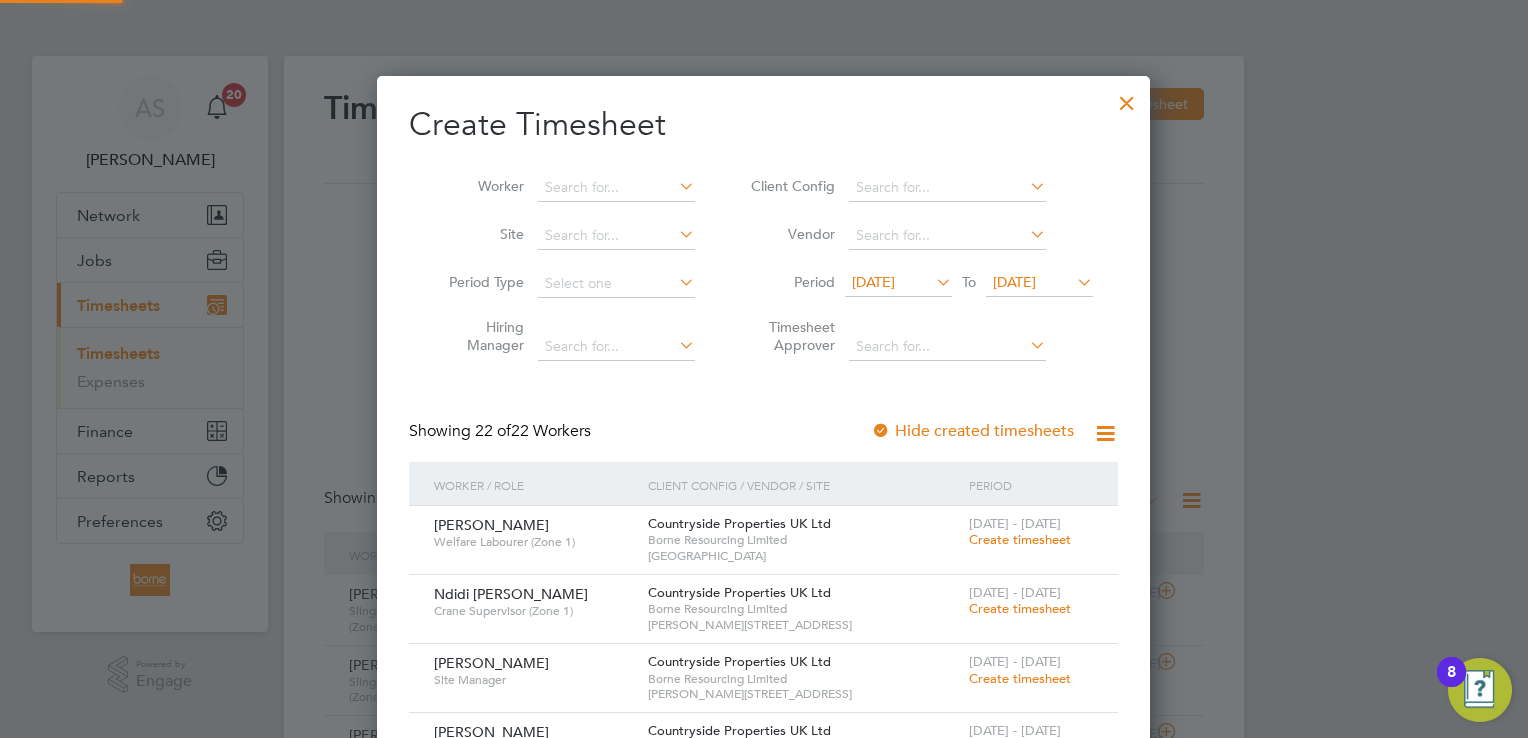 click on "[DATE]" at bounding box center (873, 282) 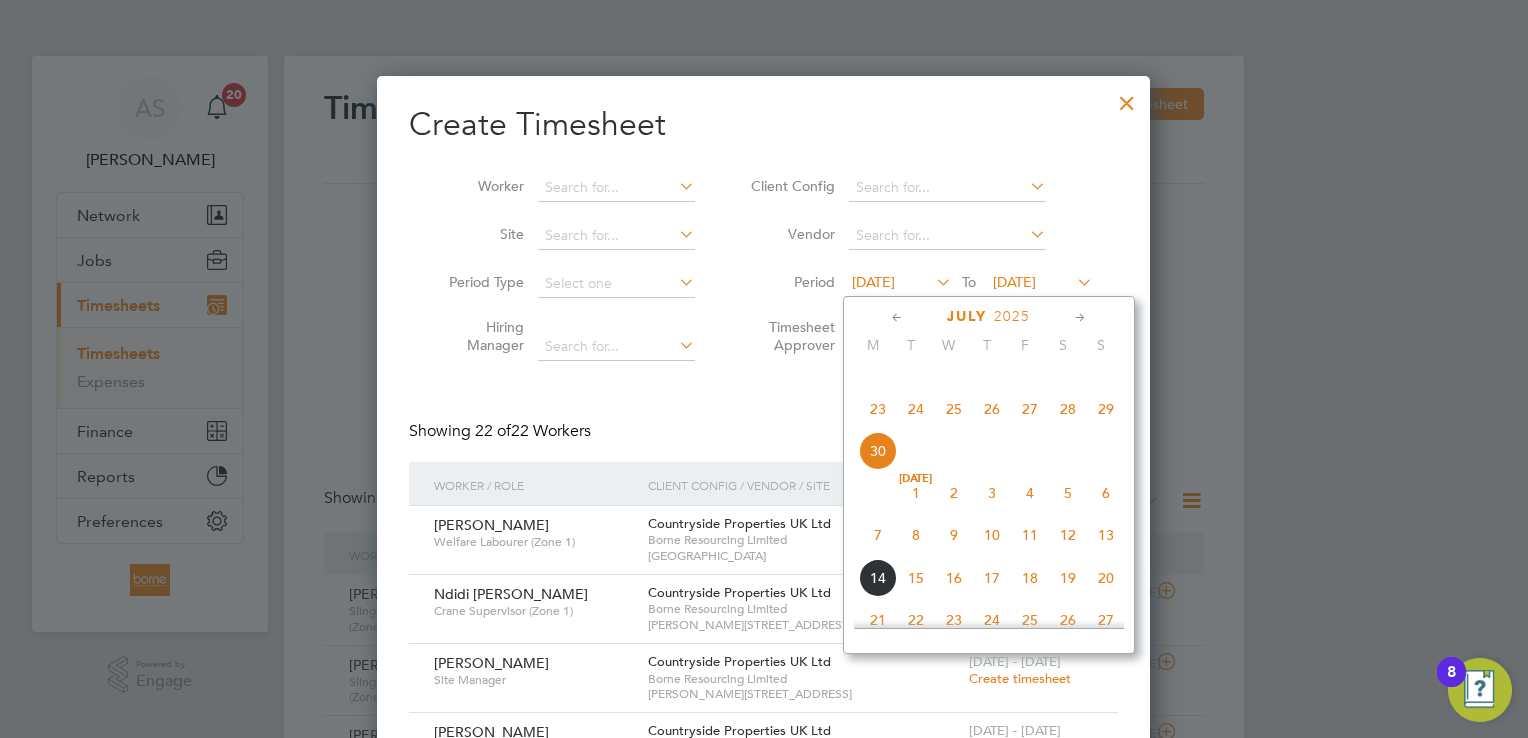 click on "7" 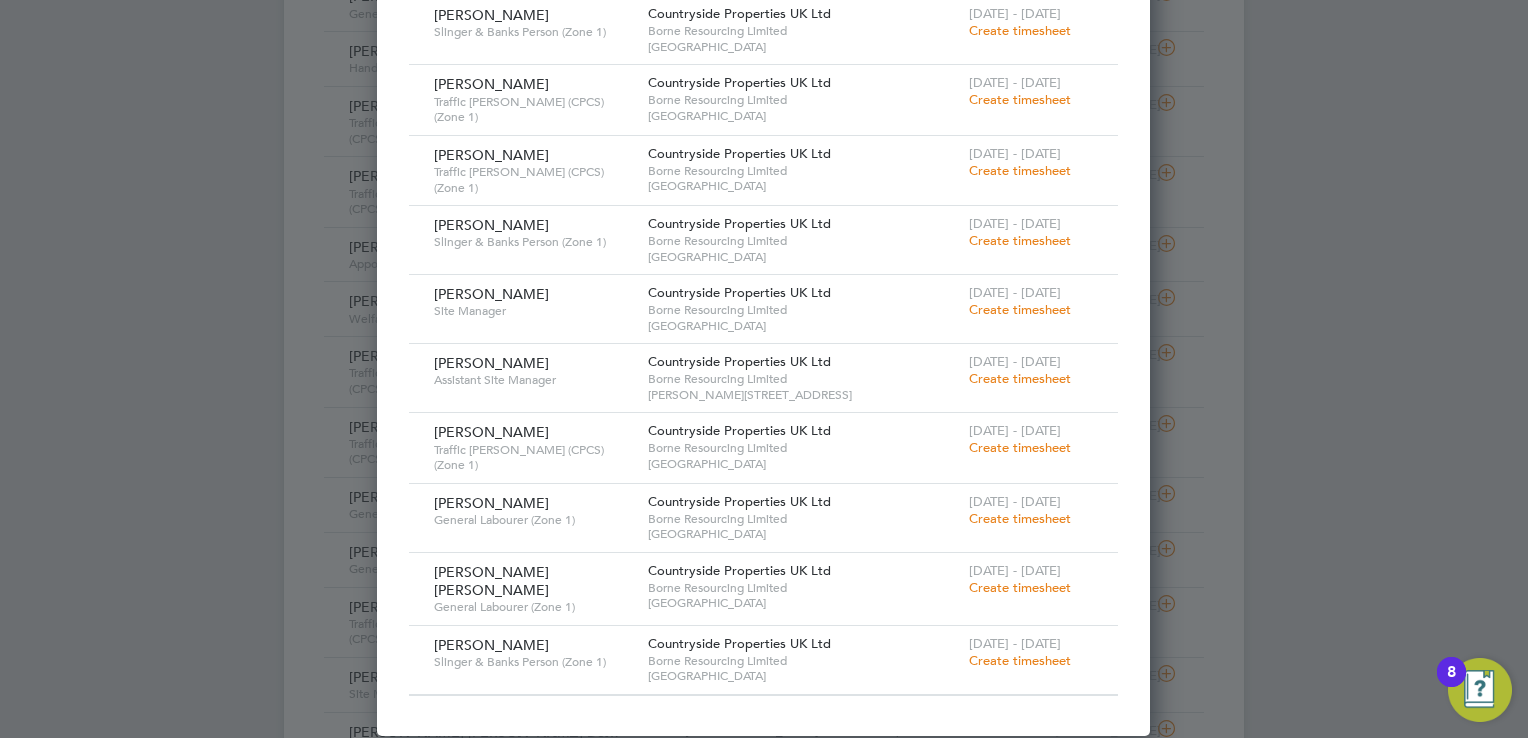 click on "Create timesheet" at bounding box center [1020, 447] 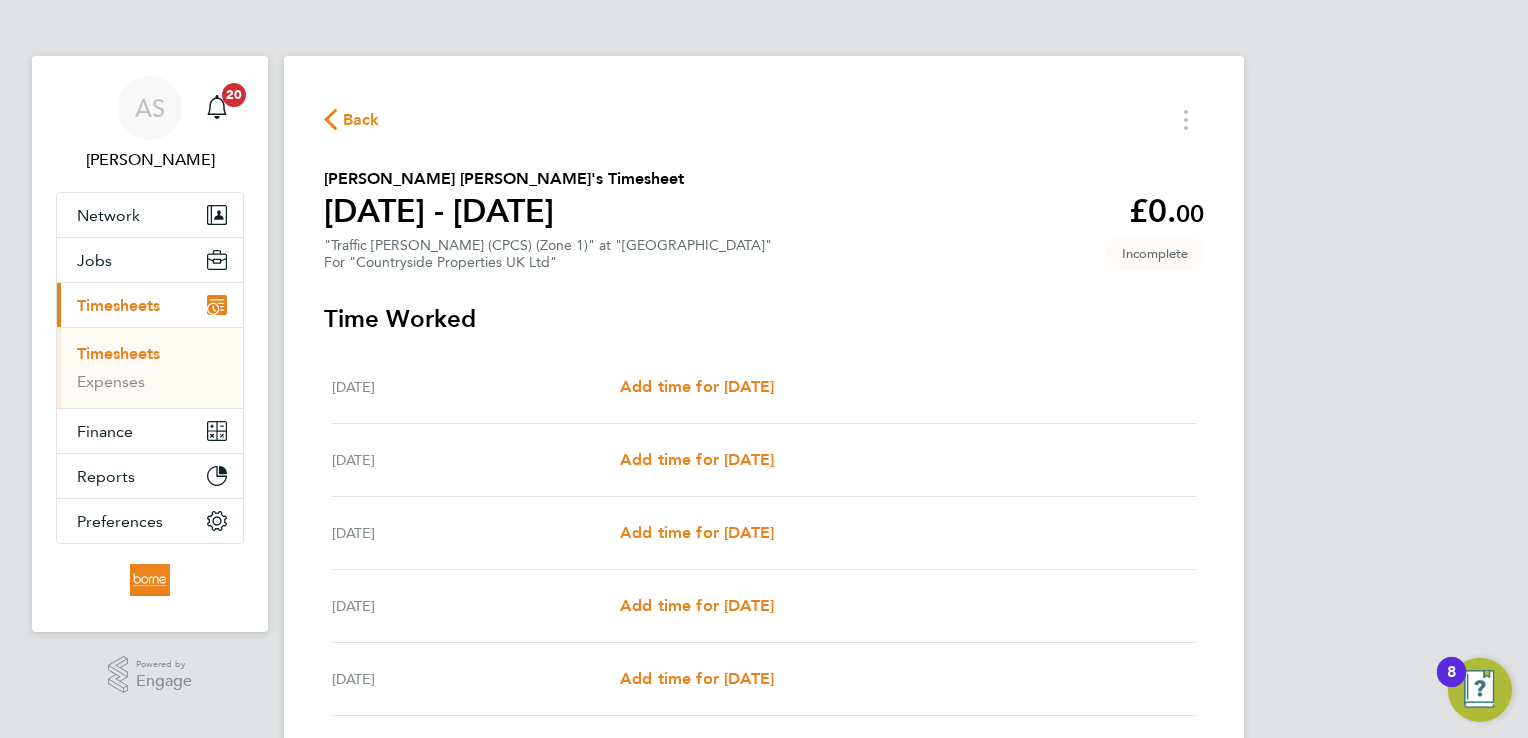 click on "[DATE]   Add time for [DATE]   Add time for [DATE]" at bounding box center [764, 387] 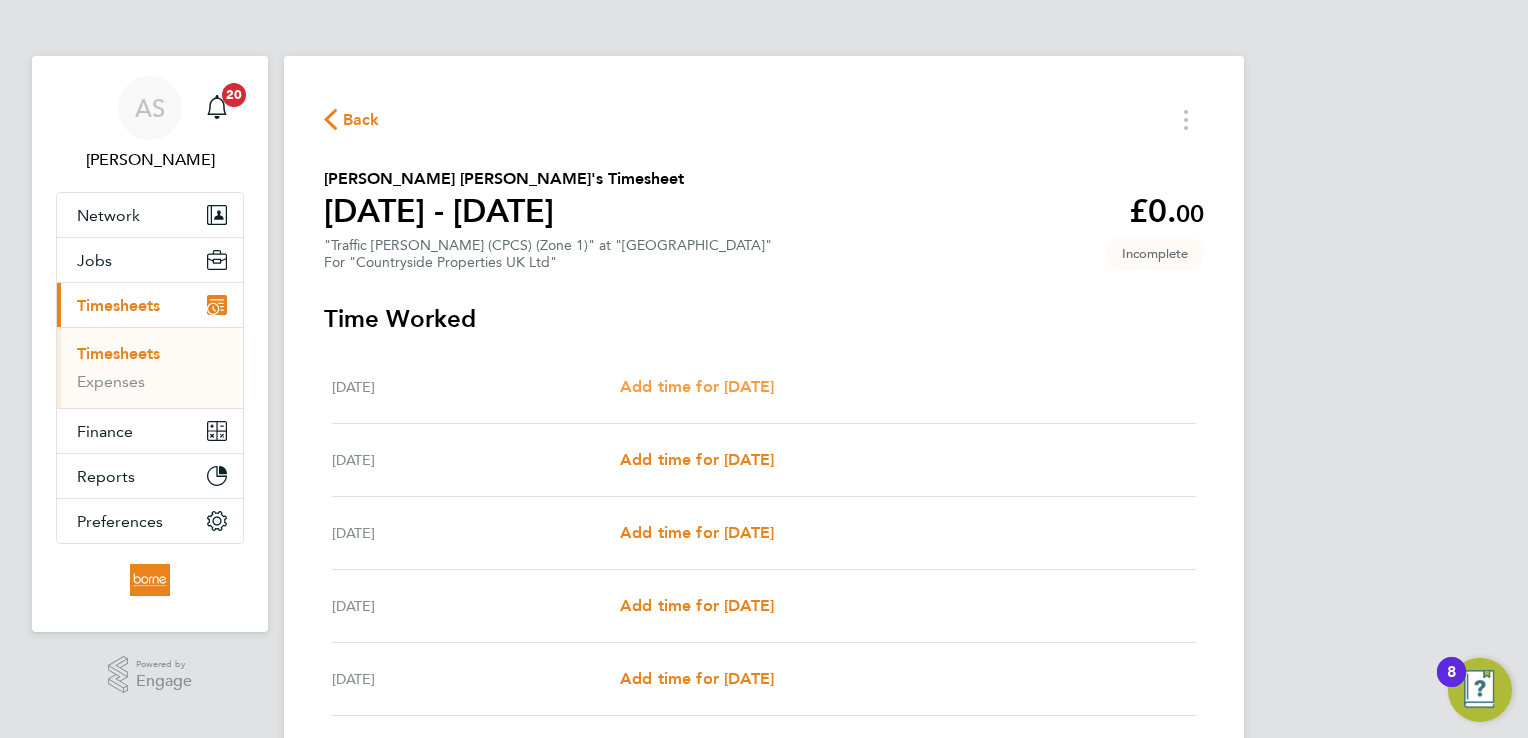 click on "Add time for [DATE]" at bounding box center [697, 386] 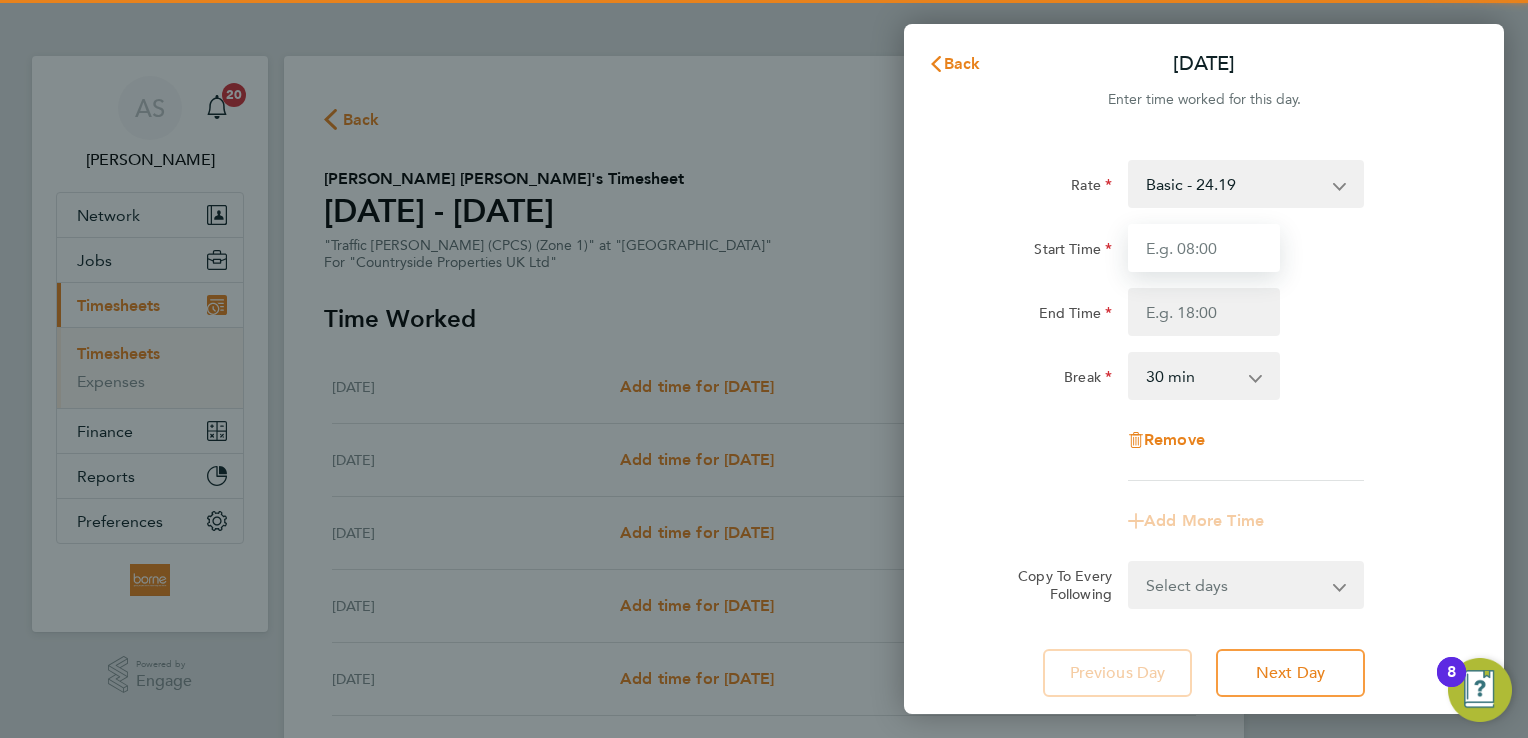 click on "Start Time" at bounding box center (1204, 248) 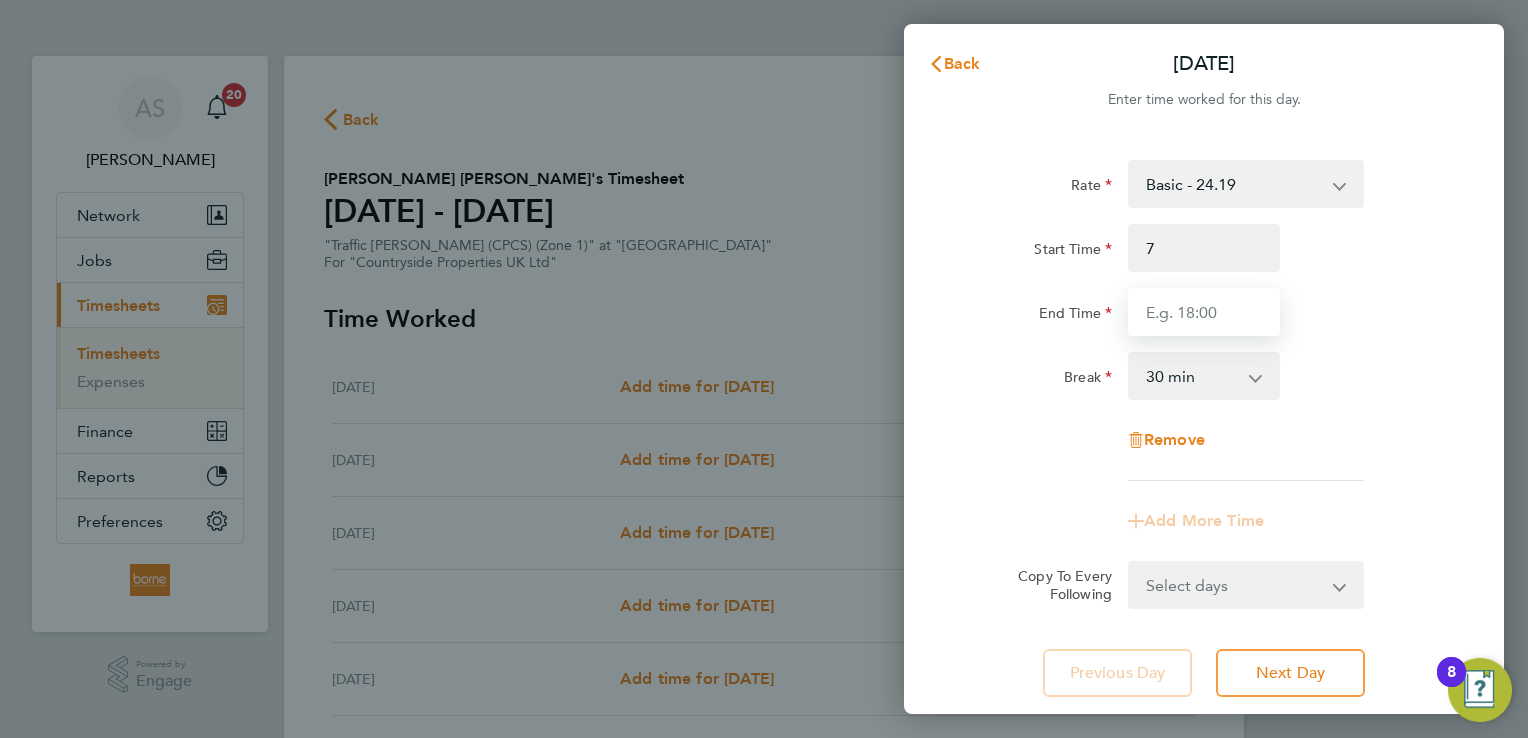 type on "07:00" 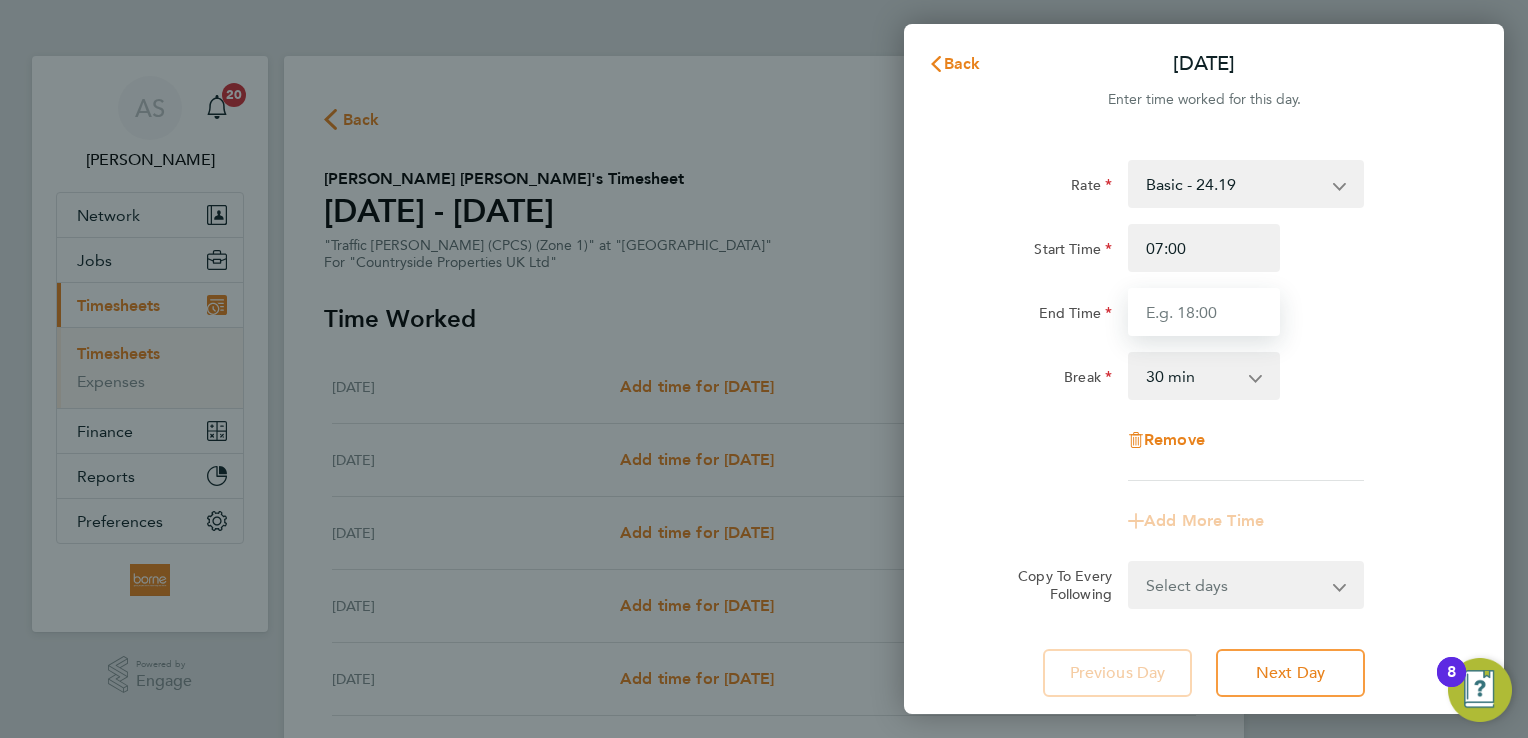 click on "End Time" at bounding box center (1204, 312) 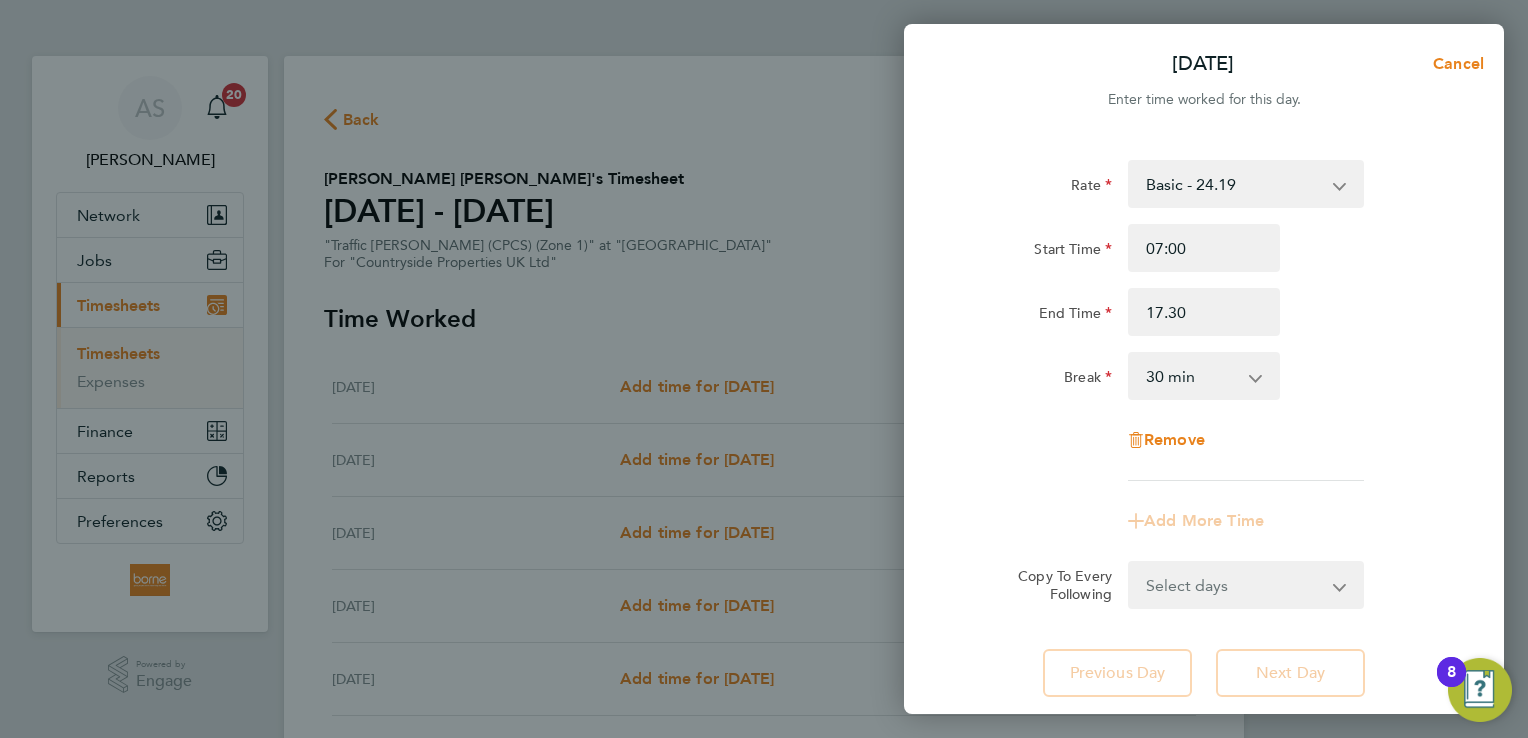 type on "17:30" 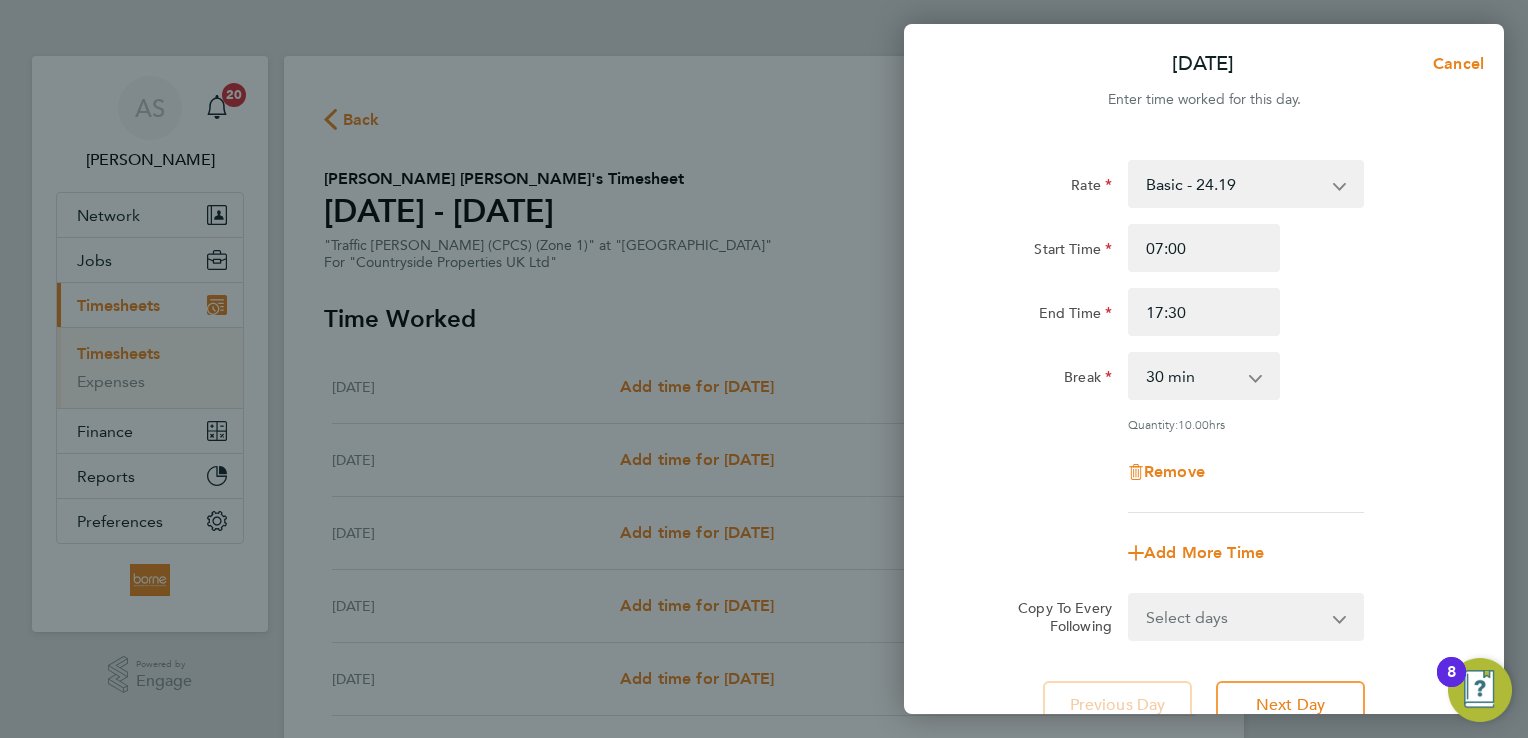 click on "End Time 17:30" 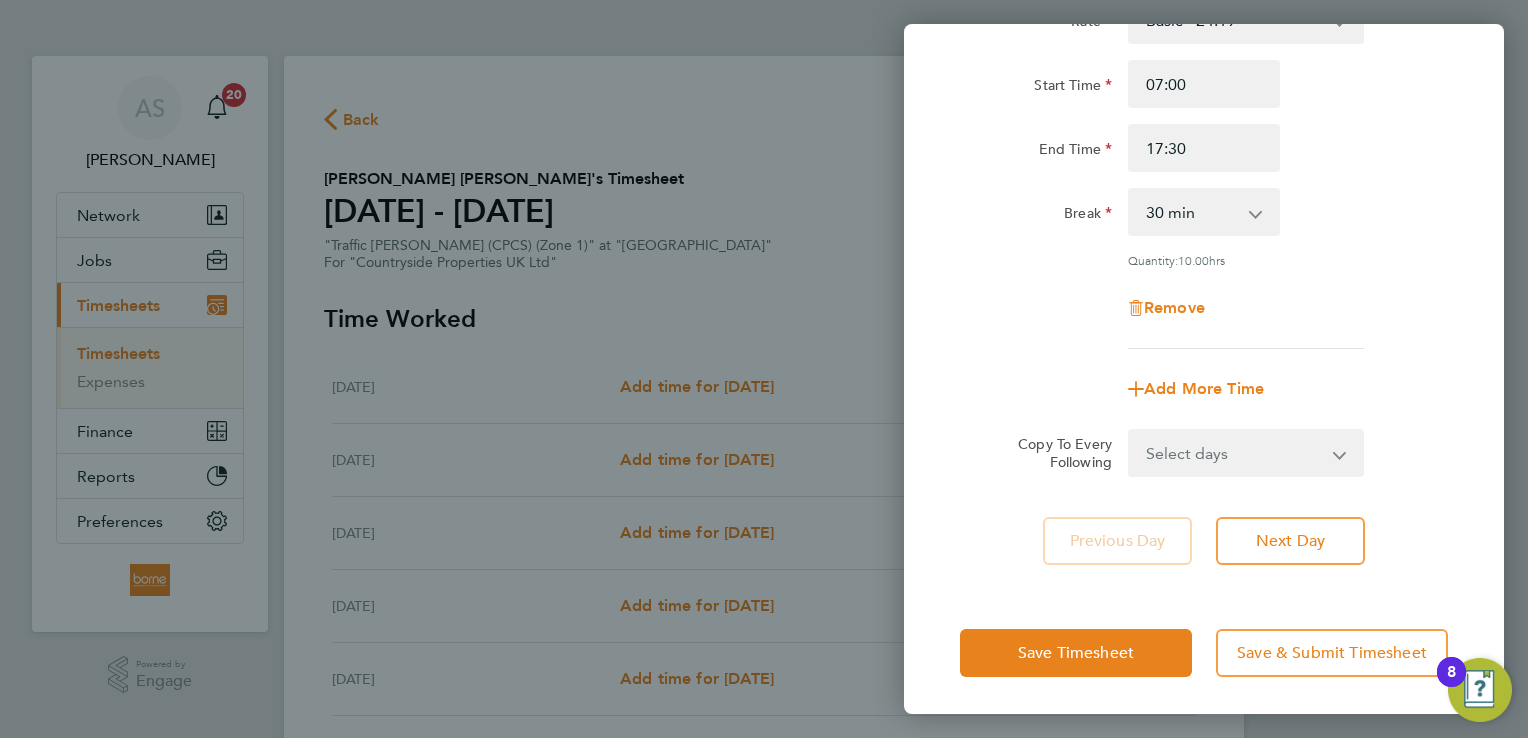 click on "Select days   Day   Weekday (Mon-Fri)   Weekend (Sat-Sun)   [DATE]   [DATE]   [DATE]   [DATE]   [DATE]   [DATE]" at bounding box center [1235, 453] 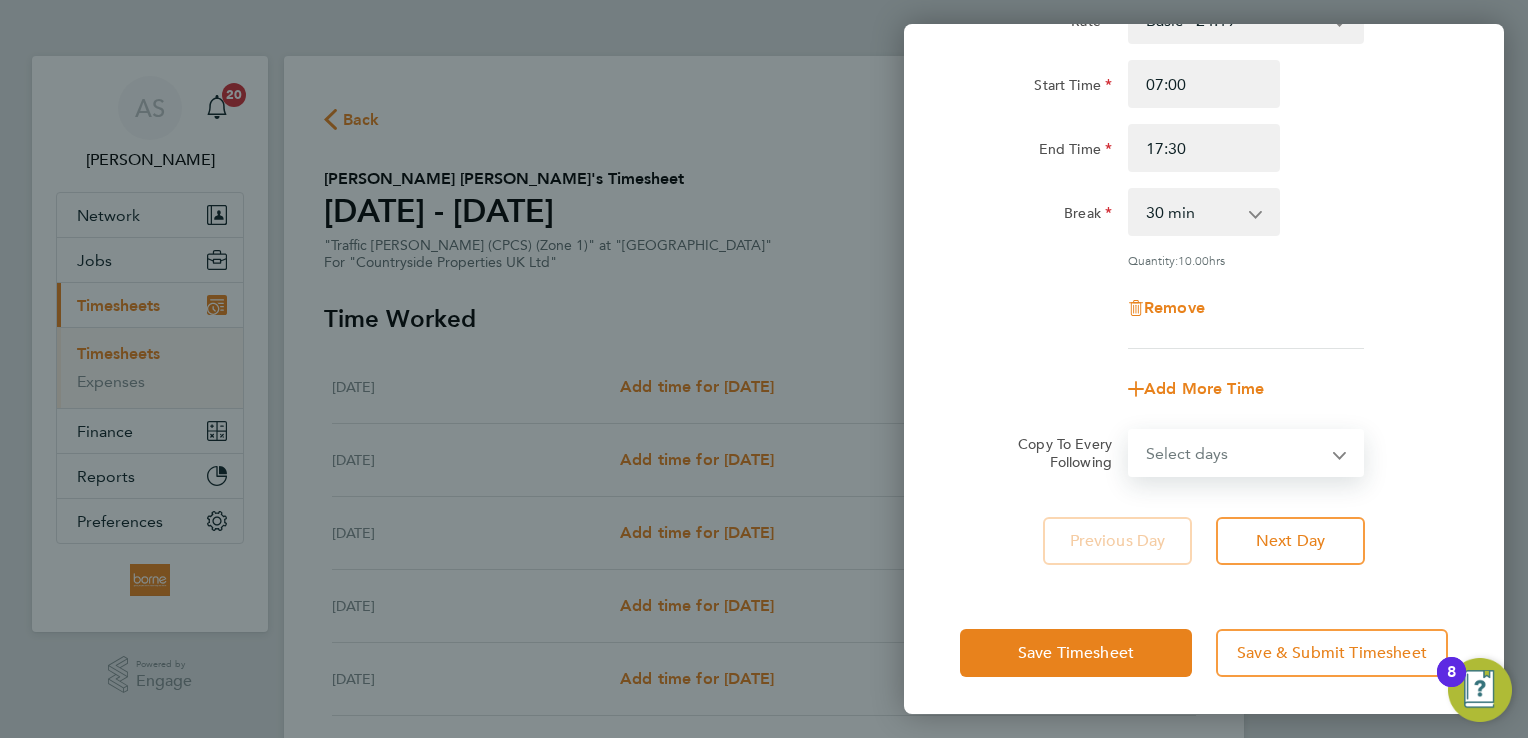 select on "WEEKDAY" 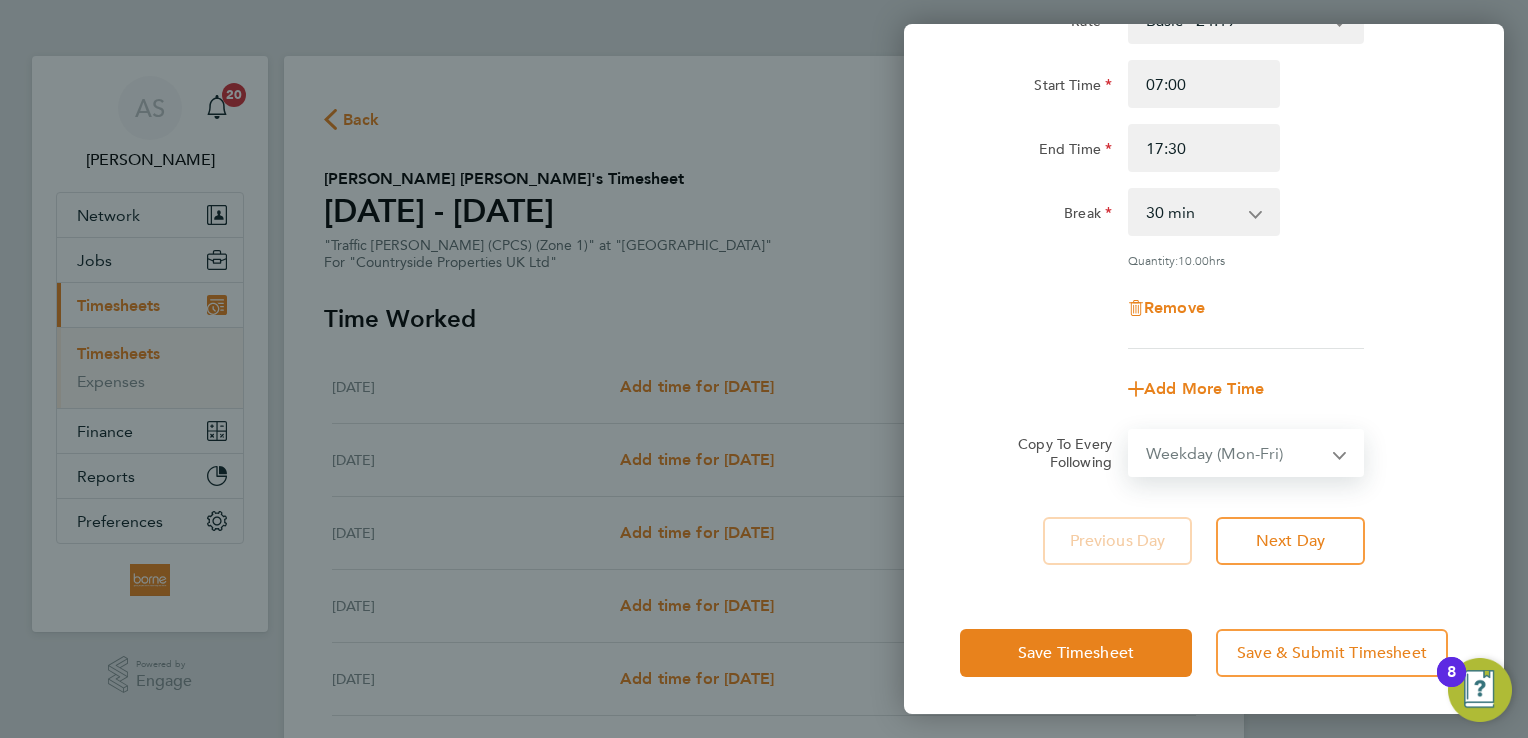 click on "Select days   Day   Weekday (Mon-Fri)   Weekend (Sat-Sun)   [DATE]   [DATE]   [DATE]   [DATE]   [DATE]   [DATE]" at bounding box center (1235, 453) 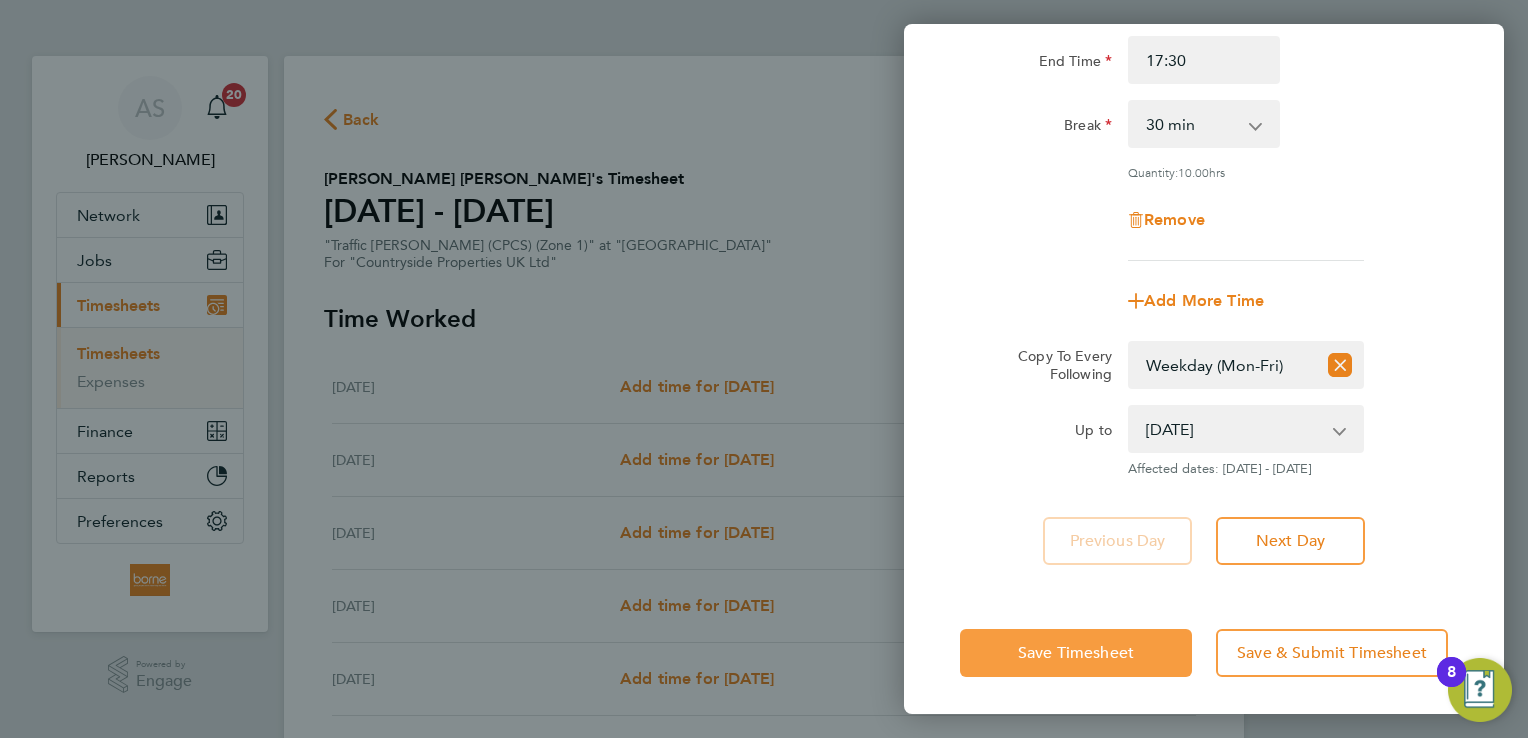 click on "Save Timesheet" 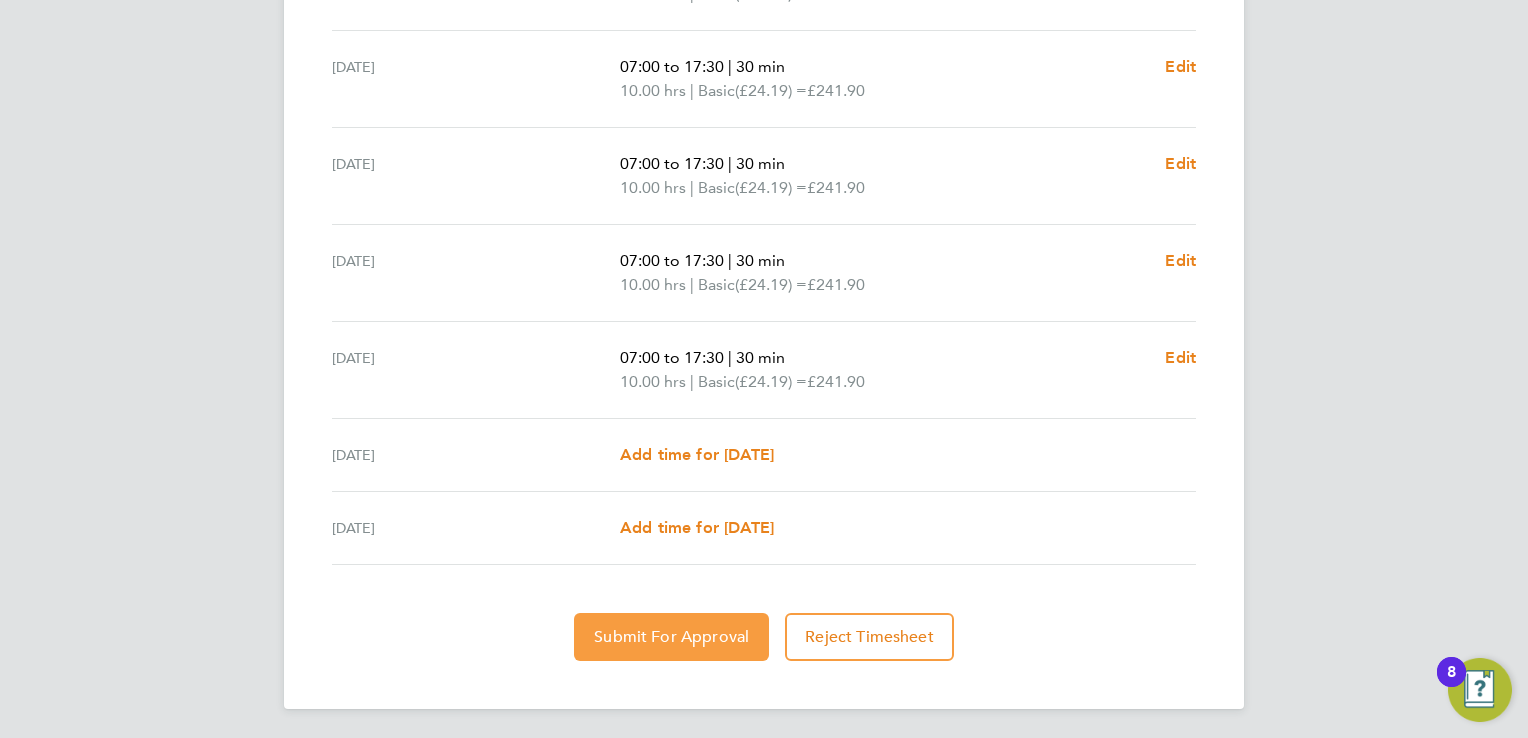 click on "Submit For Approval" 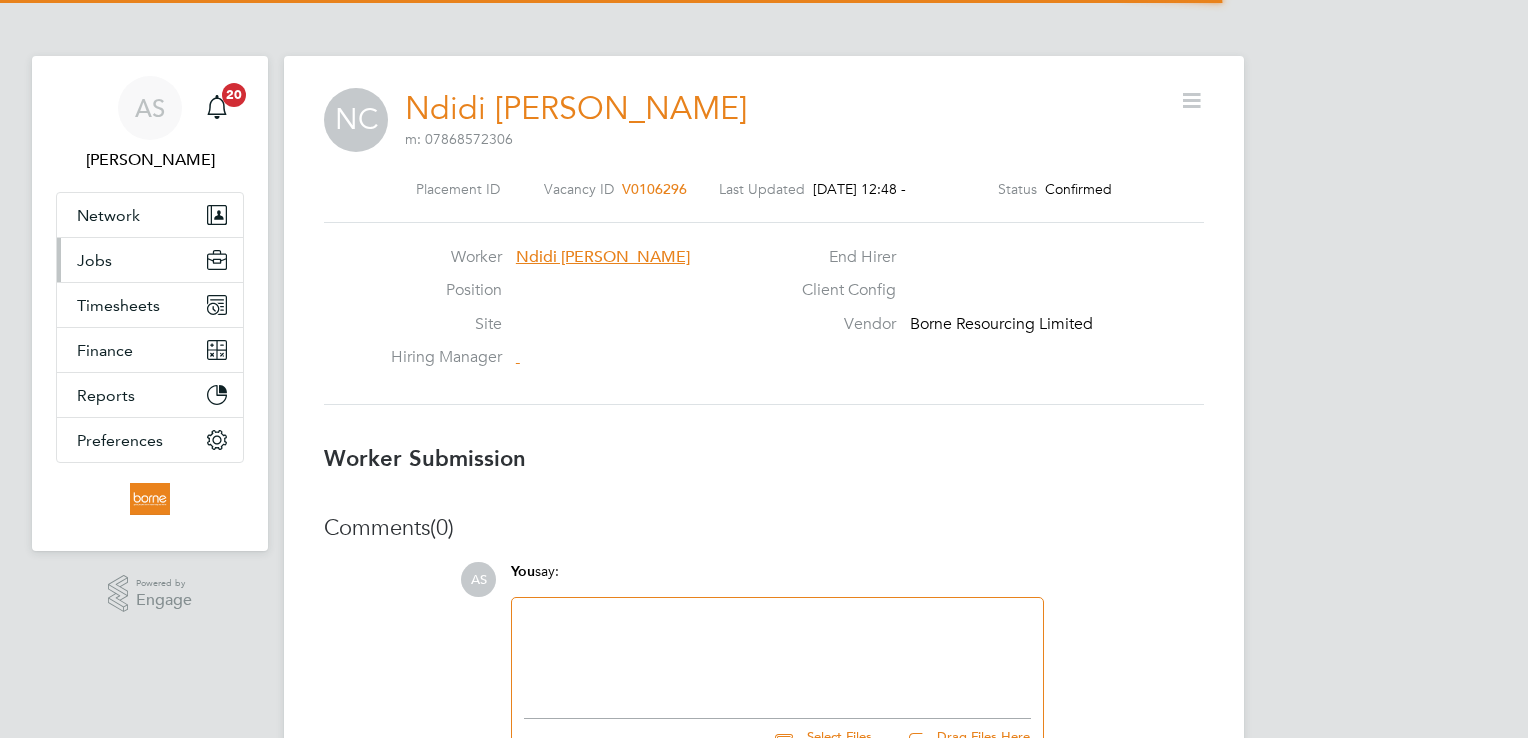 scroll, scrollTop: 0, scrollLeft: 0, axis: both 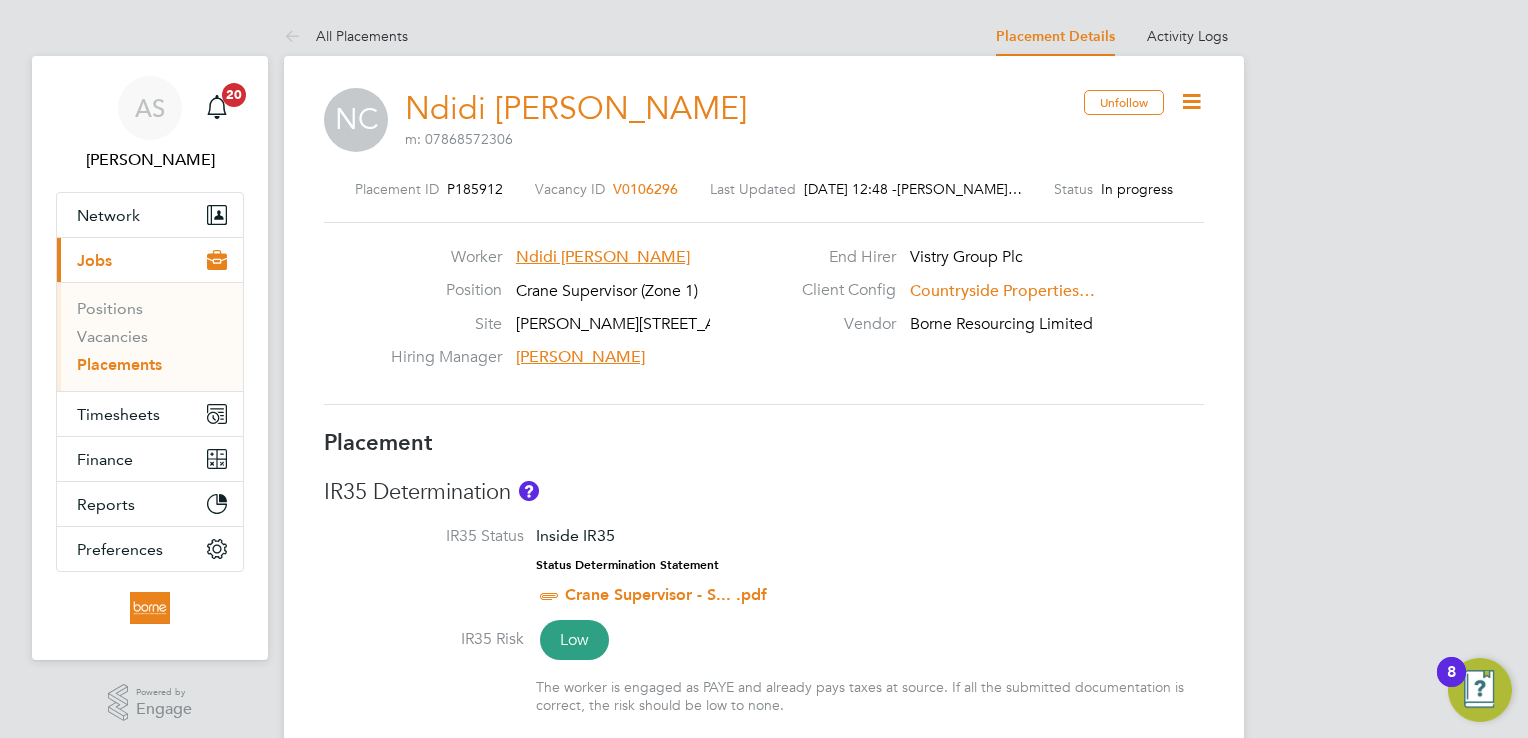 click 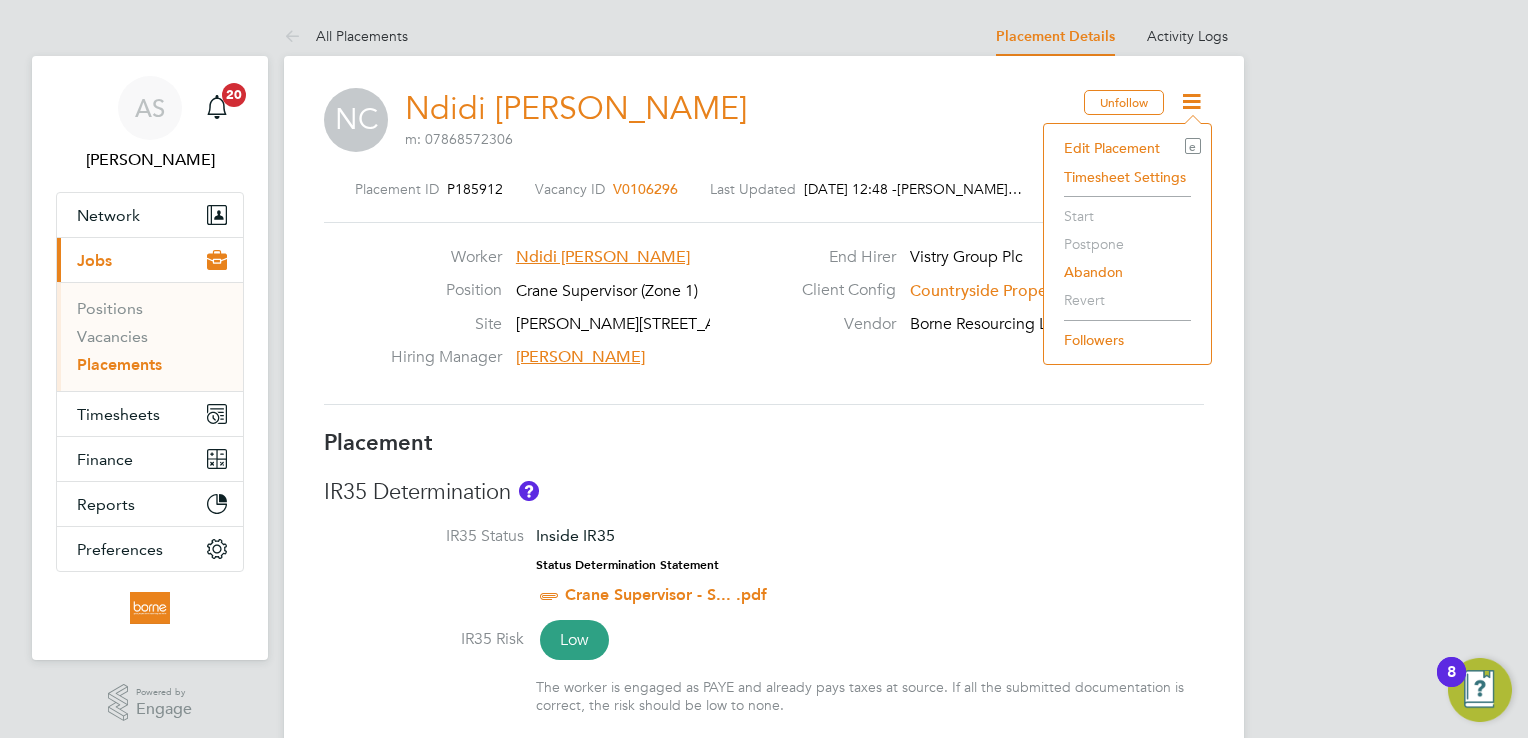click on "Edit Placement e" 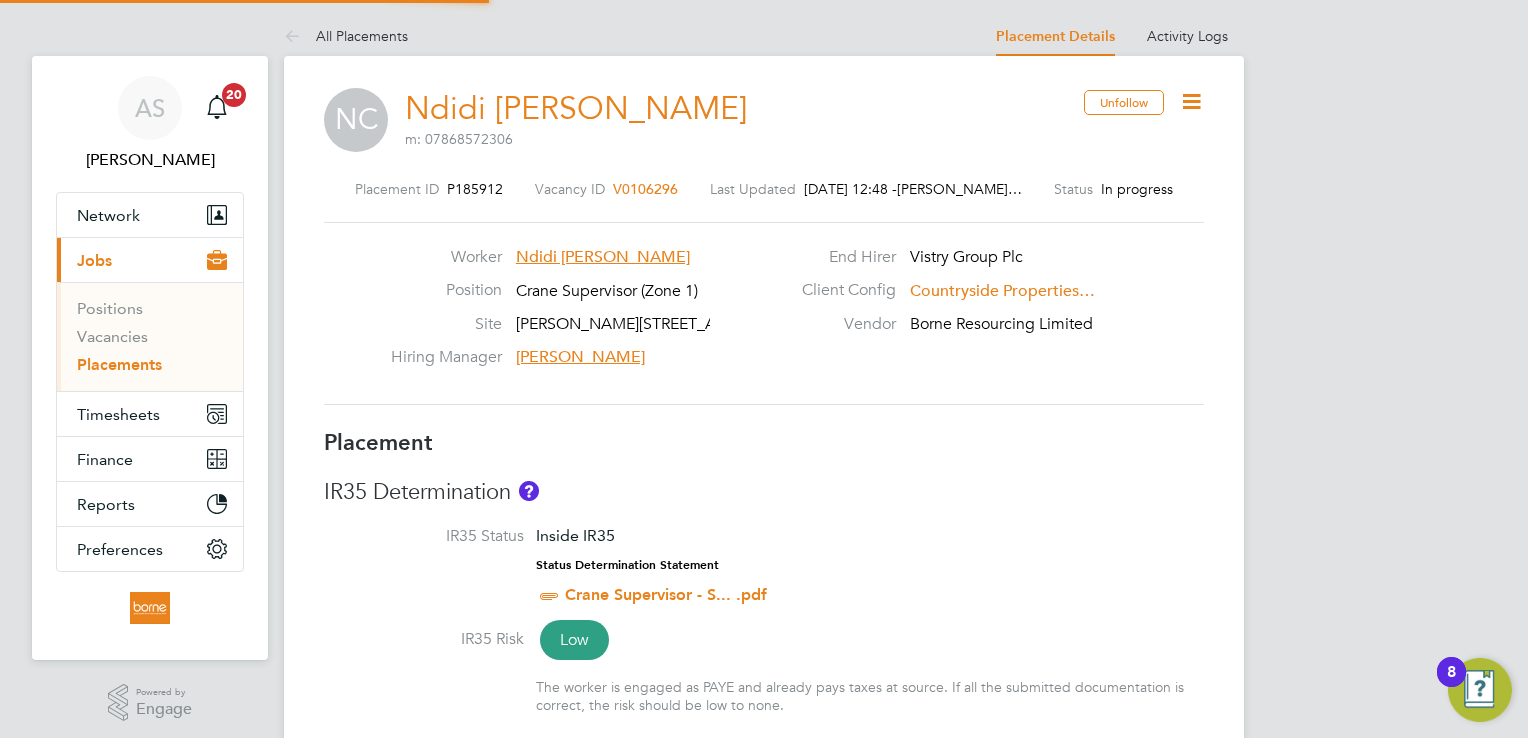 scroll, scrollTop: 10, scrollLeft: 10, axis: both 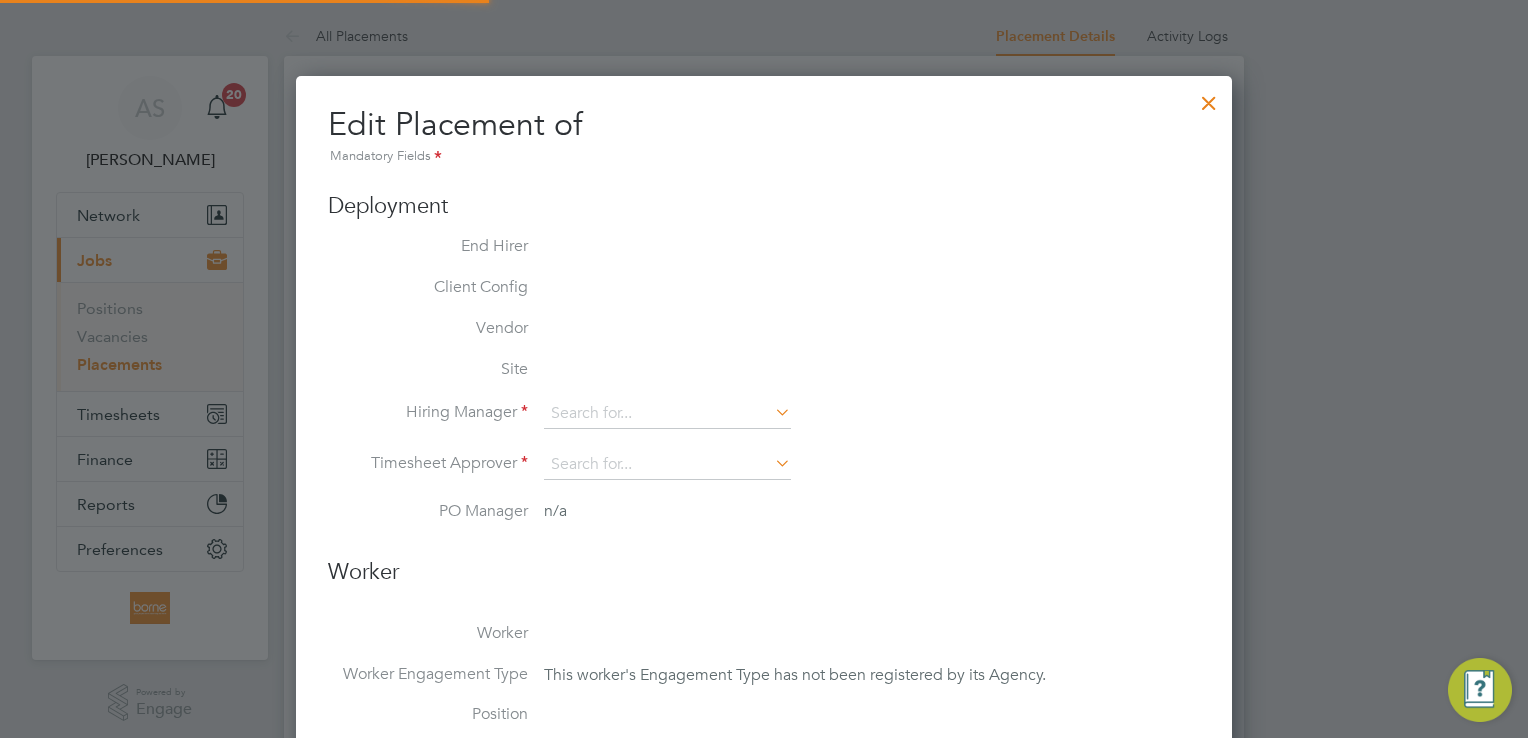 type on "[PERSON_NAME]" 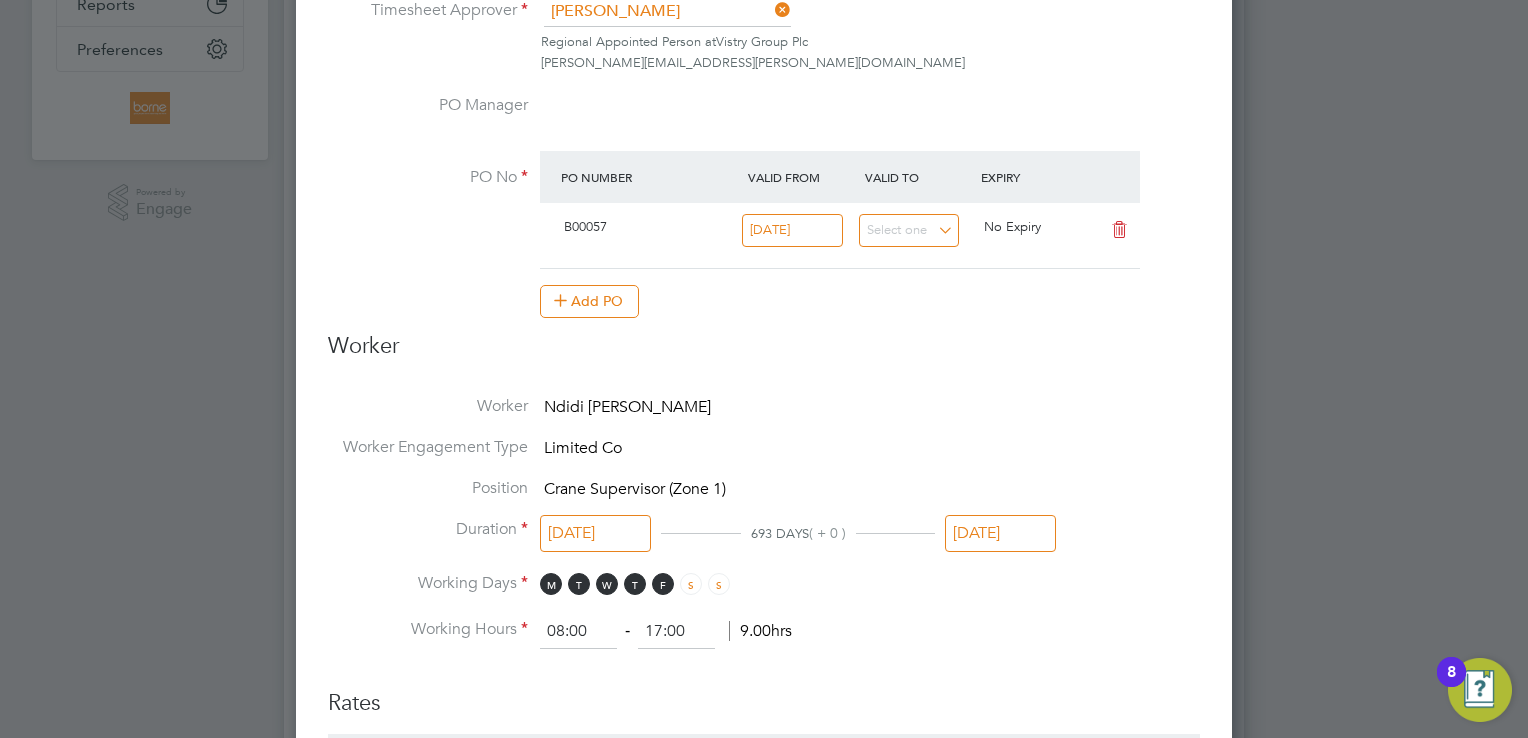 click on "[DATE]" at bounding box center (1000, 533) 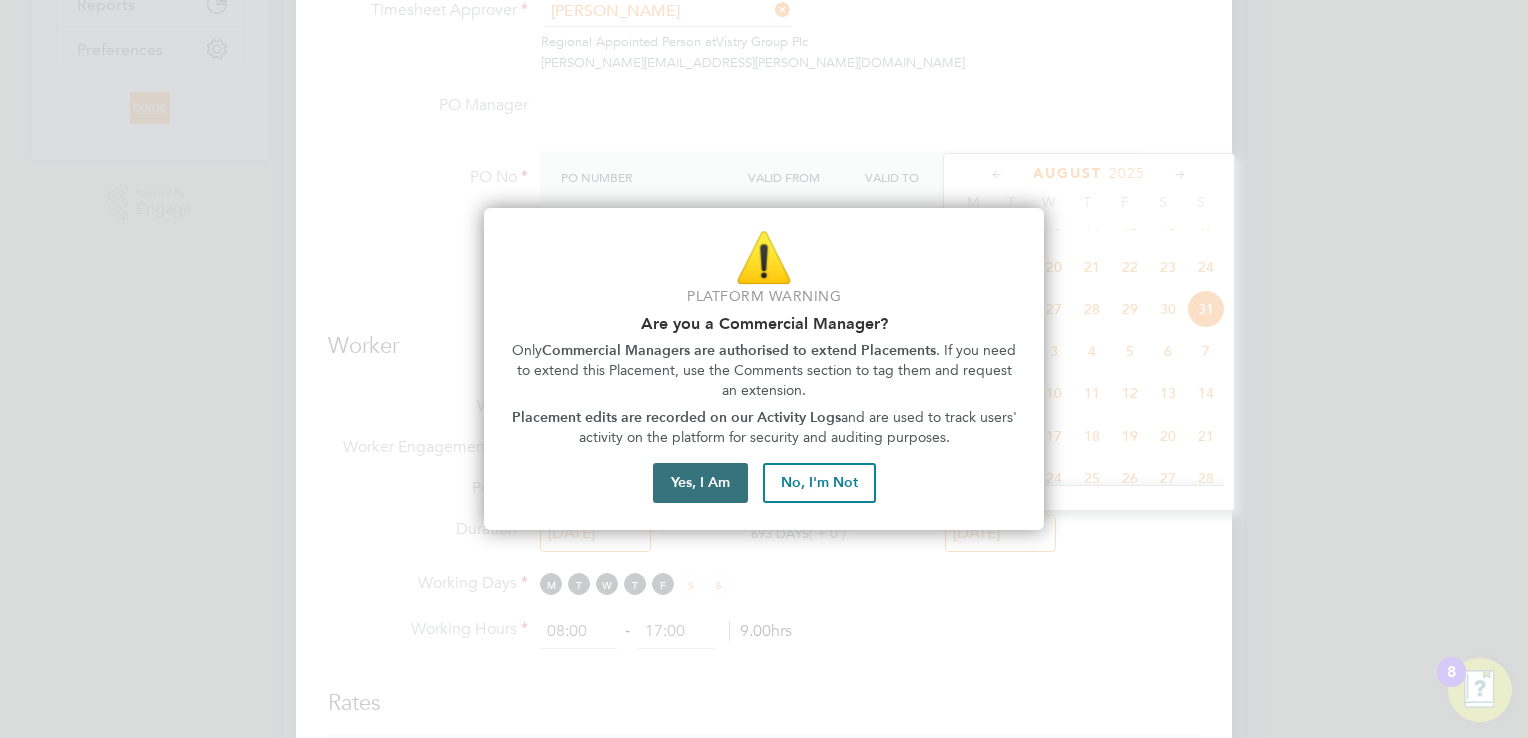 click on "Yes, I Am" at bounding box center [700, 483] 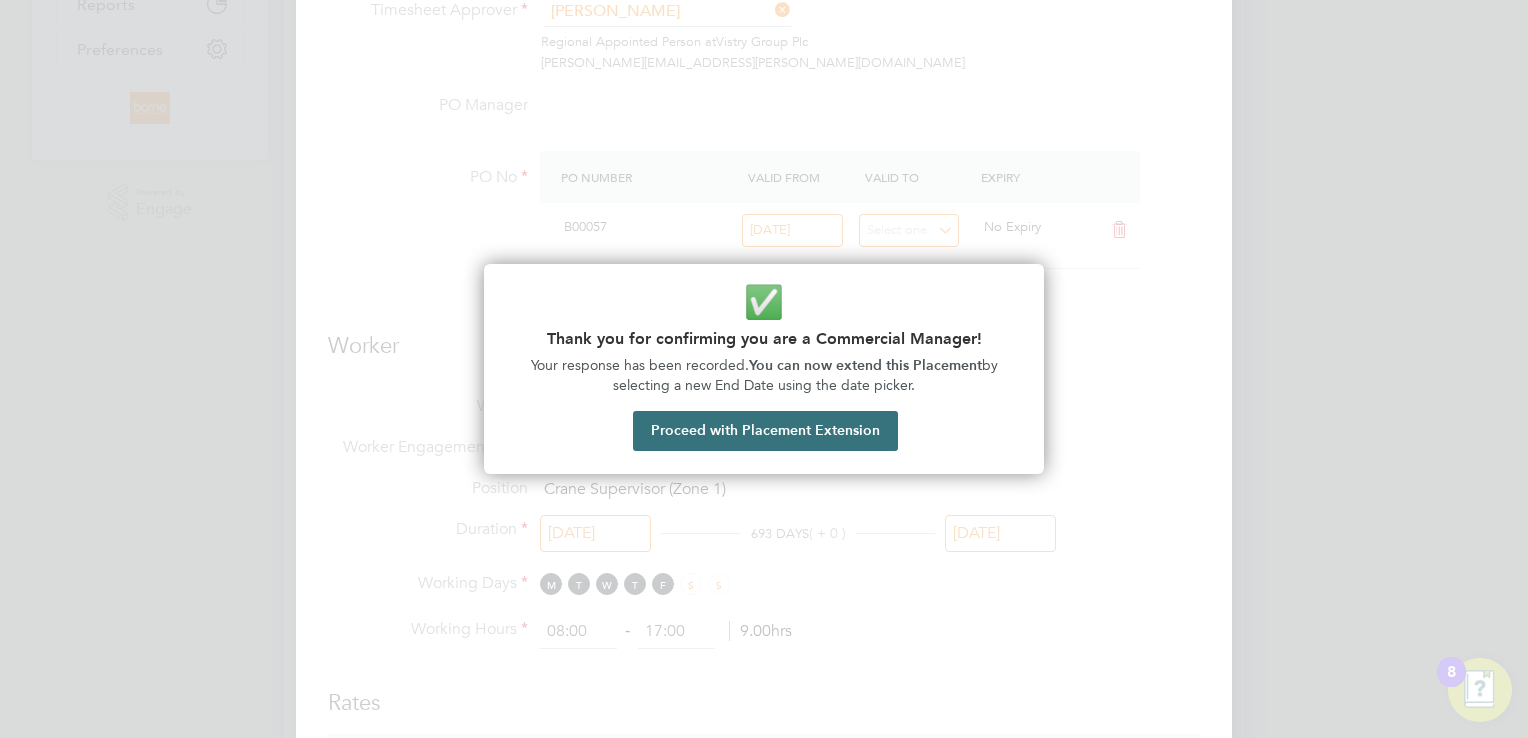 click on "Proceed with Placement Extension" at bounding box center [765, 431] 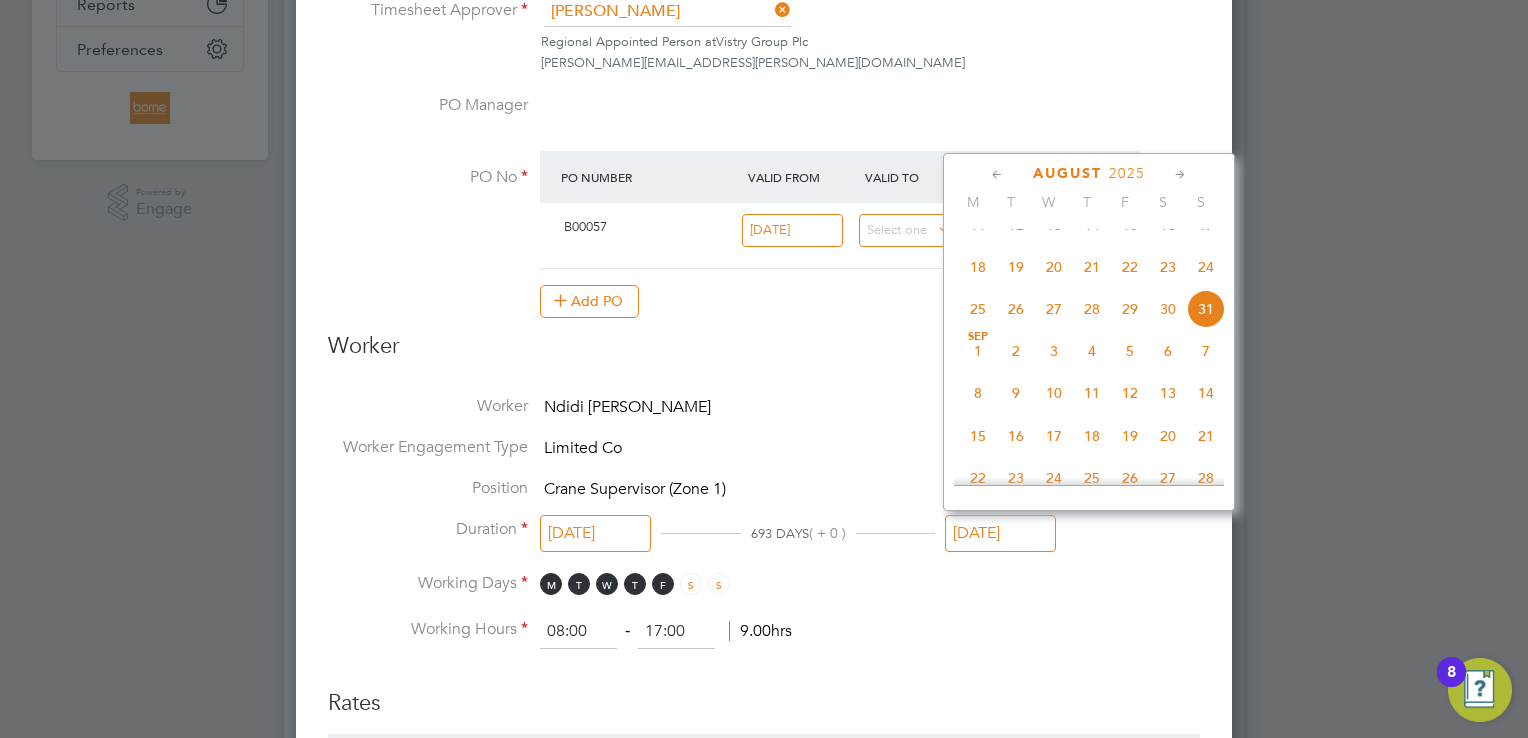 click 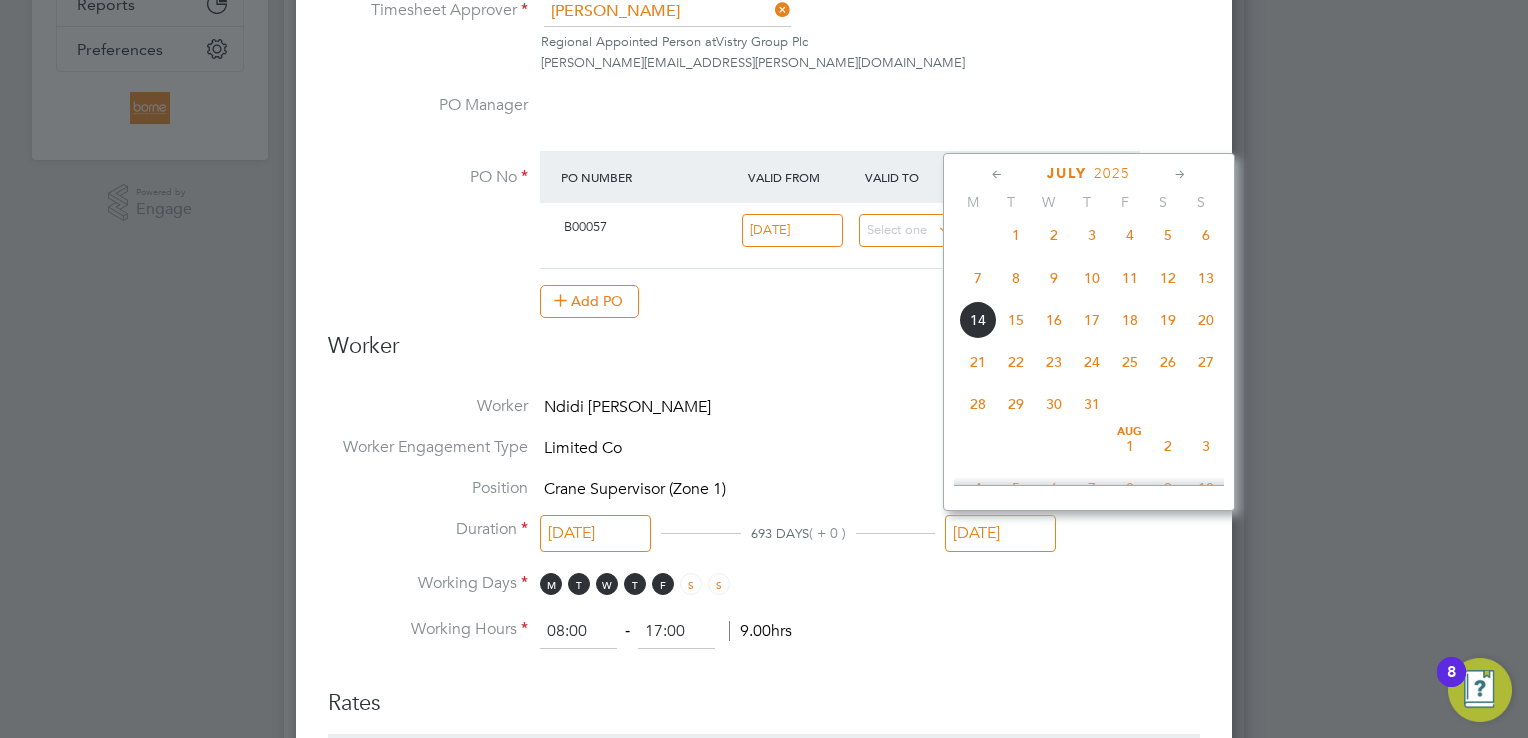 click on "5" 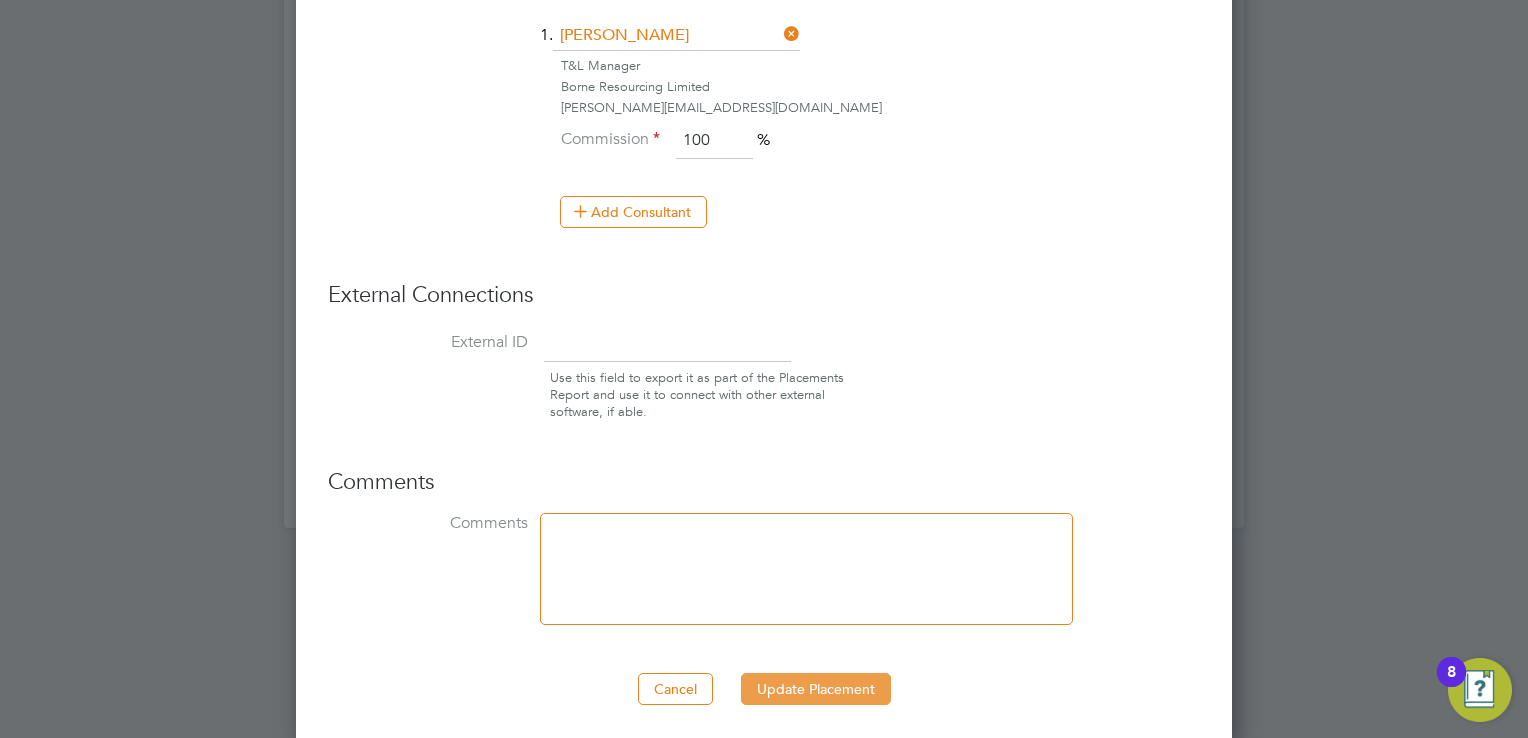 click on "Update Placement" at bounding box center [816, 689] 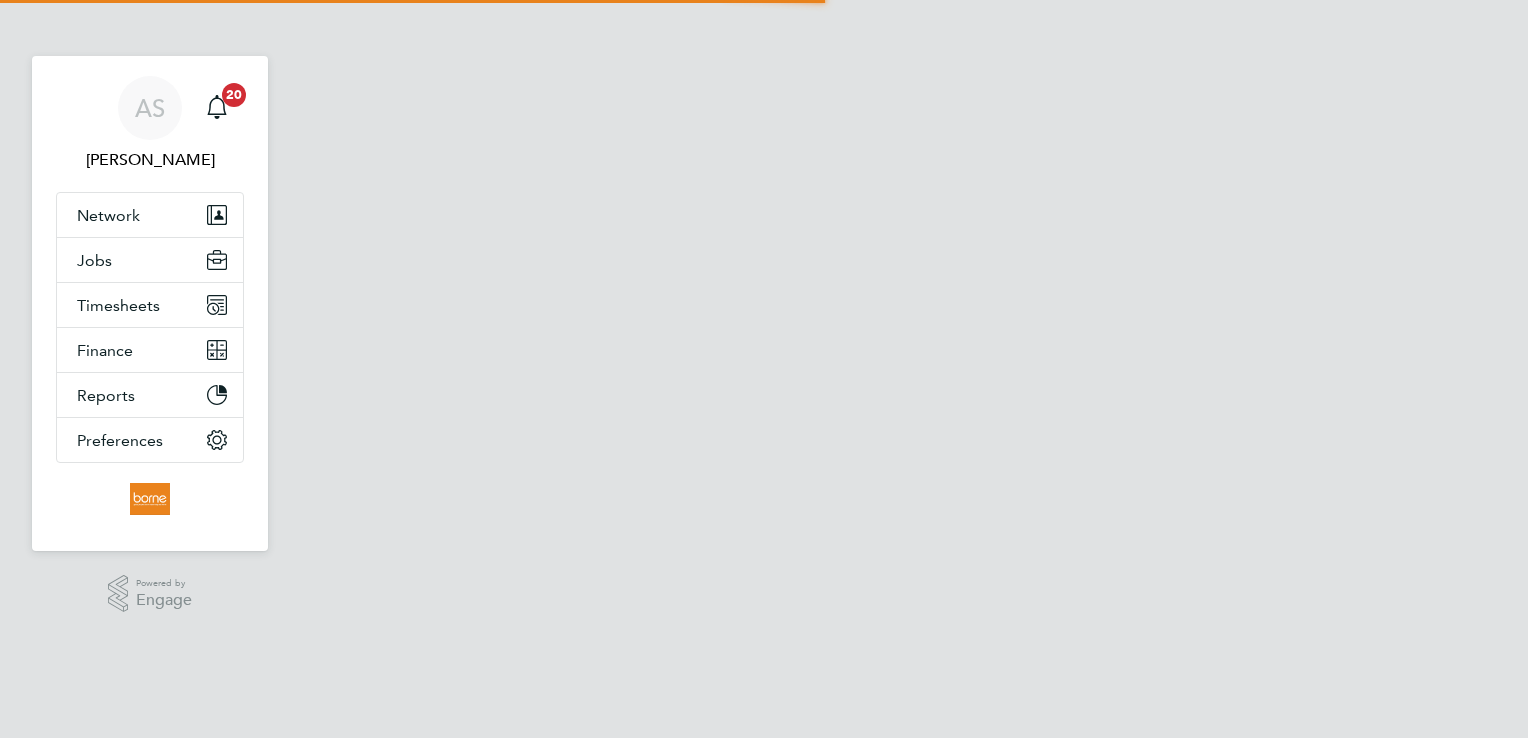 scroll, scrollTop: 0, scrollLeft: 0, axis: both 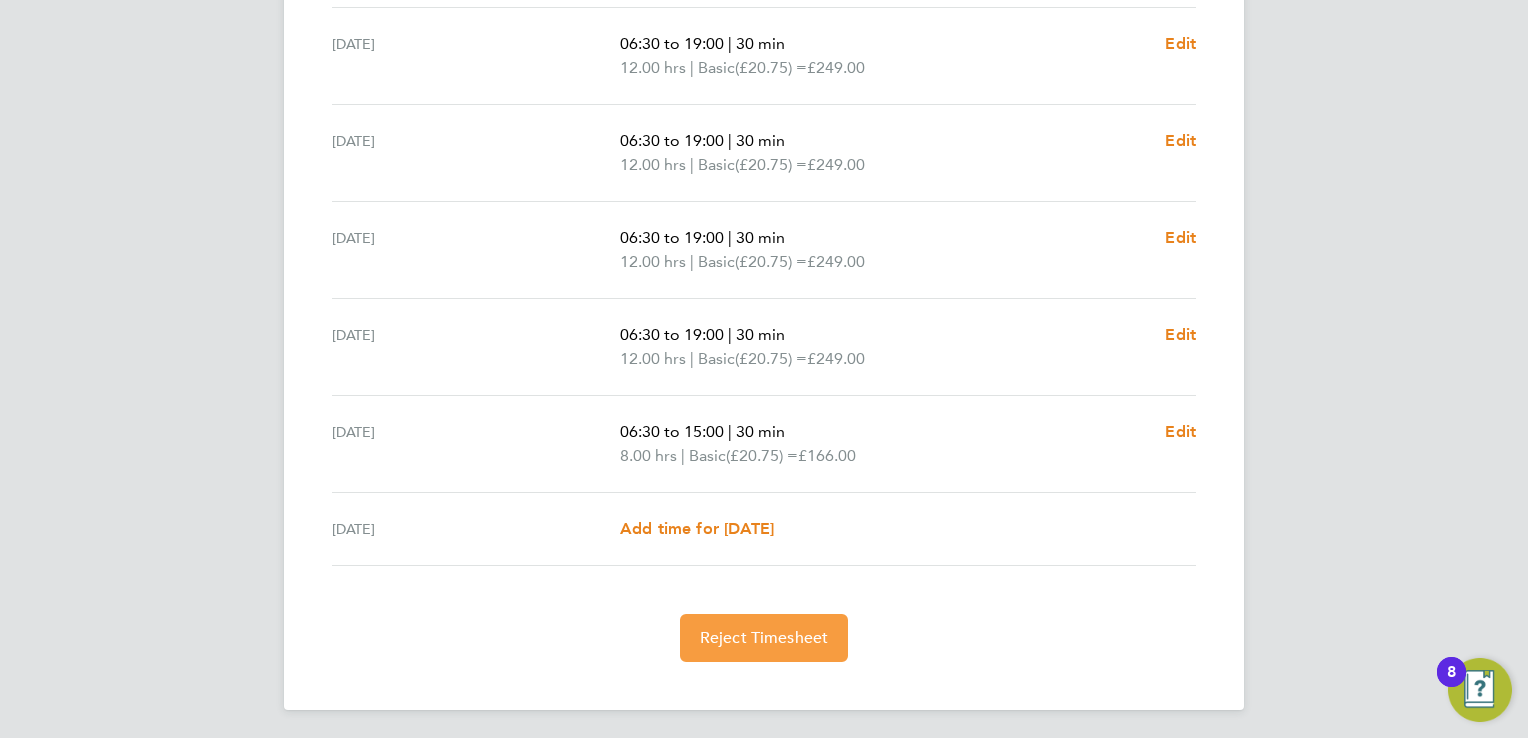 click on "Reject Timesheet" 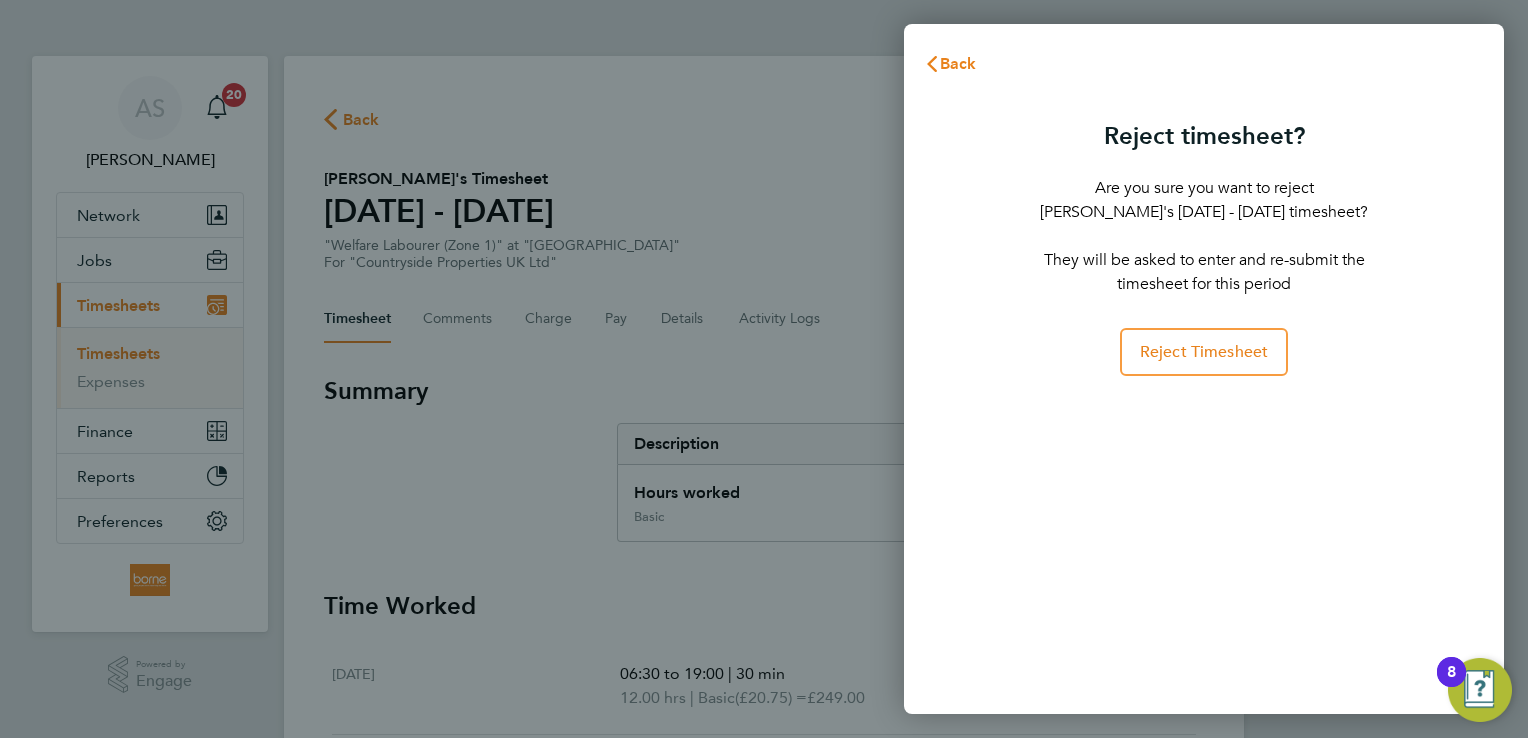 scroll, scrollTop: 0, scrollLeft: 0, axis: both 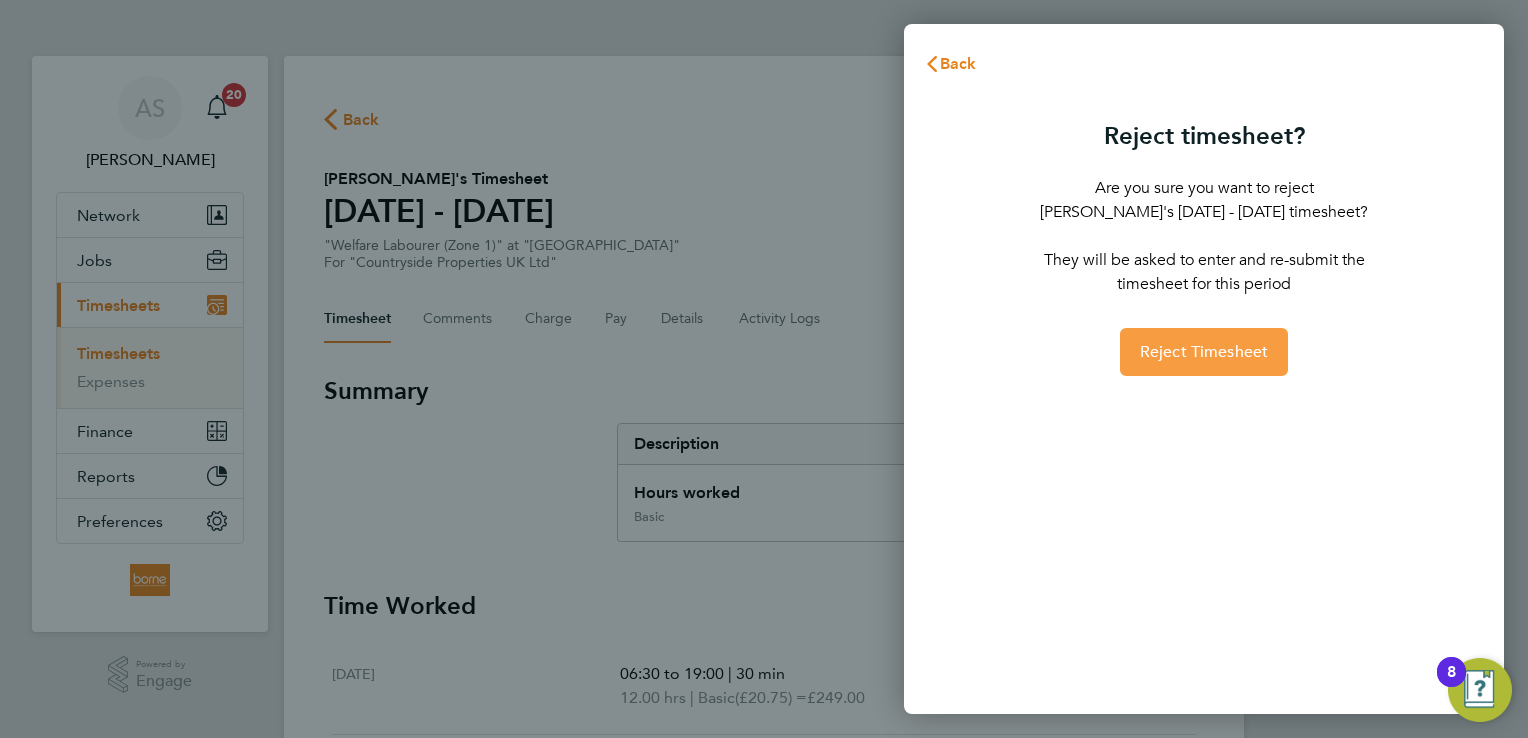 click on "Reject Timesheet" 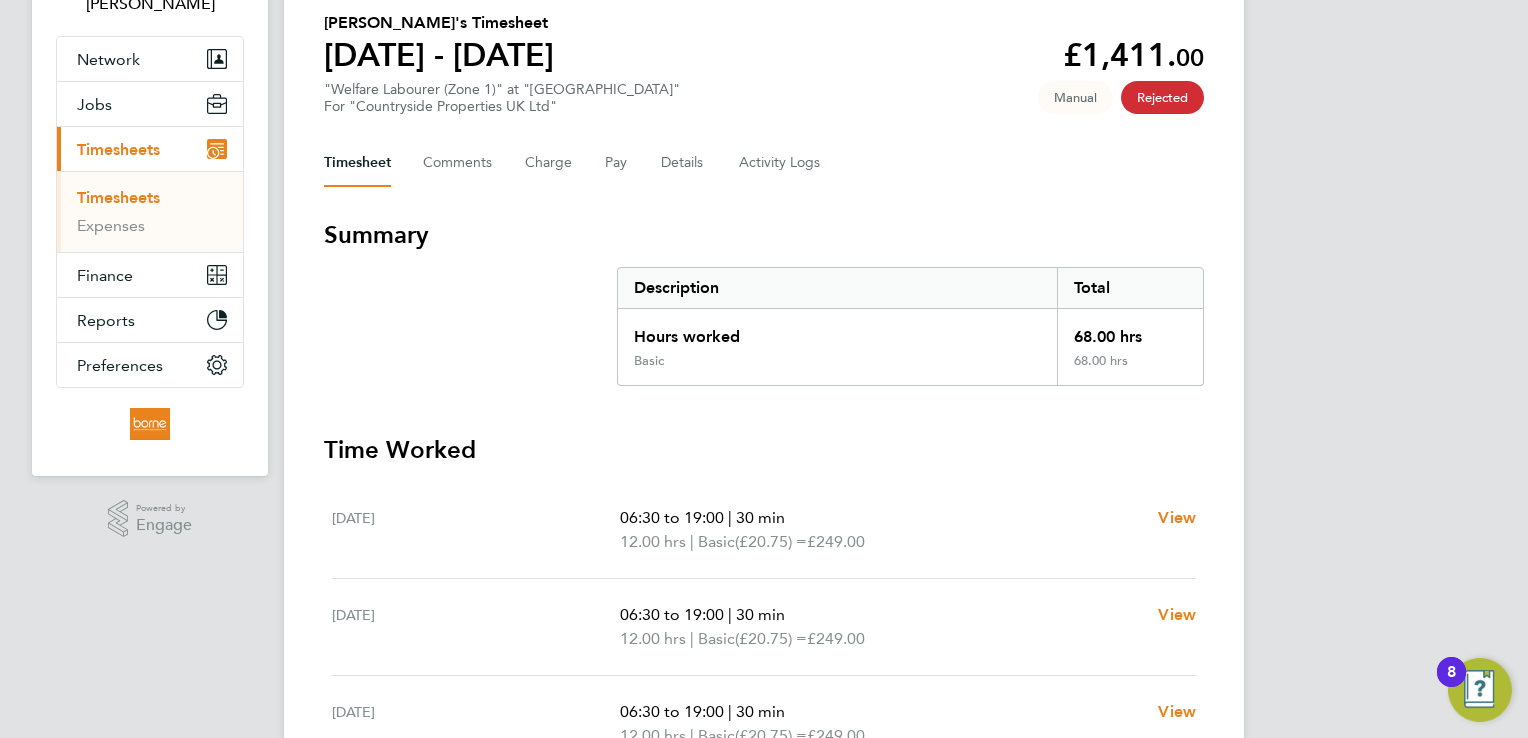 scroll, scrollTop: 0, scrollLeft: 0, axis: both 